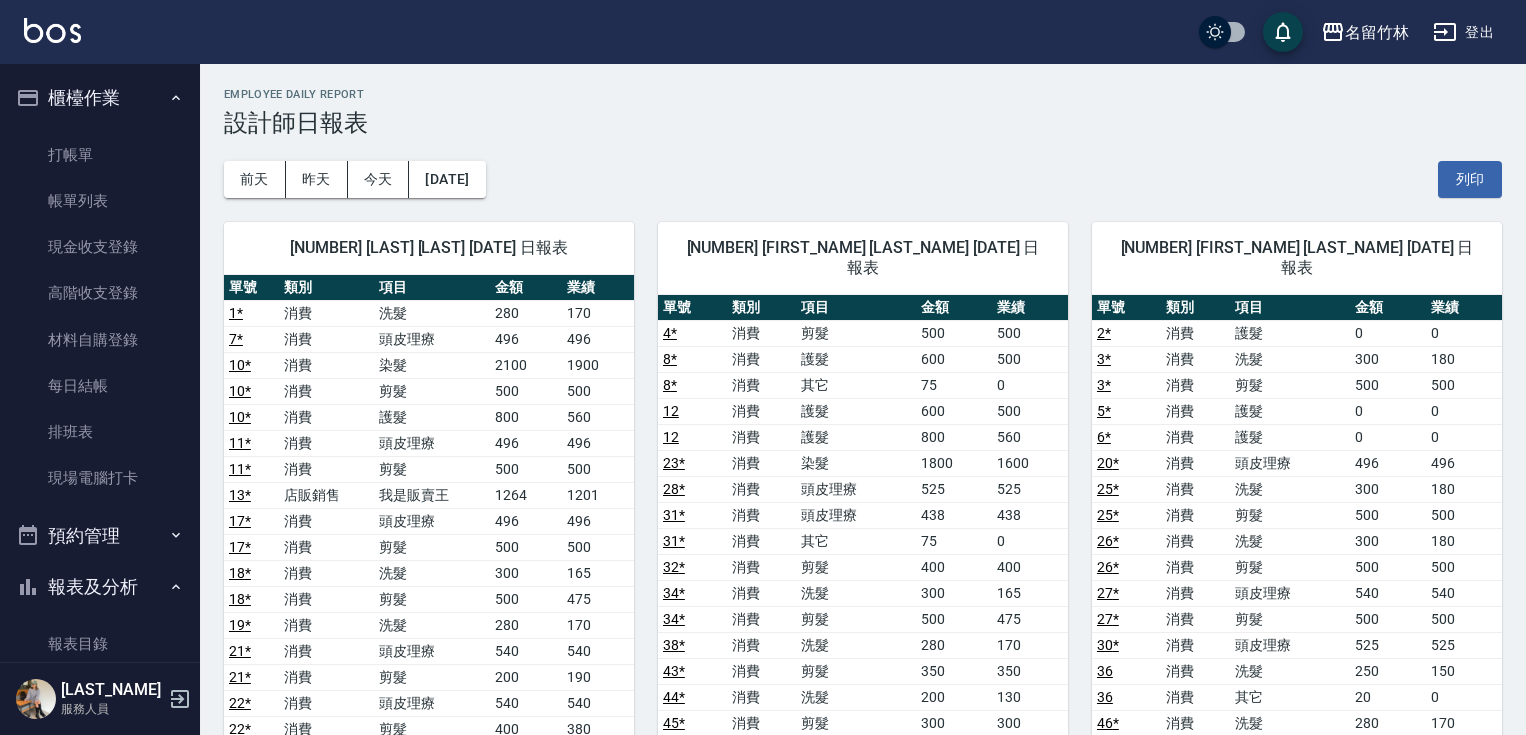 scroll, scrollTop: 80, scrollLeft: 0, axis: vertical 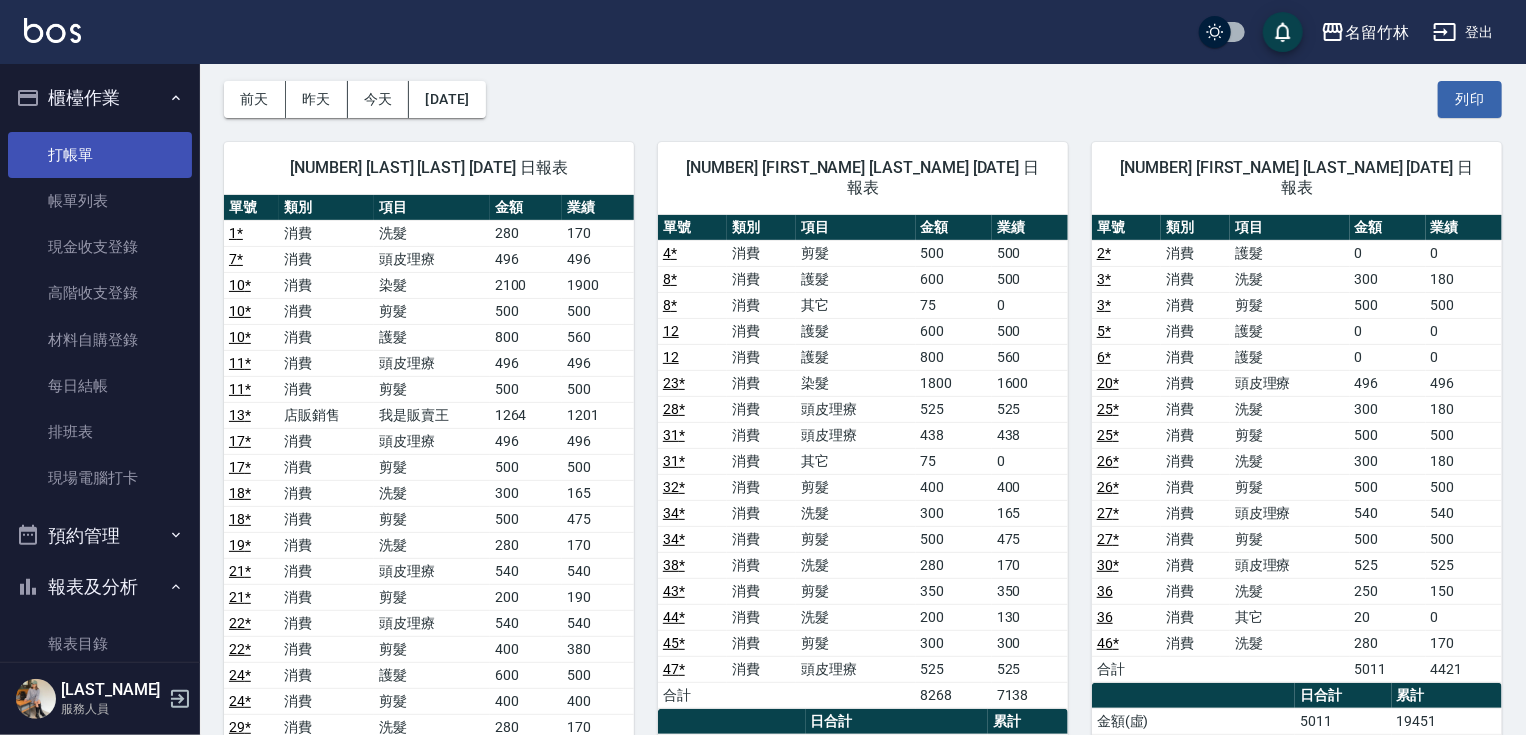click on "打帳單" at bounding box center (100, 155) 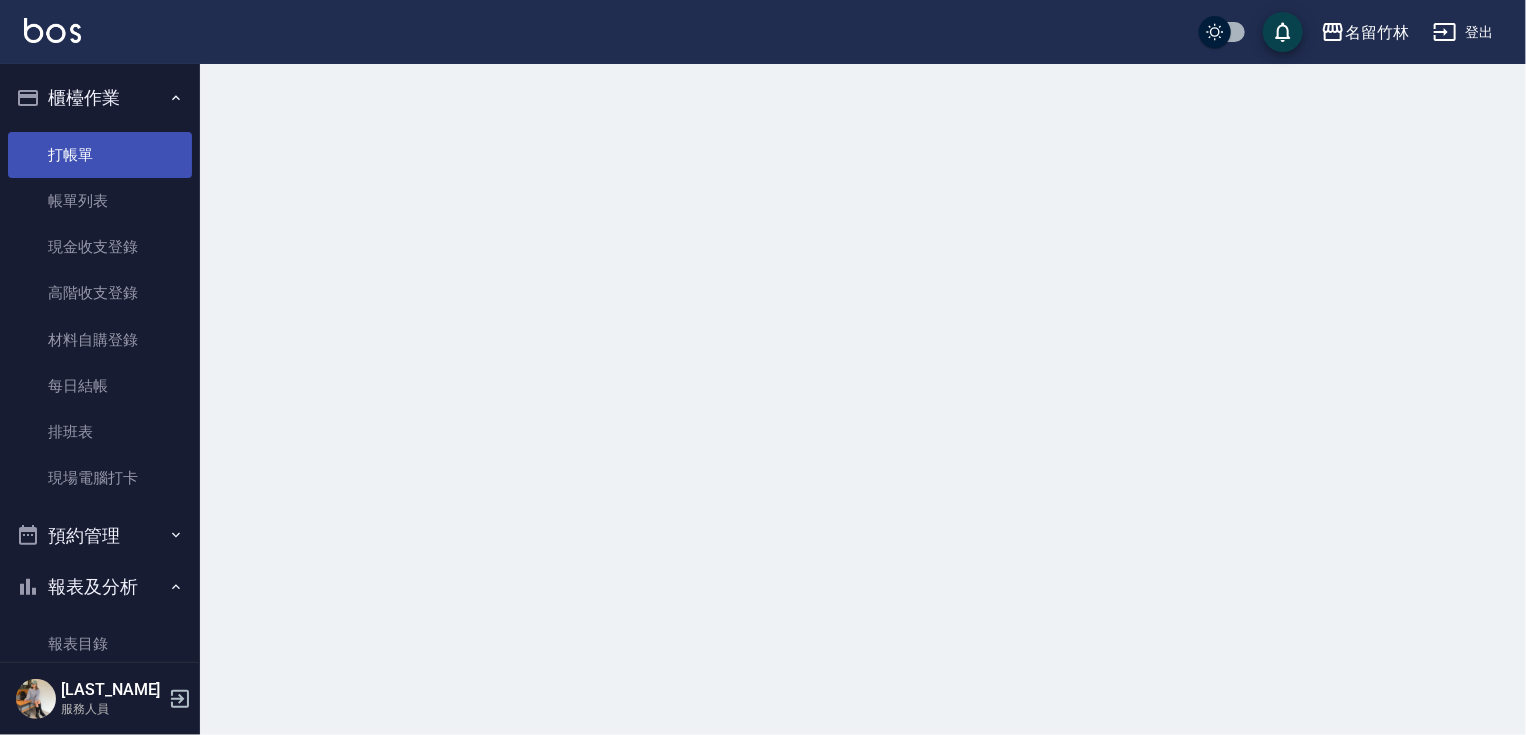 scroll, scrollTop: 0, scrollLeft: 0, axis: both 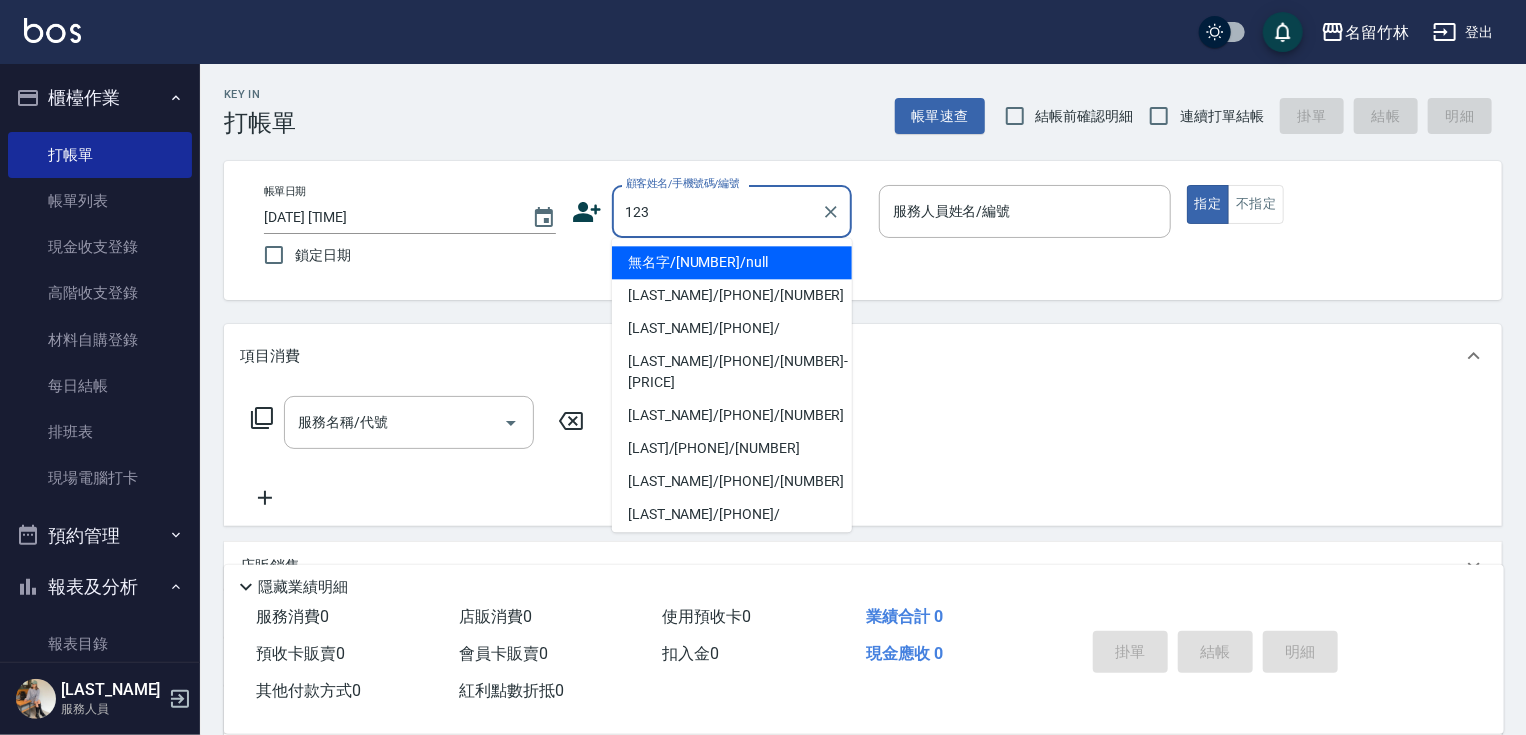 click on "[NAME]/[NUMBER]/null" at bounding box center (732, 262) 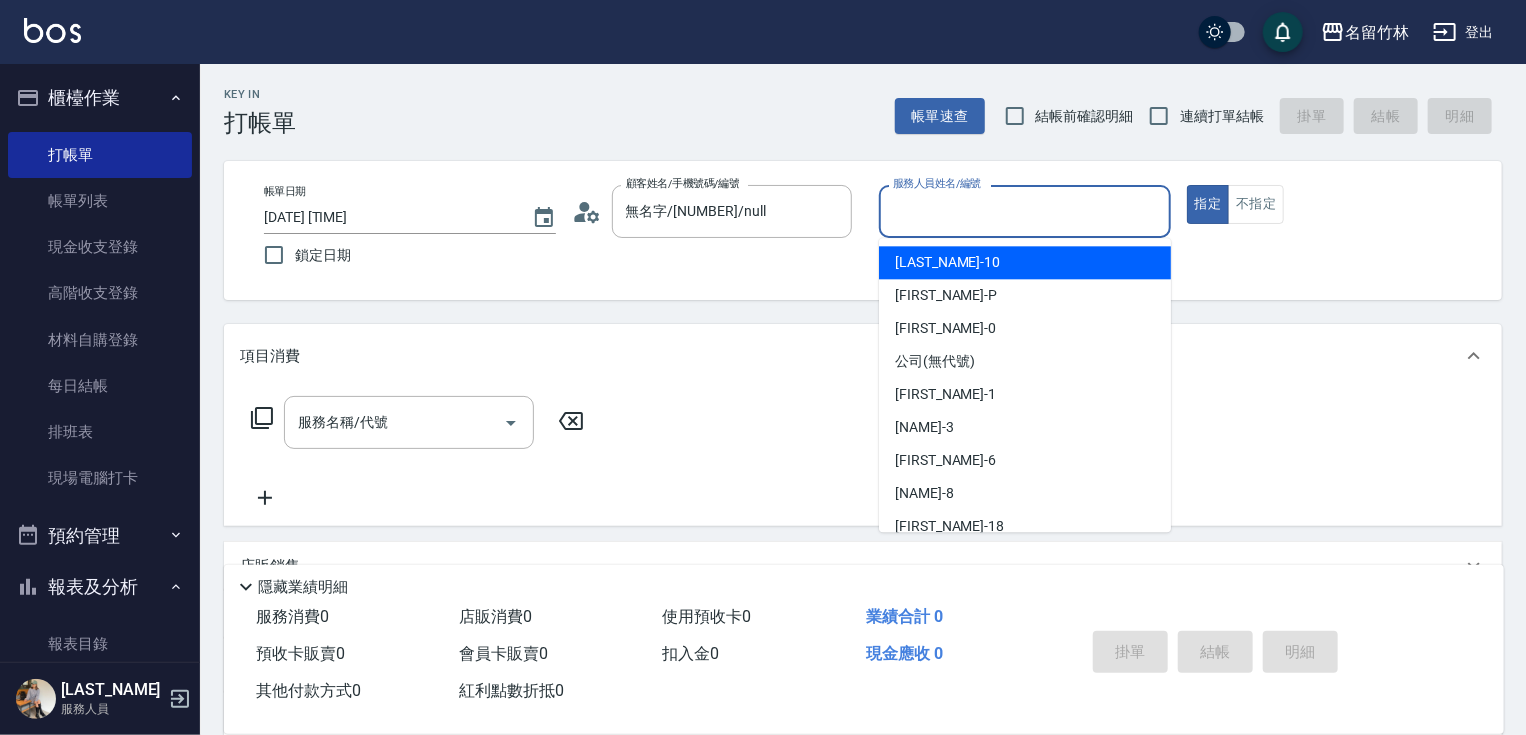 drag, startPoint x: 960, startPoint y: 216, endPoint x: 952, endPoint y: 308, distance: 92.34717 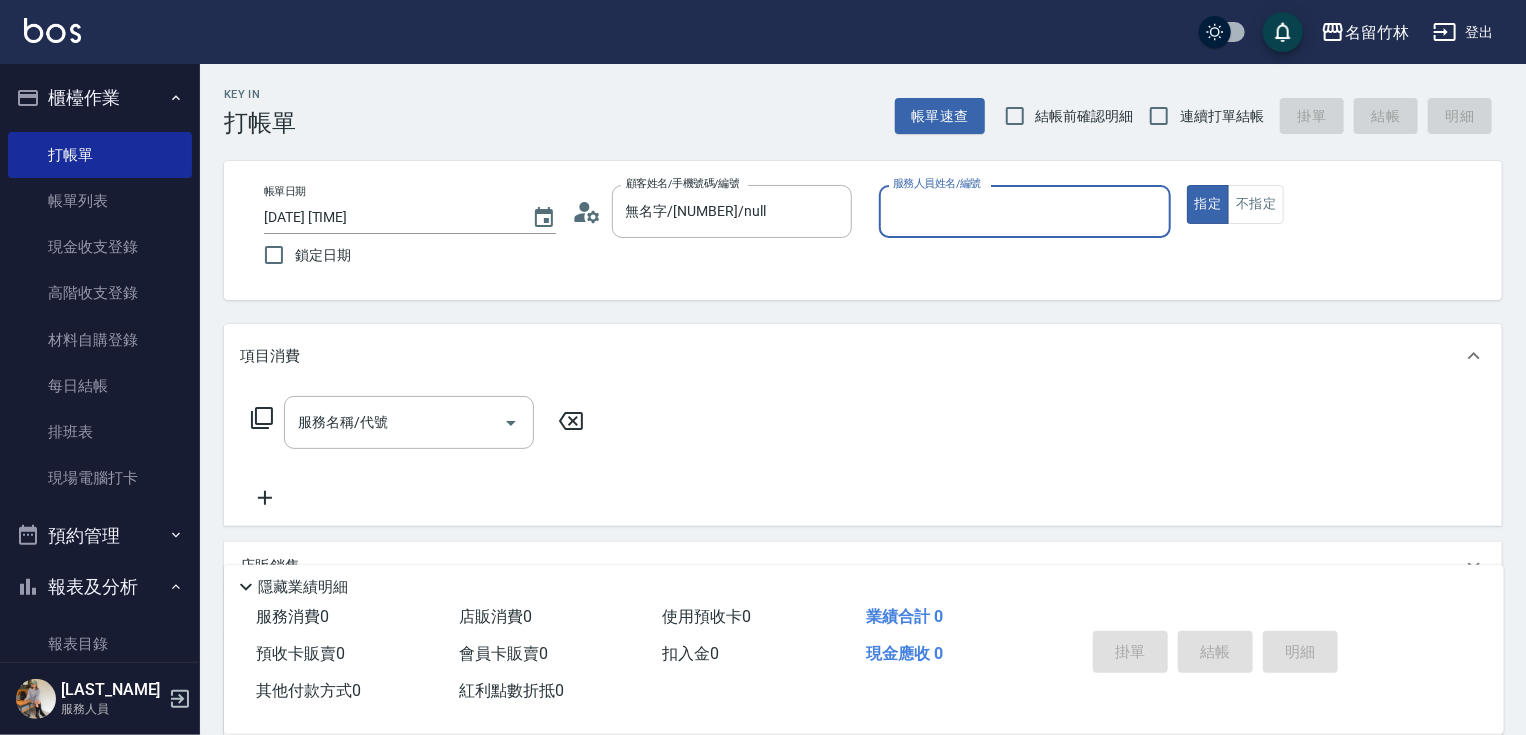 click on "服務人員姓名/編號" at bounding box center (1025, 211) 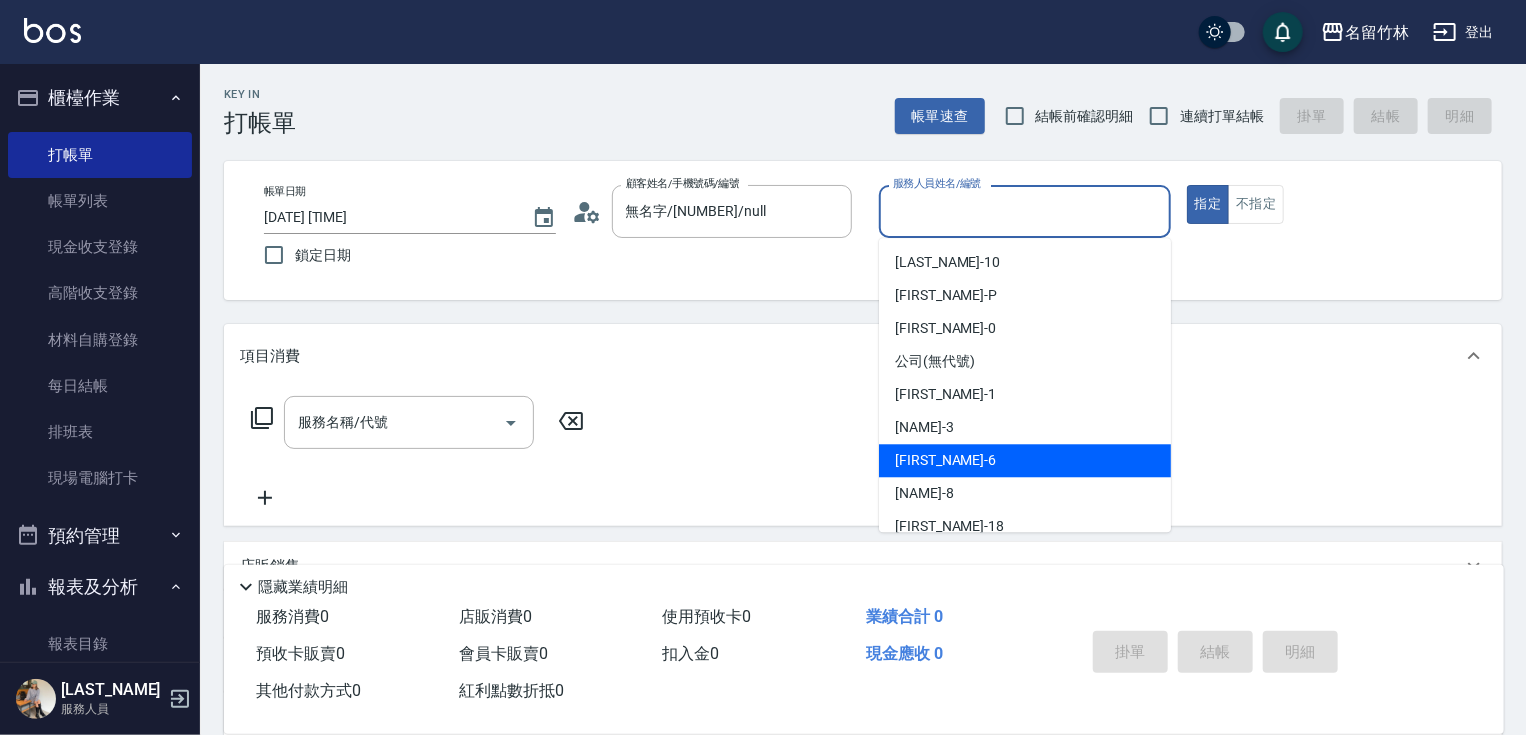 click on "[NAME]-[NUMBER]" at bounding box center (1025, 460) 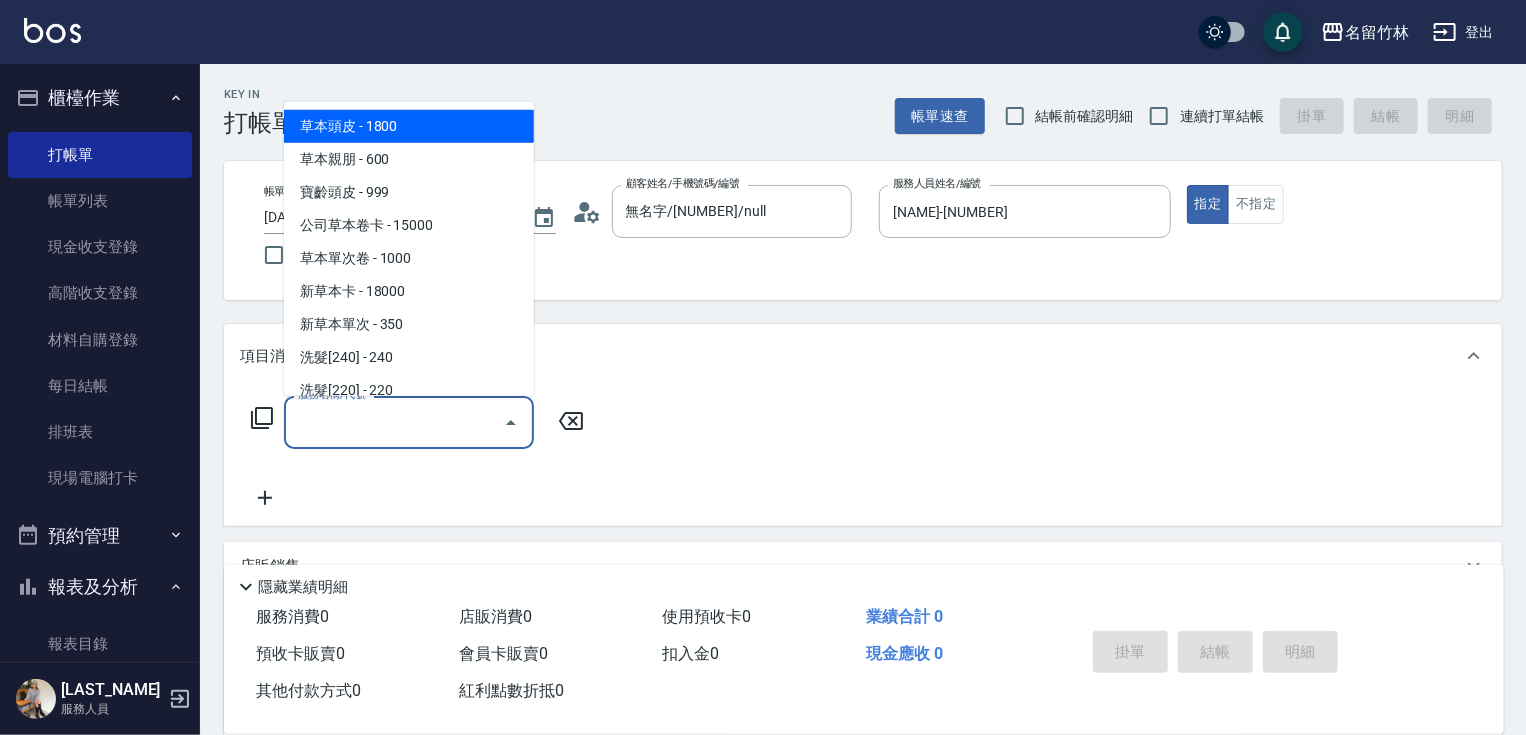 click on "服務名稱/代號" at bounding box center [394, 422] 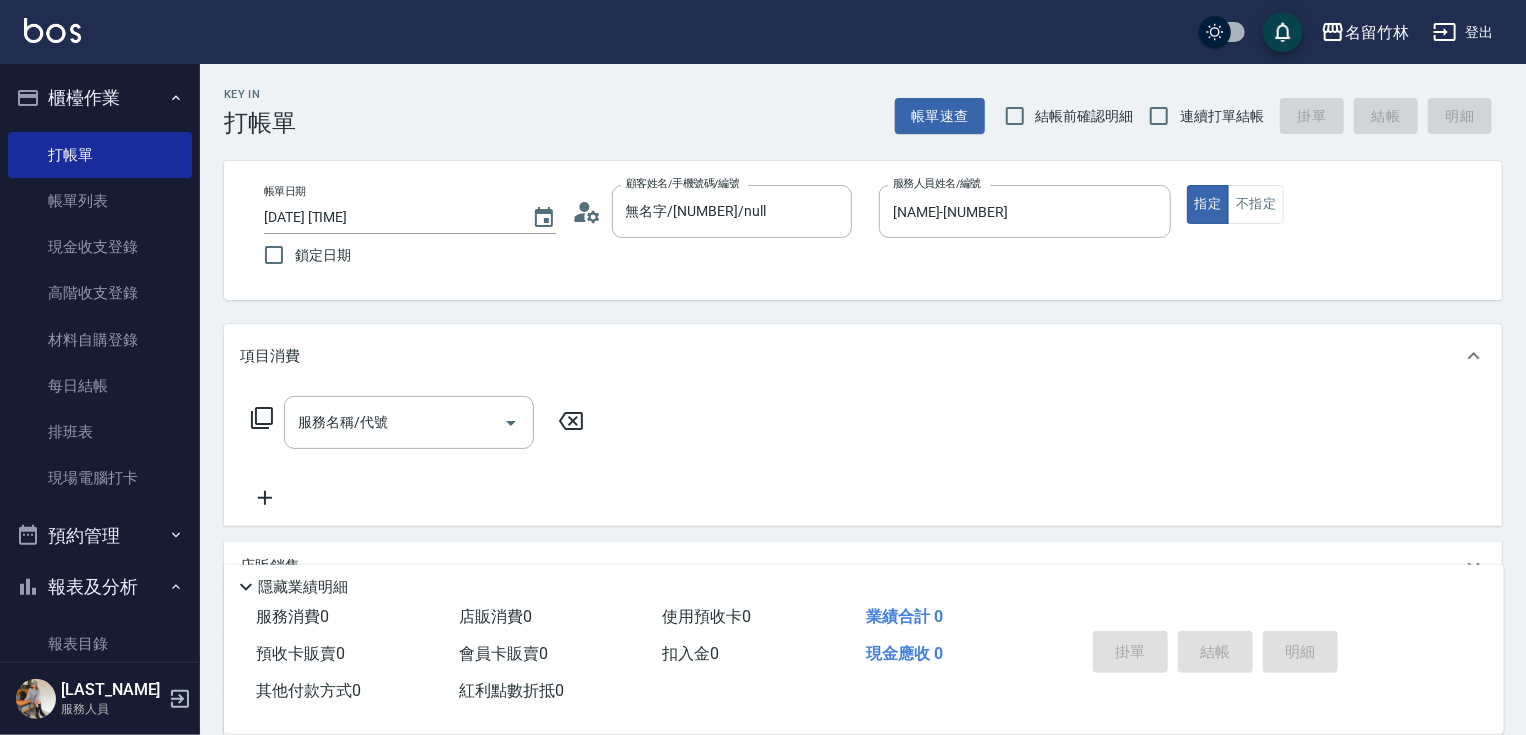 click 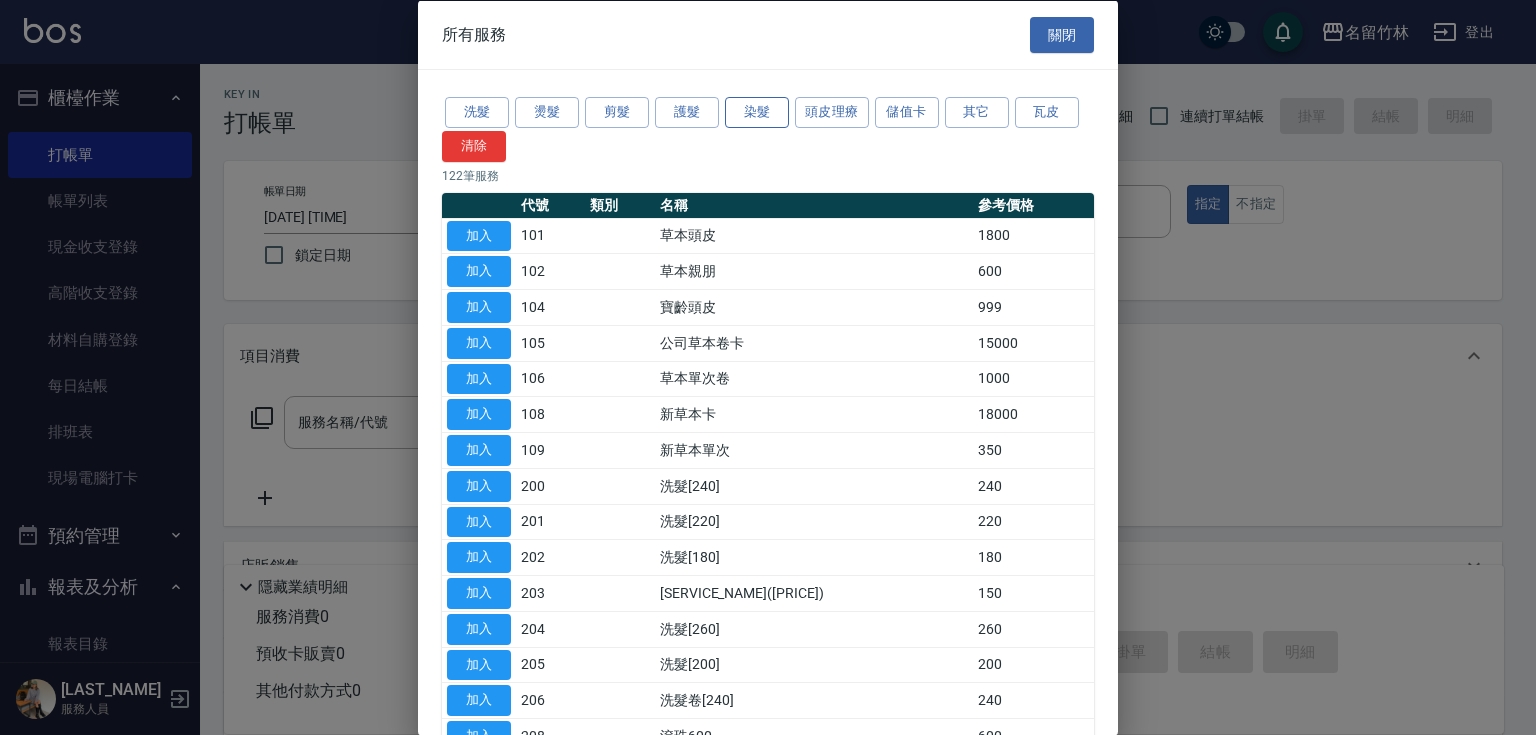 click on "染髮" at bounding box center (757, 112) 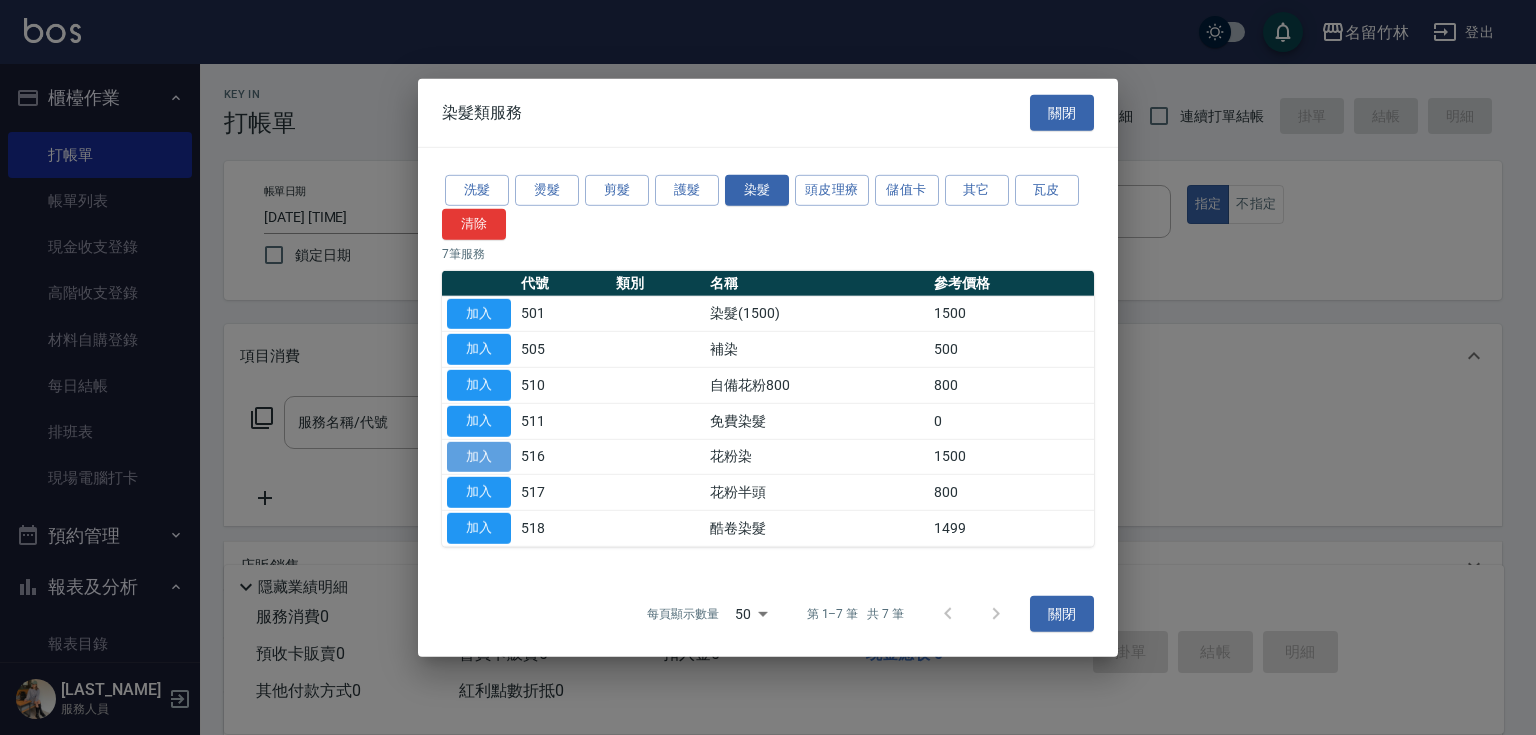 click on "加入" at bounding box center (479, 456) 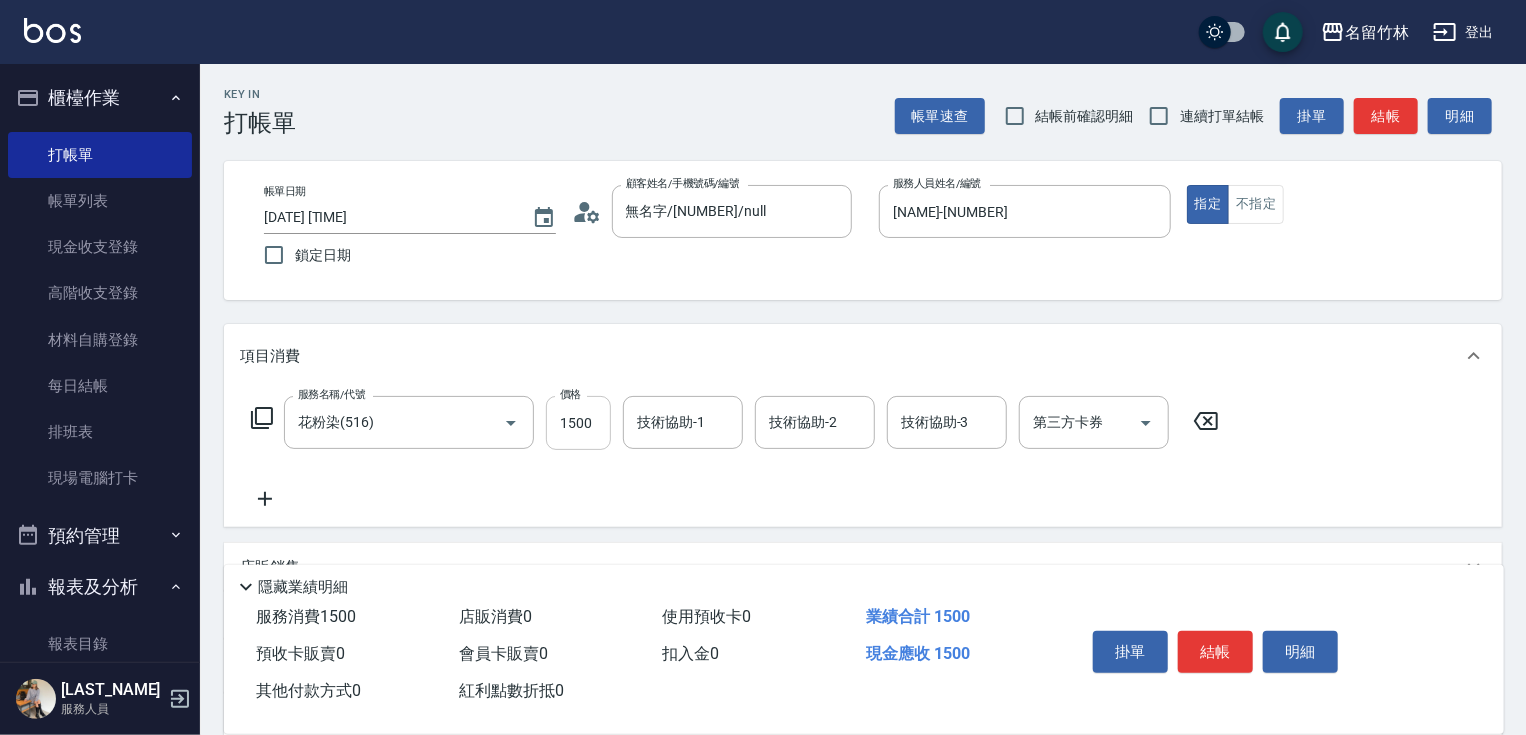 click on "1500" at bounding box center (578, 423) 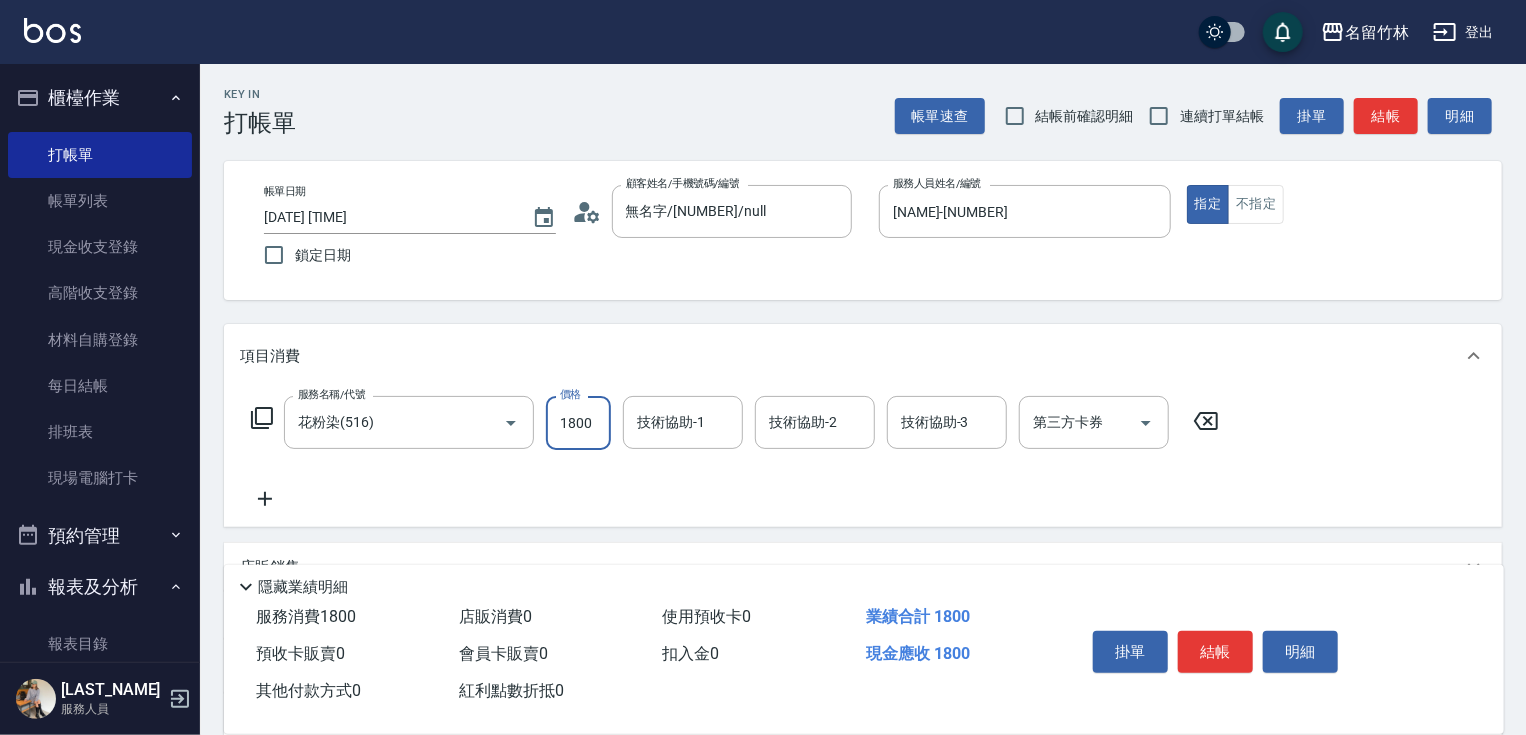 type on "1800" 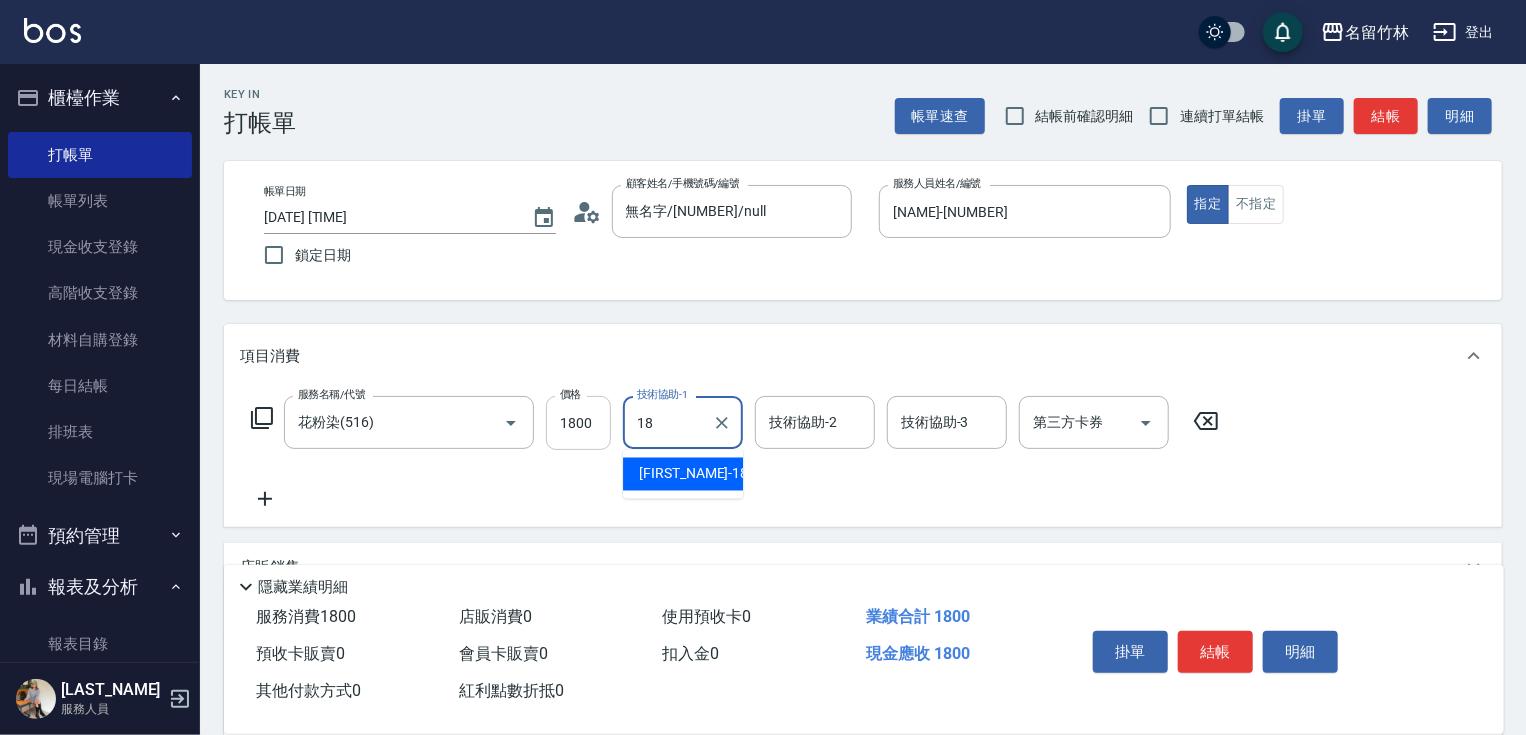 type on "小慧-18" 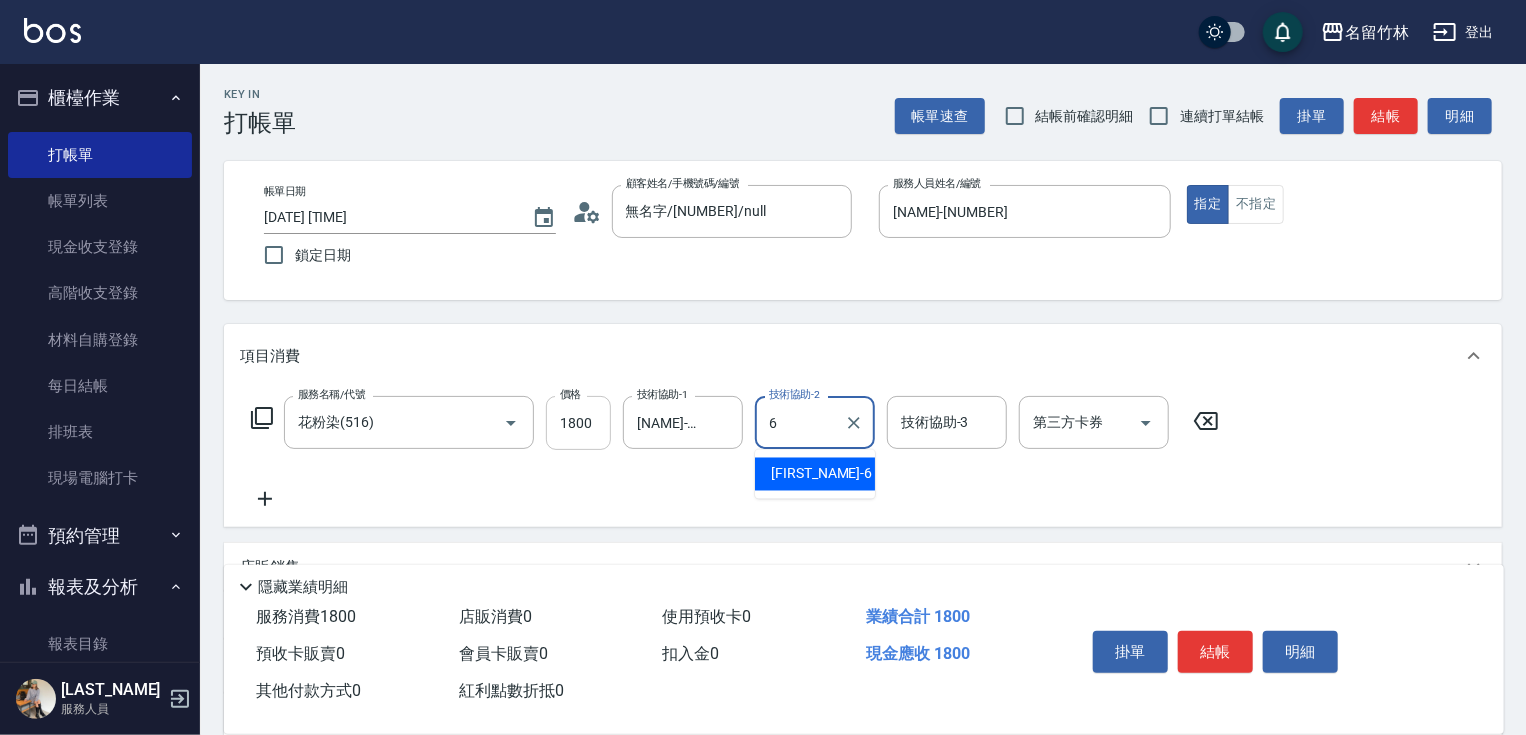 type on "mimi-6" 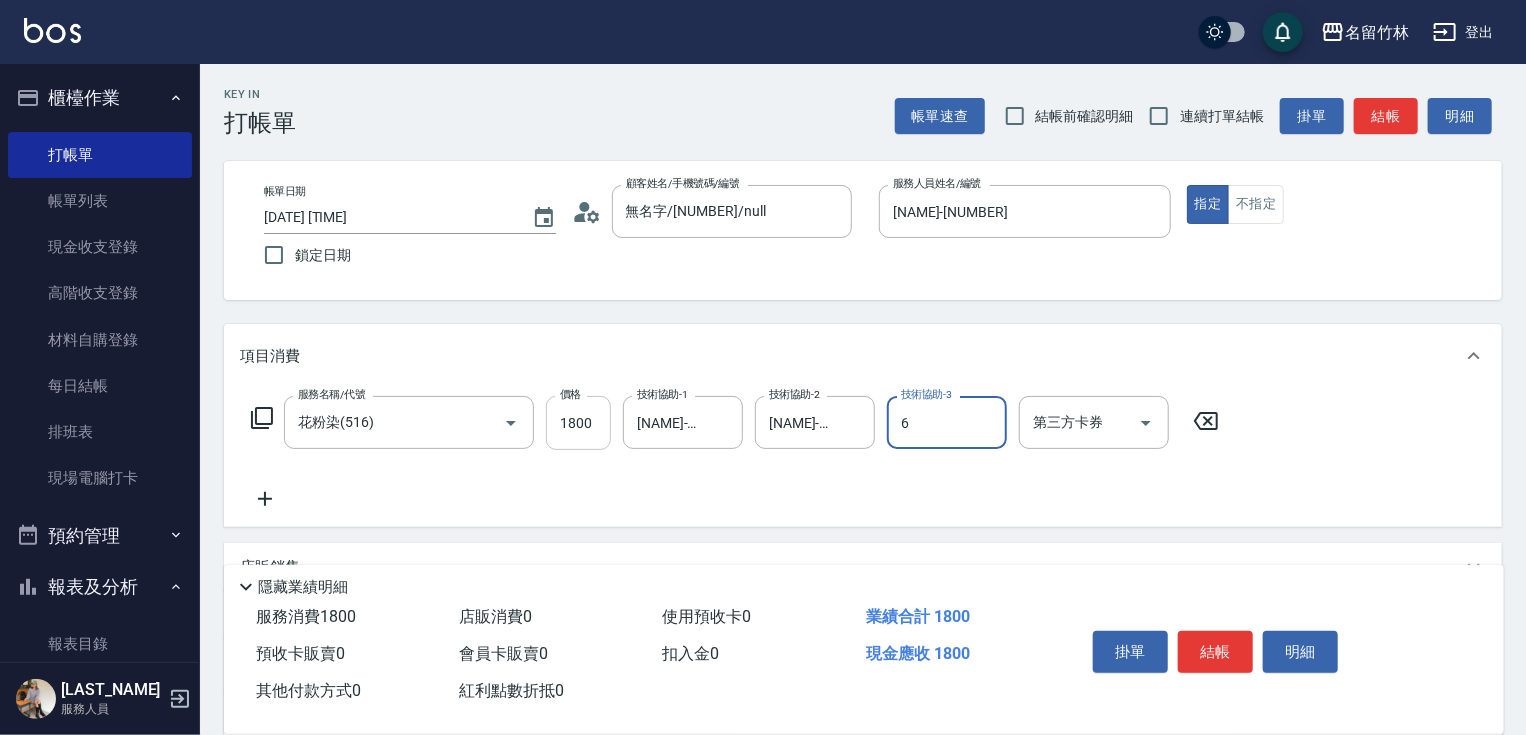 type on "mimi-6" 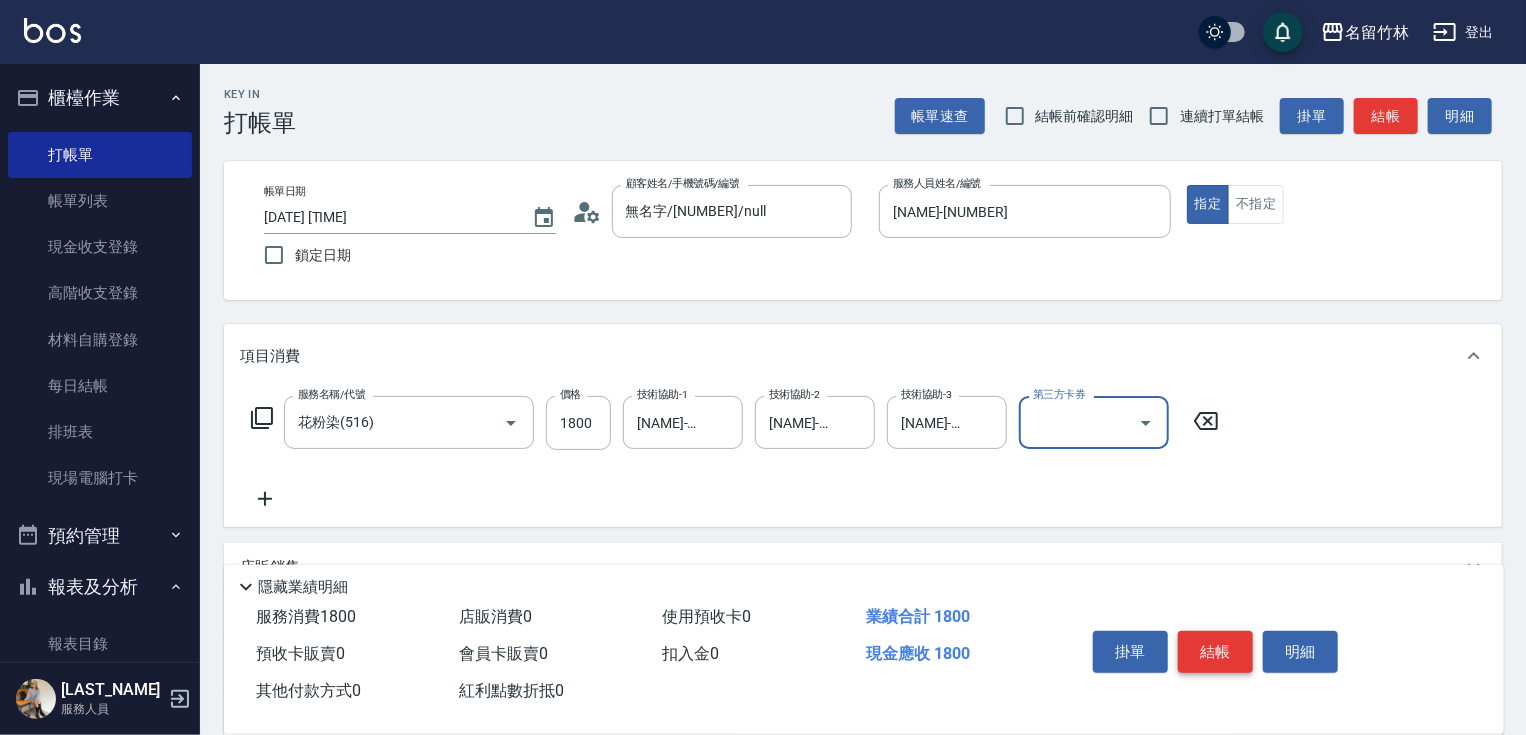 click on "結帳" at bounding box center [1215, 652] 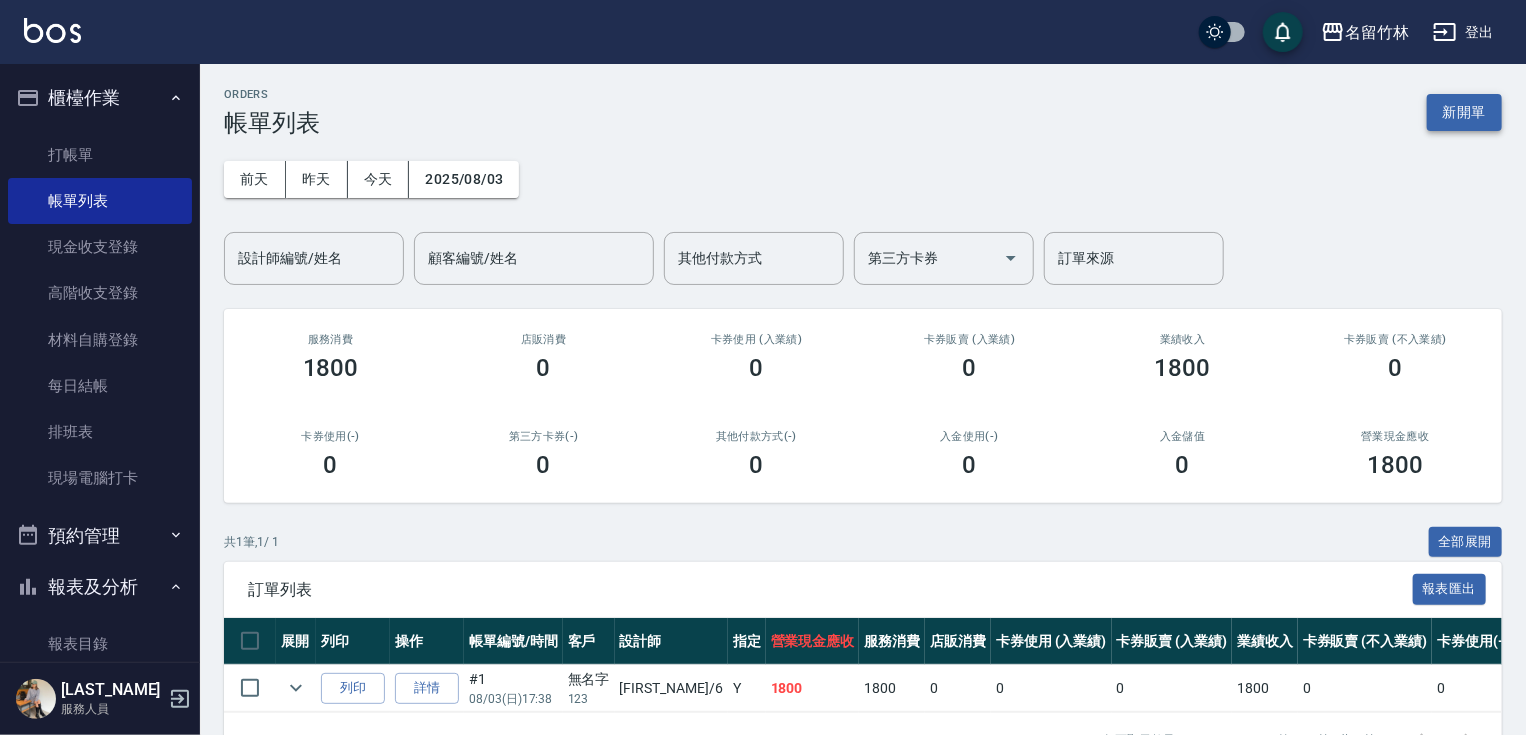 click on "新開單" at bounding box center [1464, 112] 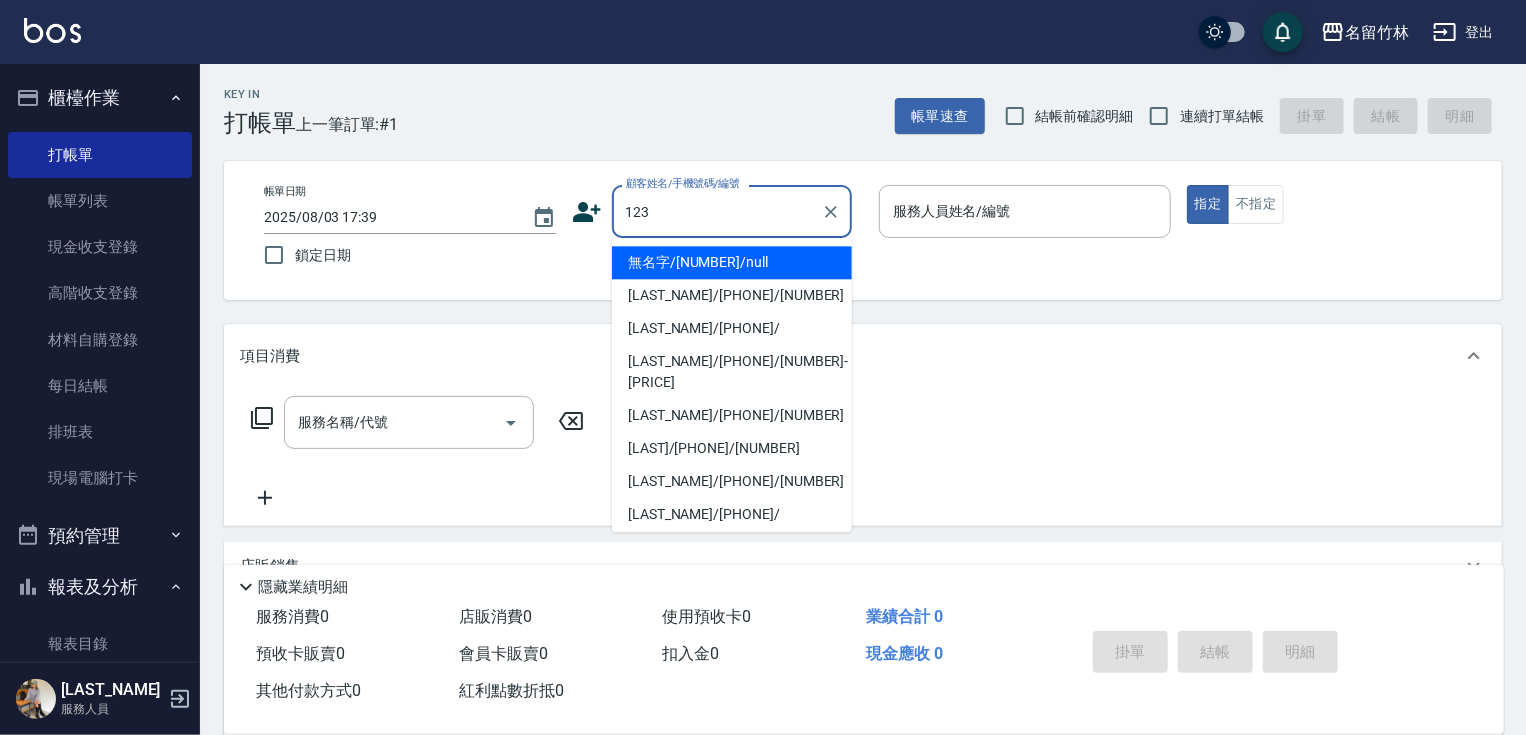 click on "無名字/123/null" at bounding box center [732, 262] 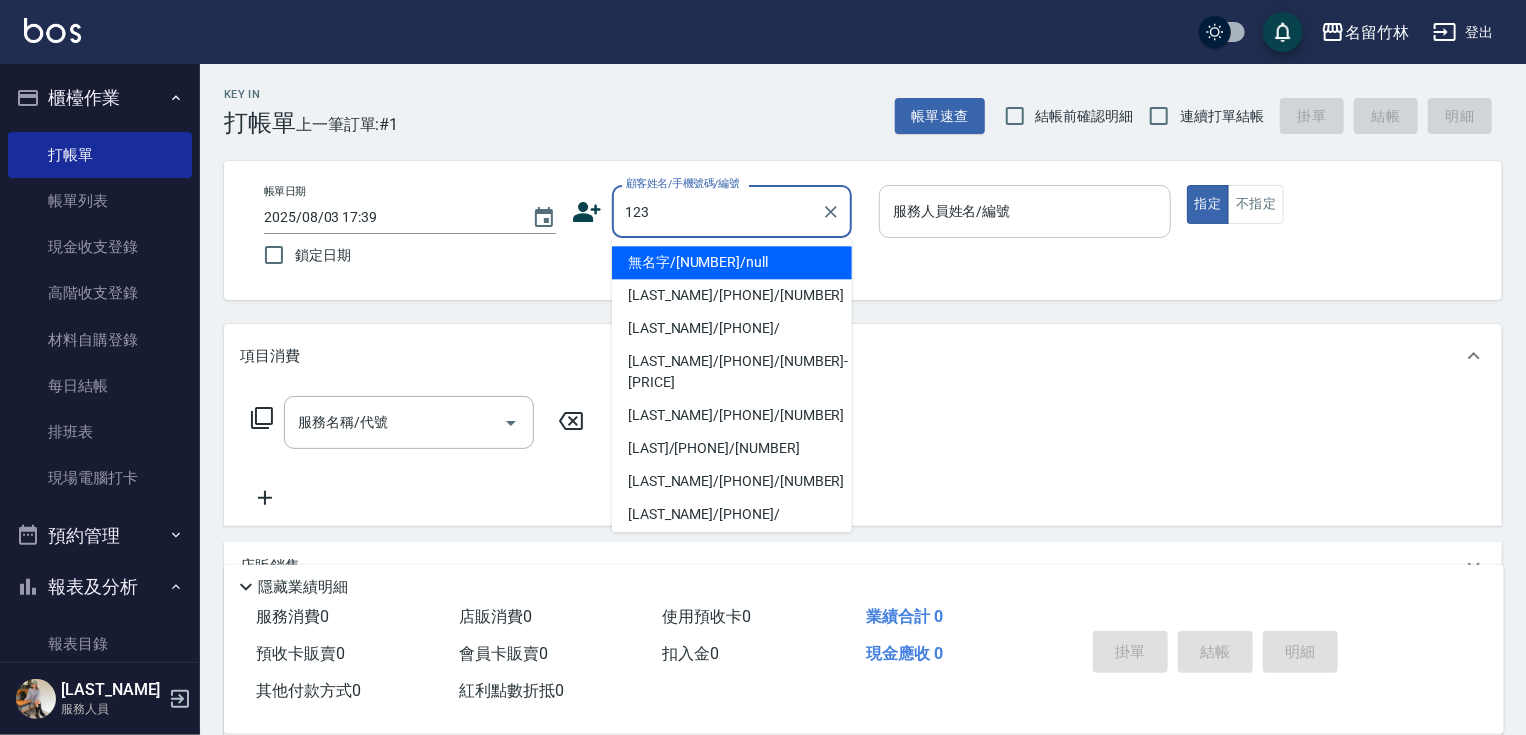type on "無名字/123/null" 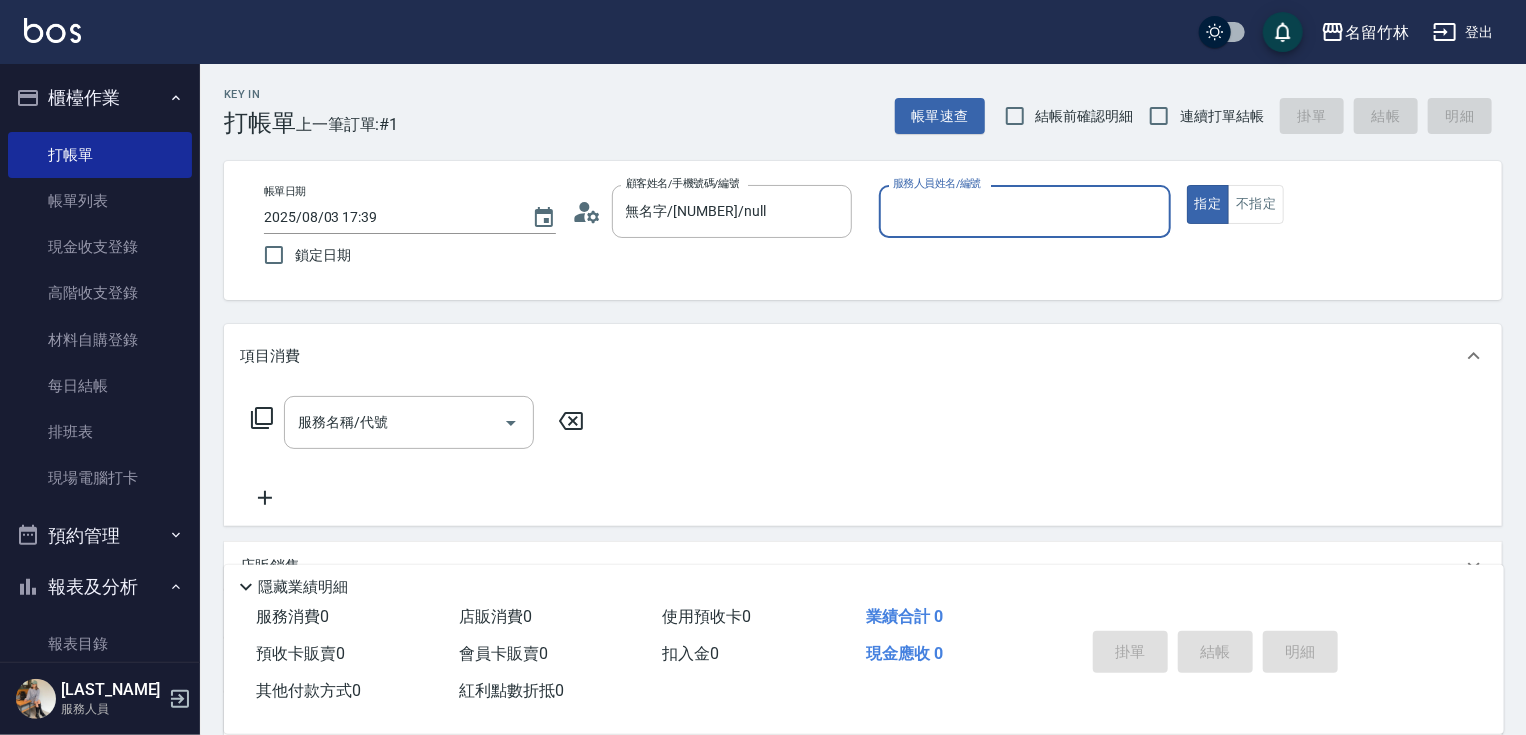 click on "服務人員姓名/編號" at bounding box center (1025, 211) 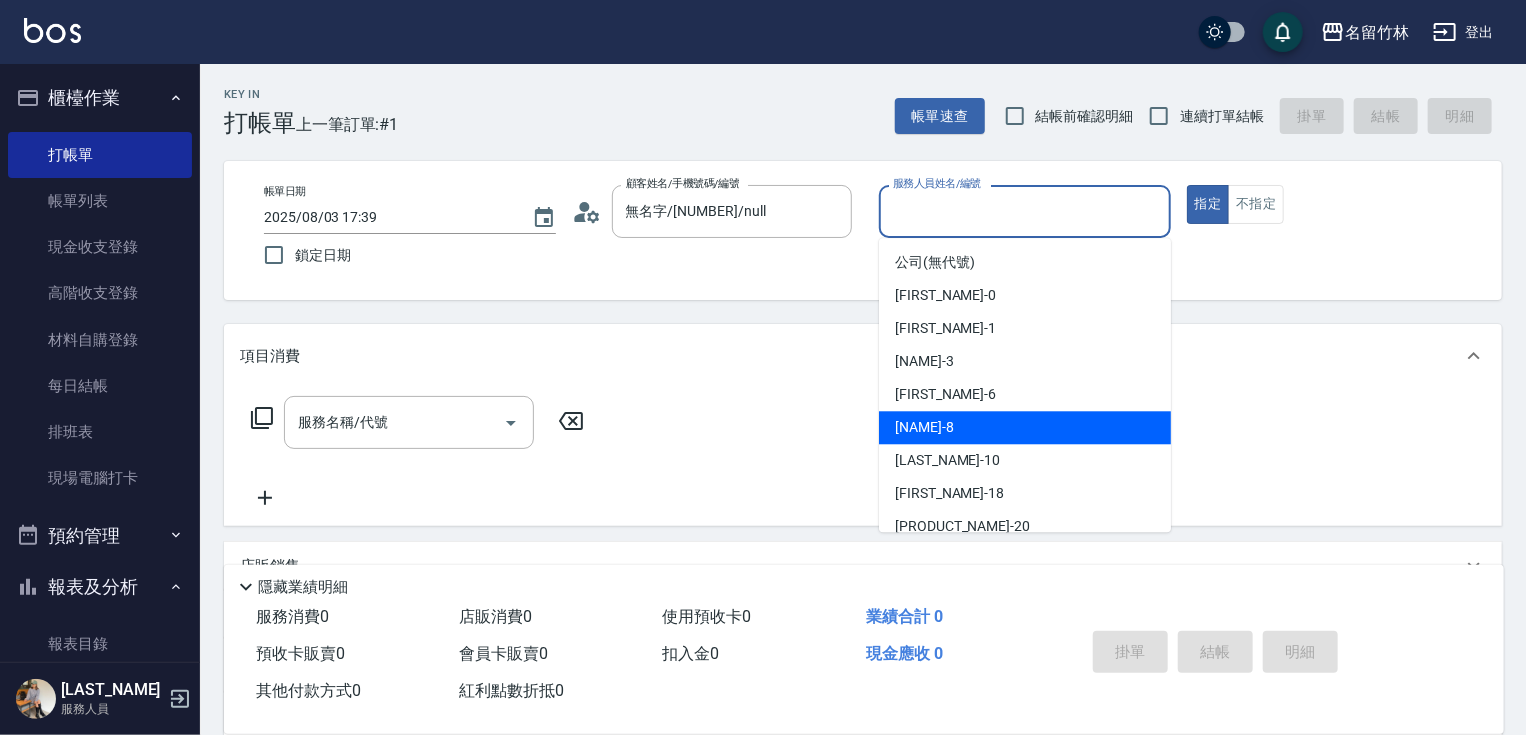 drag, startPoint x: 950, startPoint y: 424, endPoint x: 984, endPoint y: 386, distance: 50.990196 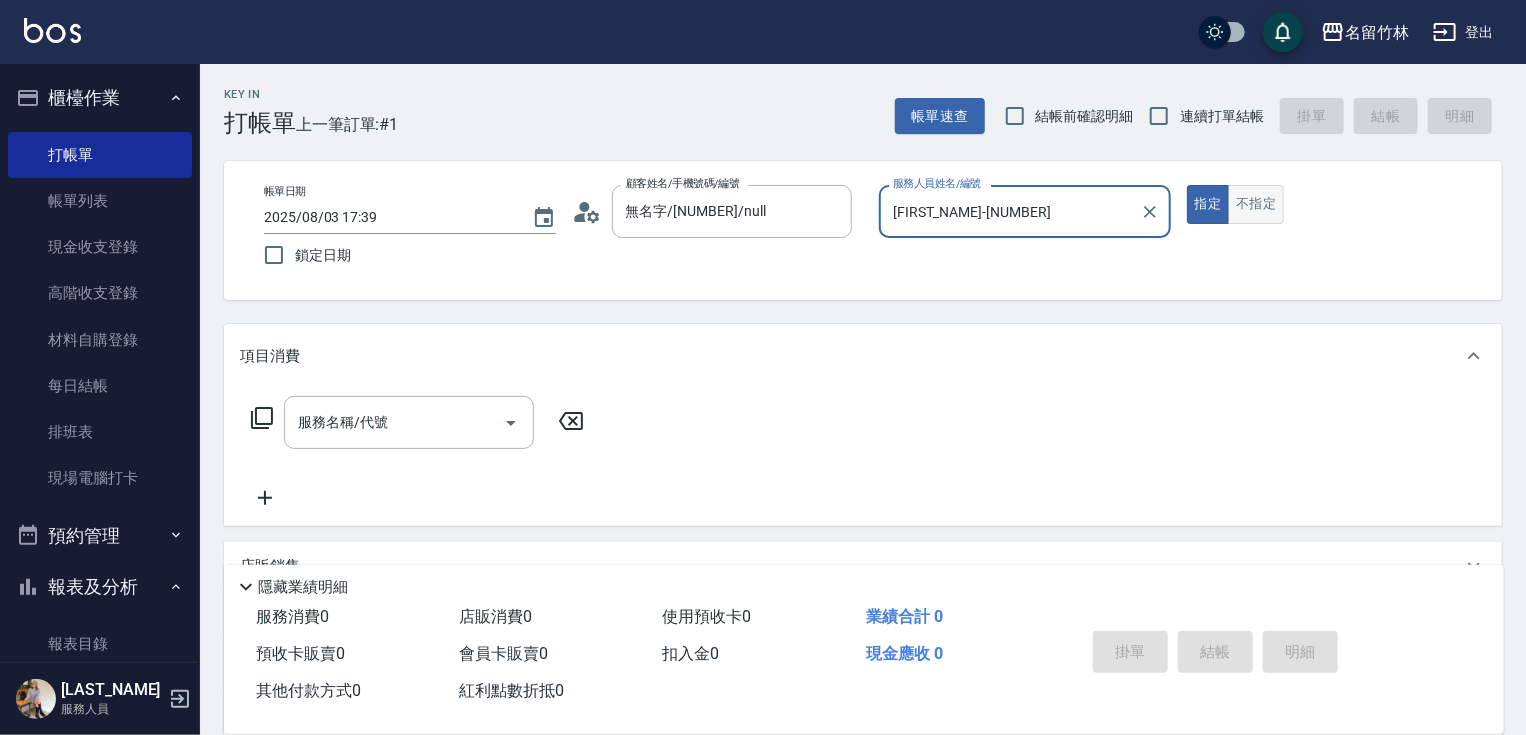 click on "不指定" at bounding box center [1256, 204] 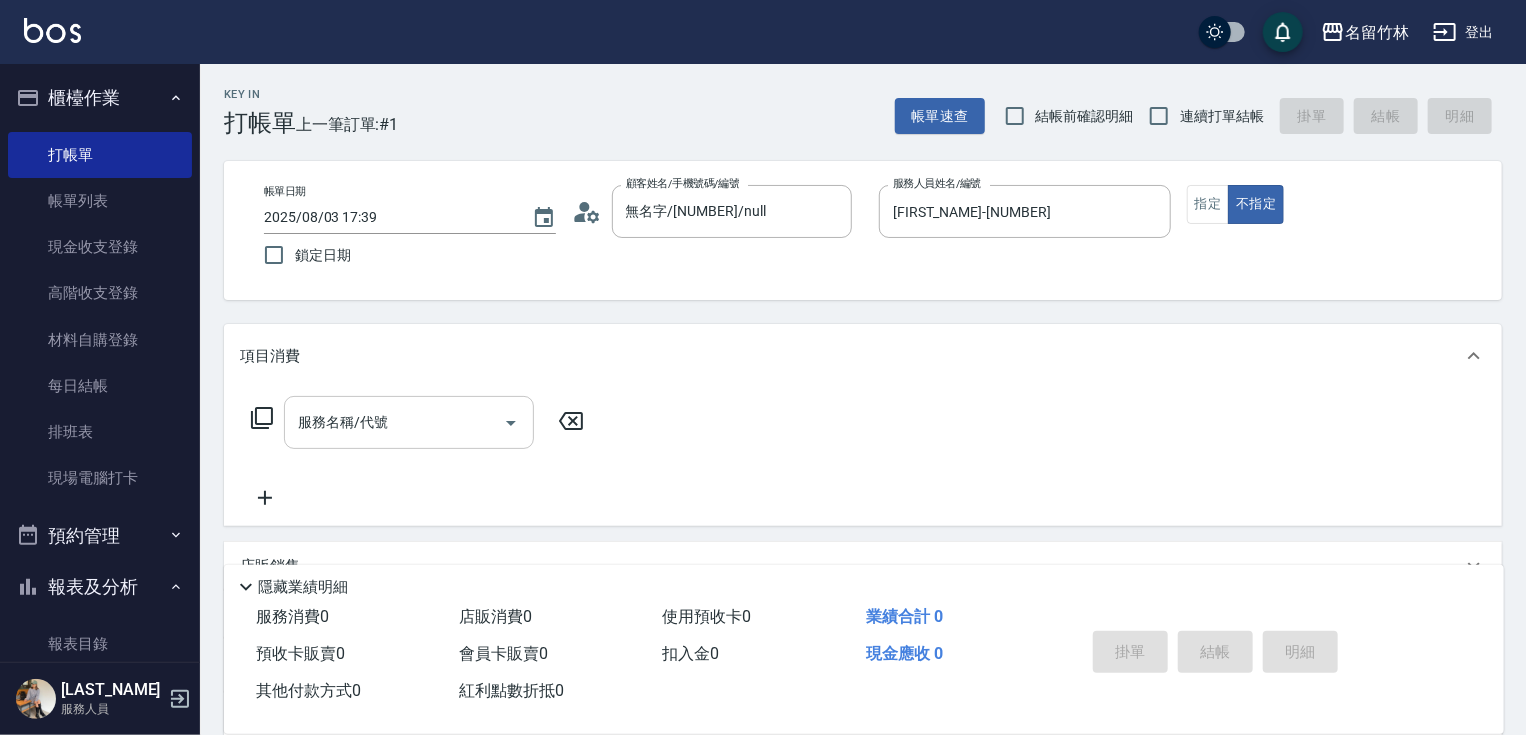 click on "服務名稱/代號" at bounding box center [394, 422] 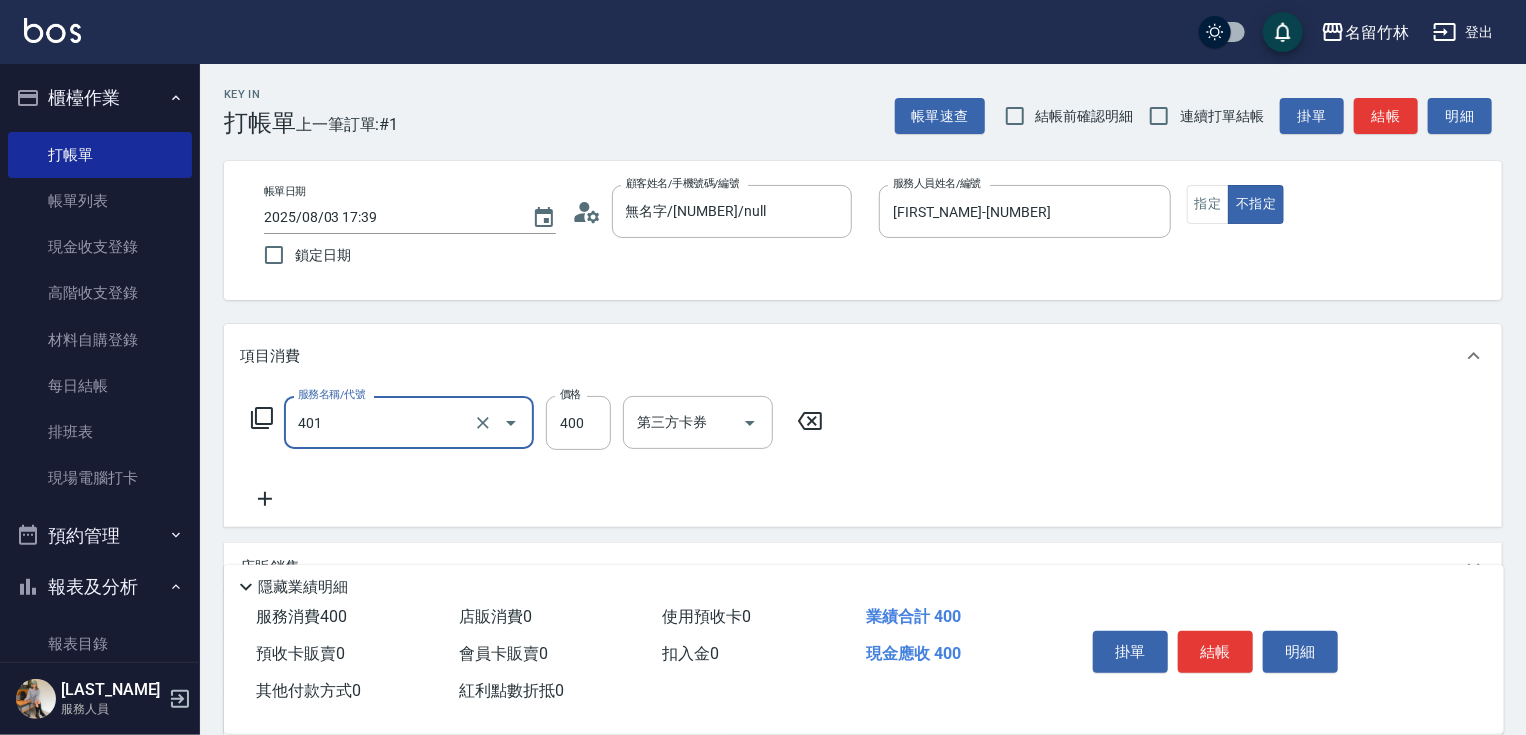 type on "剪髮(400)(401)" 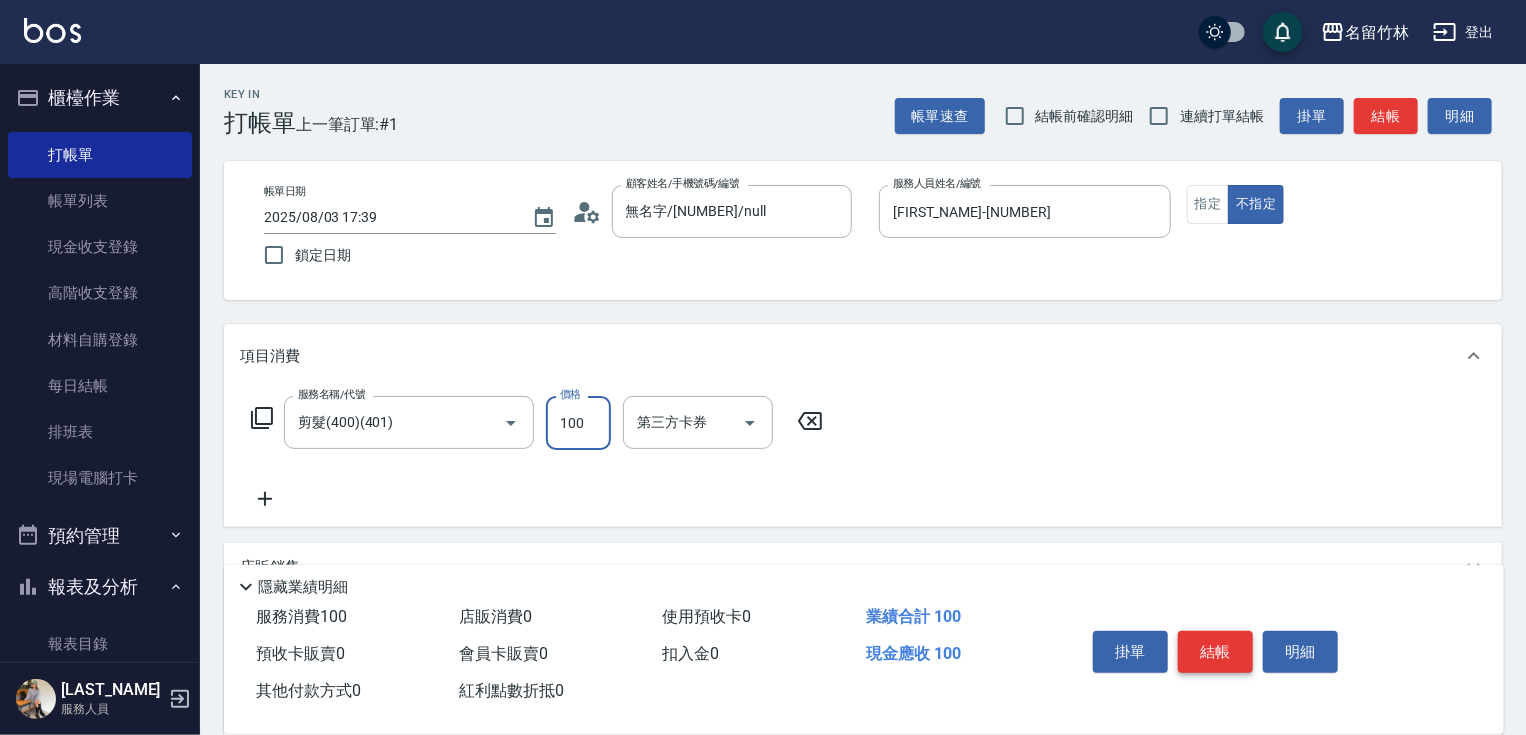 type on "100" 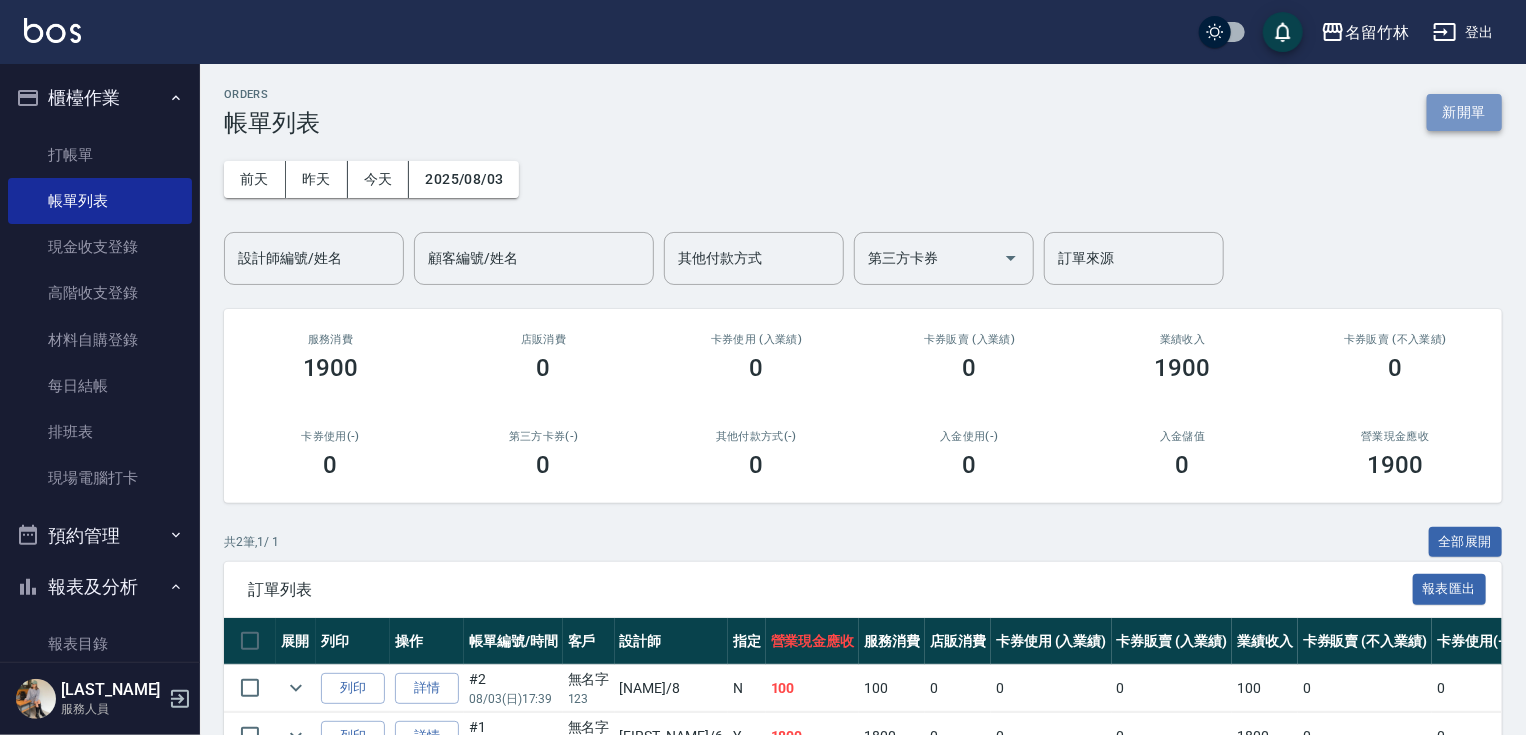 click on "新開單" at bounding box center [1464, 112] 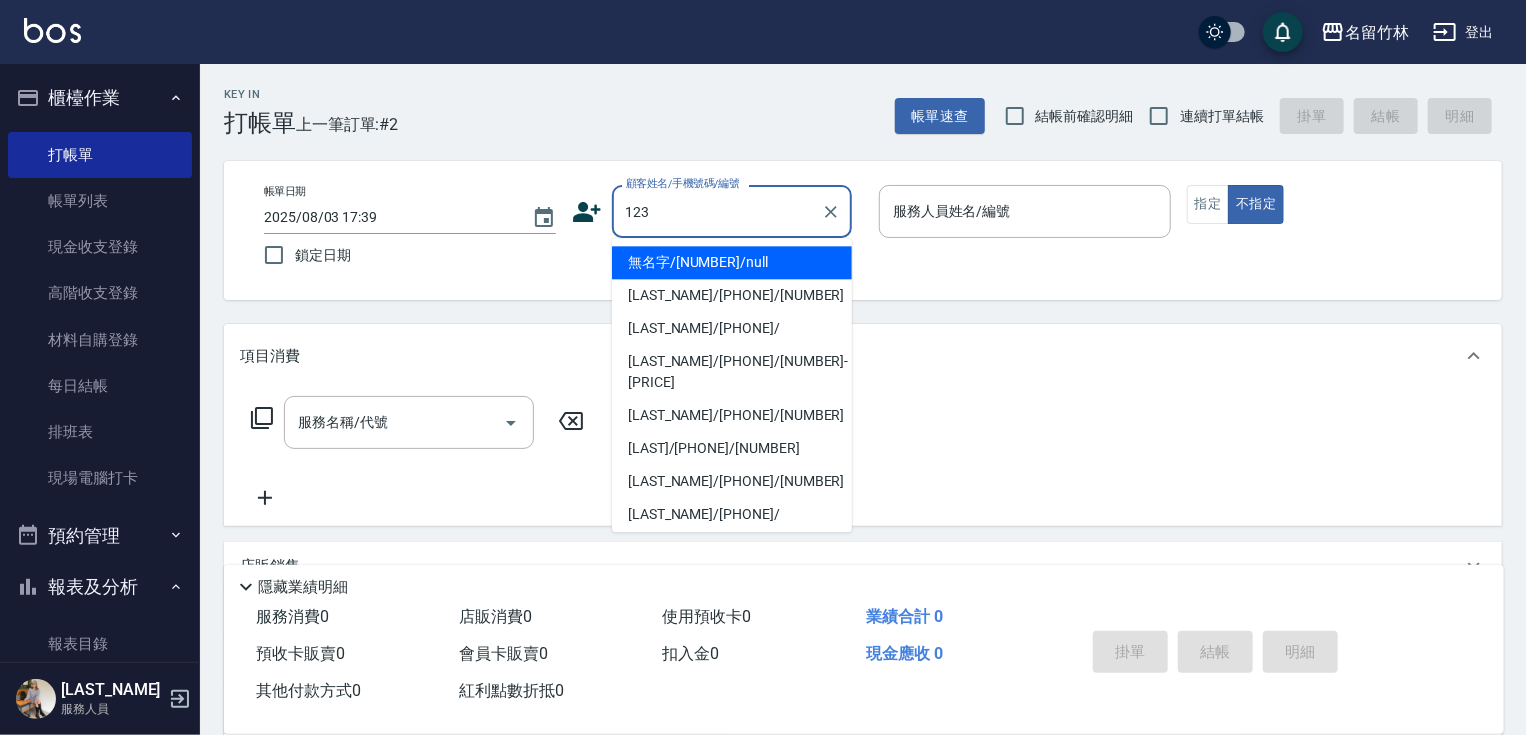 click on "無名字/123/null" at bounding box center [732, 262] 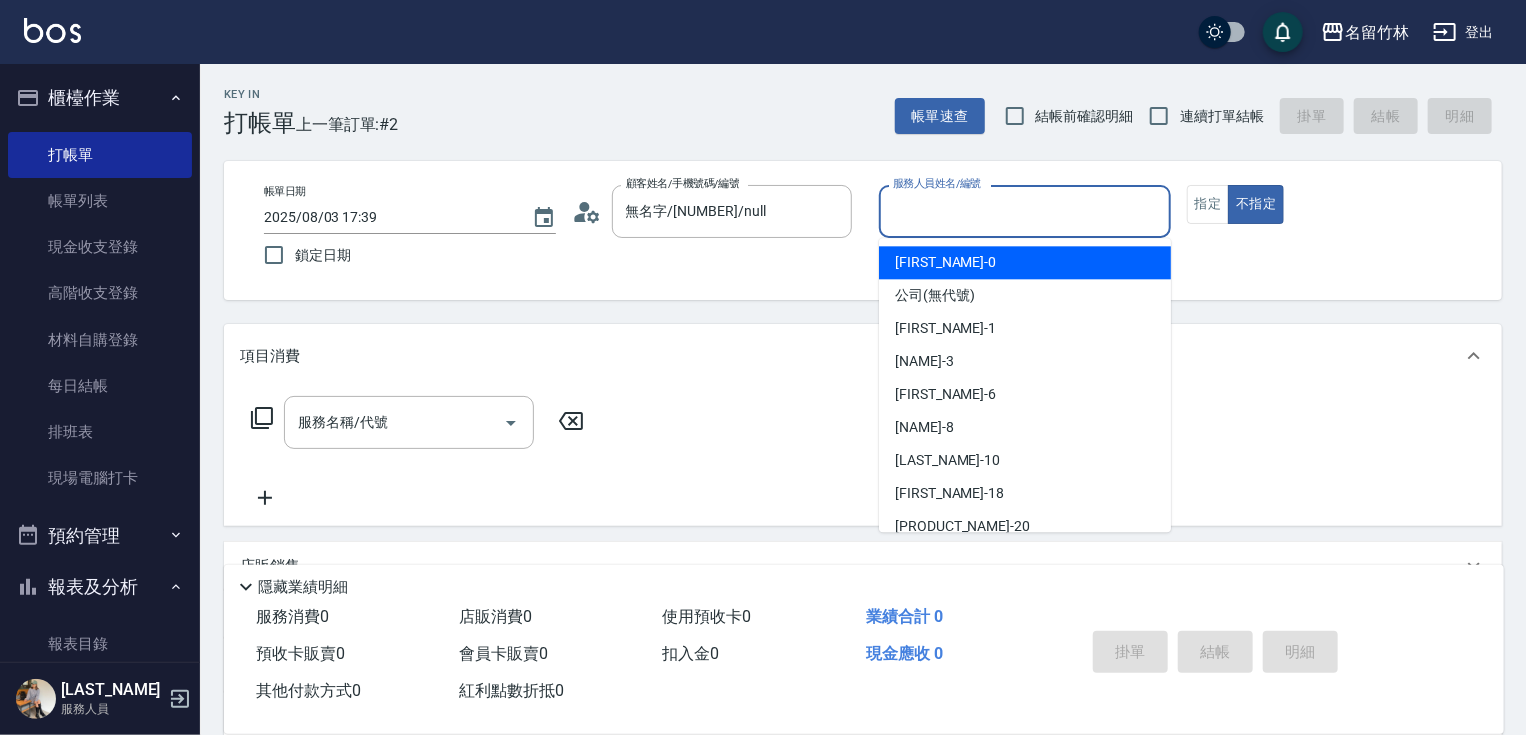 click on "服務人員姓名/編號" at bounding box center [1025, 211] 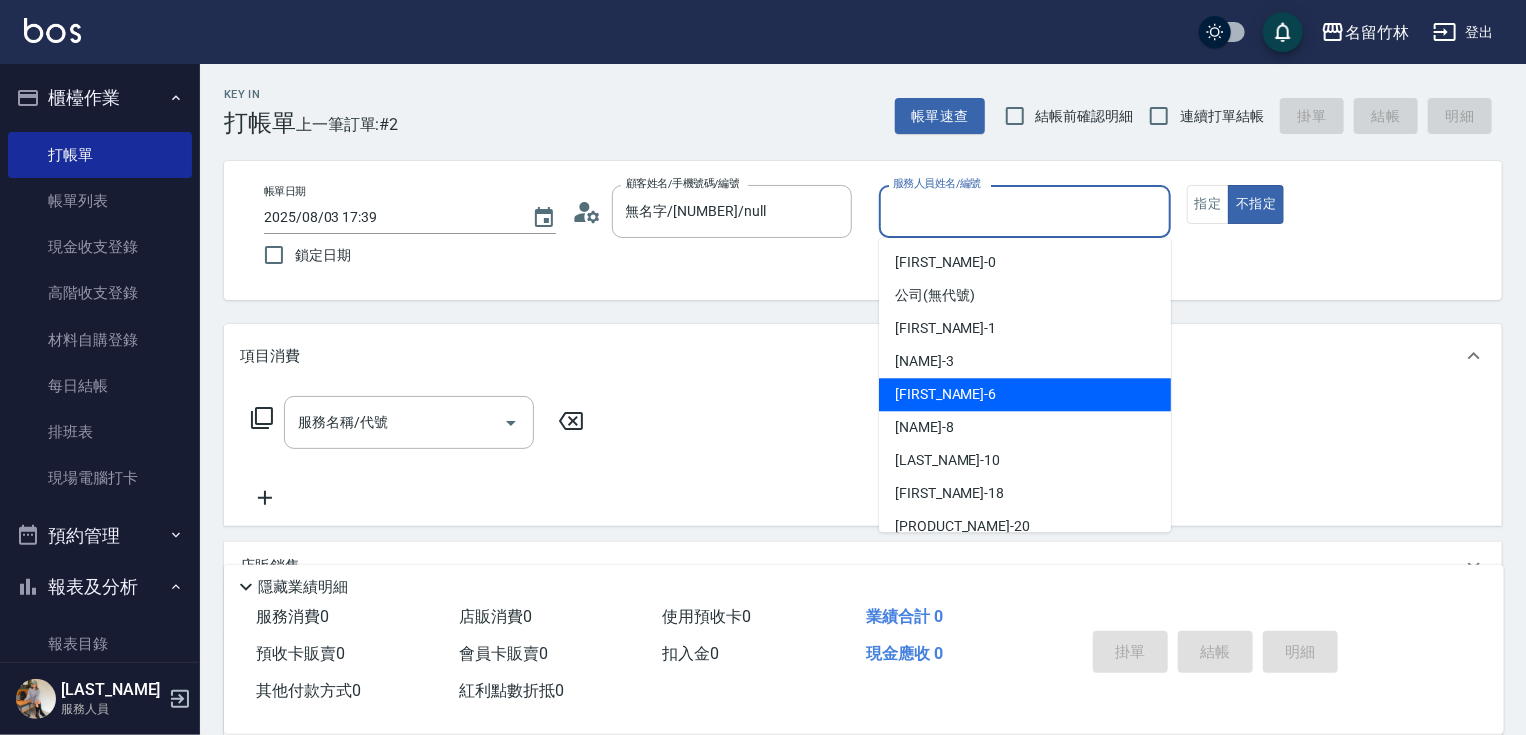 drag, startPoint x: 982, startPoint y: 387, endPoint x: 1105, endPoint y: 268, distance: 171.14322 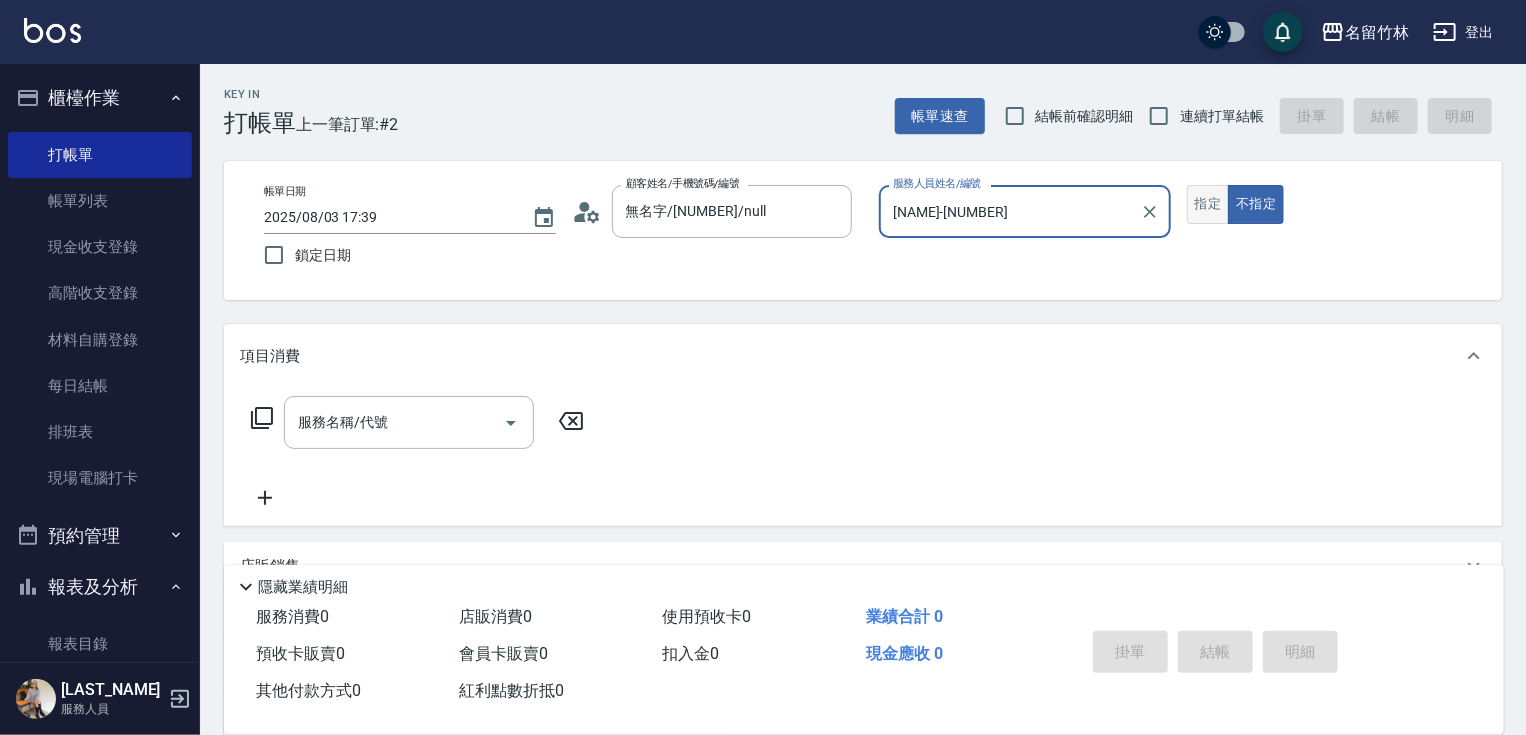 click on "指定" at bounding box center [1208, 204] 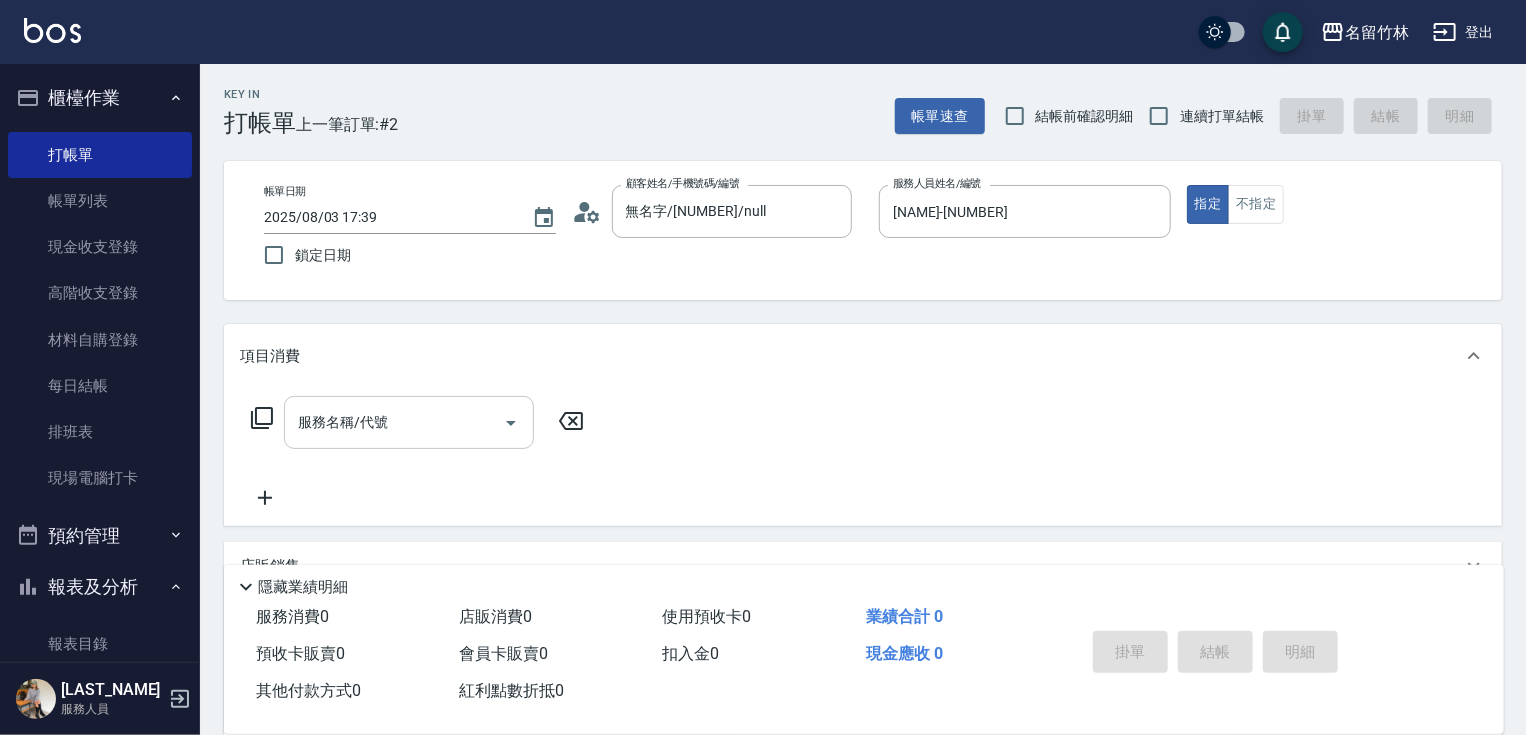 click on "服務名稱/代號" at bounding box center [394, 422] 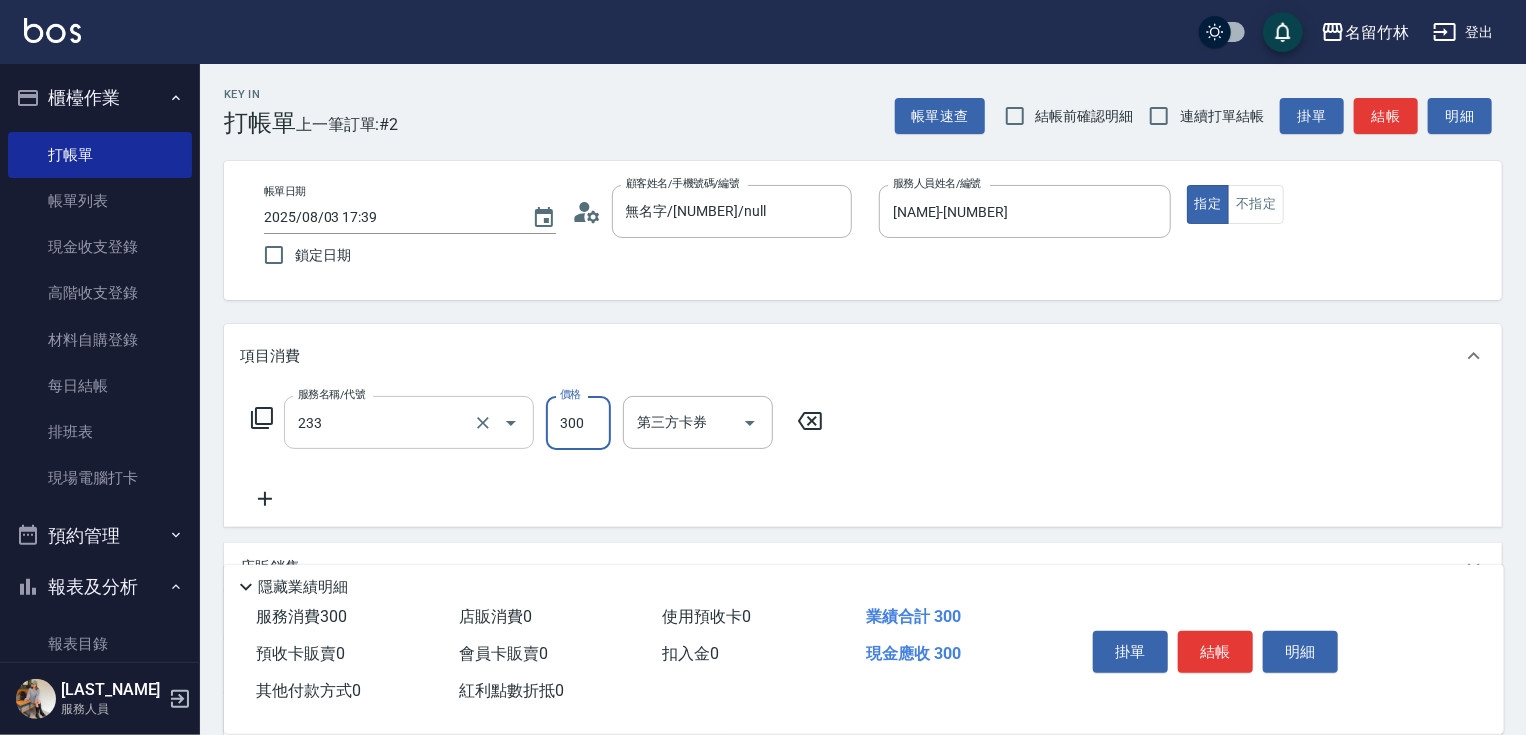 type on "洗髮300(233)" 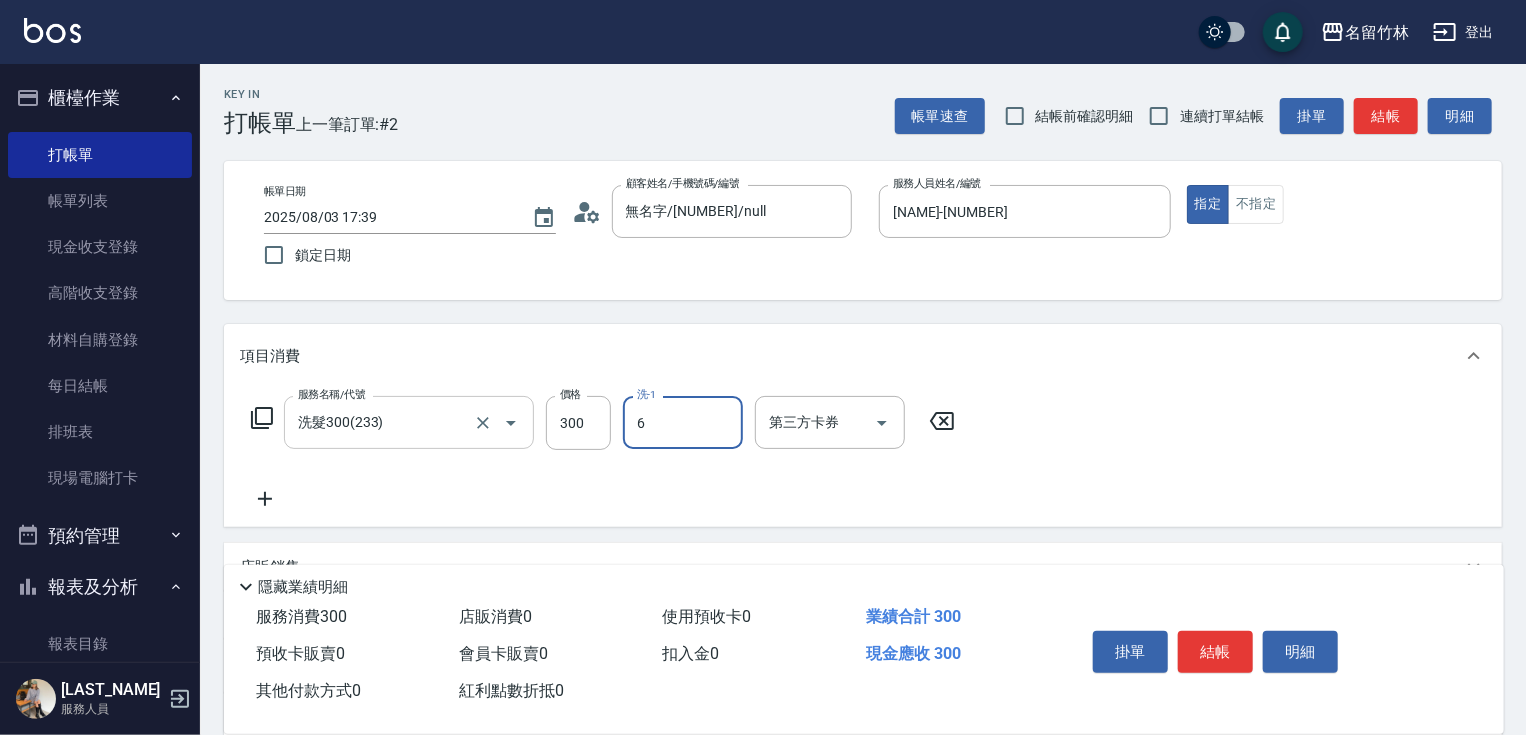 type on "mimi-6" 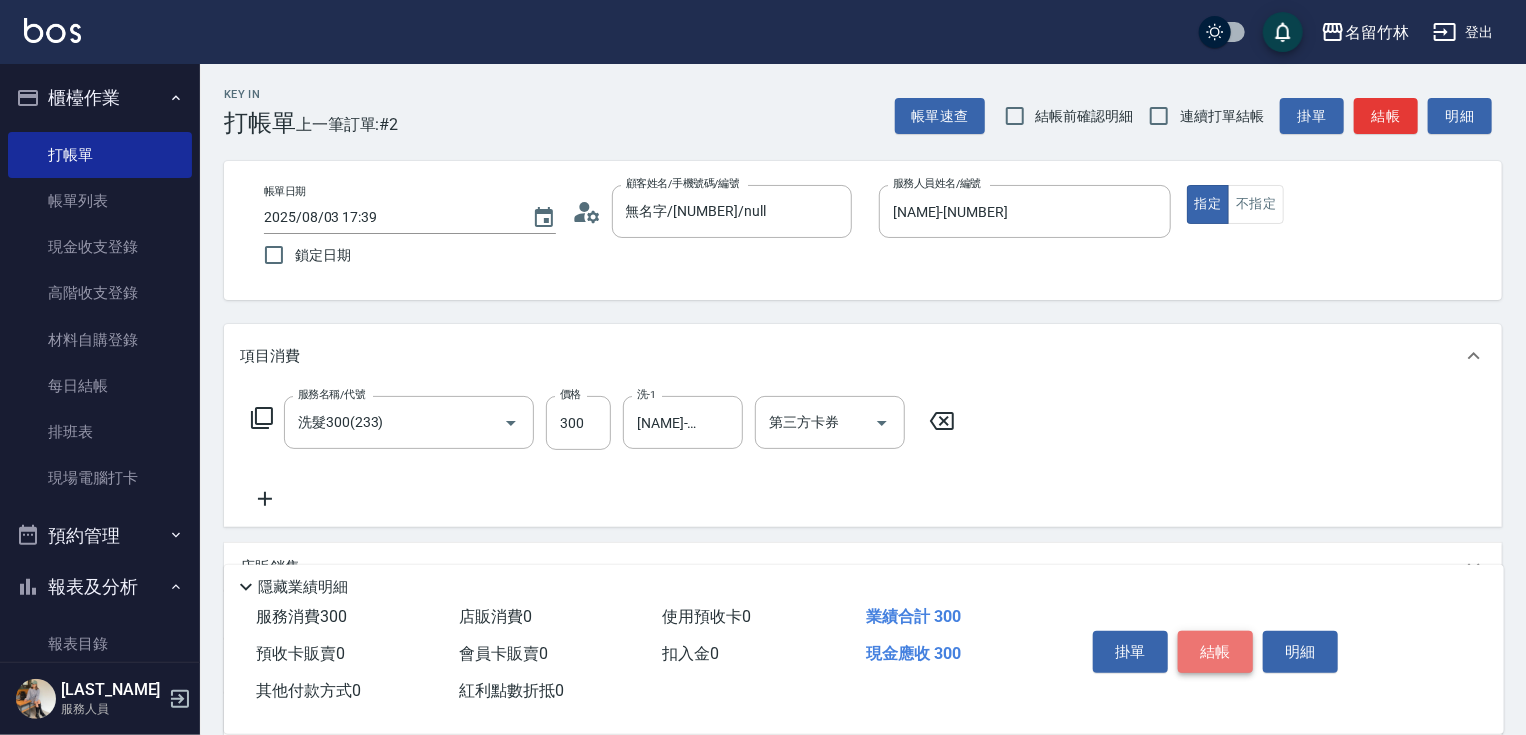 click on "結帳" at bounding box center [1215, 652] 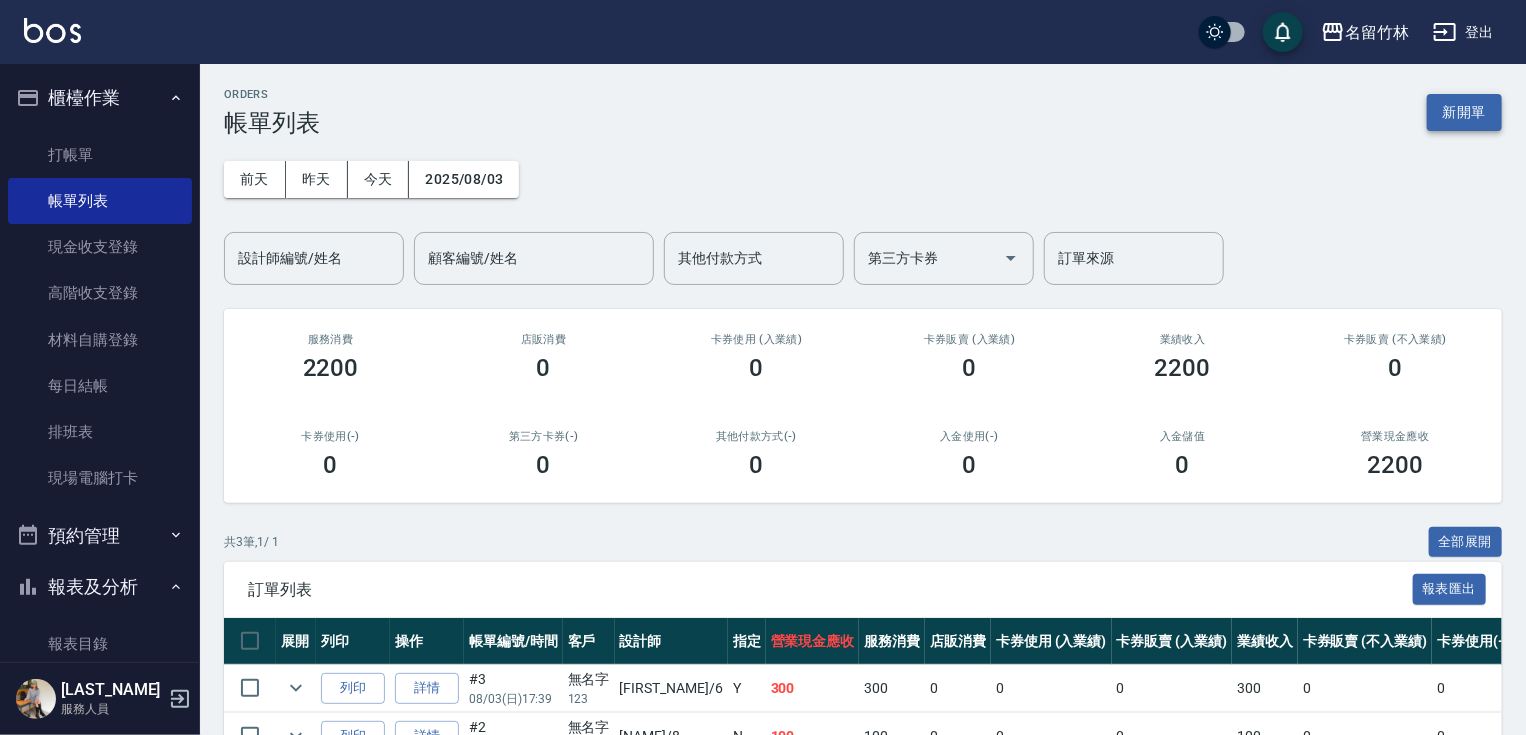 click on "新開單" at bounding box center [1464, 112] 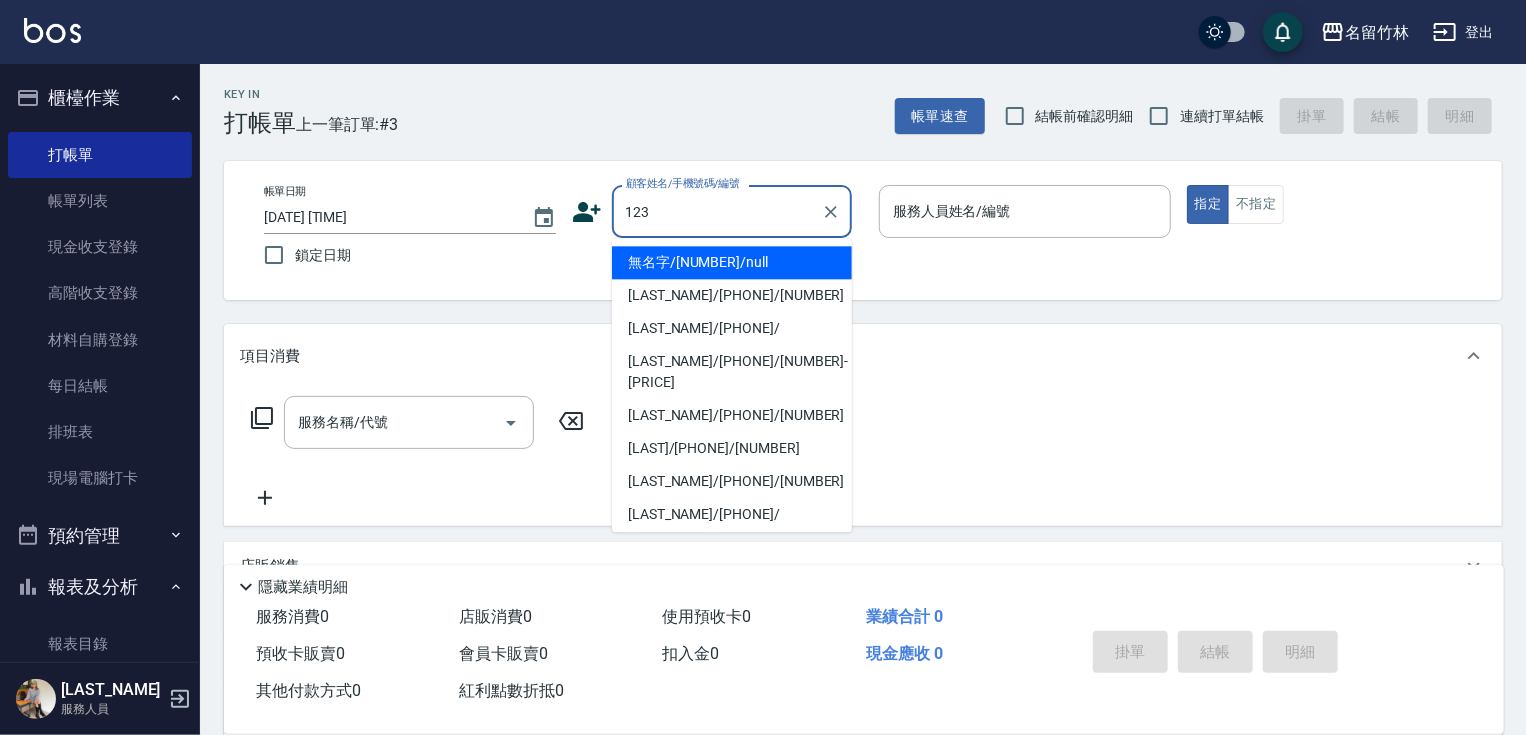 click on "無名字/123/null" at bounding box center (732, 262) 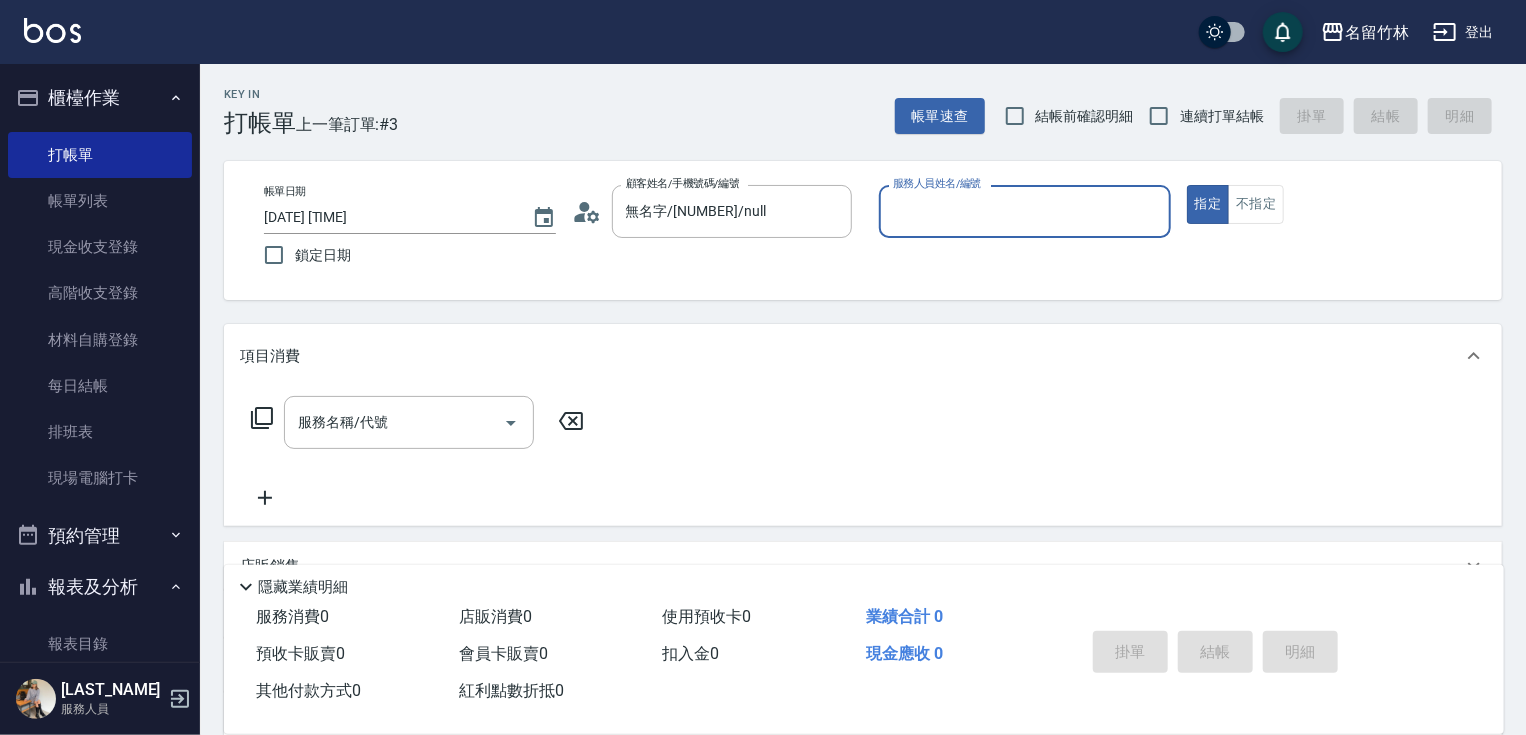 click on "服務人員姓名/編號" at bounding box center (1025, 211) 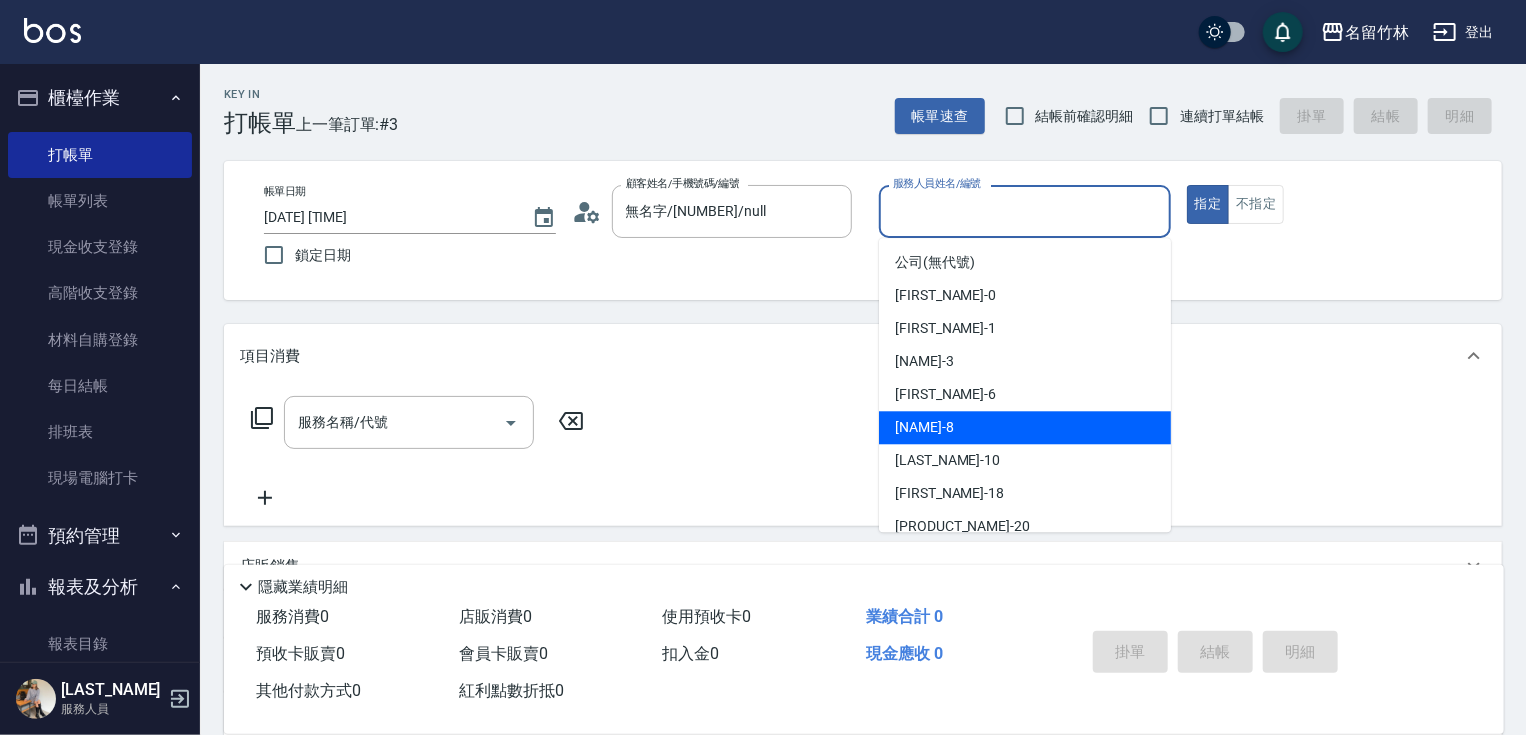 click on "曉容 -8" at bounding box center (1025, 427) 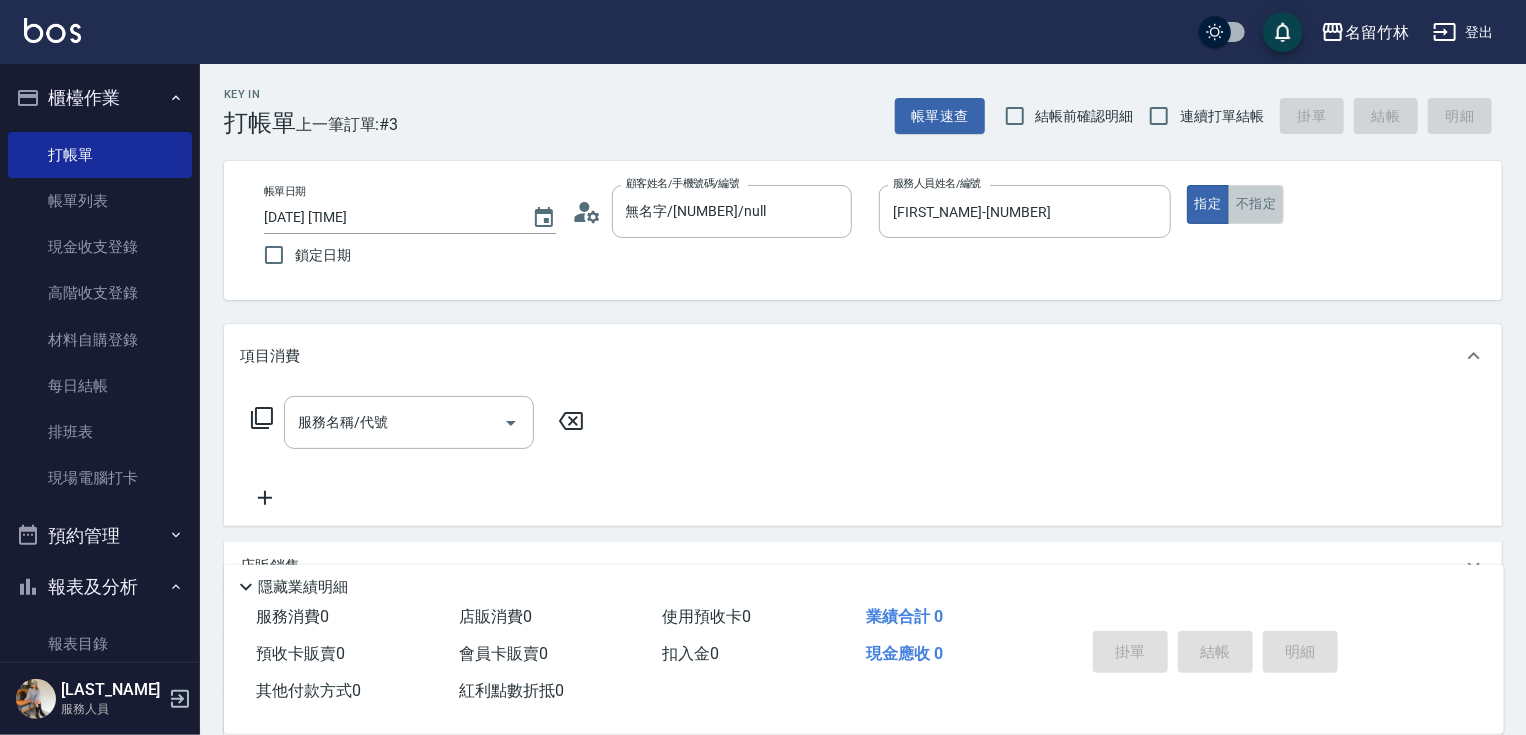 click on "不指定" at bounding box center (1256, 204) 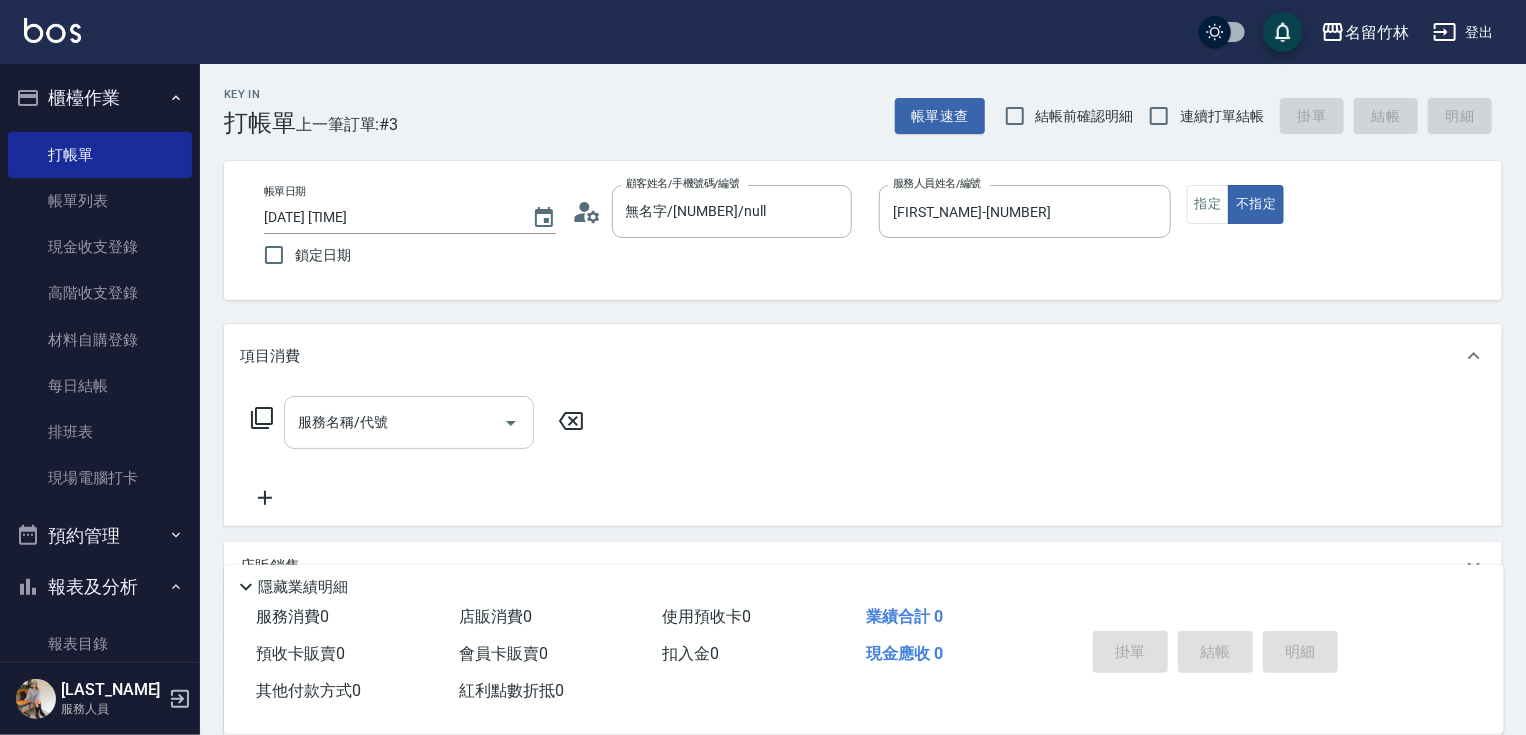 click on "服務名稱/代號" at bounding box center (394, 422) 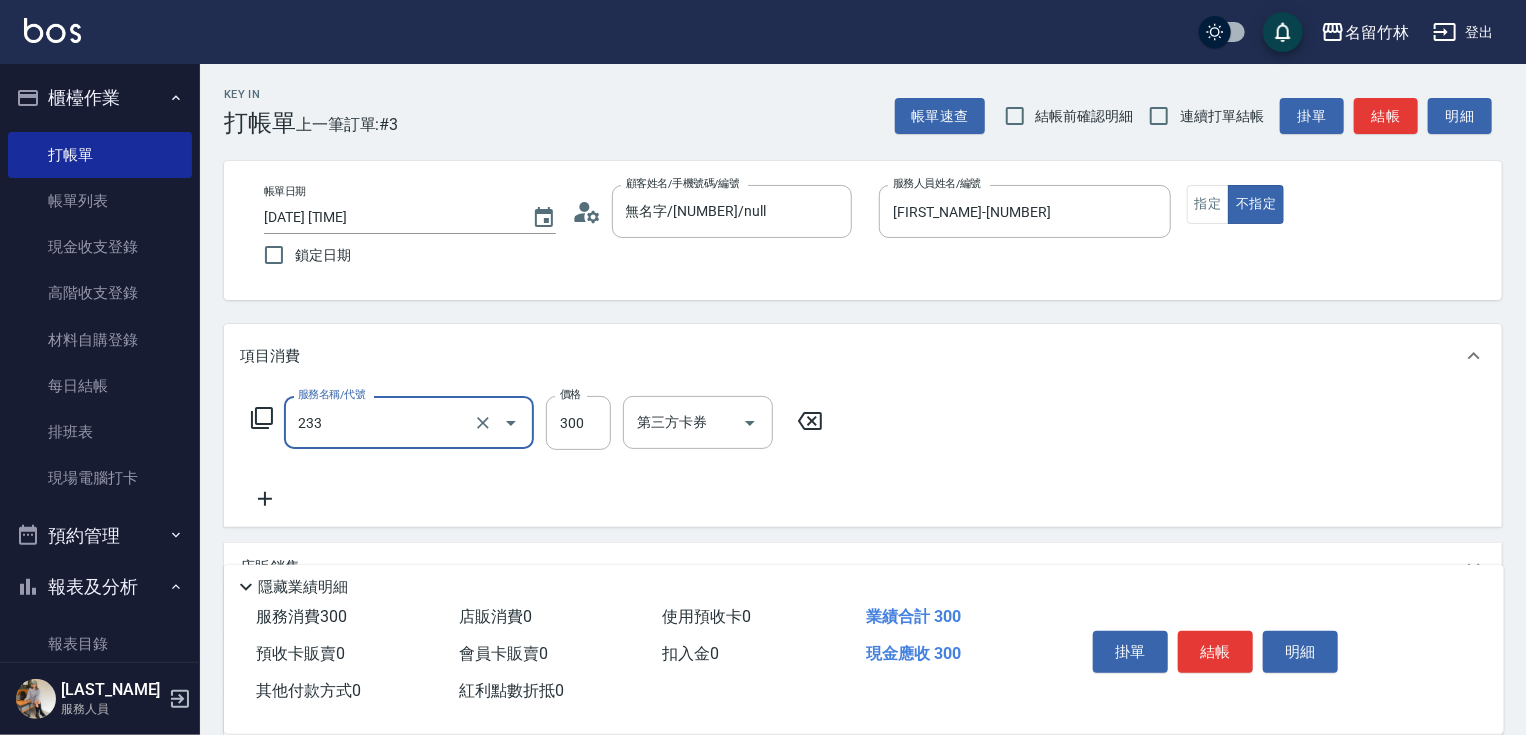 type on "洗髮300(233)" 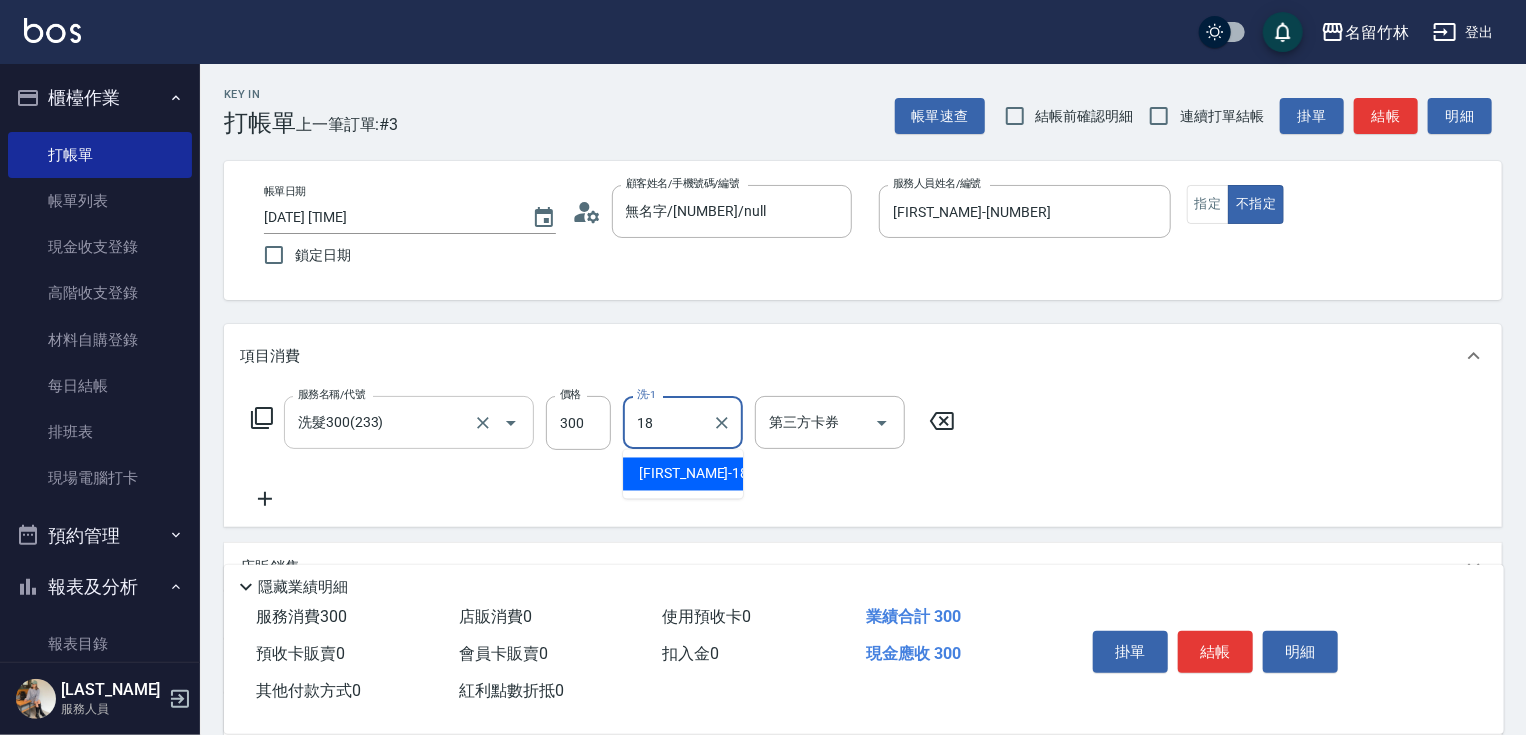 type on "小慧-18" 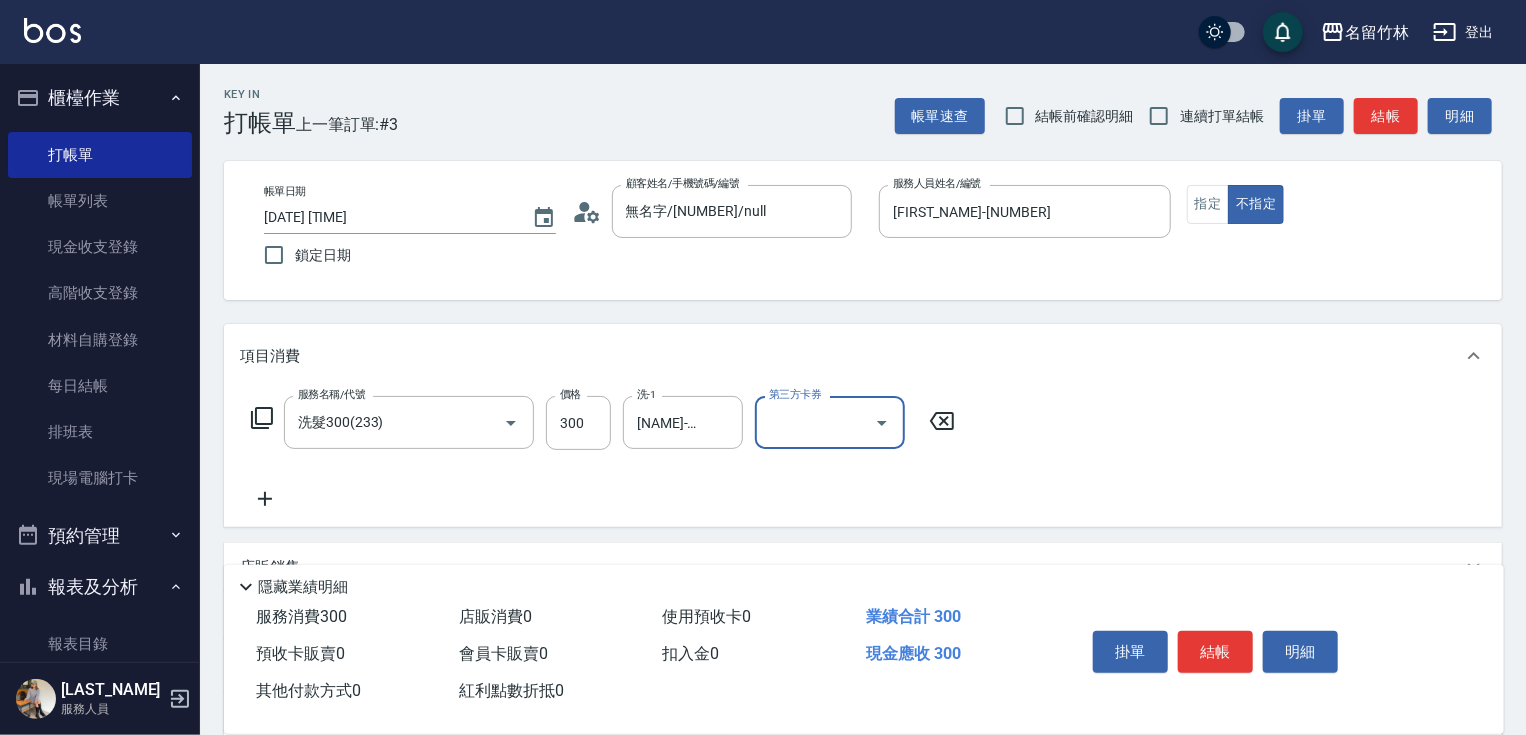 click 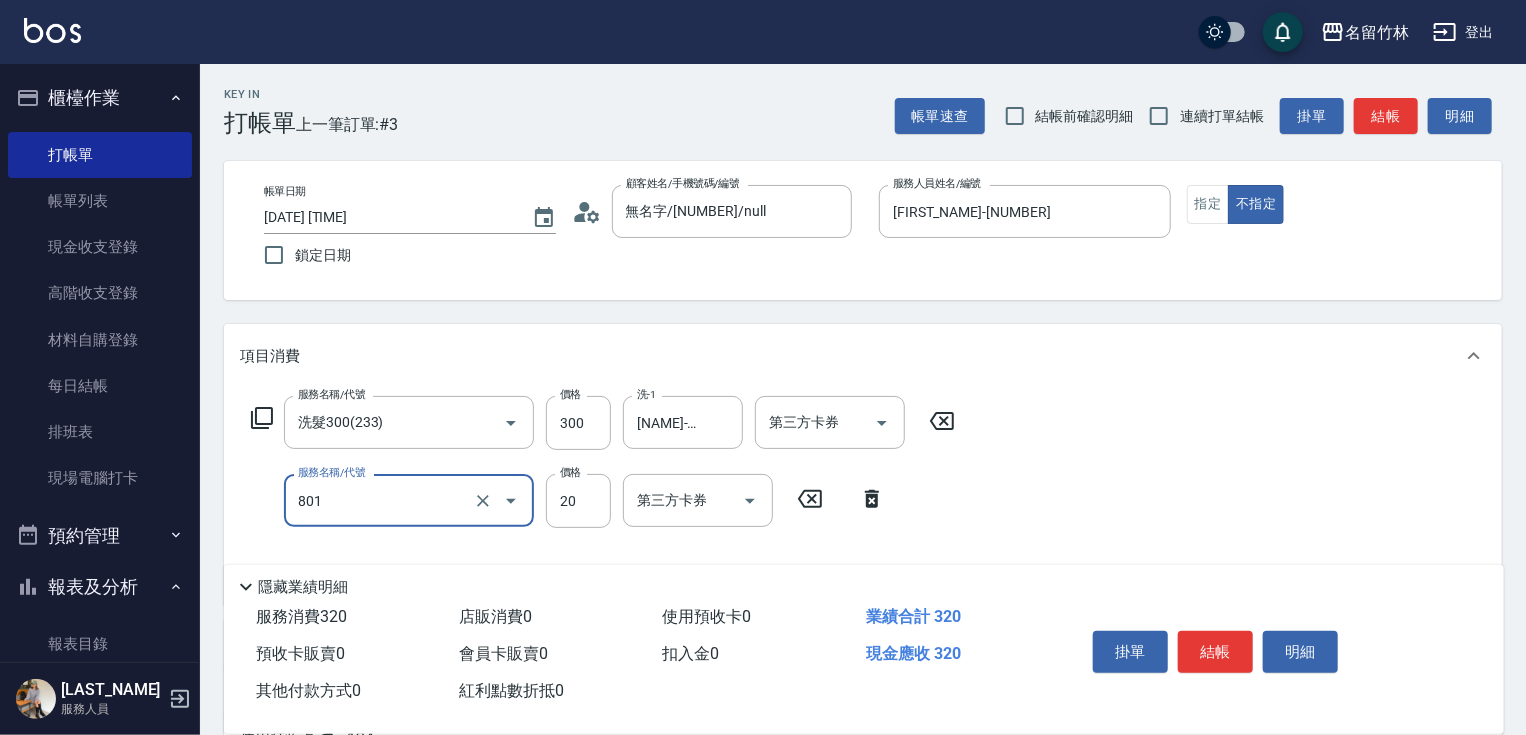 type on "潤絲20(801)" 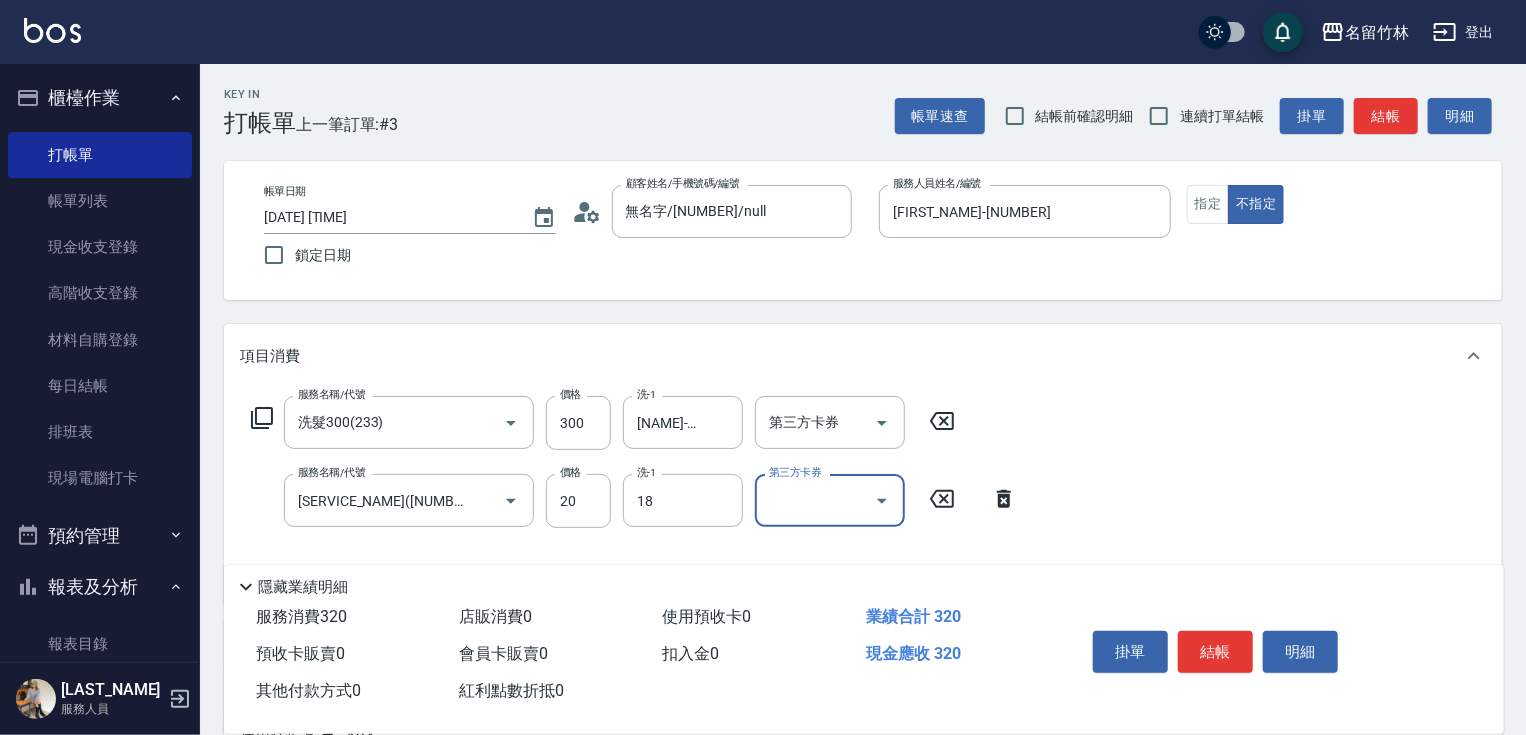 type on "小慧-18" 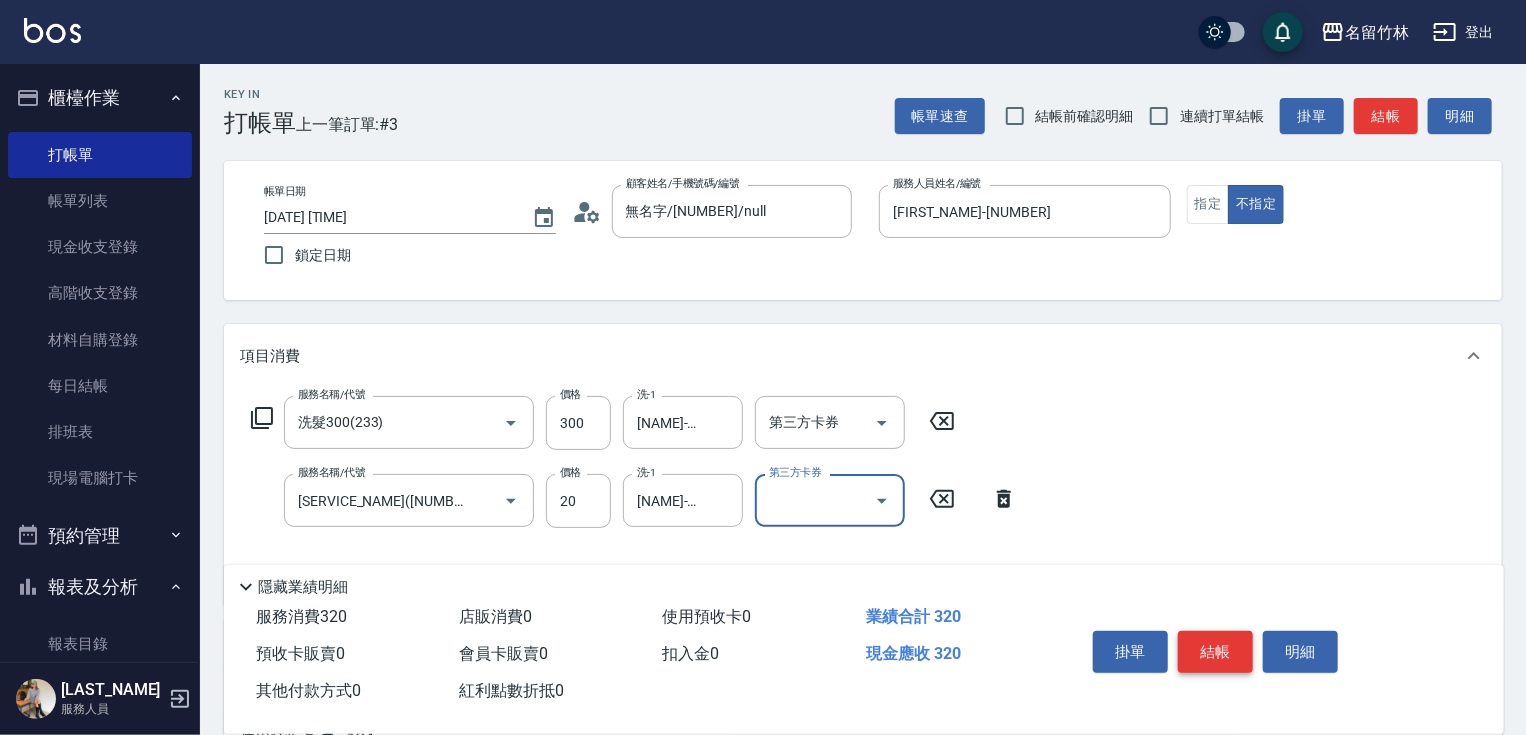 click on "結帳" at bounding box center (1215, 652) 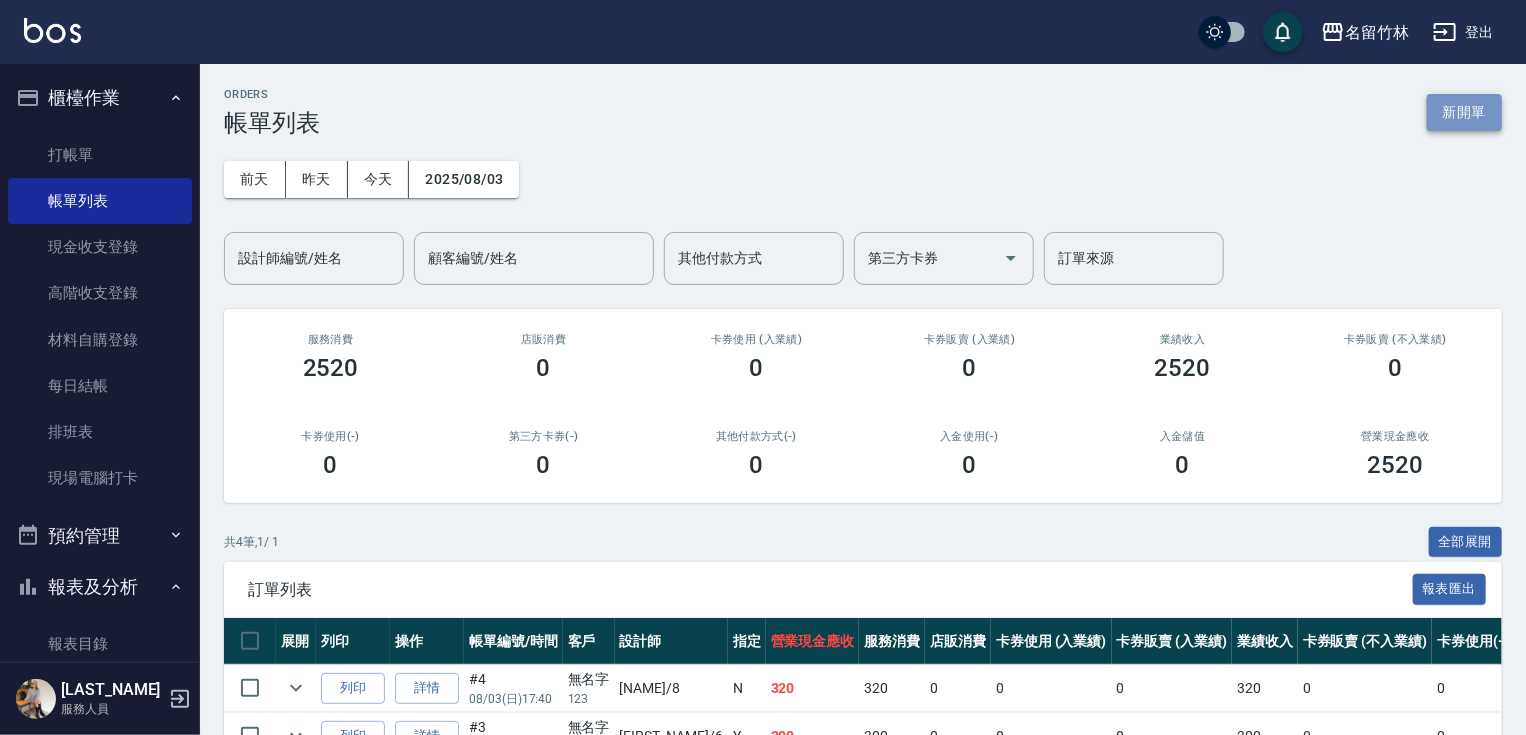 click on "新開單" at bounding box center (1464, 112) 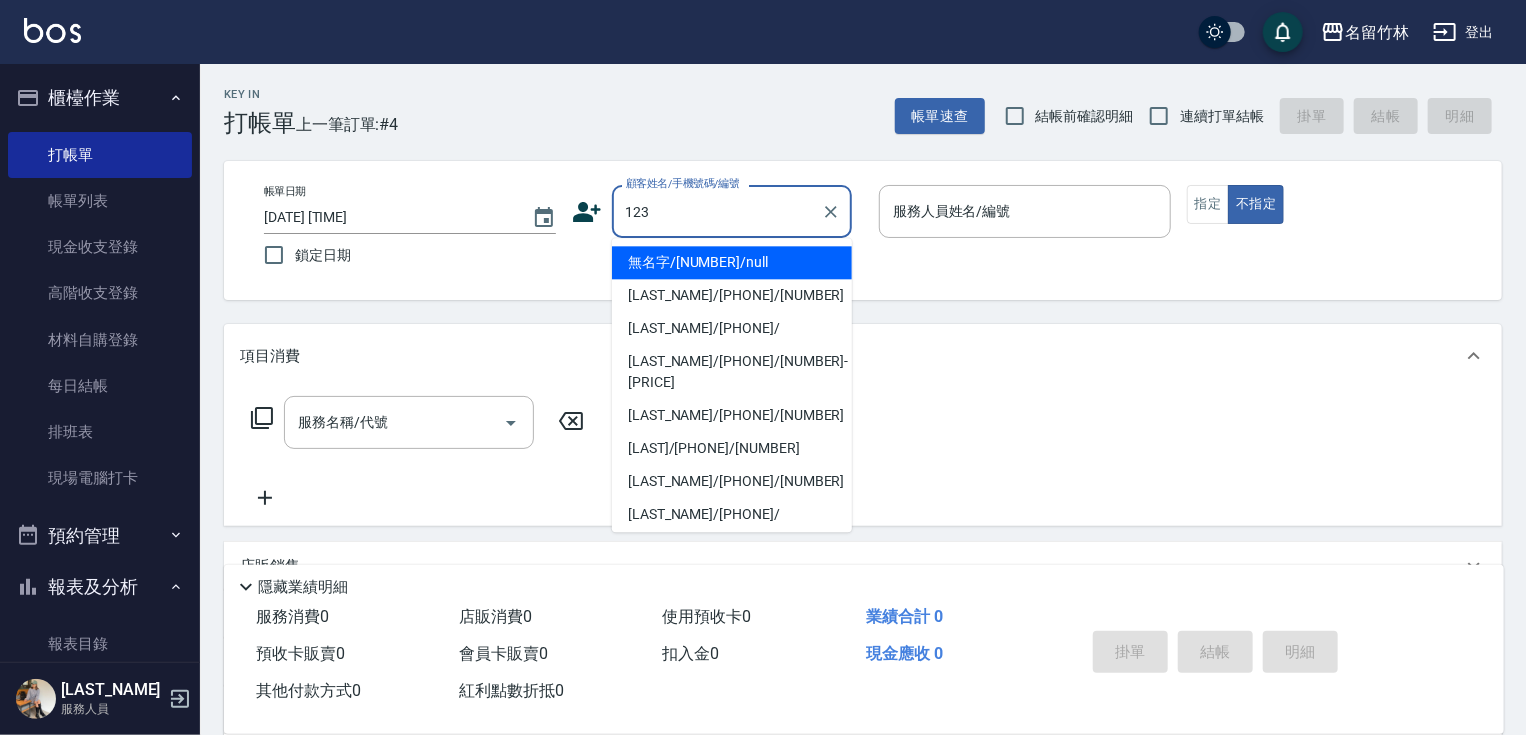 click on "無名字/123/null" at bounding box center [732, 262] 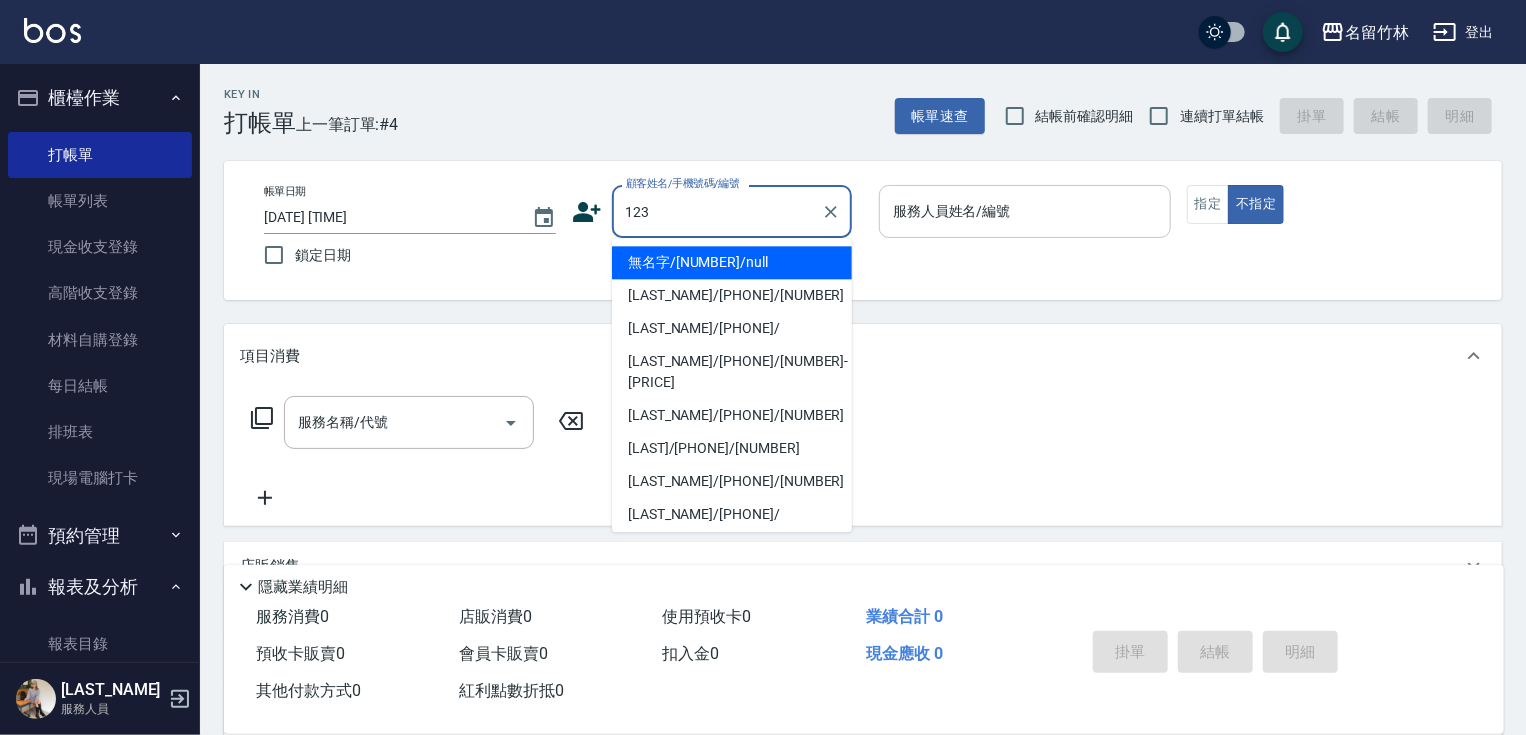 type on "無名字/123/null" 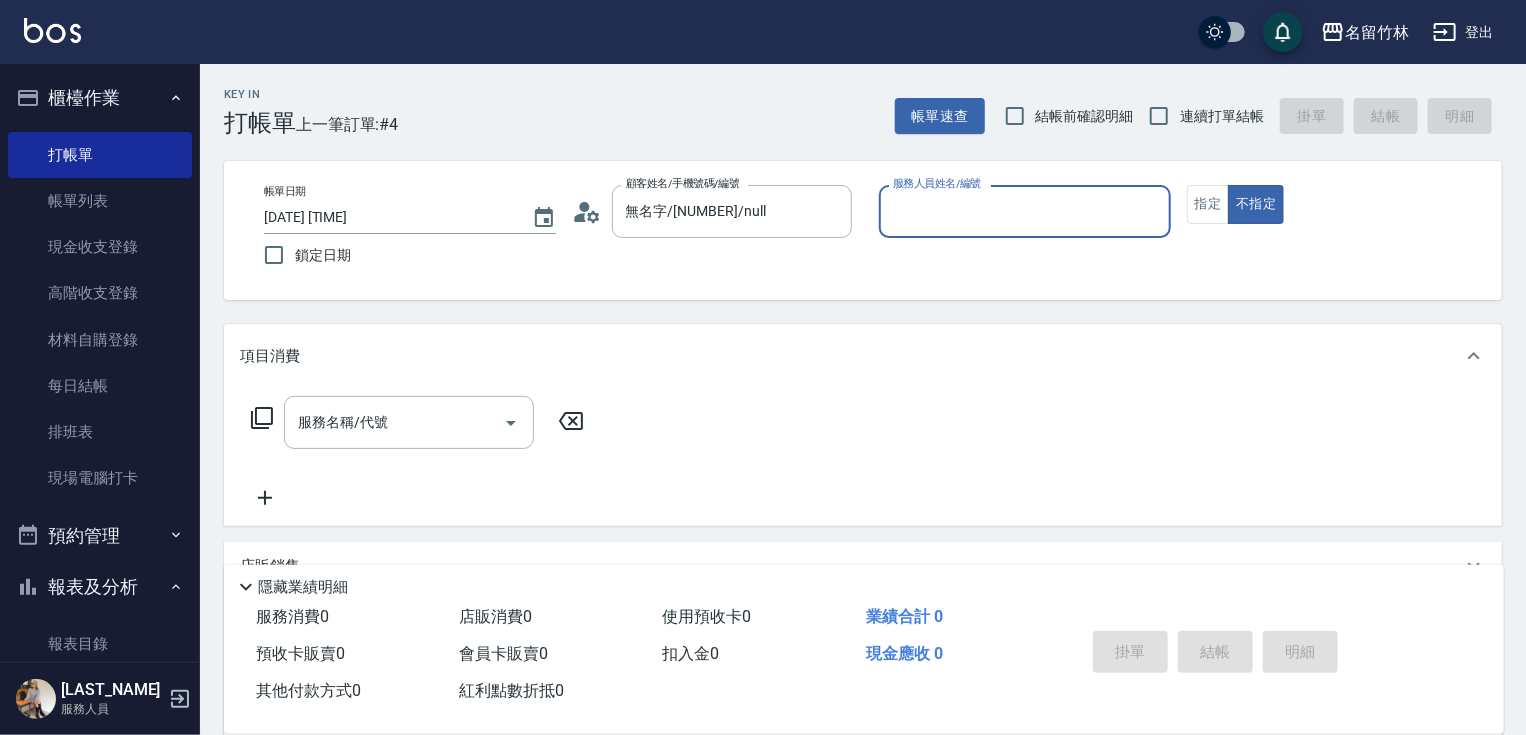 click on "服務人員姓名/編號" at bounding box center [1025, 211] 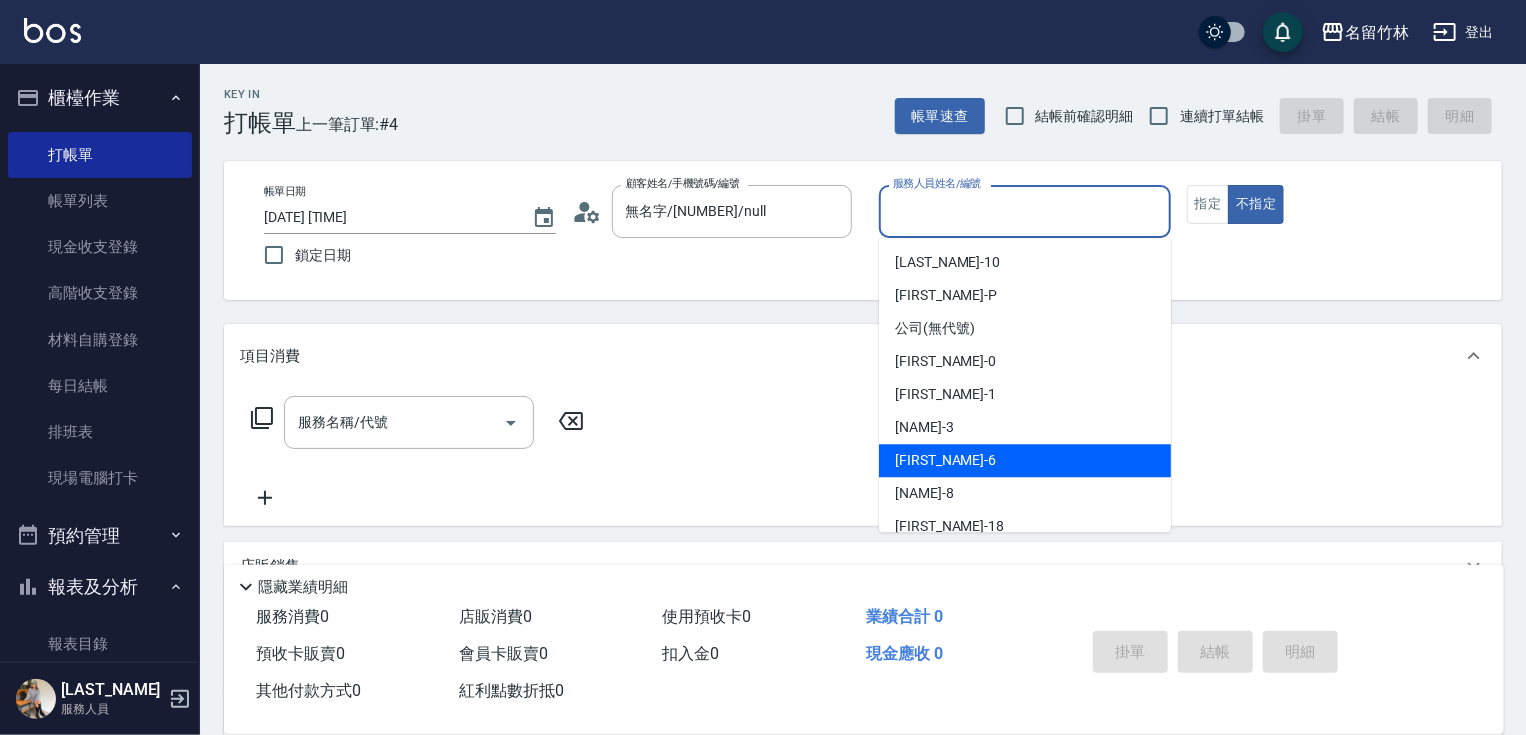 click on "mimi -6" at bounding box center [1025, 460] 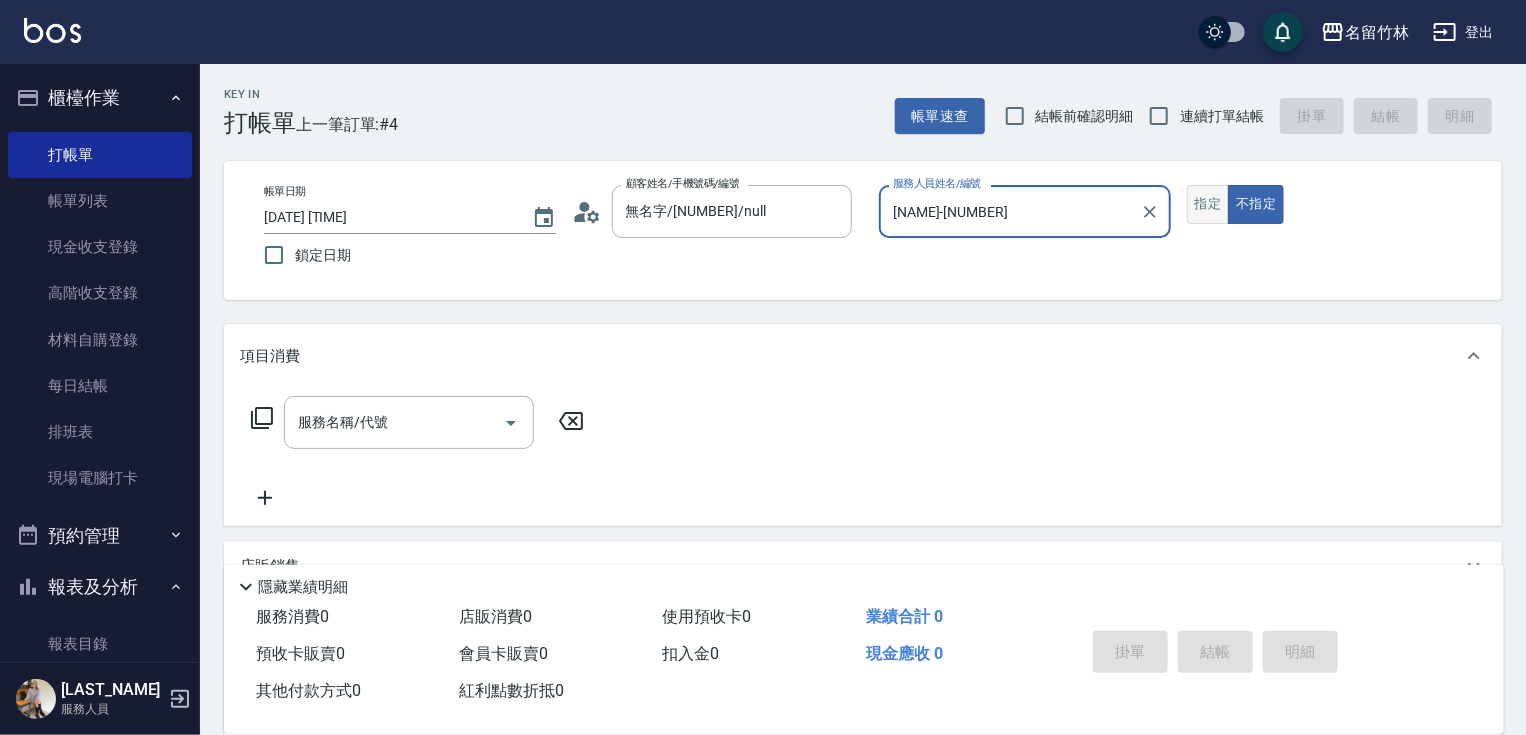 click on "指定" at bounding box center [1208, 204] 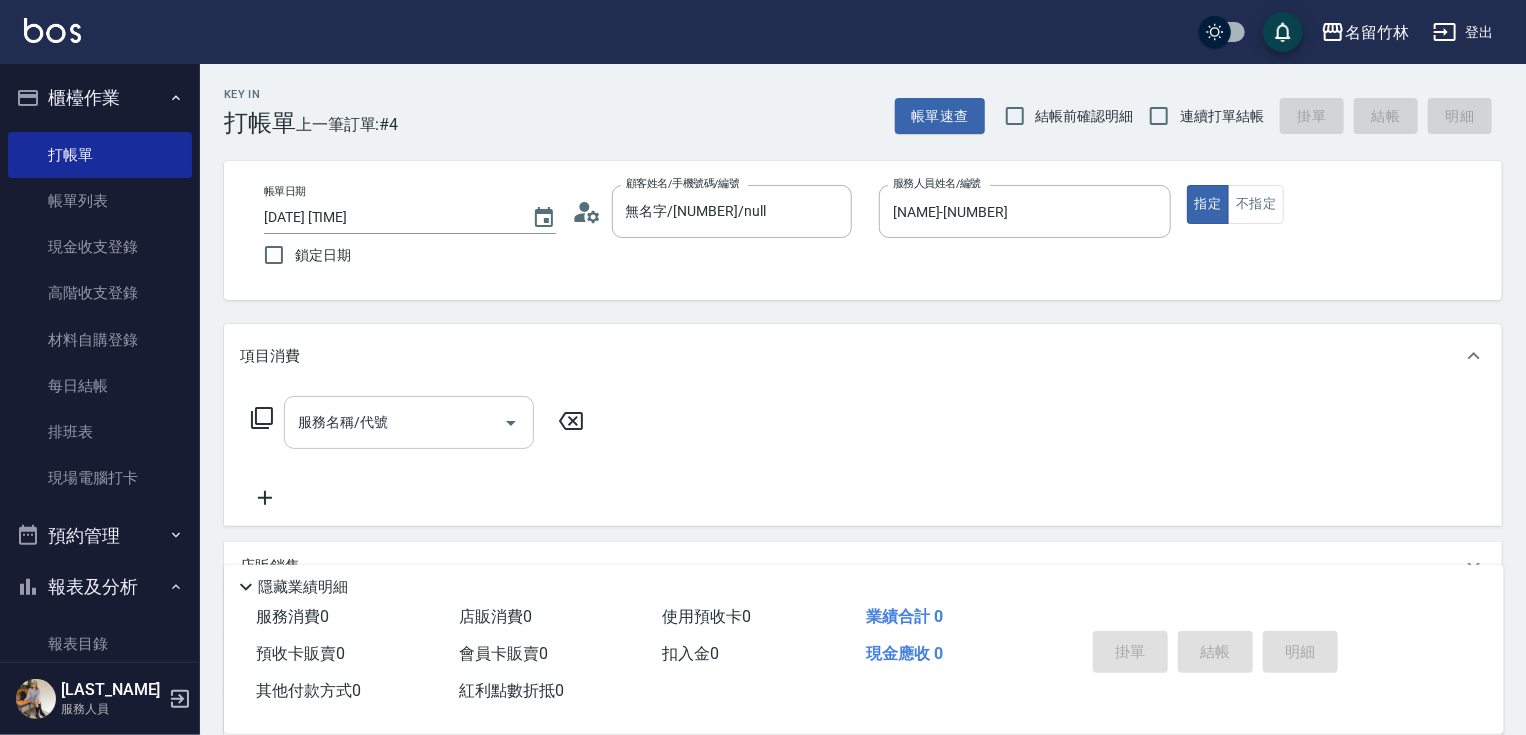 click on "服務名稱/代號" at bounding box center [394, 422] 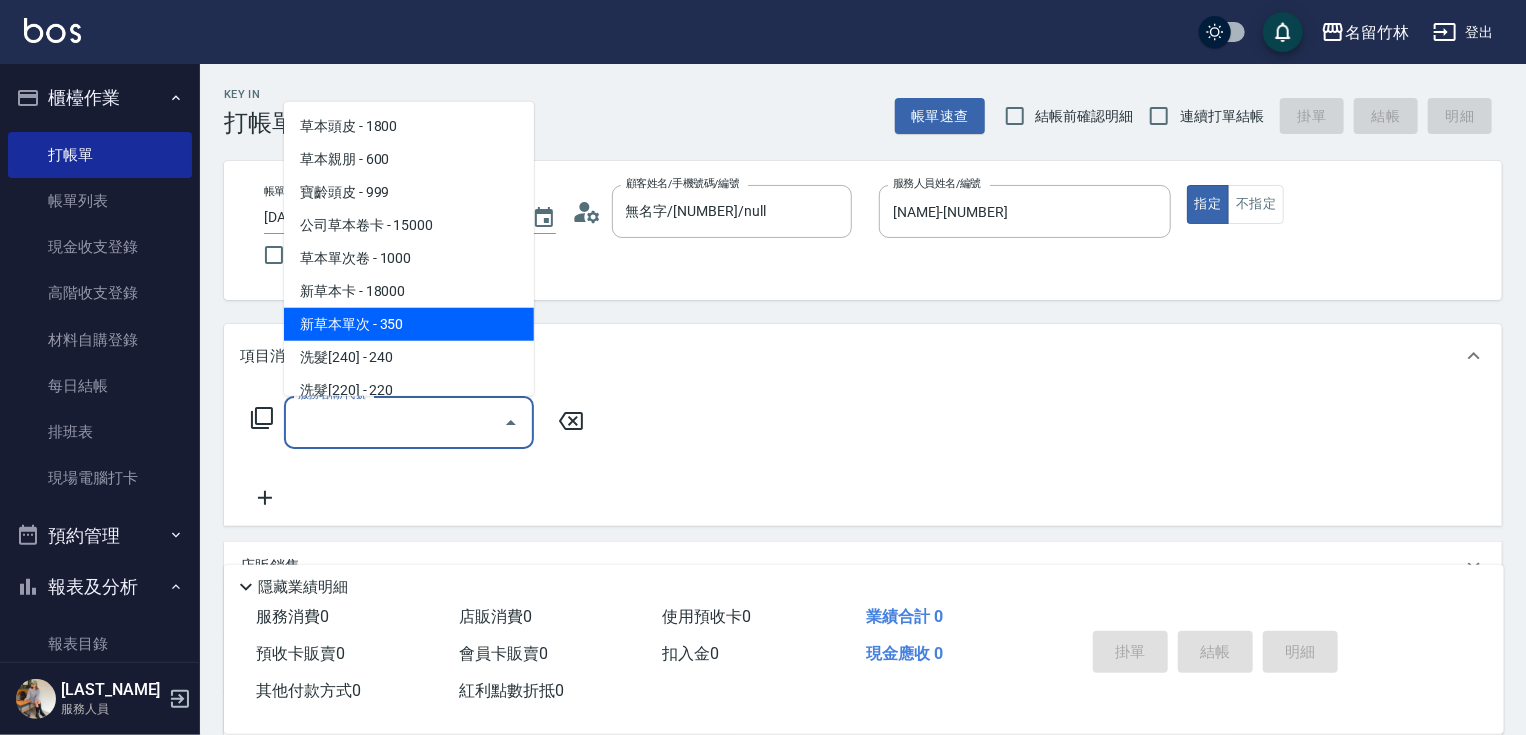 click on "新草本單次 - 350" at bounding box center [409, 324] 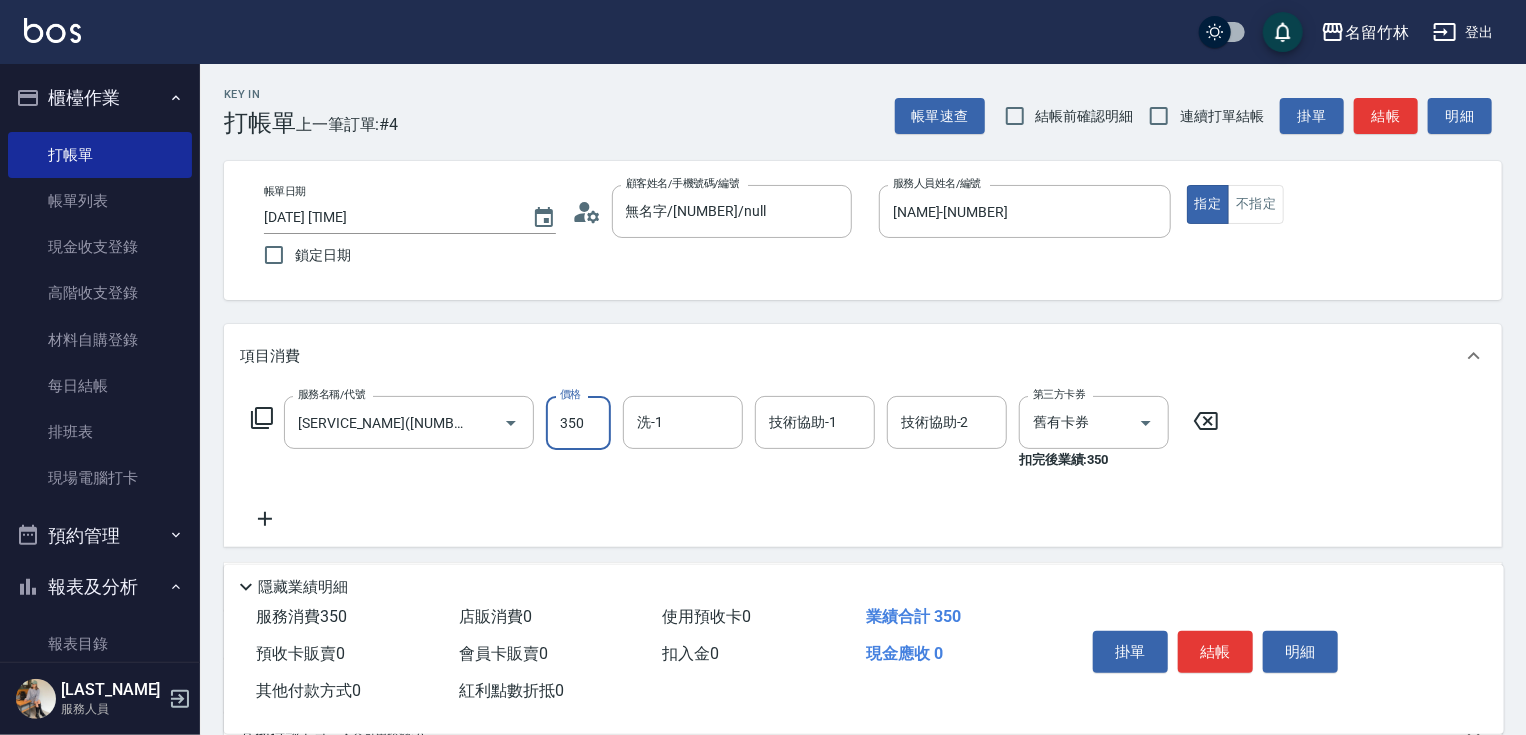 click on "350" at bounding box center [578, 423] 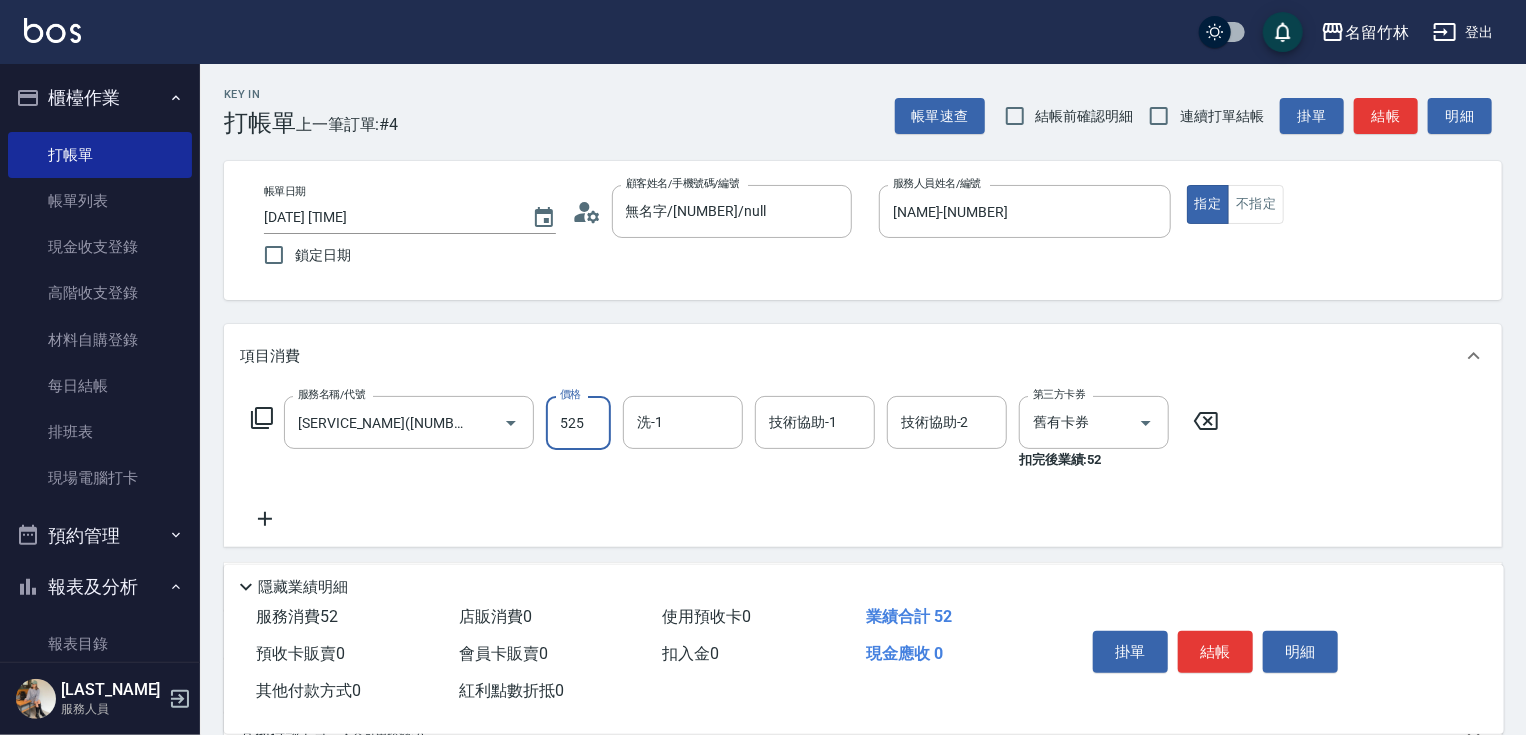 type on "525" 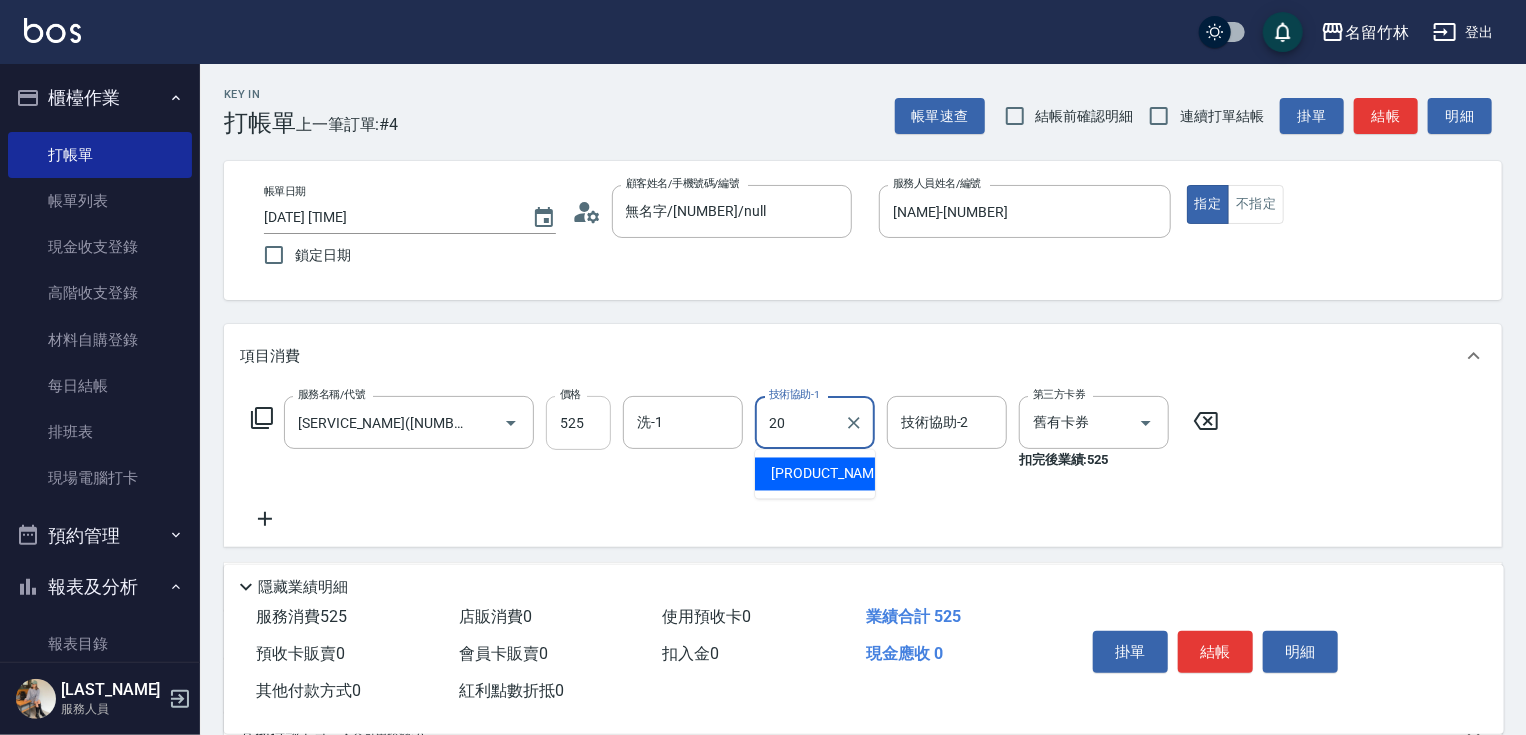 type on "肉圓-20" 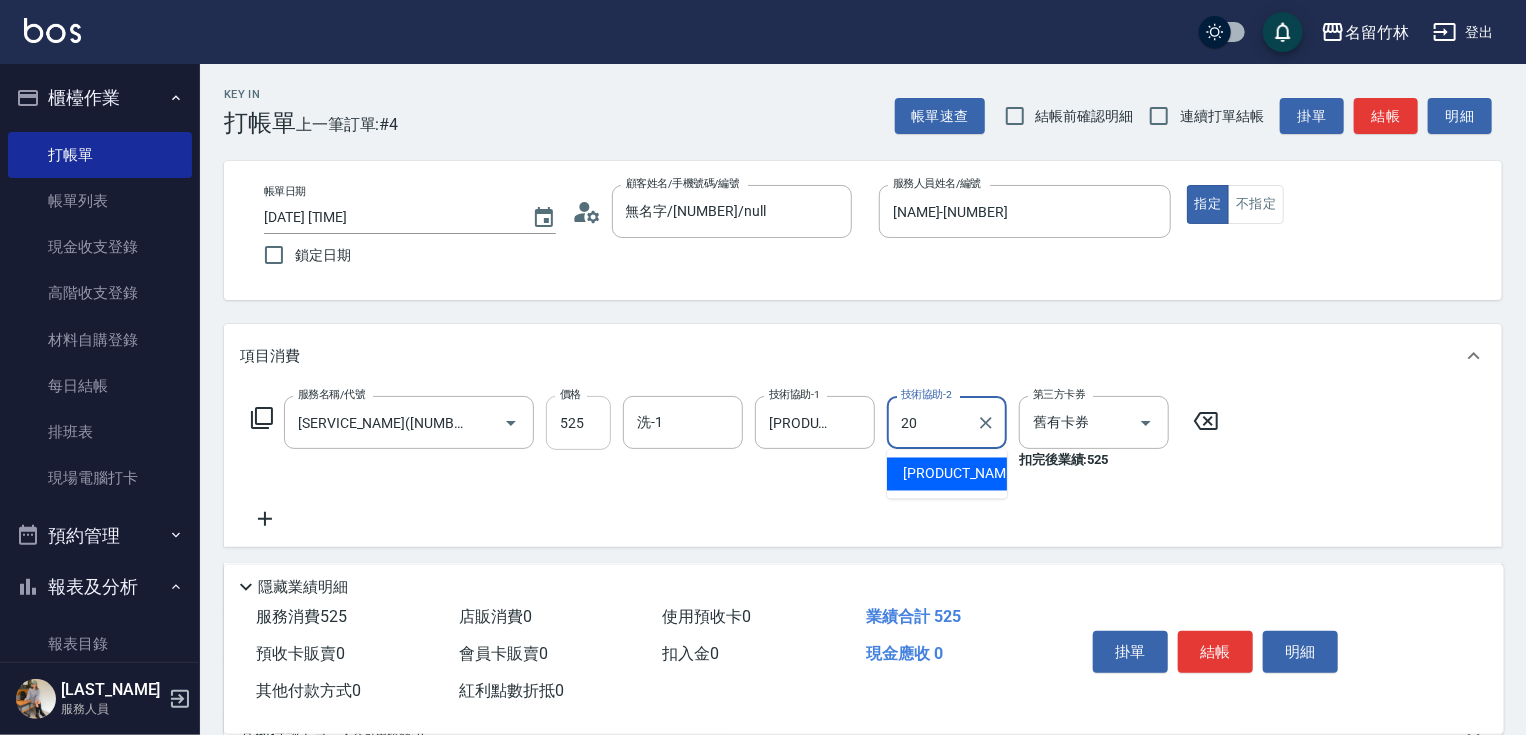 type on "肉圓-20" 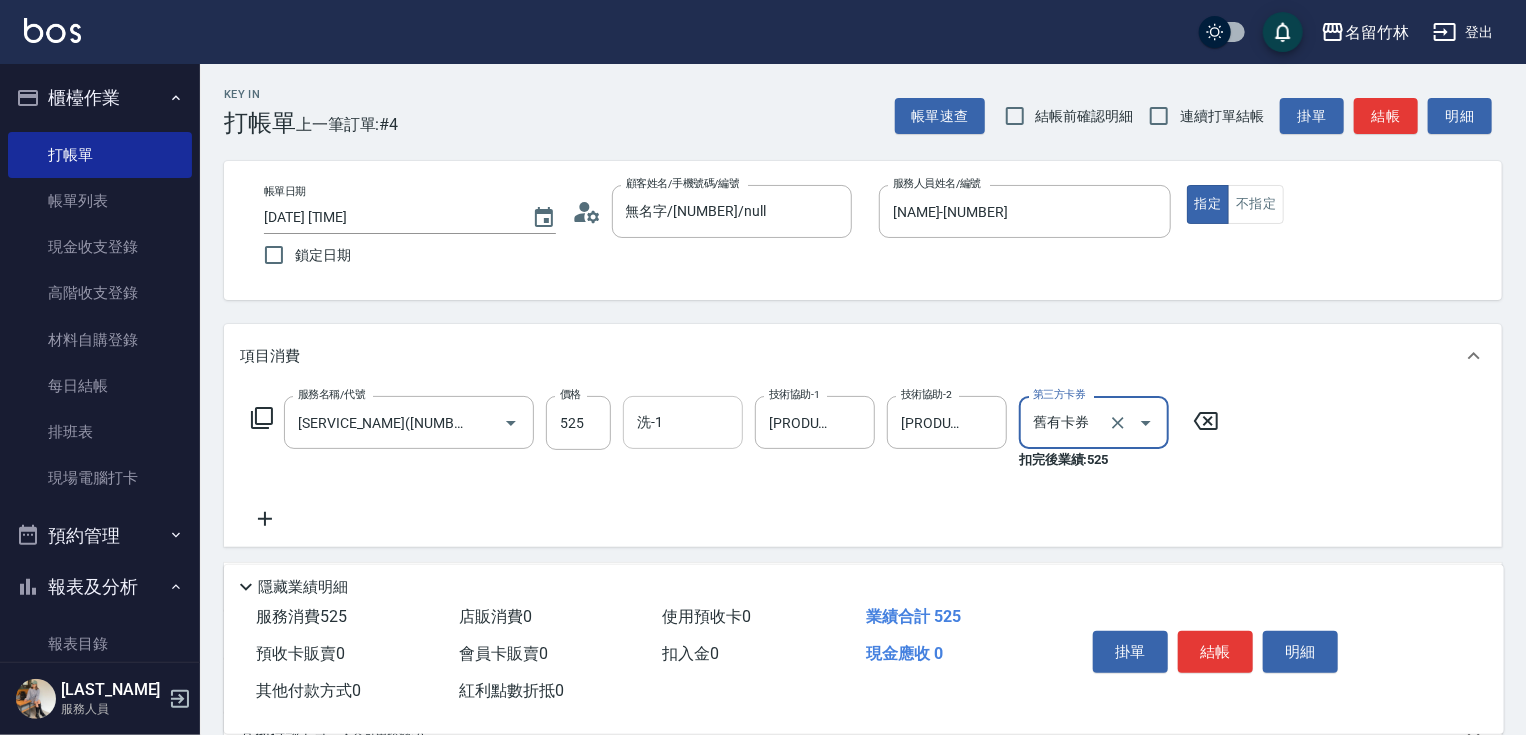 click on "洗-1" at bounding box center [683, 422] 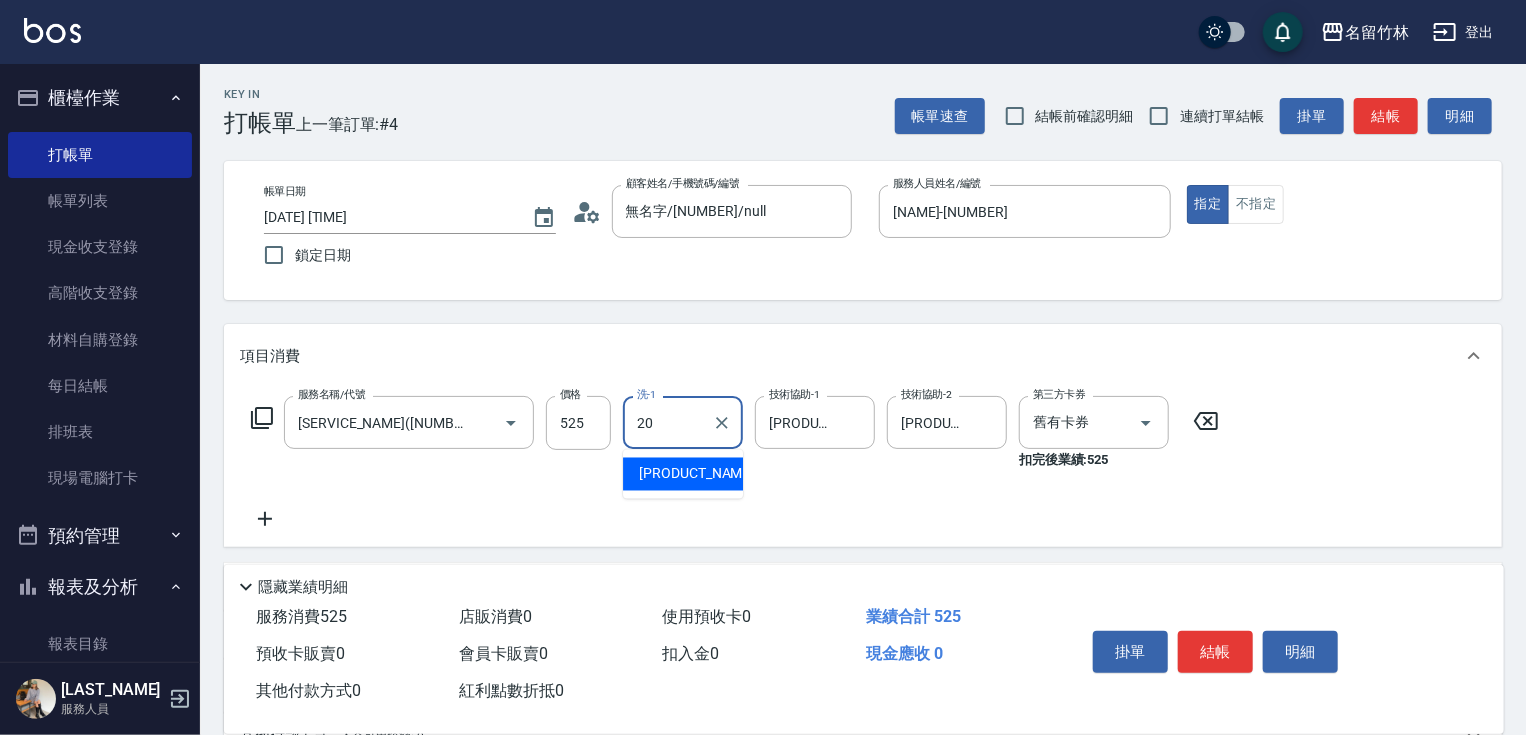 type on "肉圓-20" 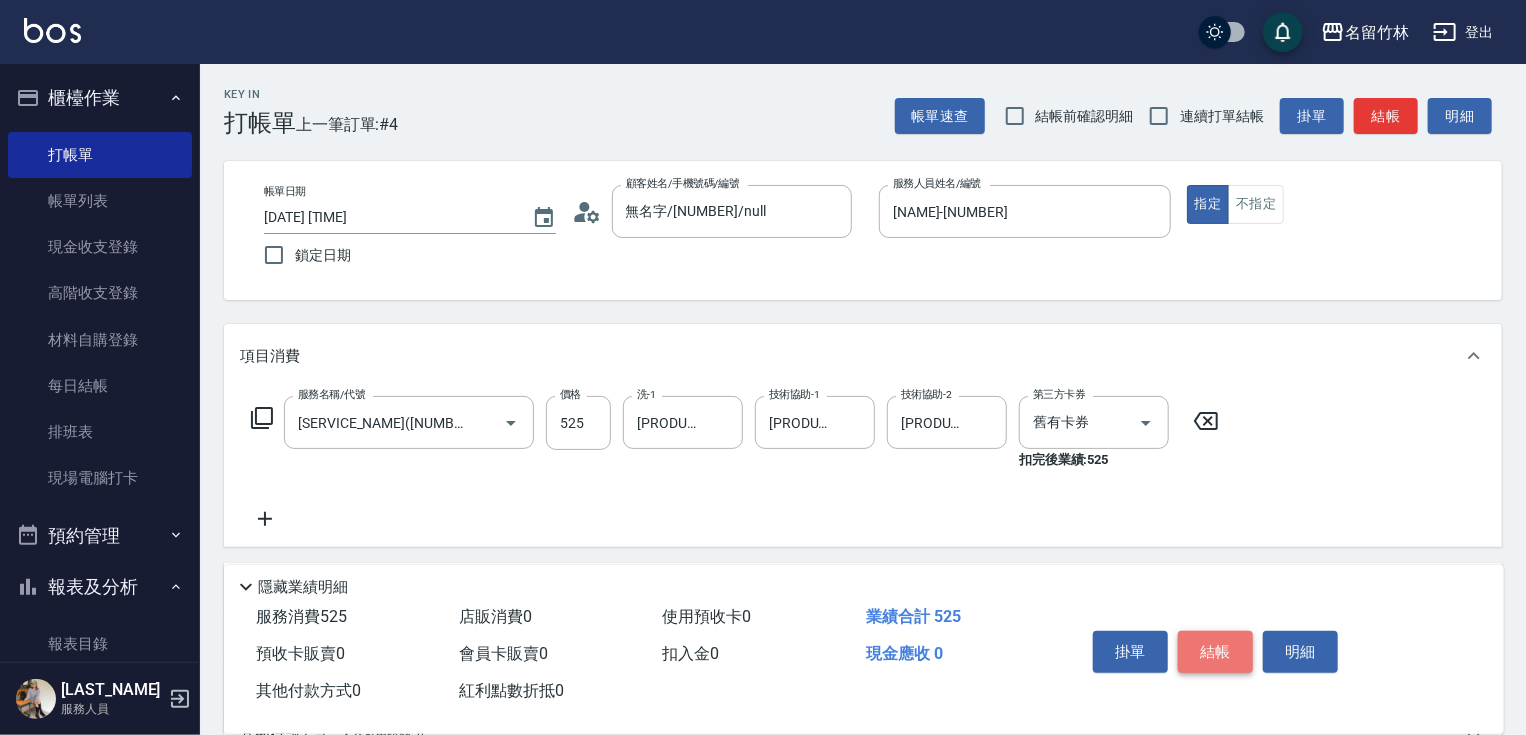 click on "結帳" at bounding box center (1215, 652) 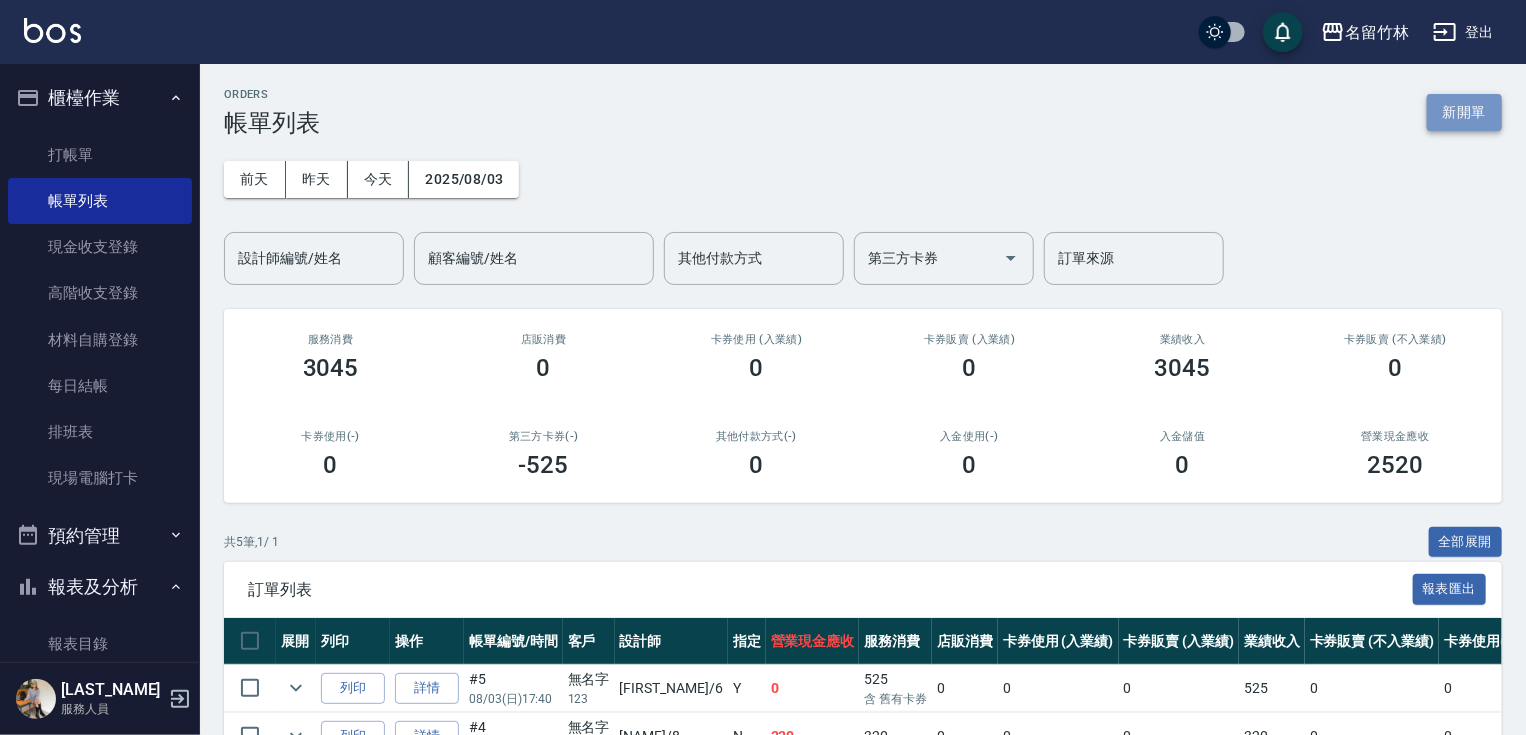 click on "新開單" at bounding box center [1464, 112] 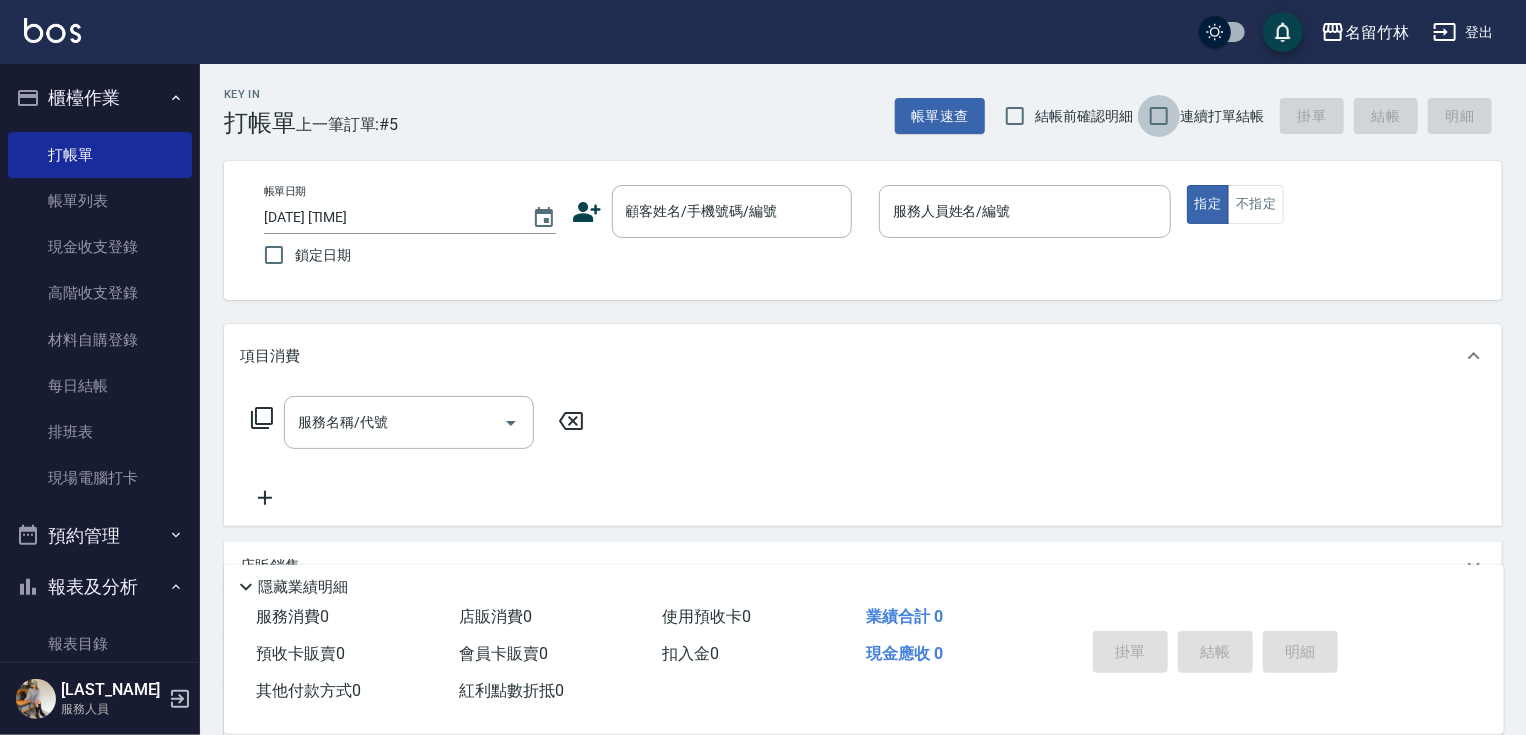click on "連續打單結帳" at bounding box center (1159, 116) 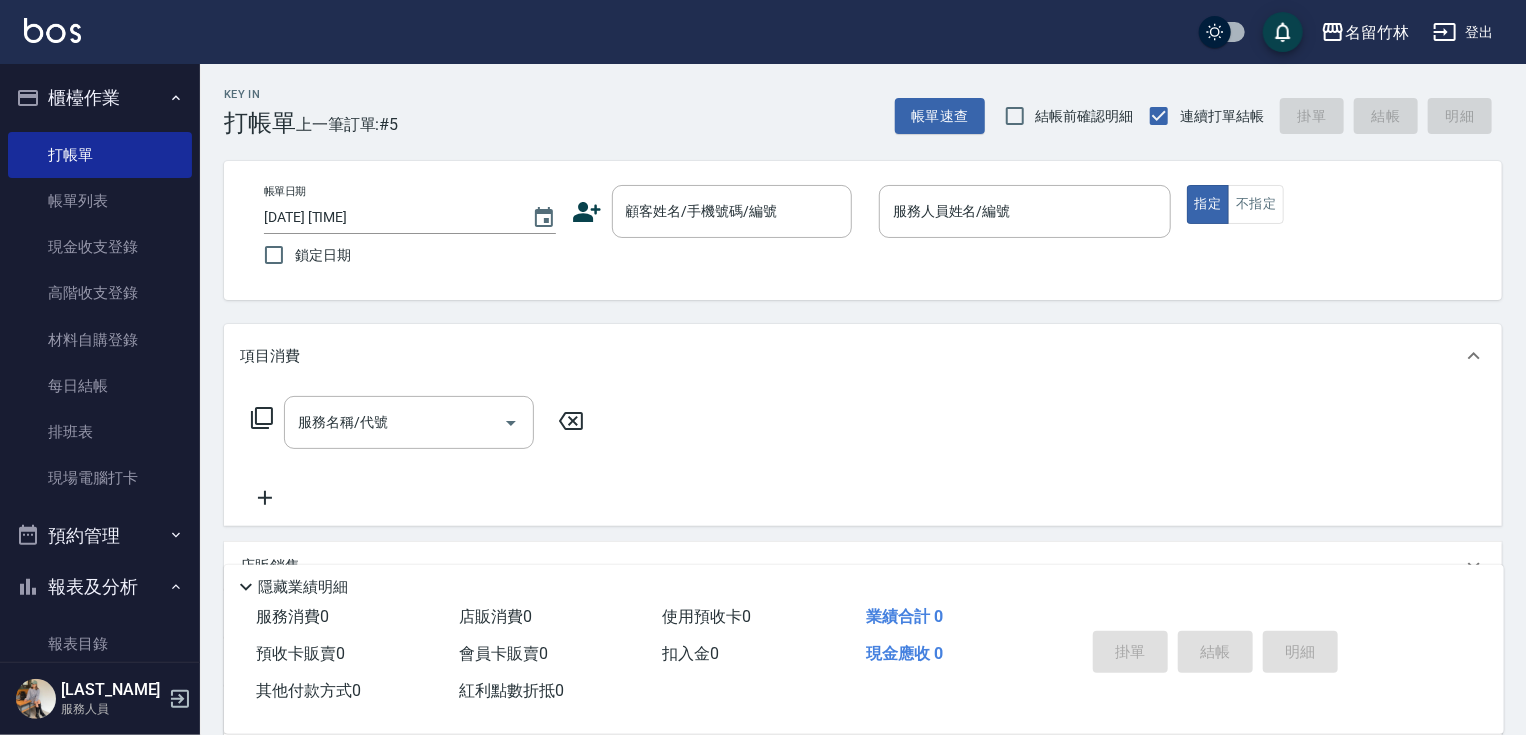 drag, startPoint x: 848, startPoint y: 187, endPoint x: 858, endPoint y: 176, distance: 14.866069 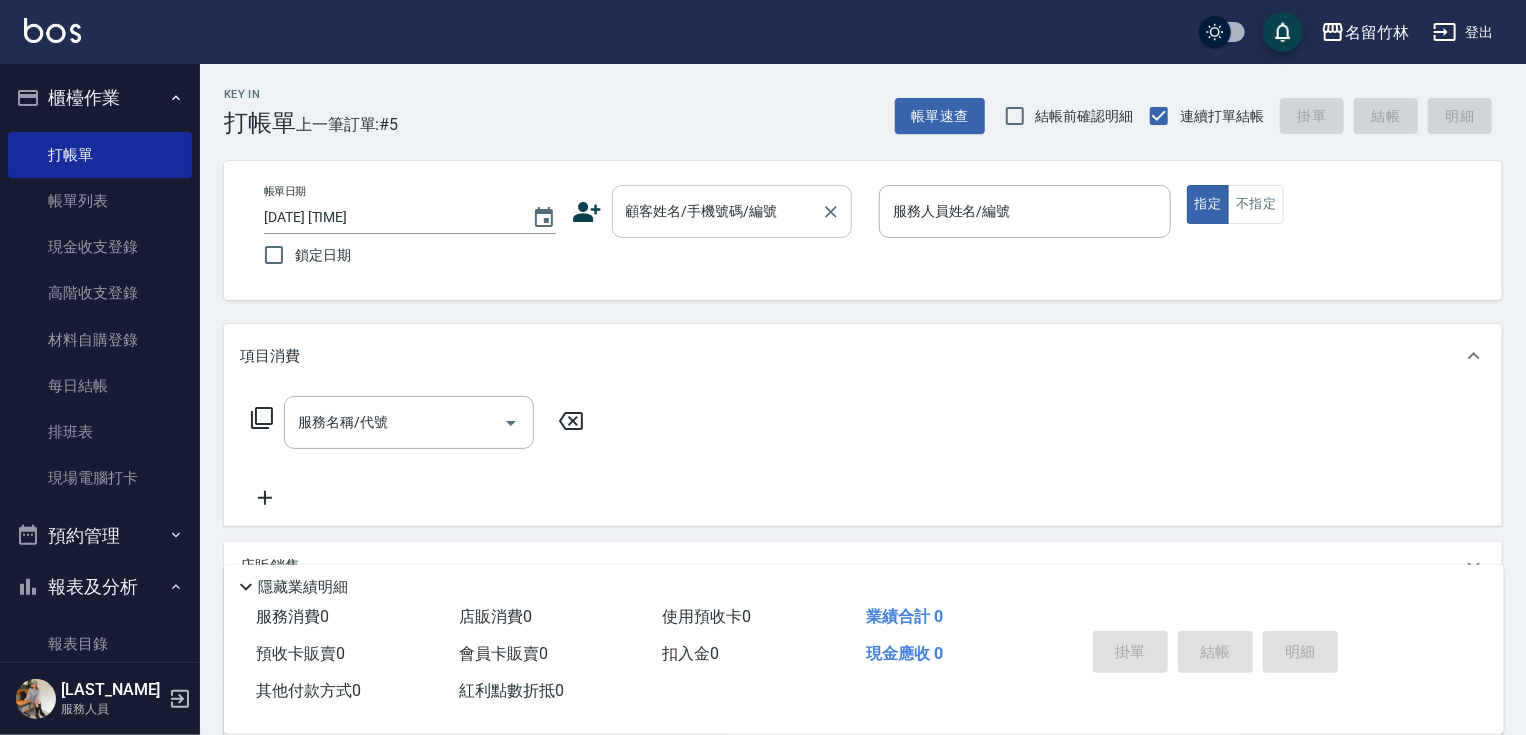 click on "顧客姓名/手機號碼/編號" at bounding box center (717, 211) 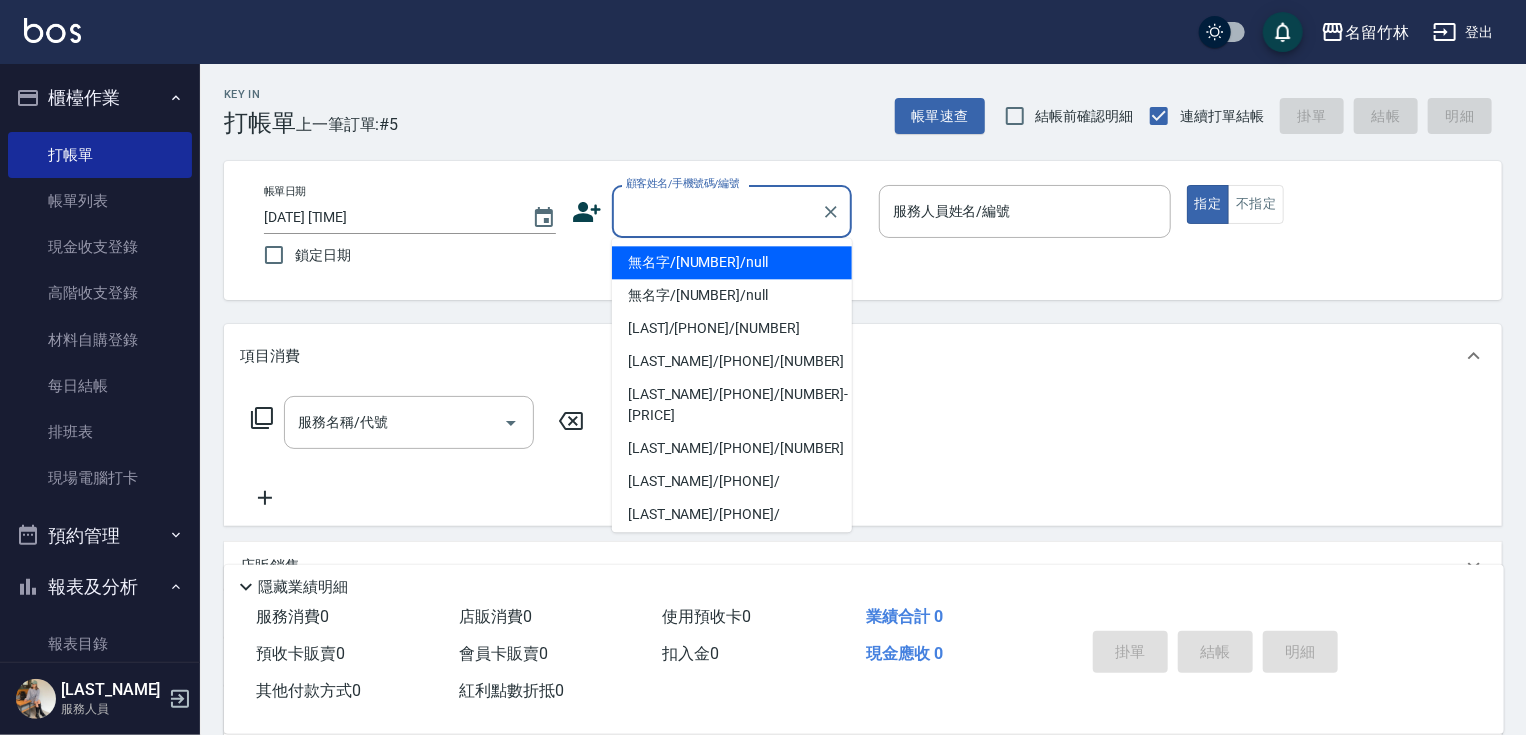click on "無名字/123/null" at bounding box center [732, 262] 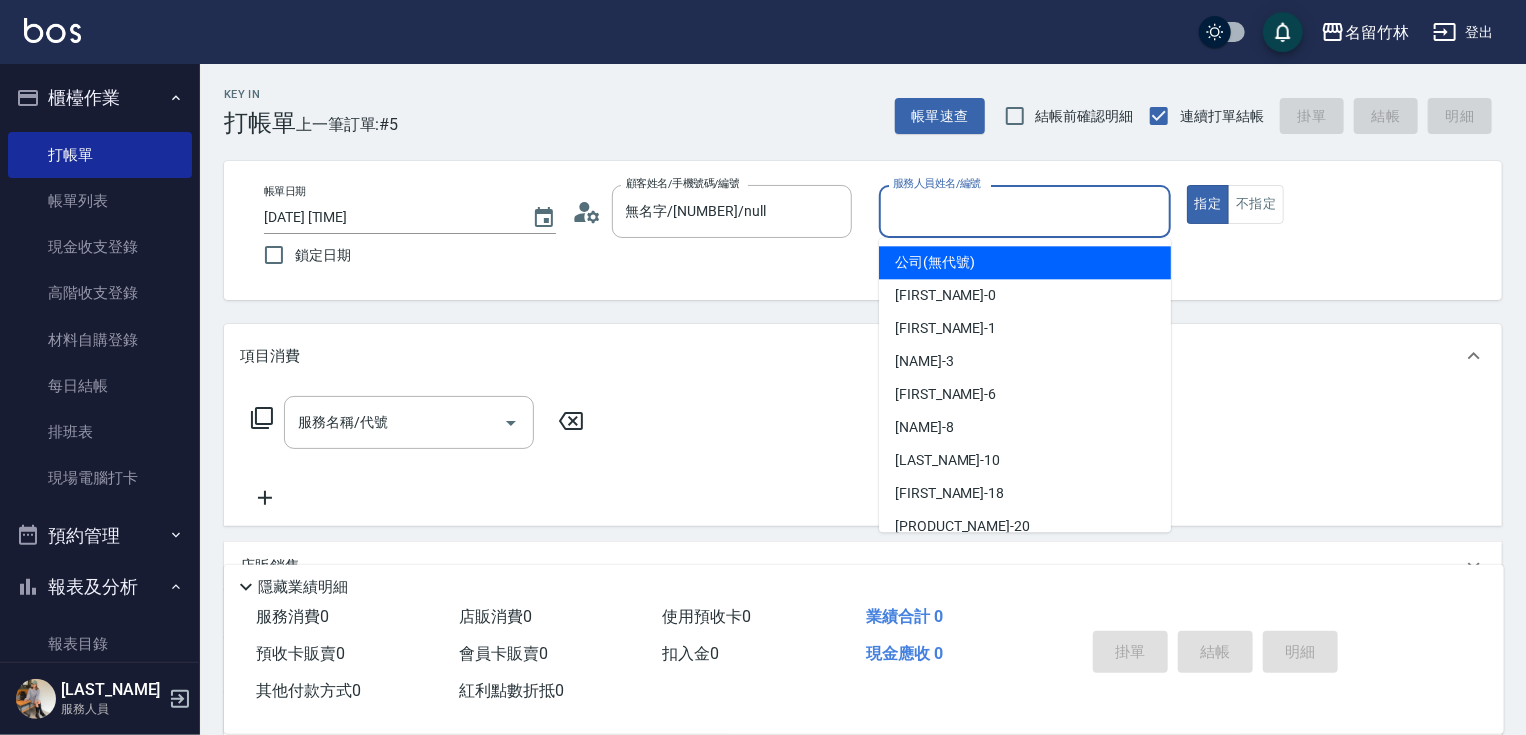 click on "服務人員姓名/編號" at bounding box center (1025, 211) 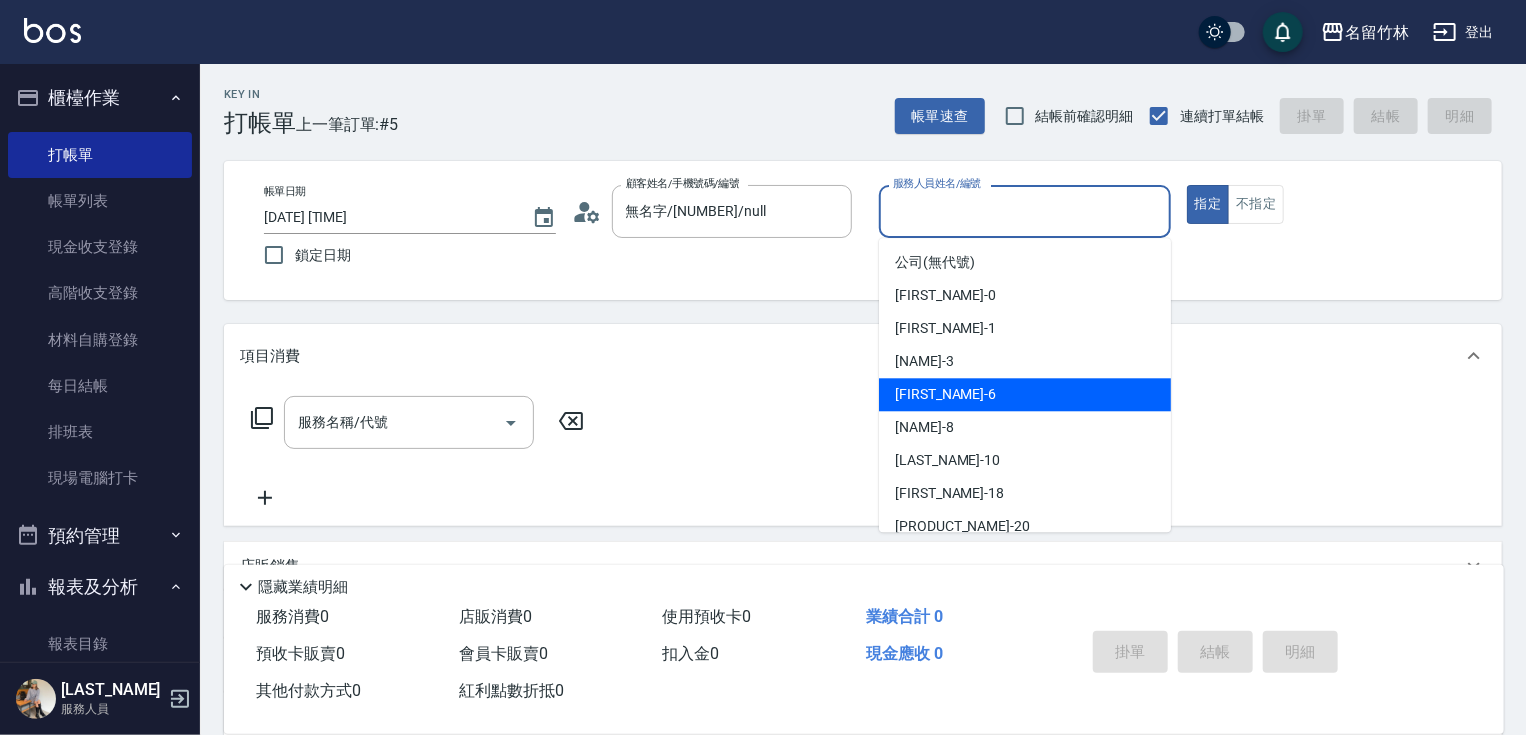 click on "mimi -6" at bounding box center (1025, 394) 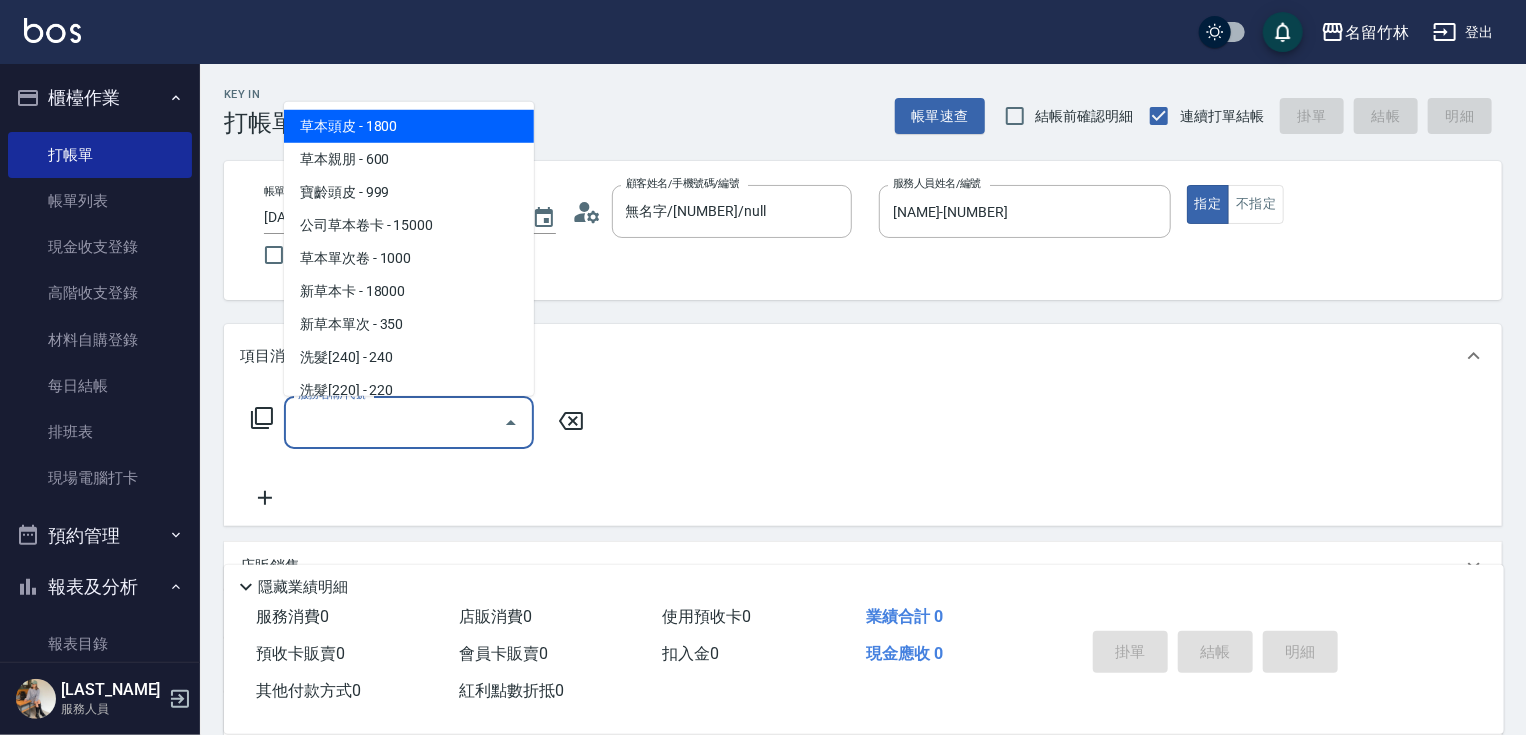 click on "服務名稱/代號" at bounding box center (394, 422) 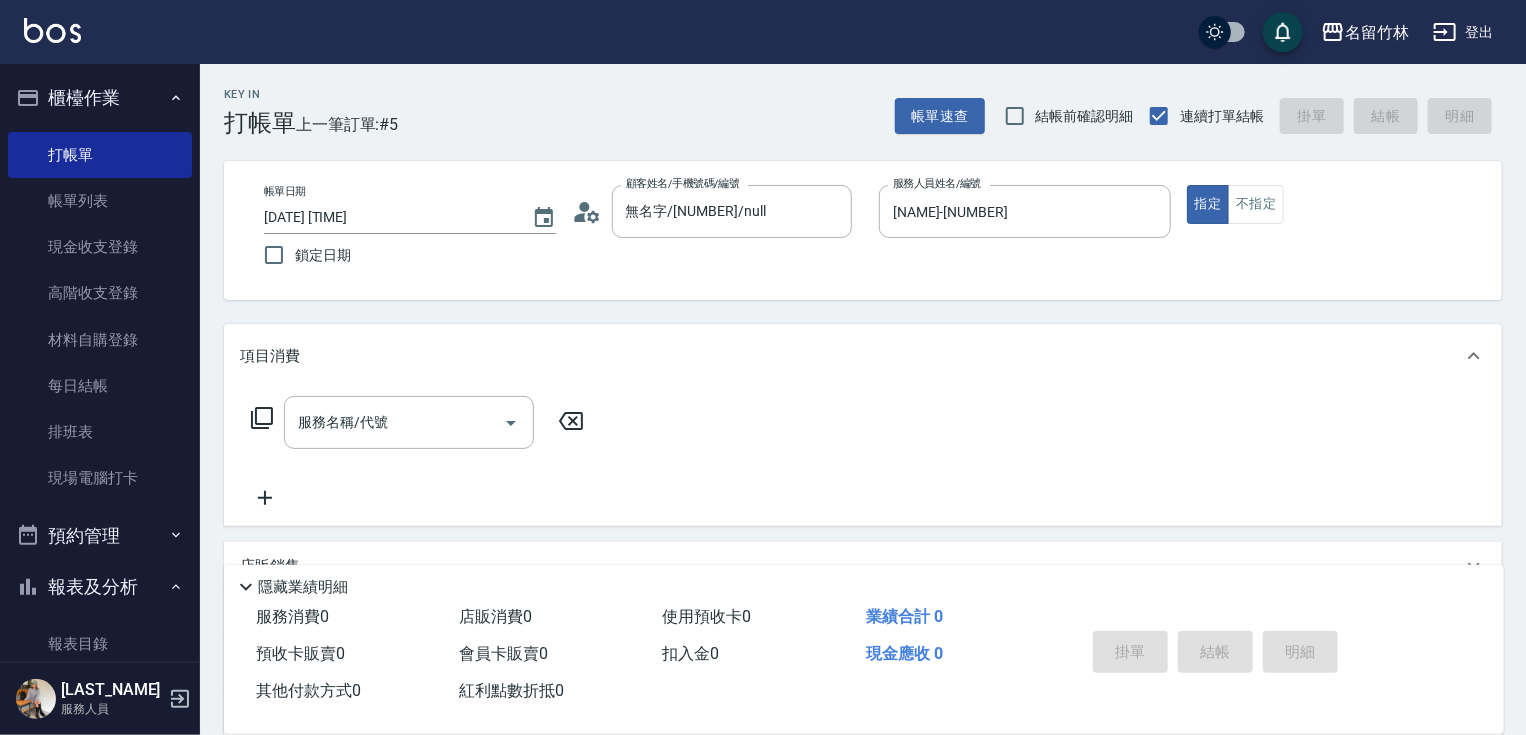 click 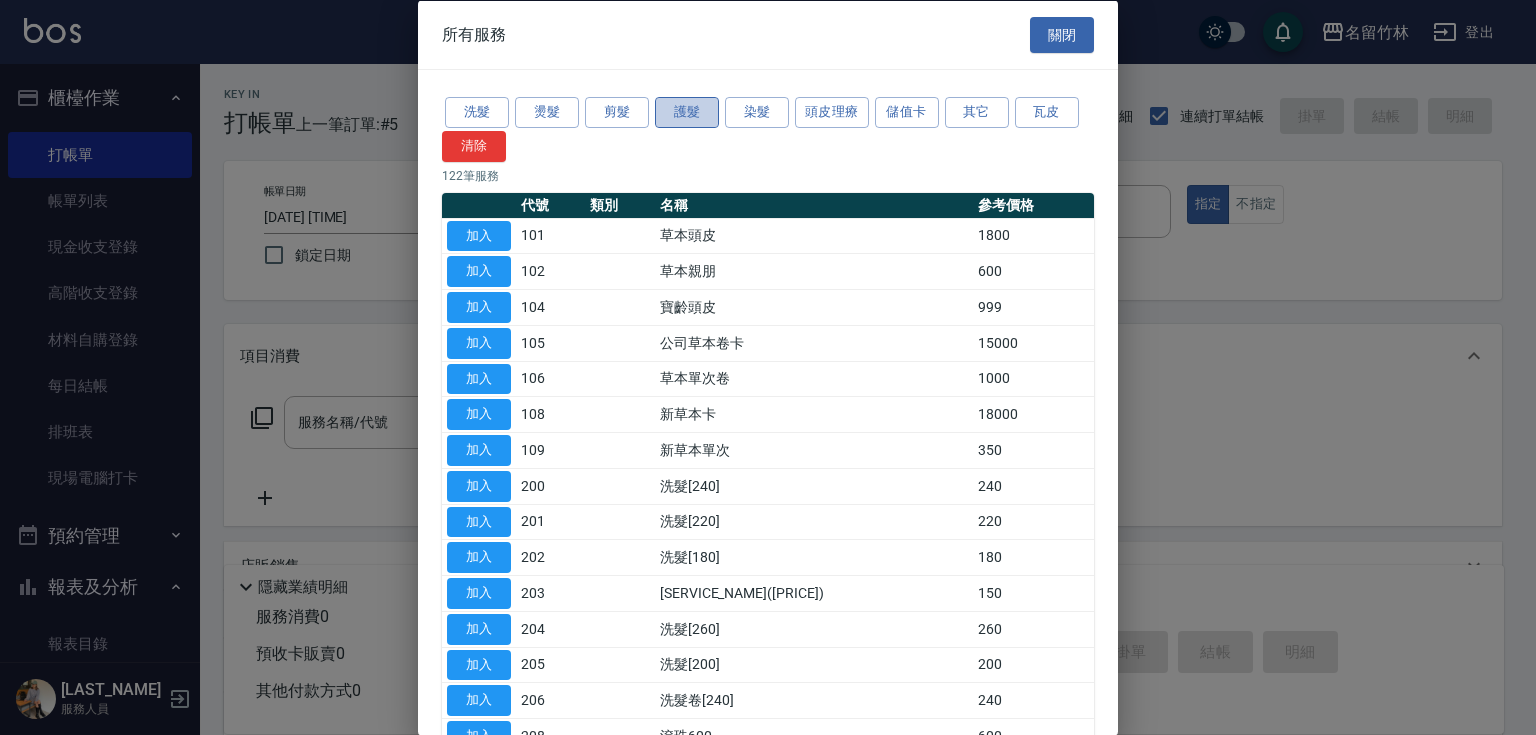 click on "護髮" at bounding box center [687, 112] 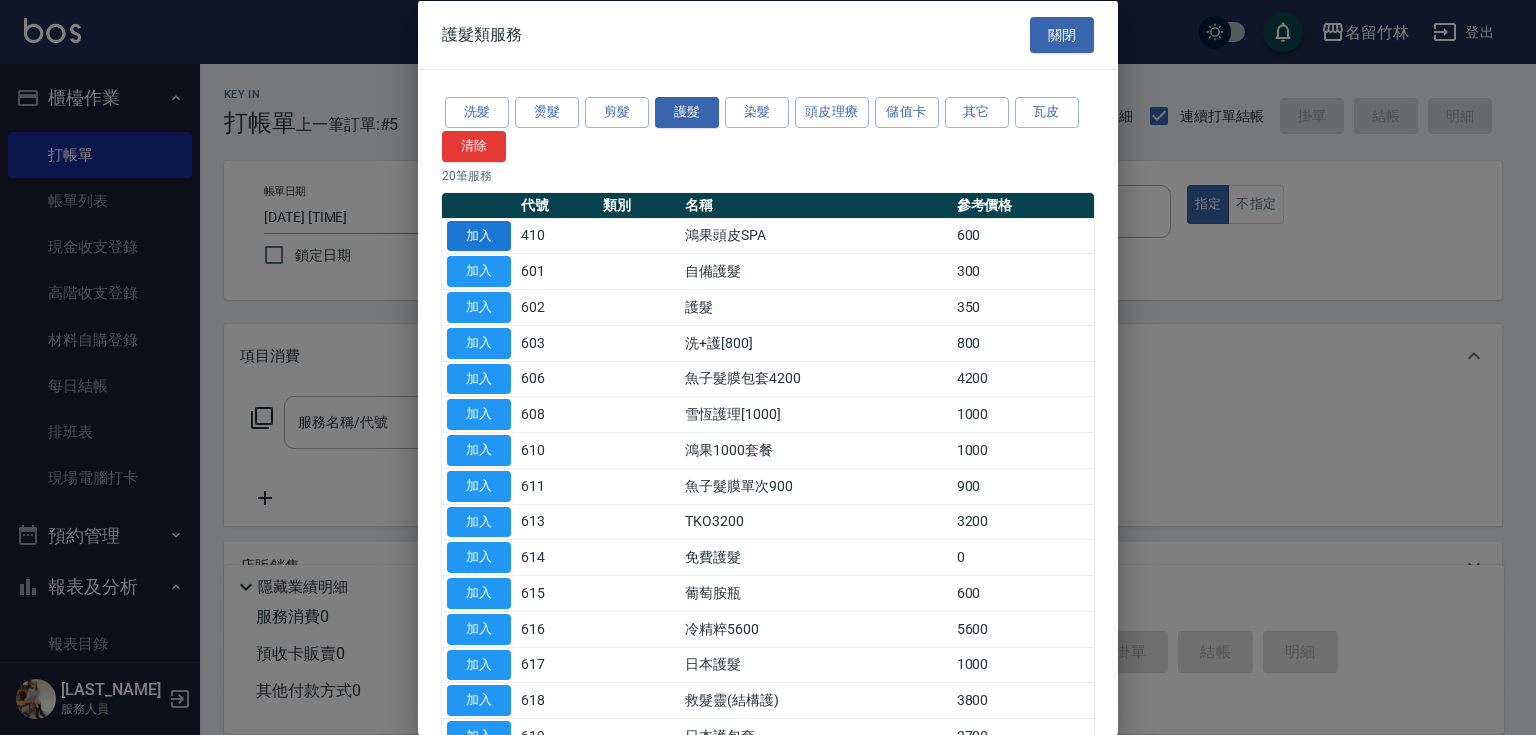 click on "加入" at bounding box center [479, 235] 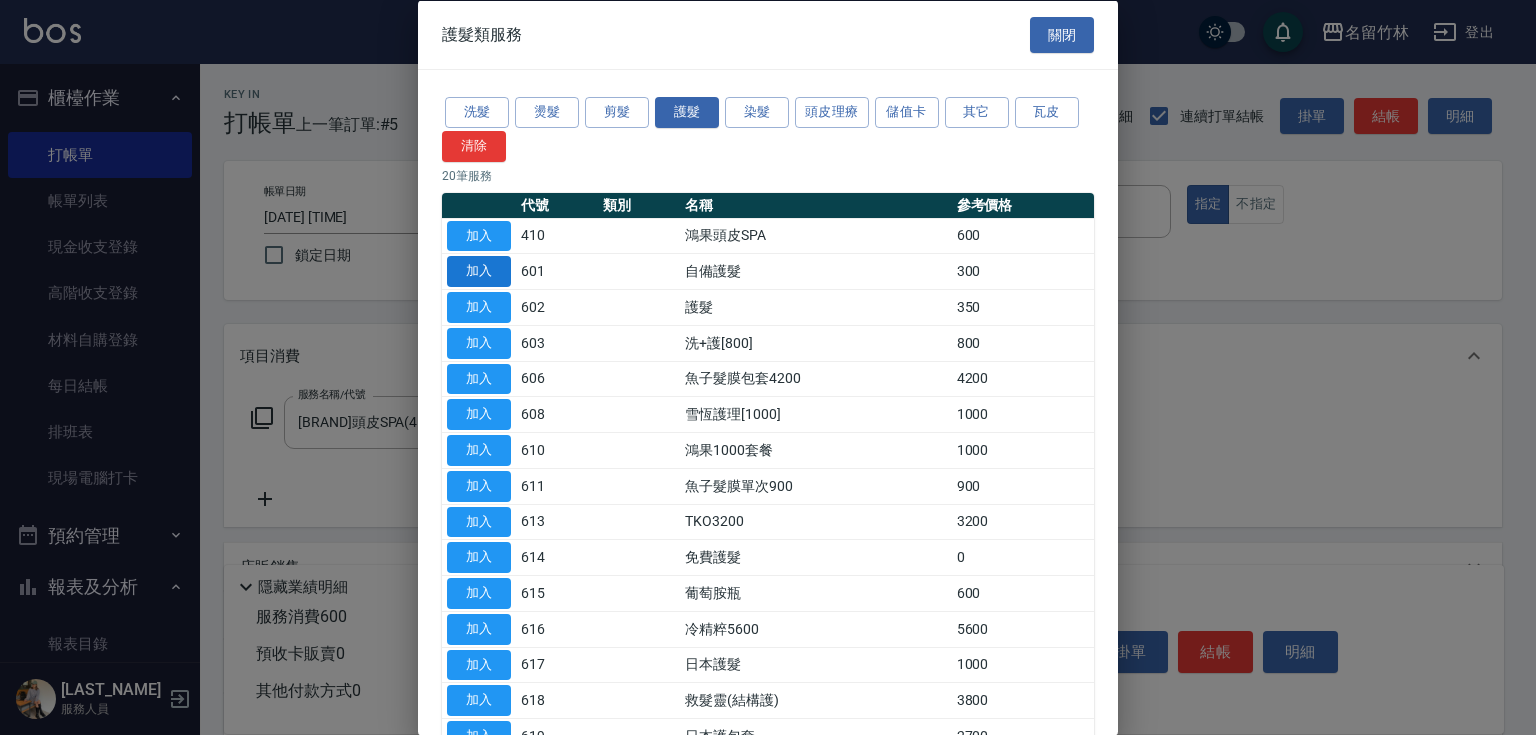type on "鴻果頭皮SPA(410)" 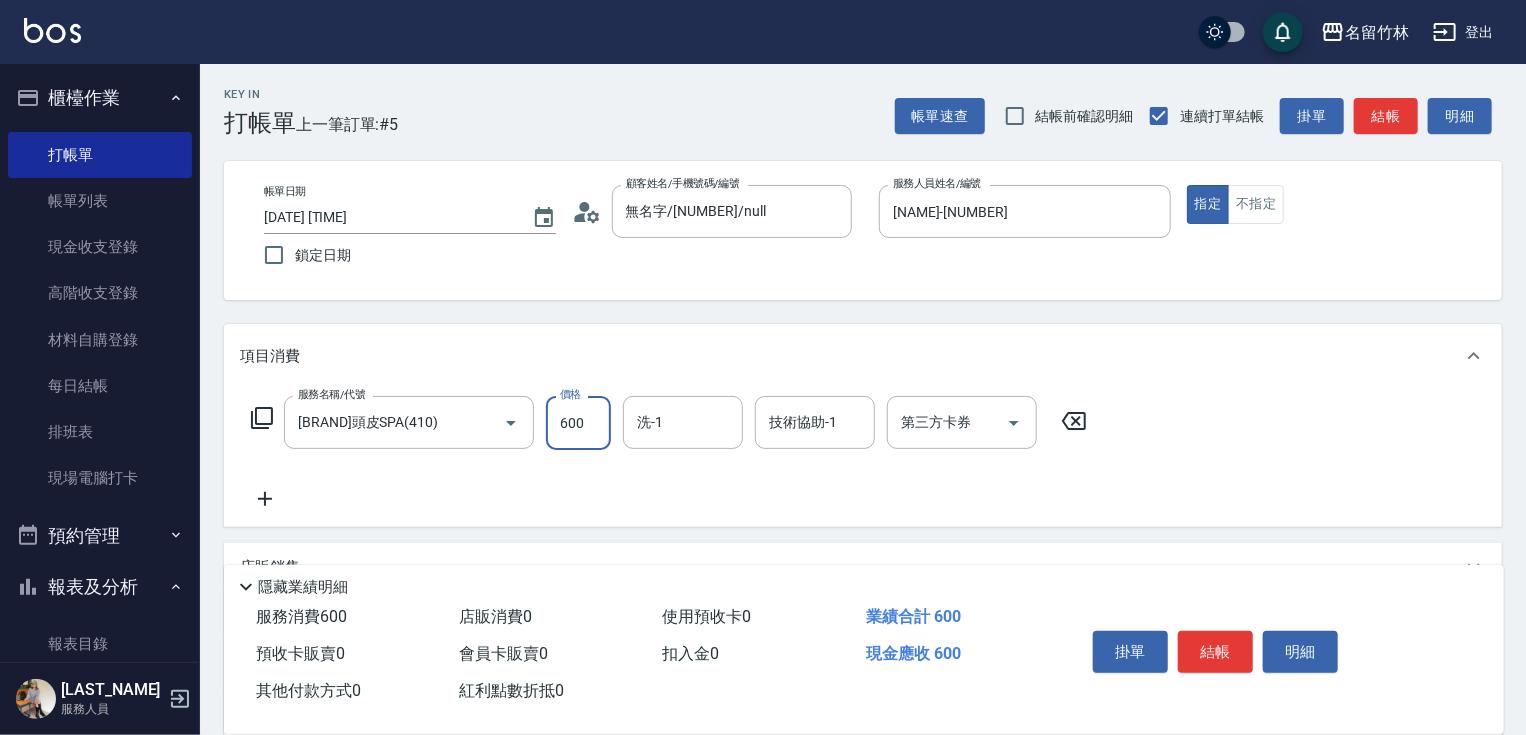 click on "600" at bounding box center [578, 423] 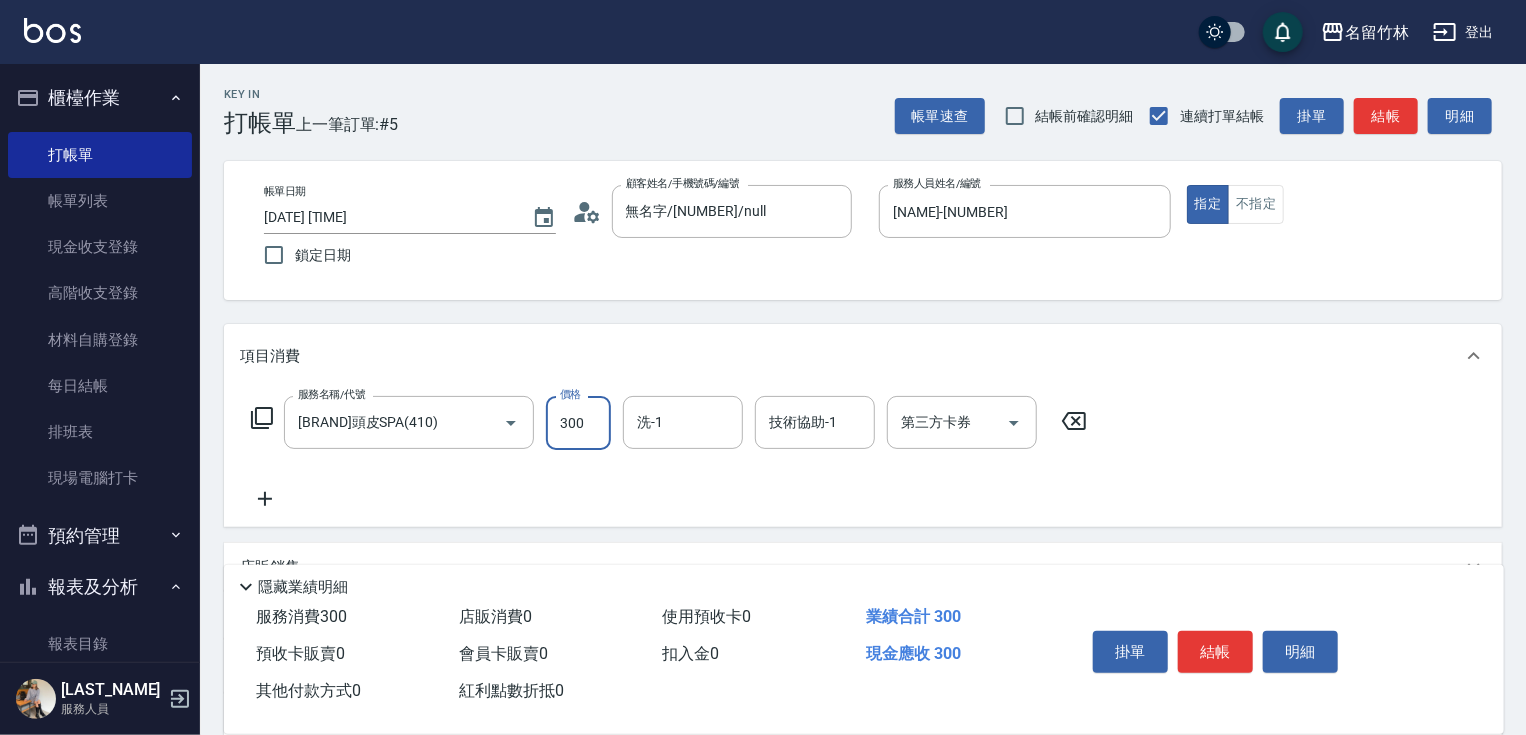 type on "300" 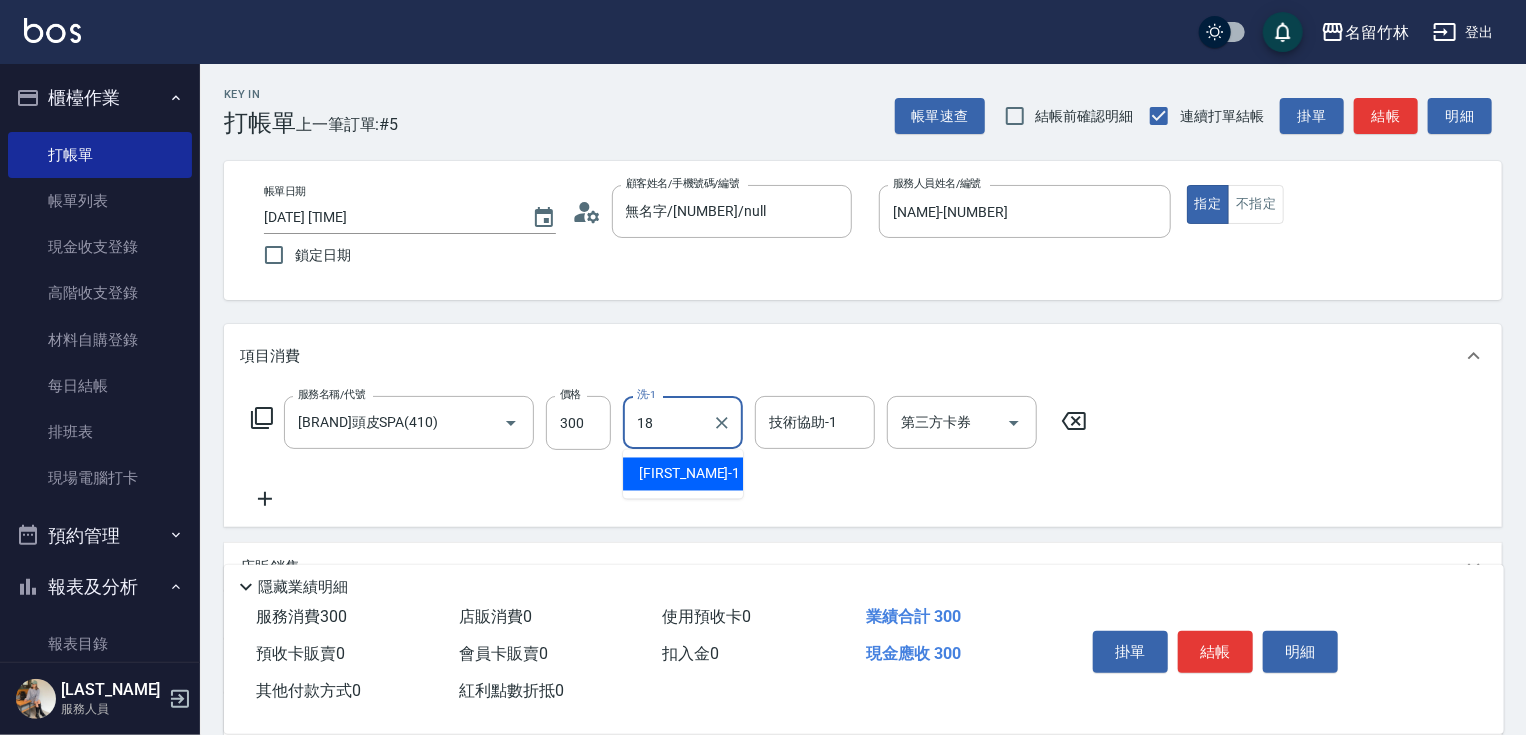 type on "小慧-18" 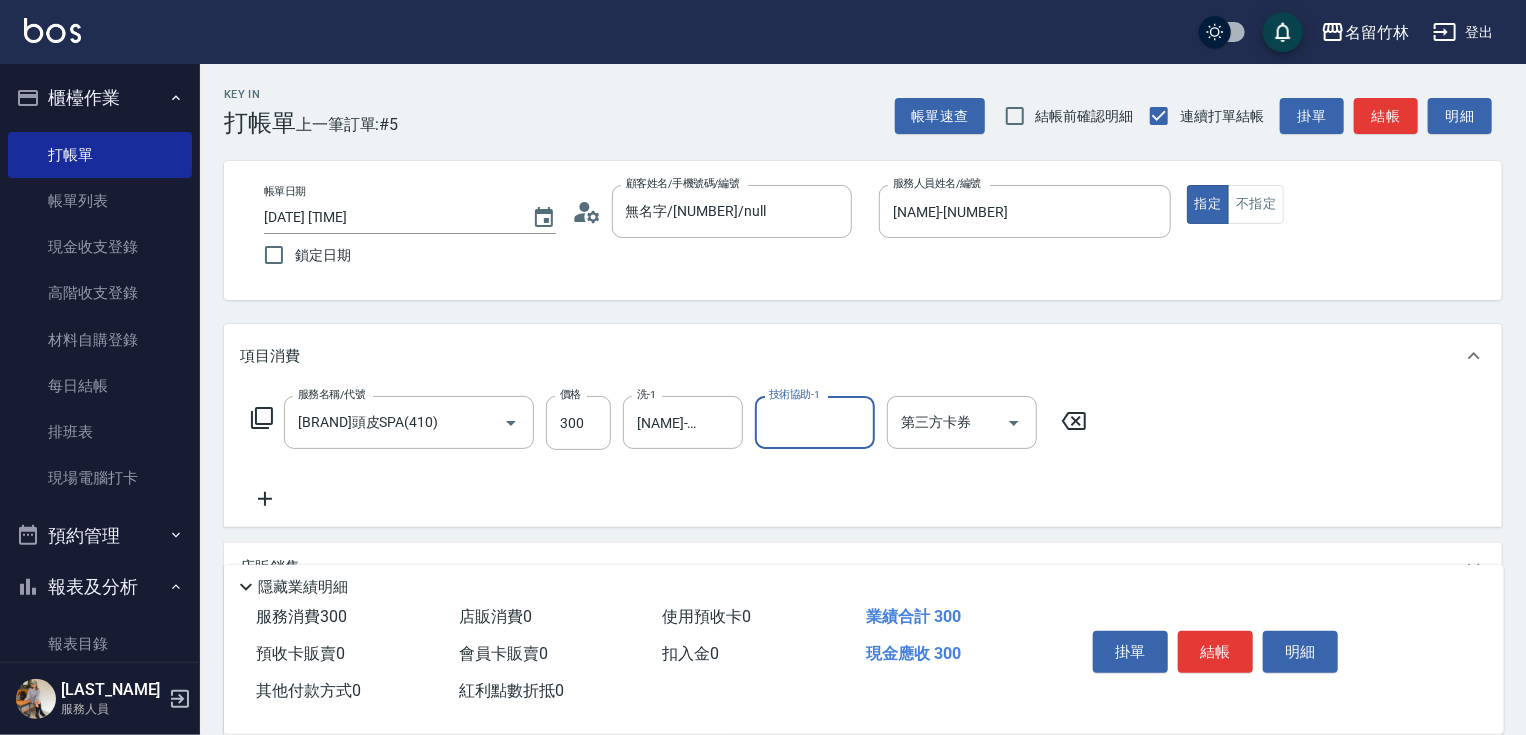 type on "2" 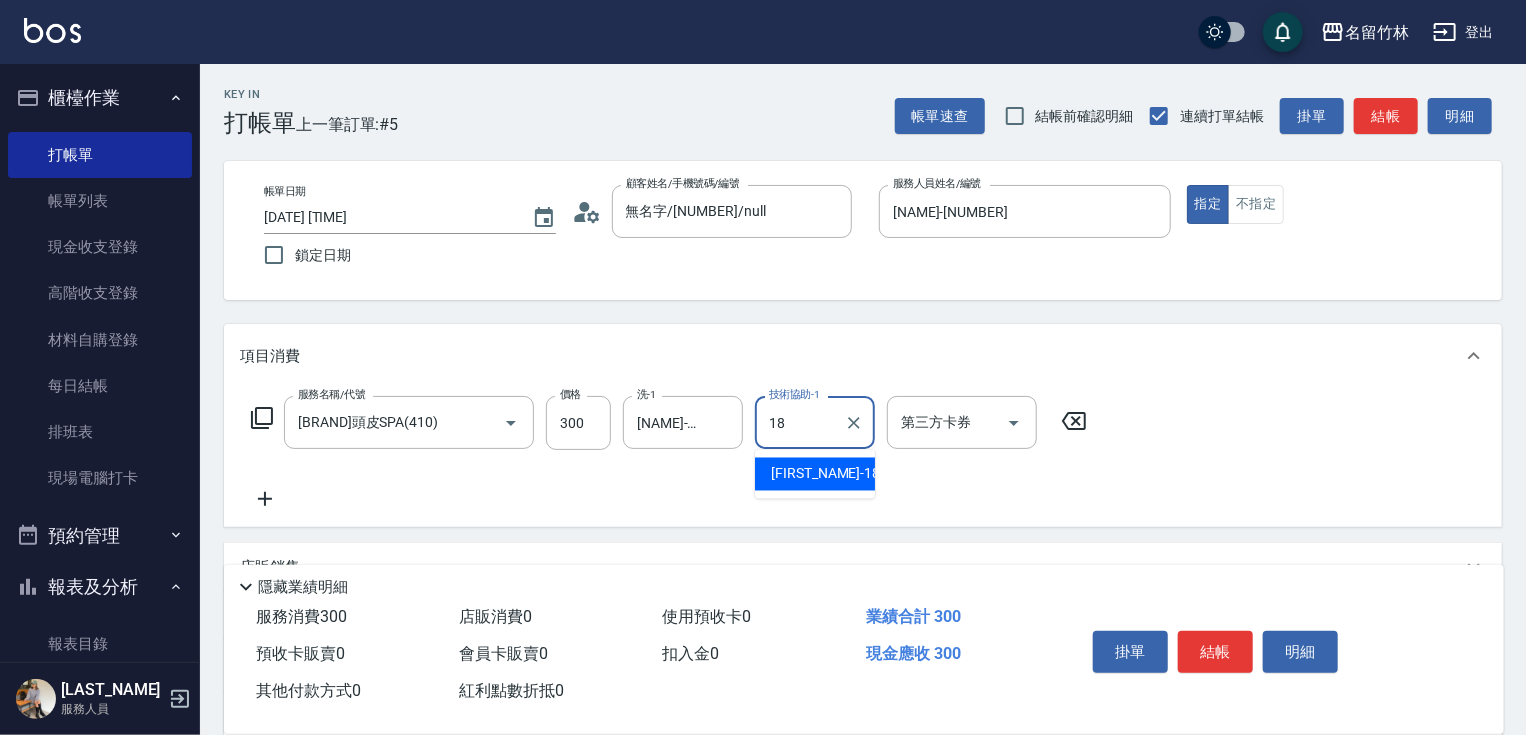 type on "小慧-18" 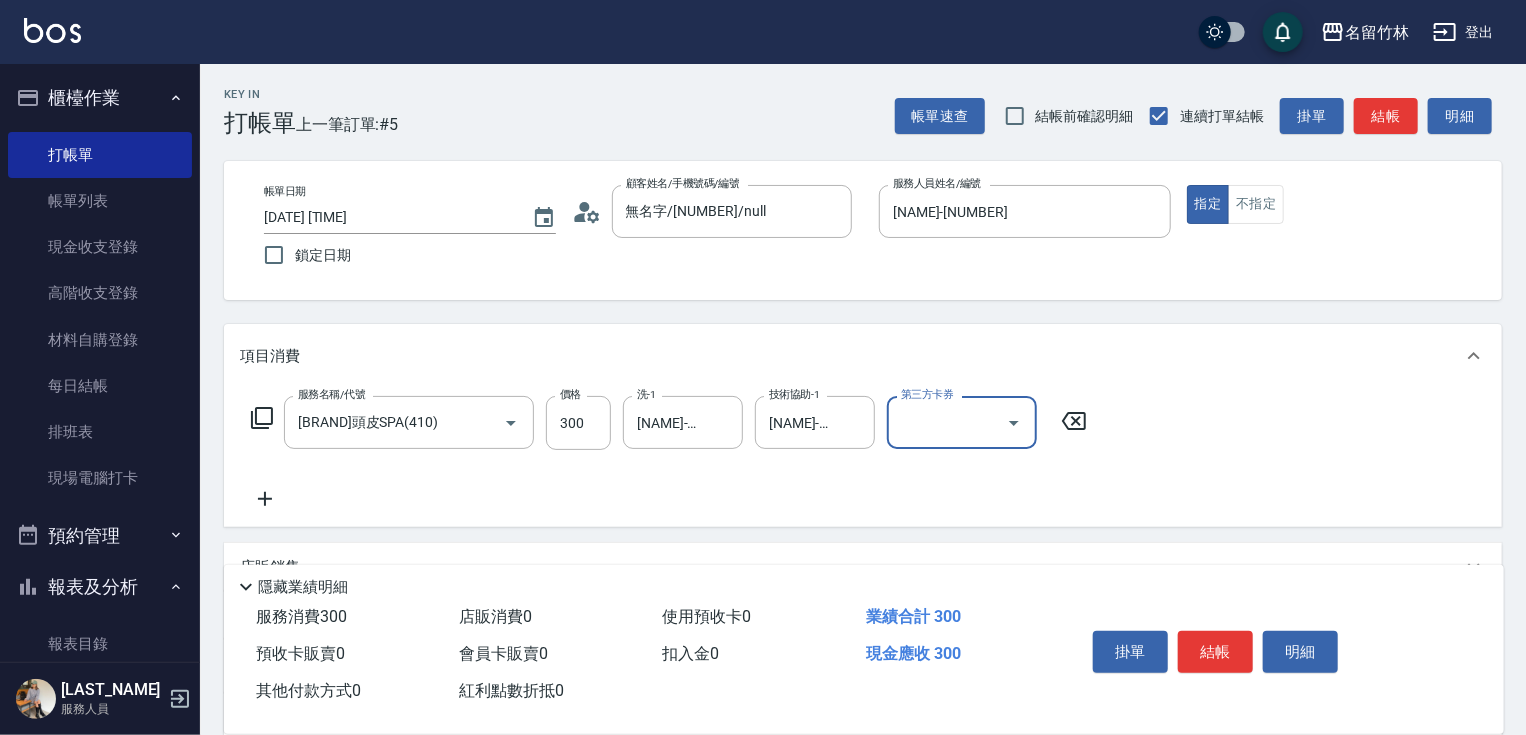 click 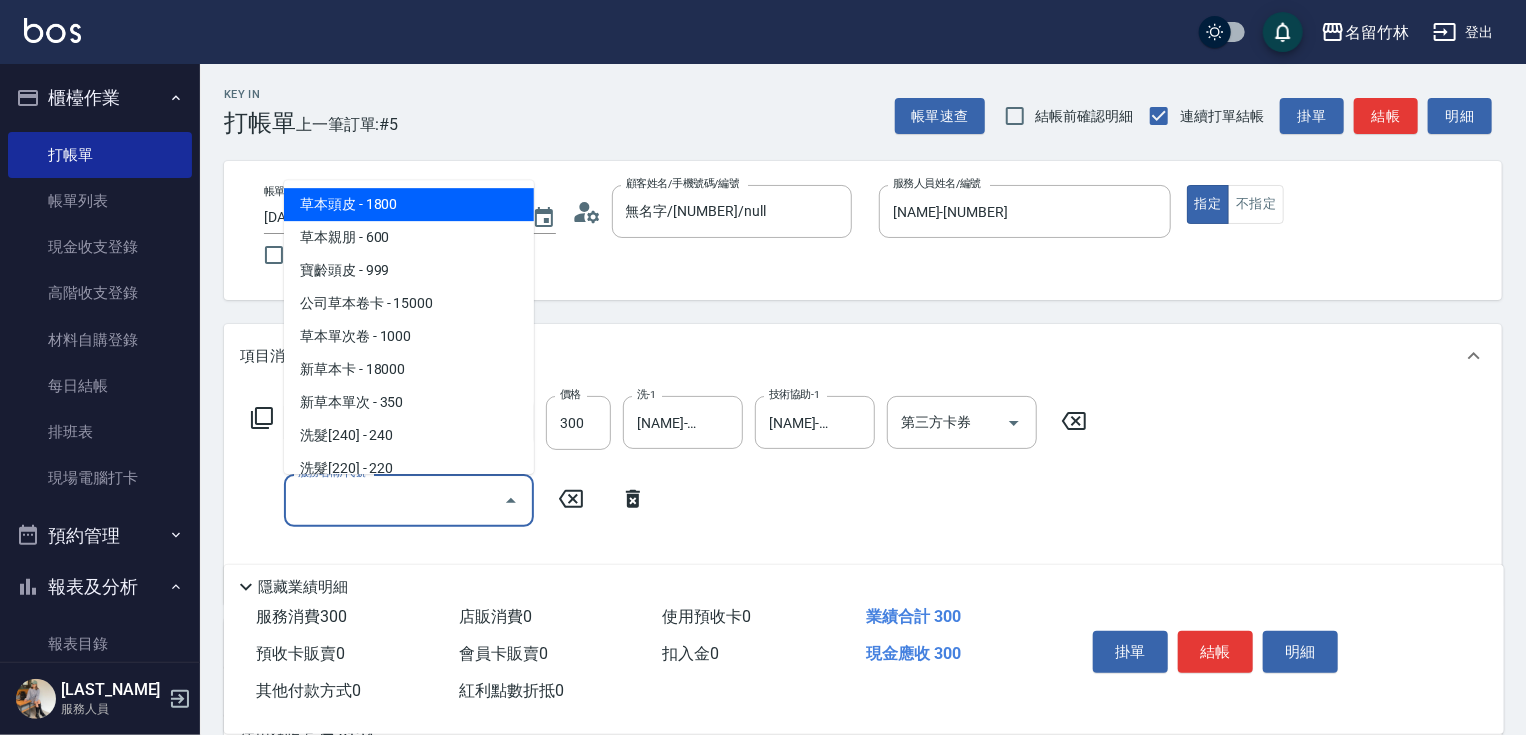 click on "服務名稱/代號" at bounding box center [394, 500] 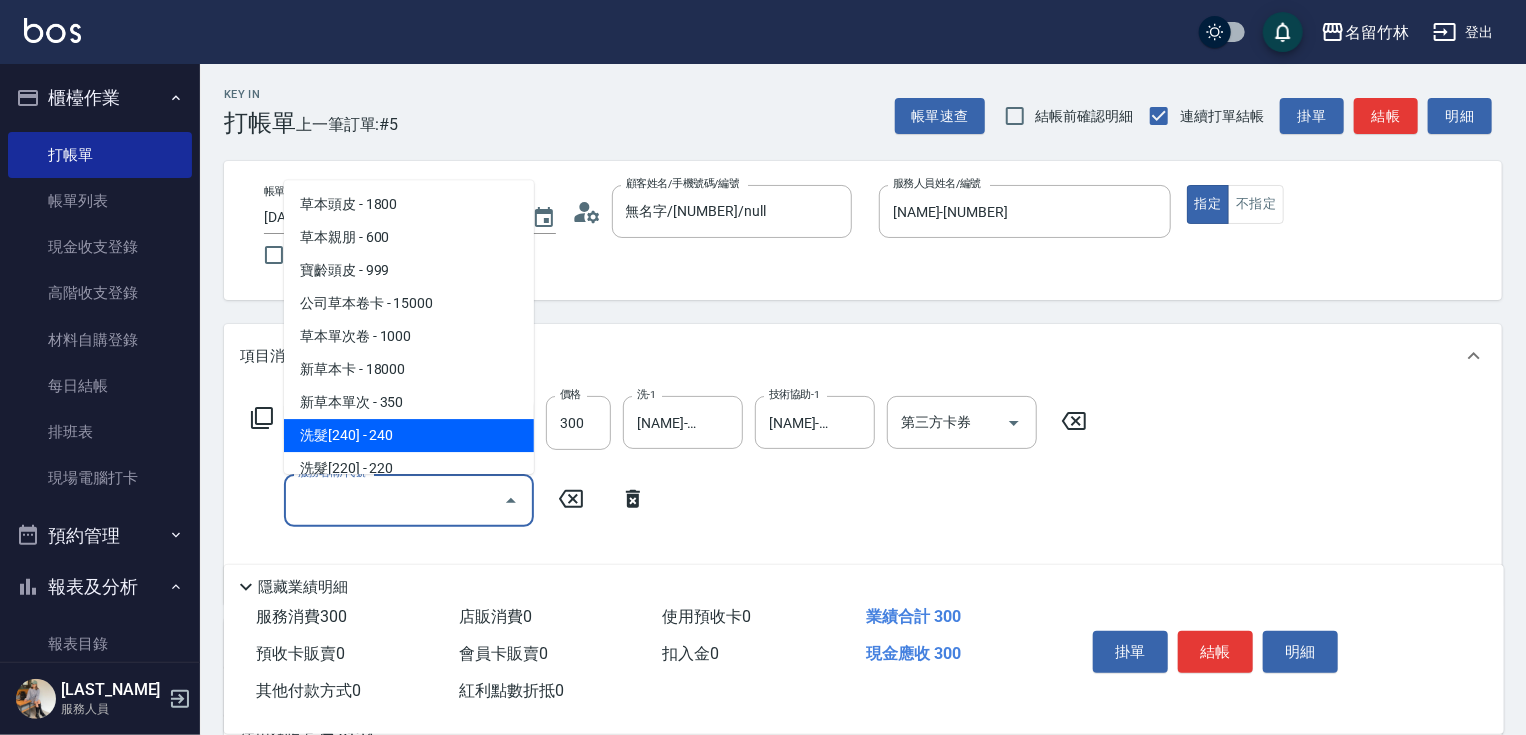 click 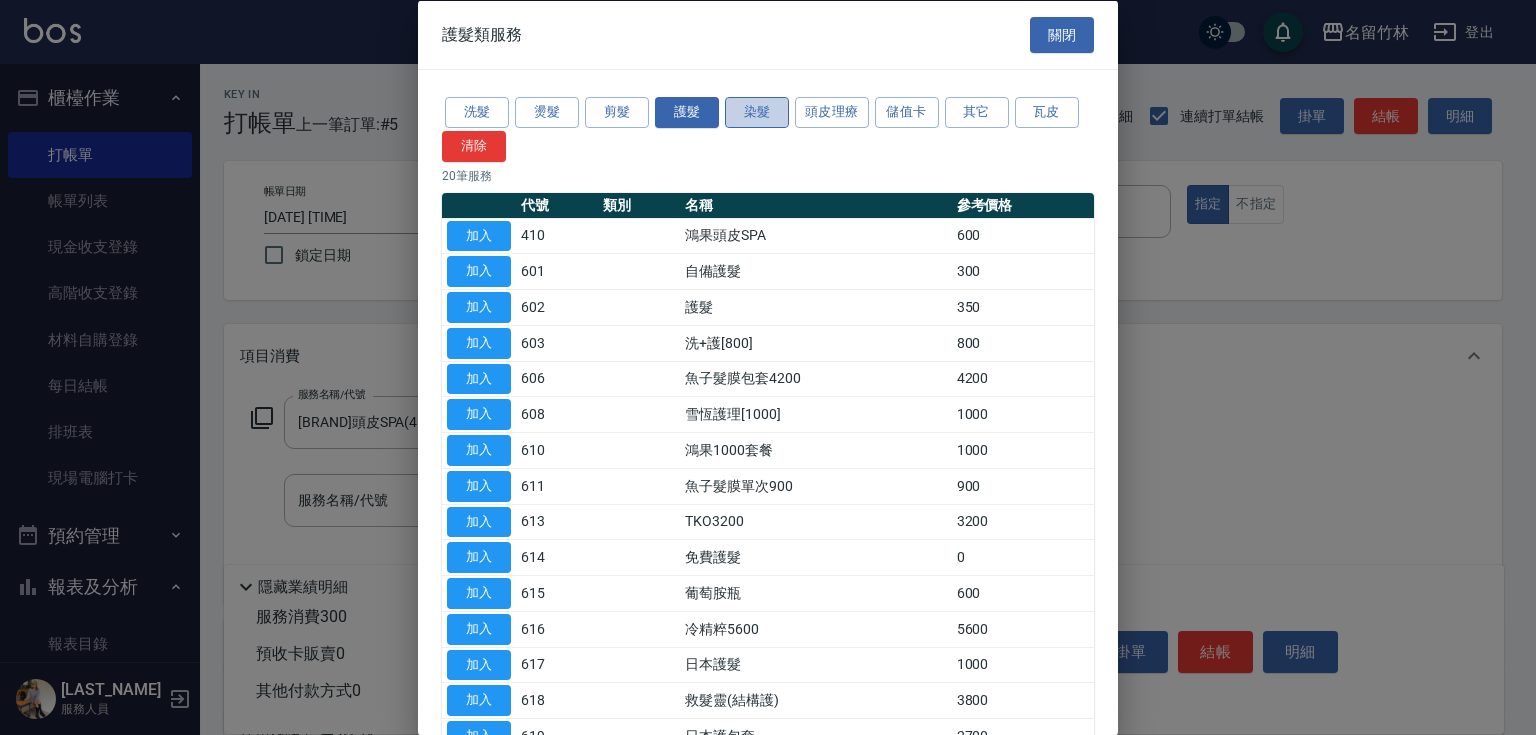 click on "染髮" at bounding box center [757, 112] 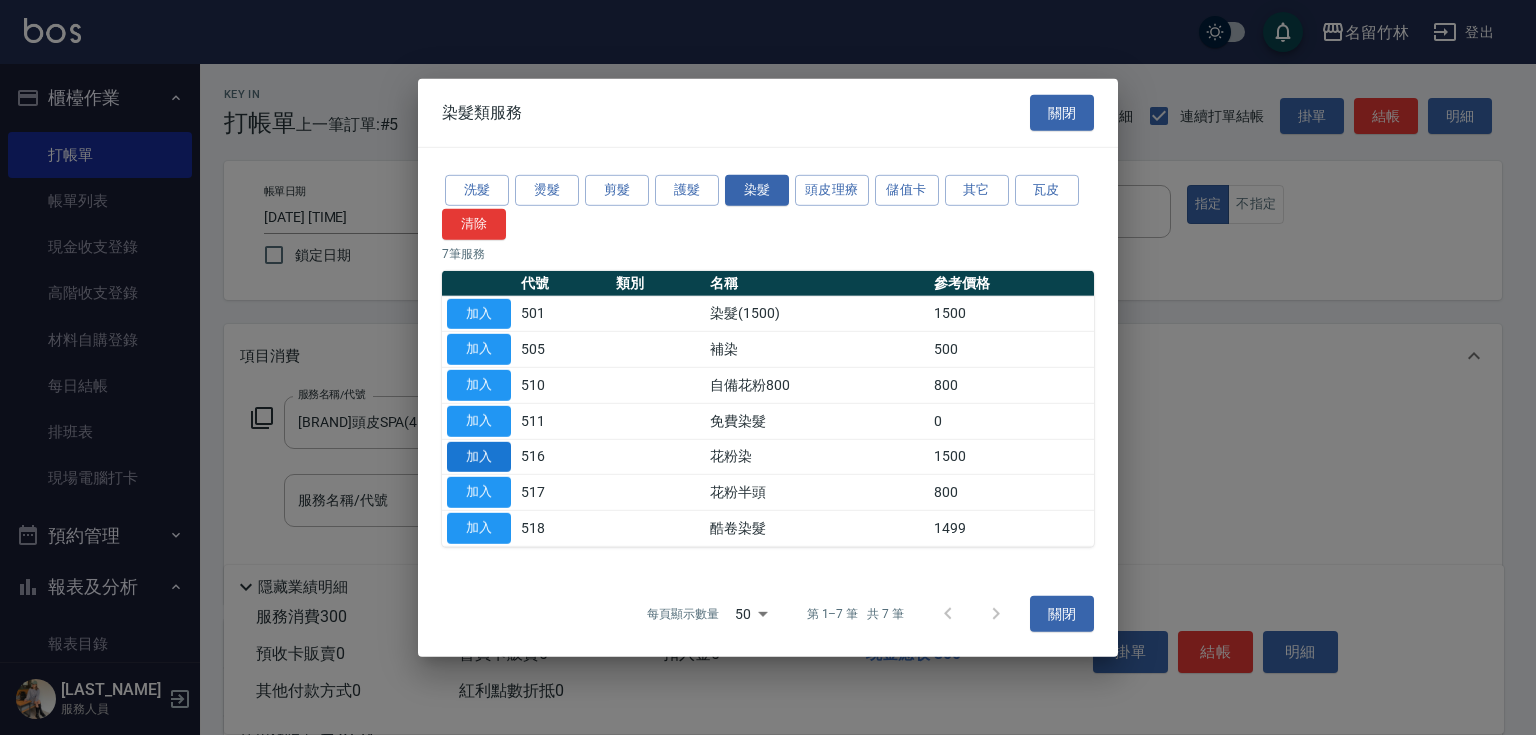 click on "加入" at bounding box center [479, 456] 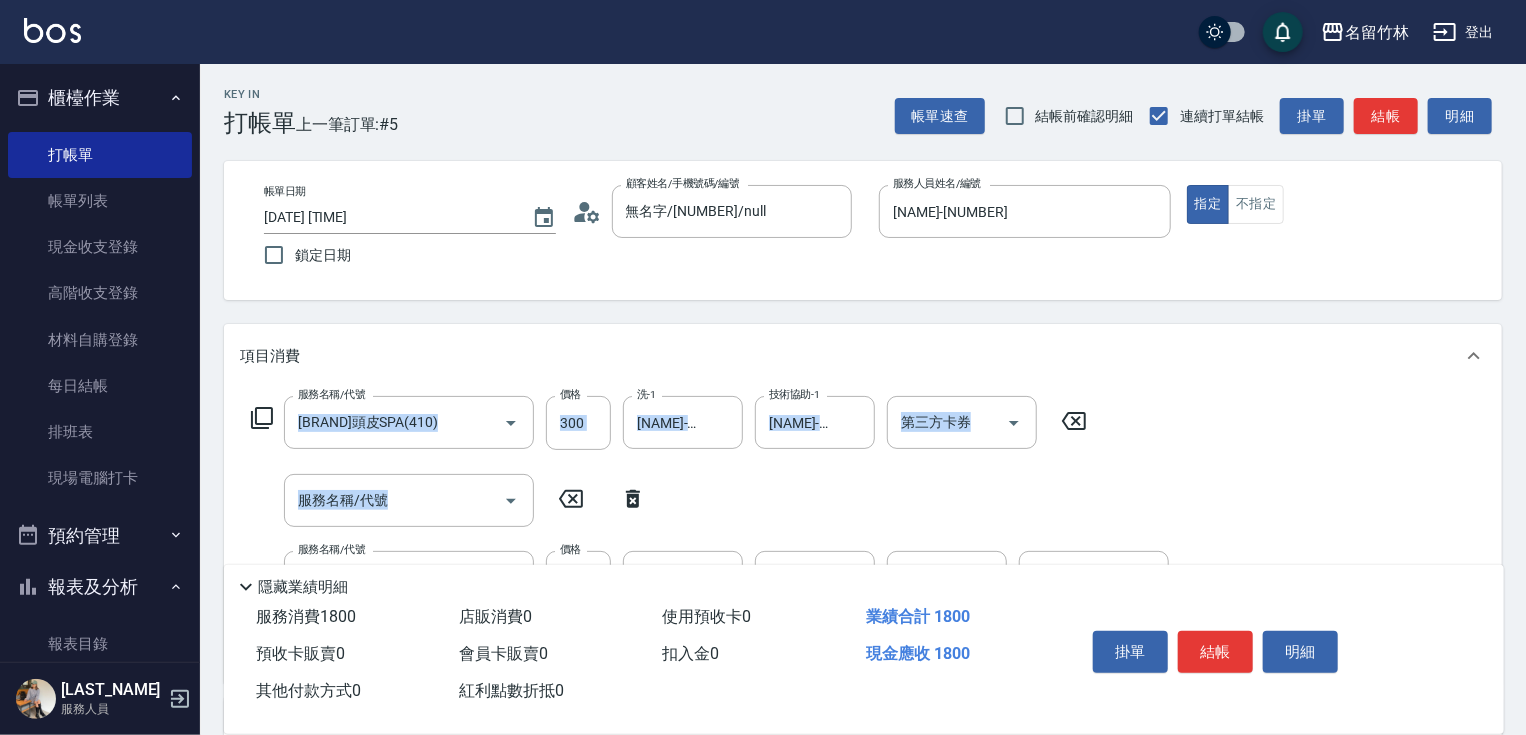 drag, startPoint x: 1522, startPoint y: 364, endPoint x: 1525, endPoint y: 532, distance: 168.02678 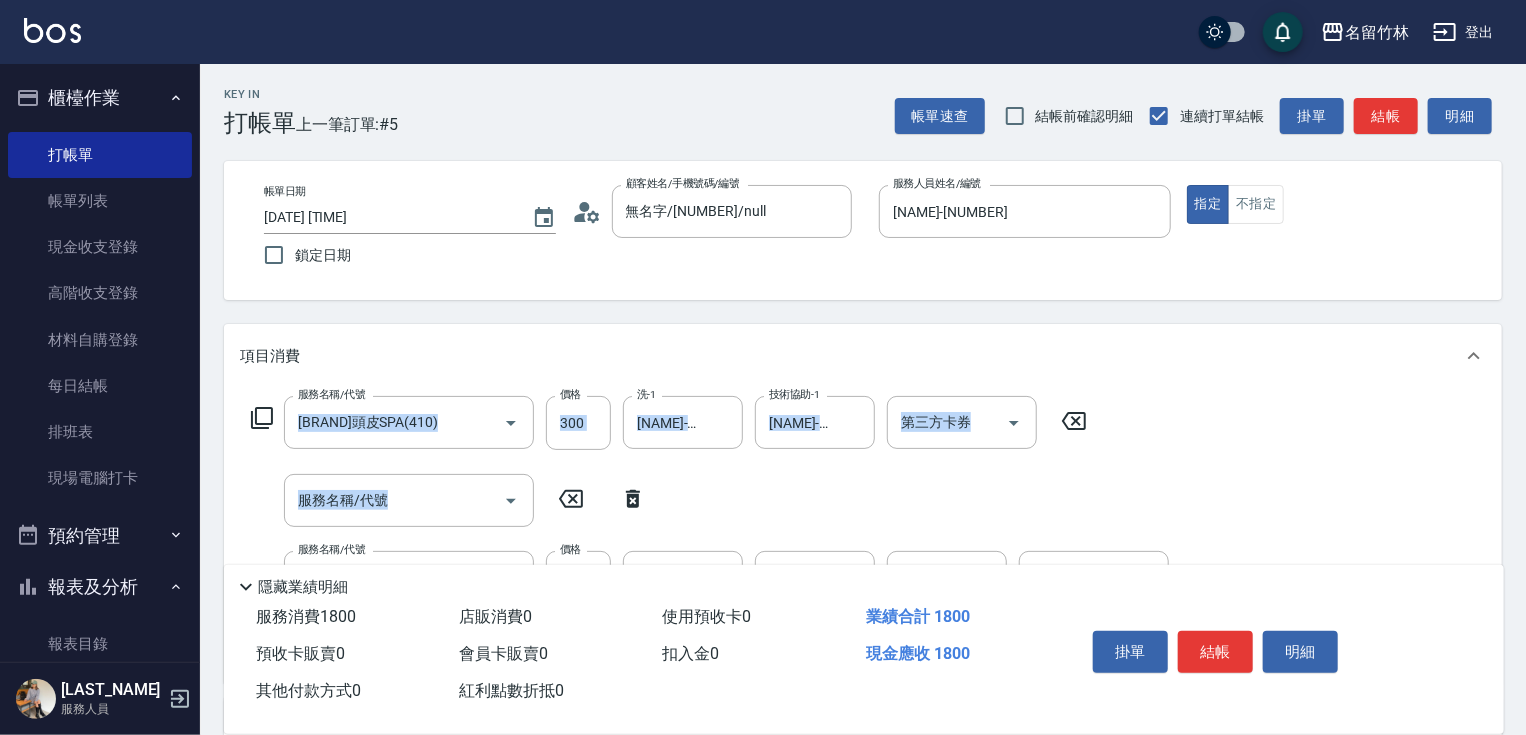 click on "Key In 打帳單 上一筆訂單:#5 帳單速查 結帳前確認明細 連續打單結帳 掛單 結帳 明細 帳單日期 2025/08/03 17:40 鎖定日期 顧客姓名/手機號碼/編號 無名字/123/null 顧客姓名/手機號碼/編號 服務人員姓名/編號 mimi-6 服務人員姓名/編號 指定 不指定 項目消費 服務名稱/代號 鴻果頭皮SPA(410) 服務名稱/代號 價格 300 價格 洗-1 小慧-18 洗-1 技術協助-1 小慧-18 技術協助-1 第三方卡券 第三方卡券 服務名稱/代號 服務名稱/代號 服務名稱/代號 花粉染(516) 服務名稱/代號 價格 1500 價格 技術協助-1 技術協助-1 技術協助-2 技術協助-2 技術協助-3 技術協助-3 第三方卡券 第三方卡券 店販銷售 服務人員姓名/編號 服務人員姓名/編號 商品代號/名稱 商品代號/名稱 預收卡販賣 卡券名稱/代號 卡券名稱/代號 使用預收卡 x124 卡券代號/名稱 卡券代號/名稱 其他付款方式 入金可用餘額: 0 其他付款方式 0元" at bounding box center (863, 599) 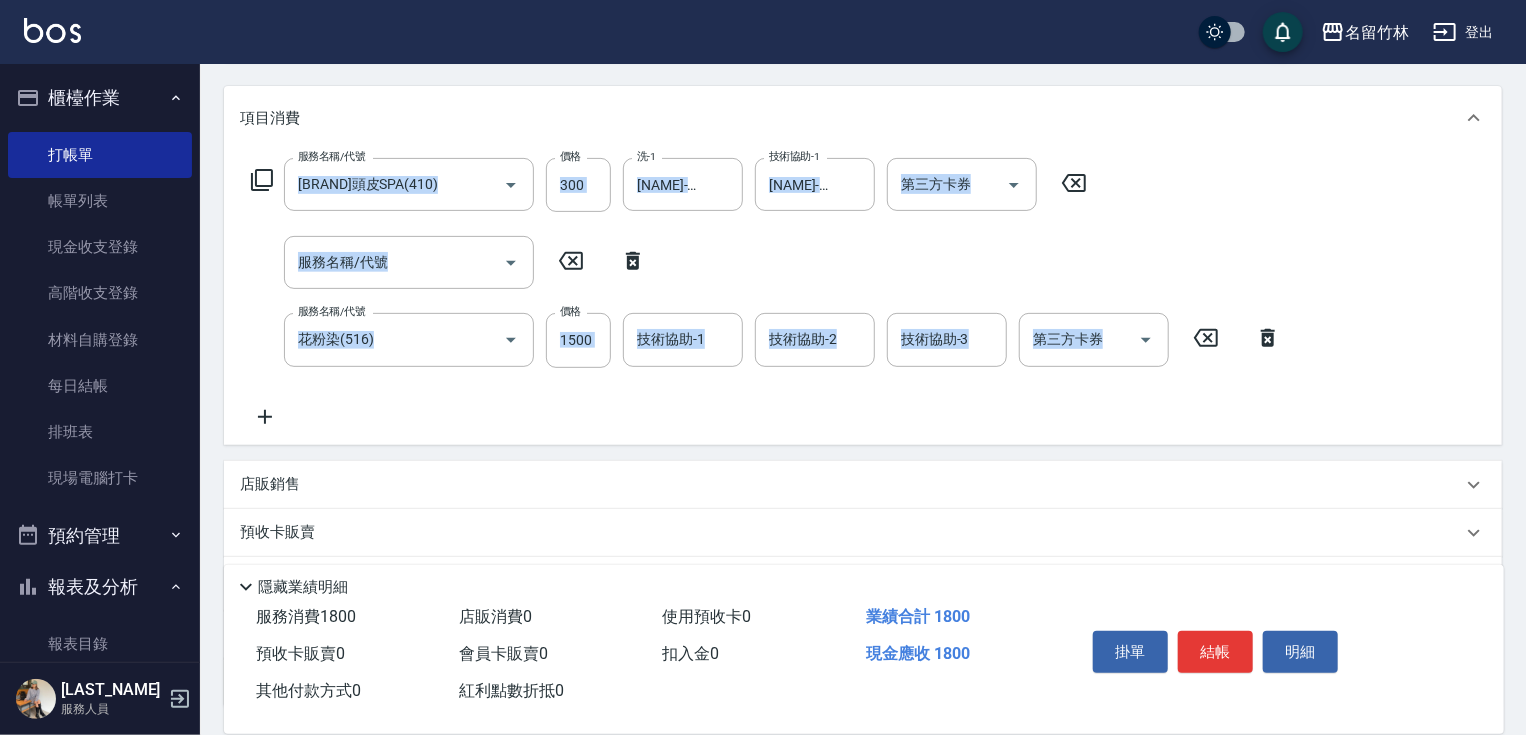 scroll, scrollTop: 240, scrollLeft: 0, axis: vertical 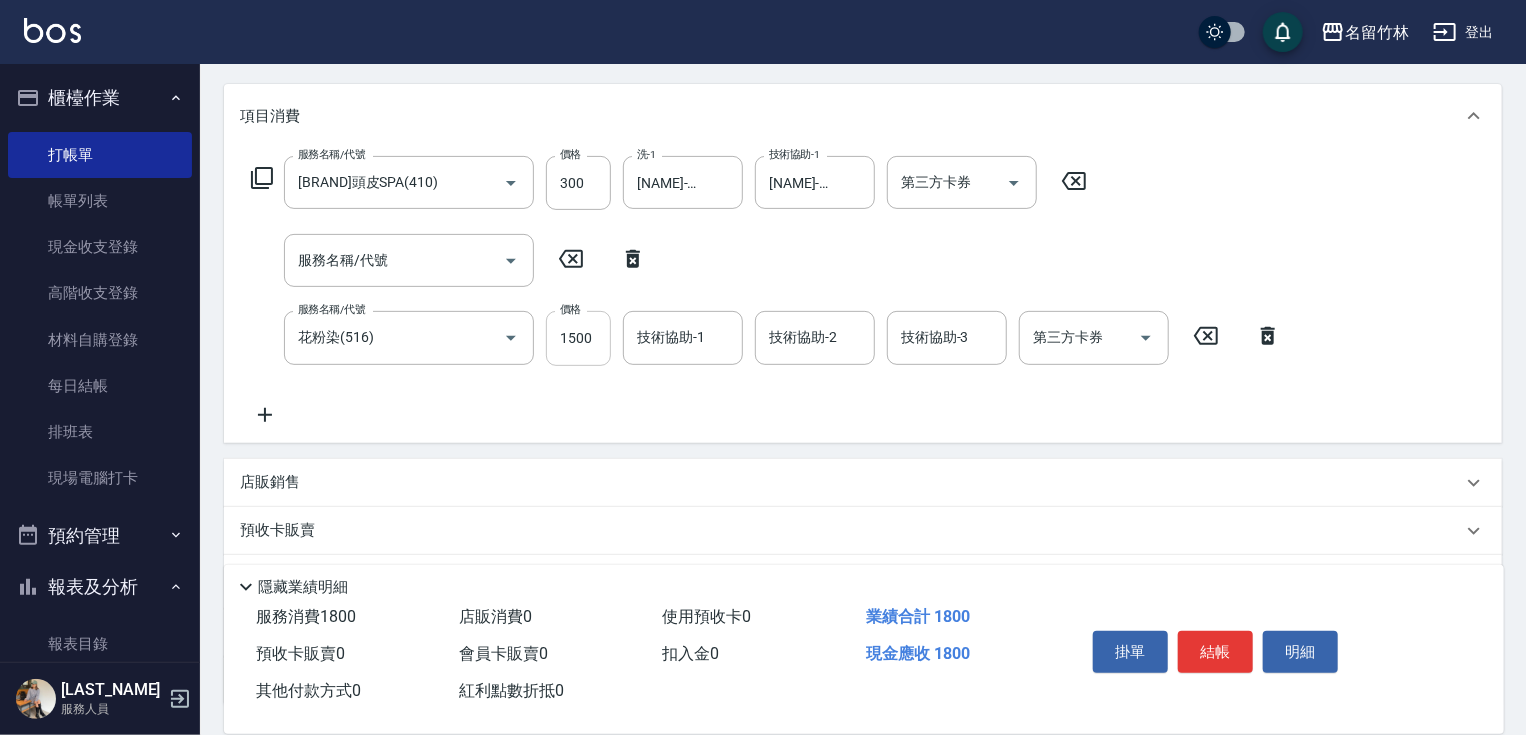 click on "1500" at bounding box center (578, 338) 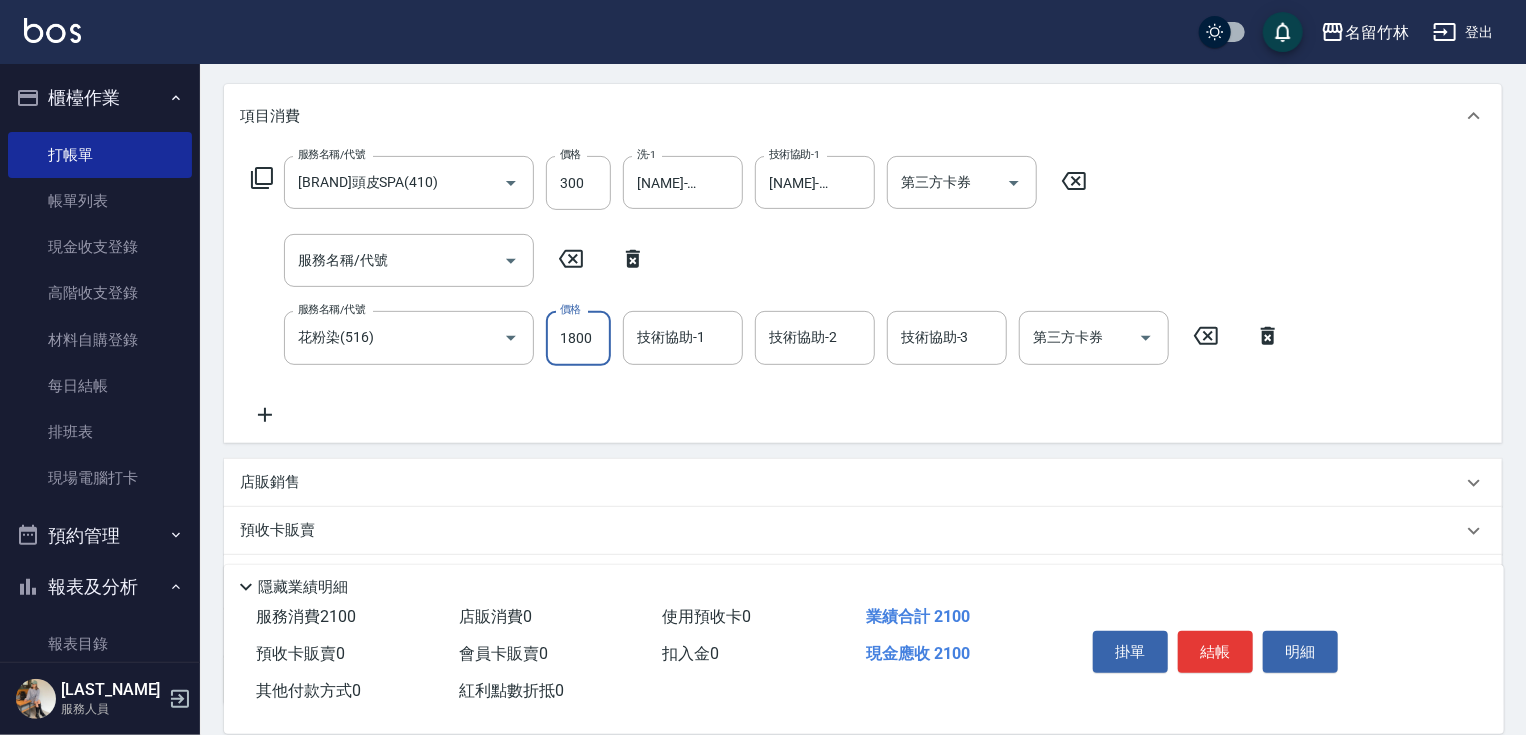 type on "1800" 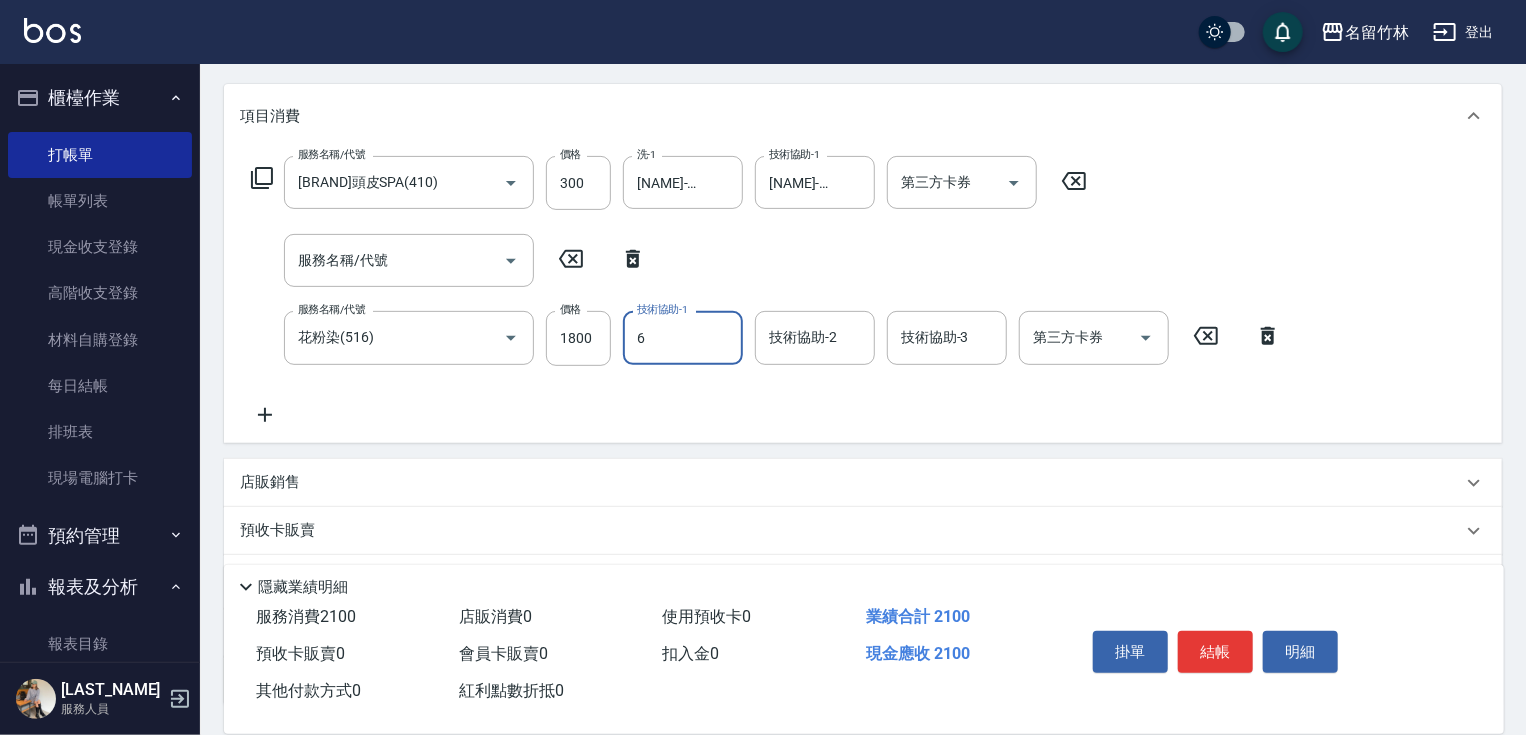 type on "mimi-6" 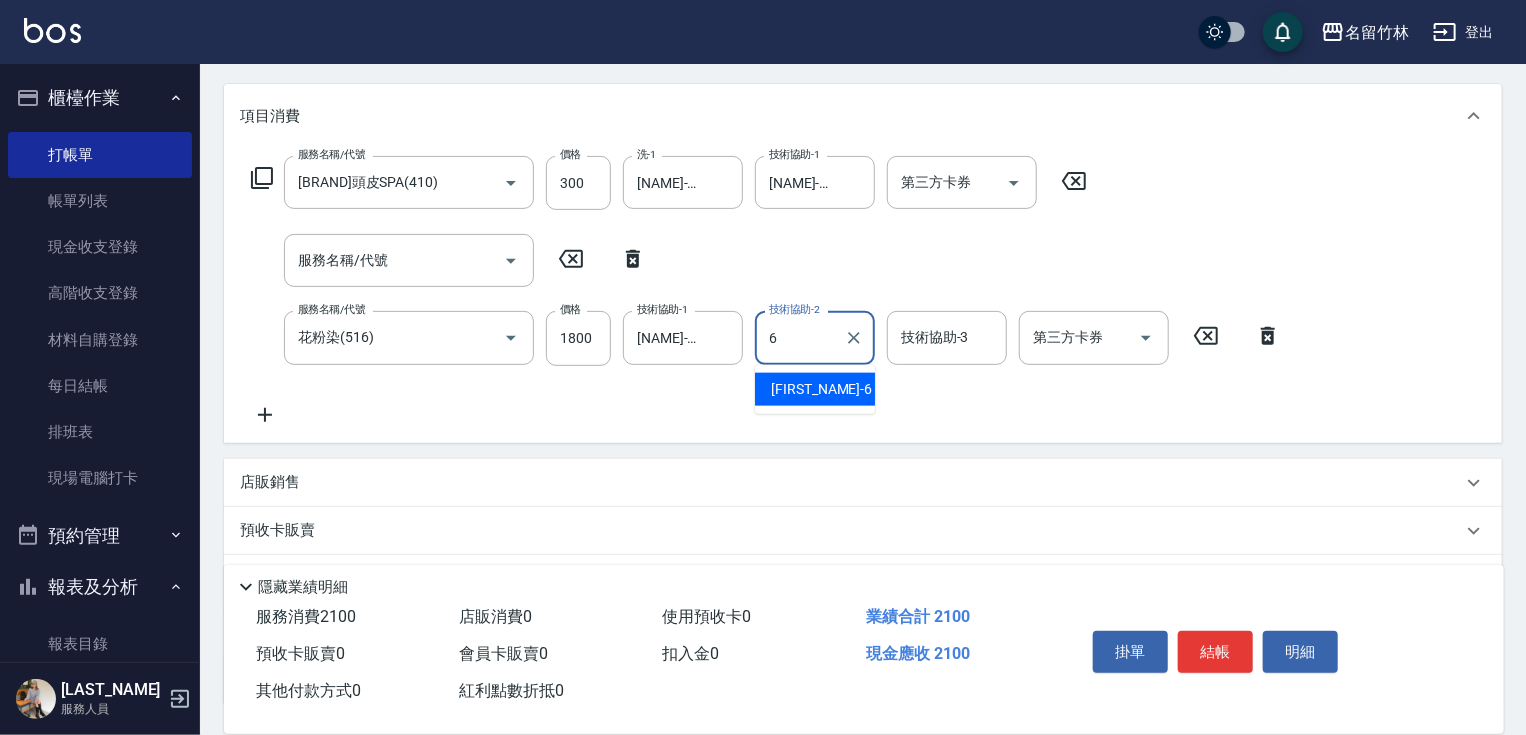 type on "6" 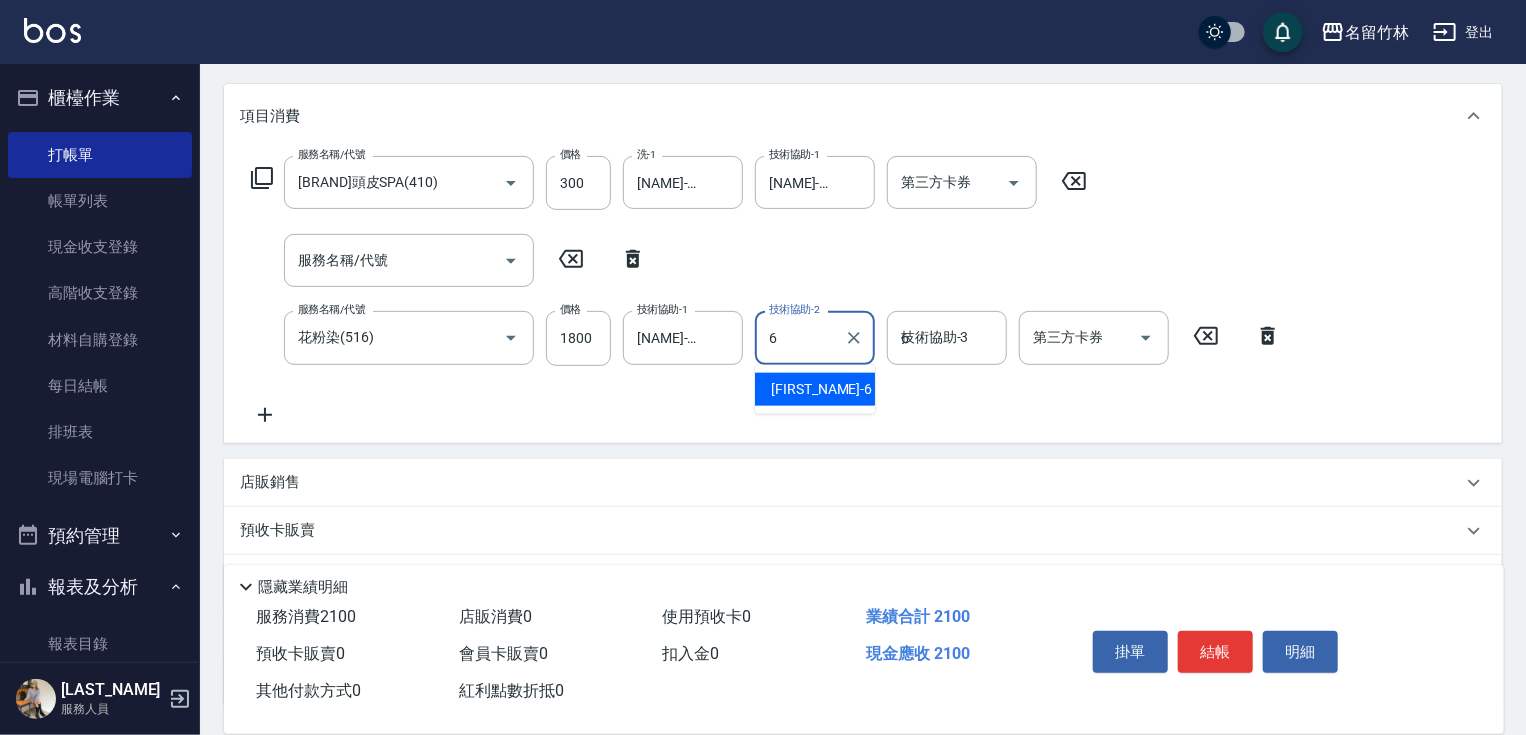 type on "mimi-6" 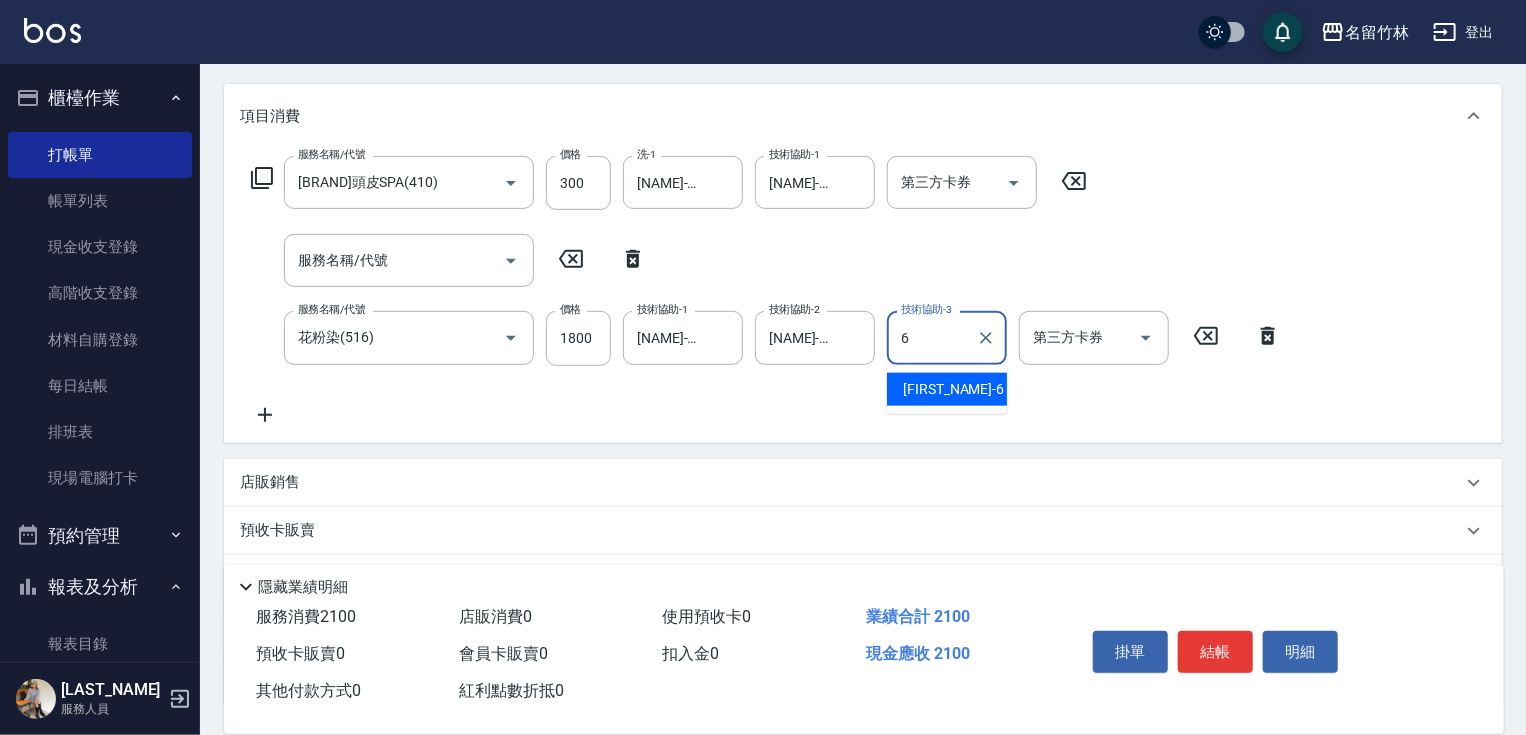 type on "mimi-6" 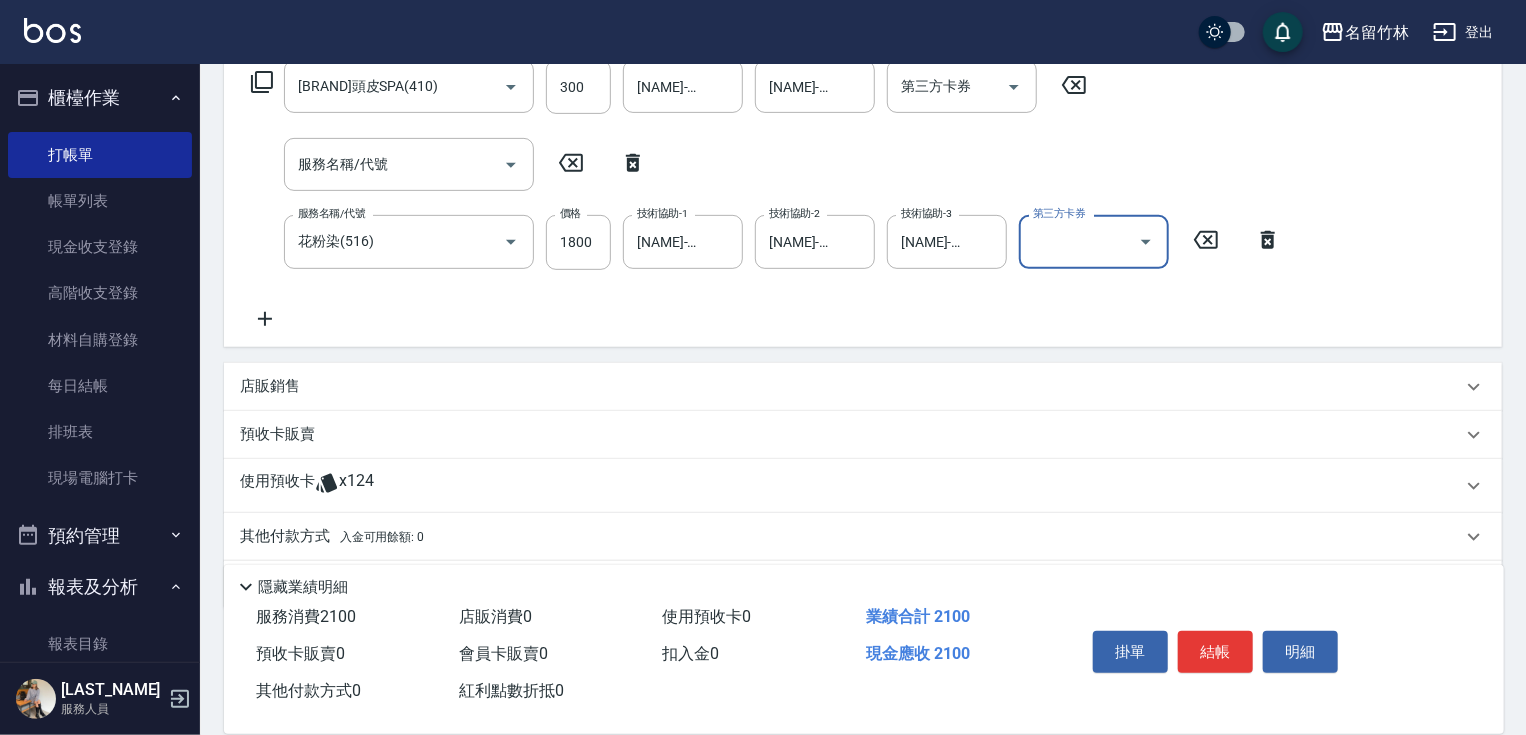 scroll, scrollTop: 399, scrollLeft: 0, axis: vertical 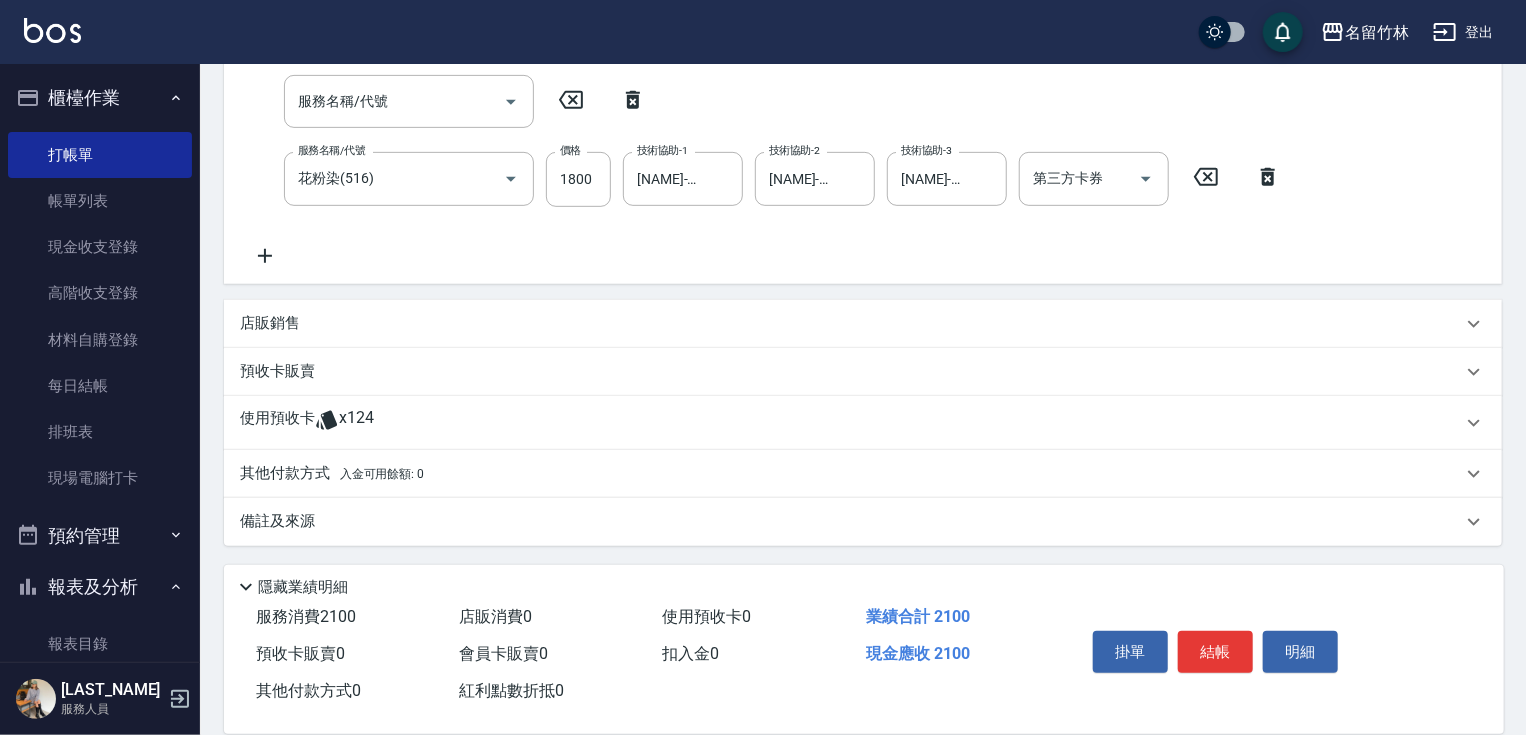click on "其他付款方式 入金可用餘額: 0" at bounding box center [332, 474] 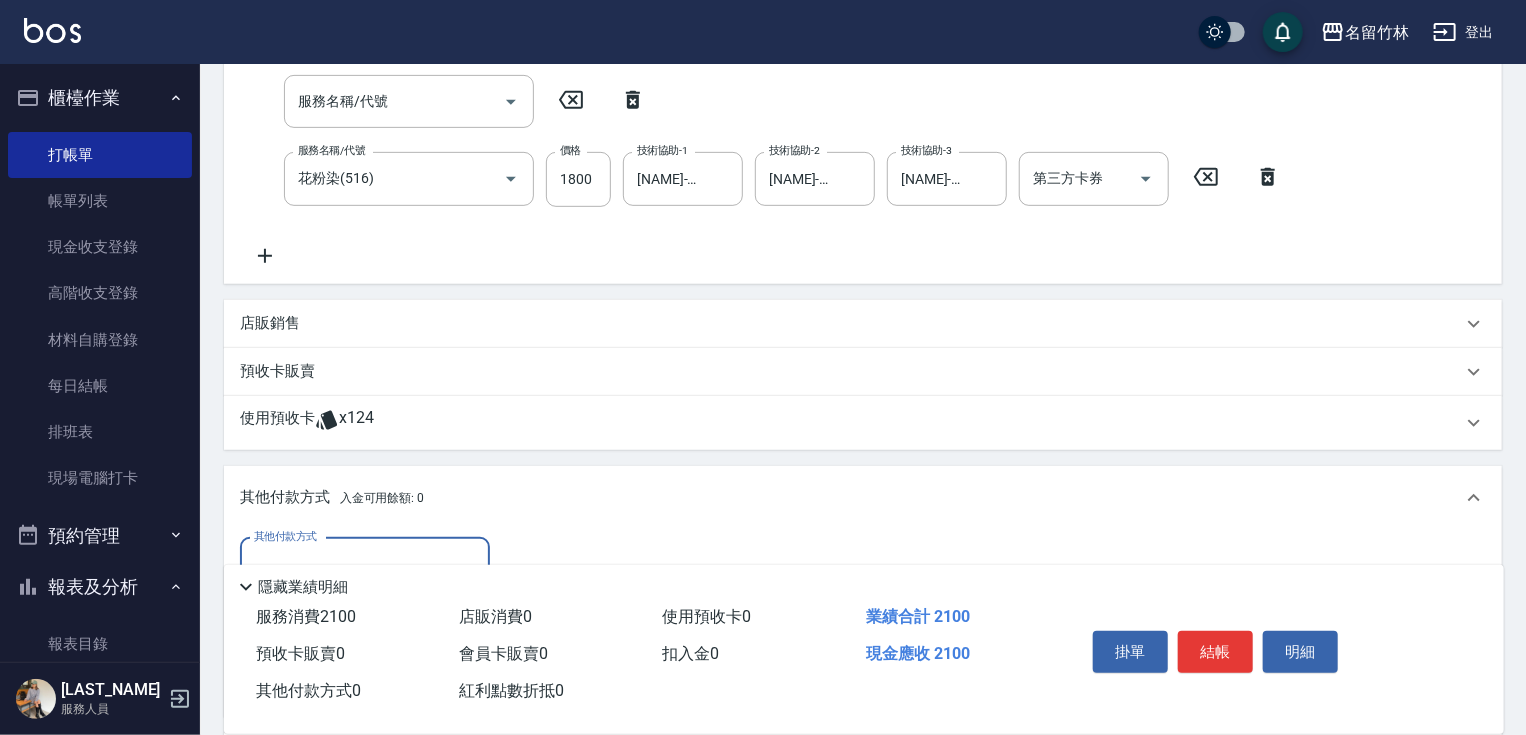 scroll, scrollTop: 0, scrollLeft: 0, axis: both 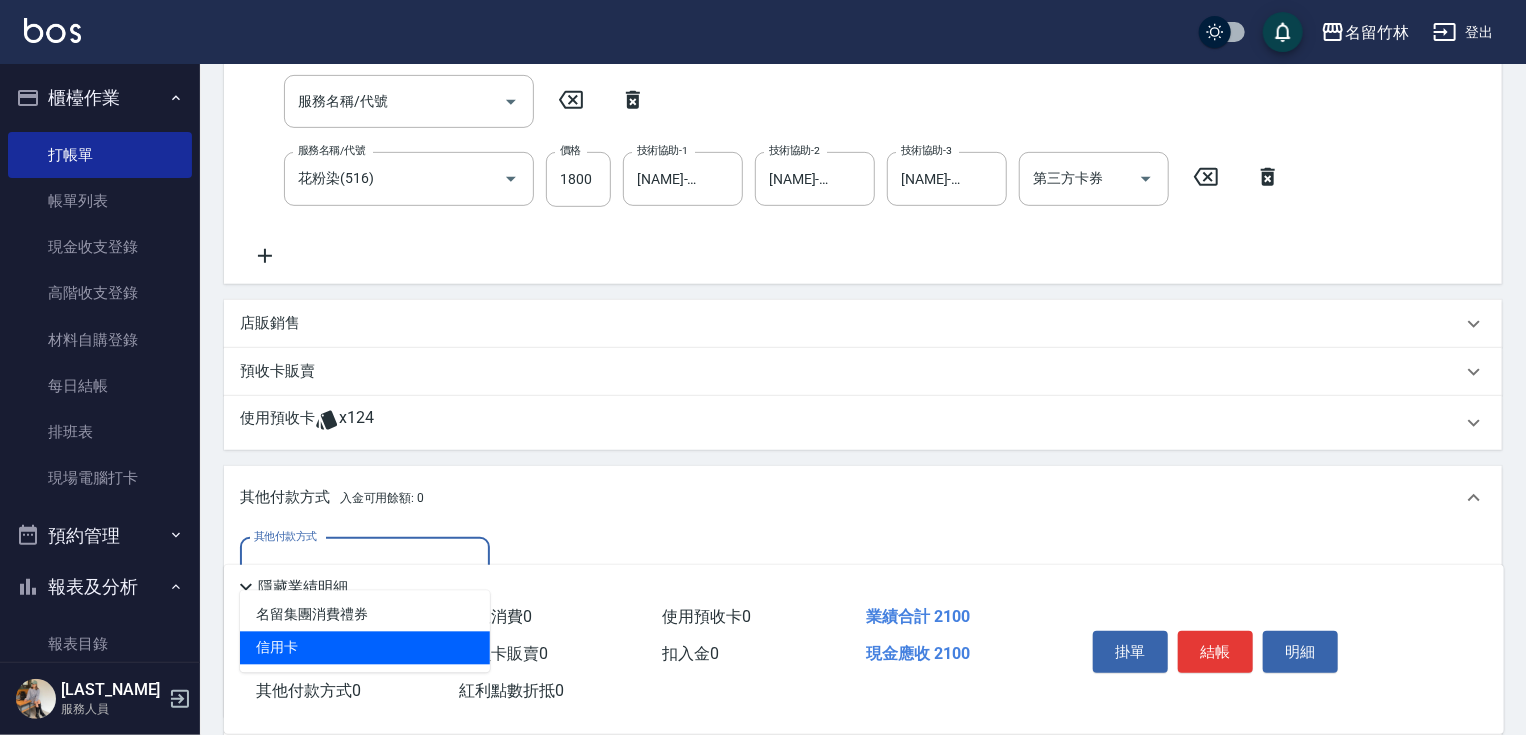 click on "信用卡" at bounding box center [365, 648] 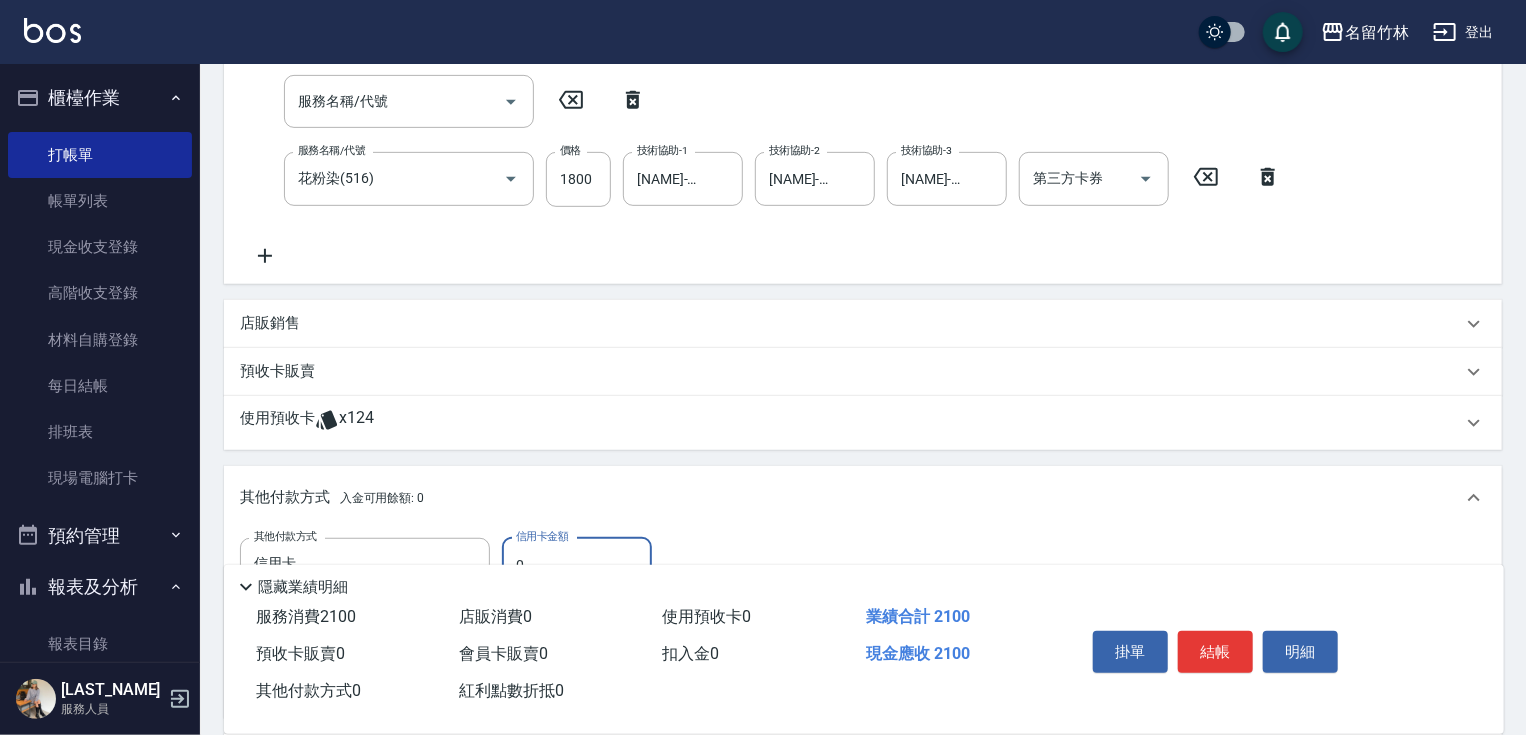 click on "0" at bounding box center (577, 565) 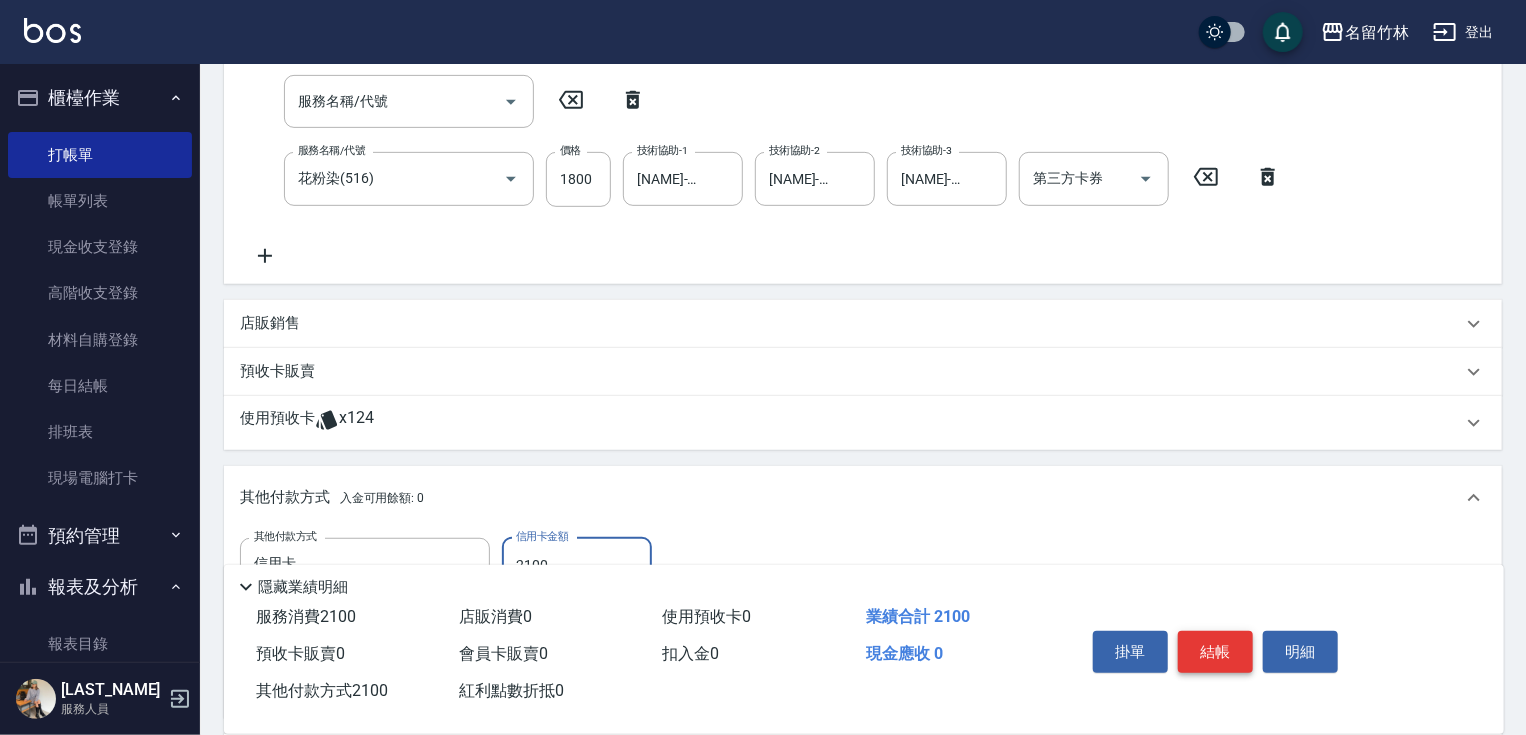 type on "2100" 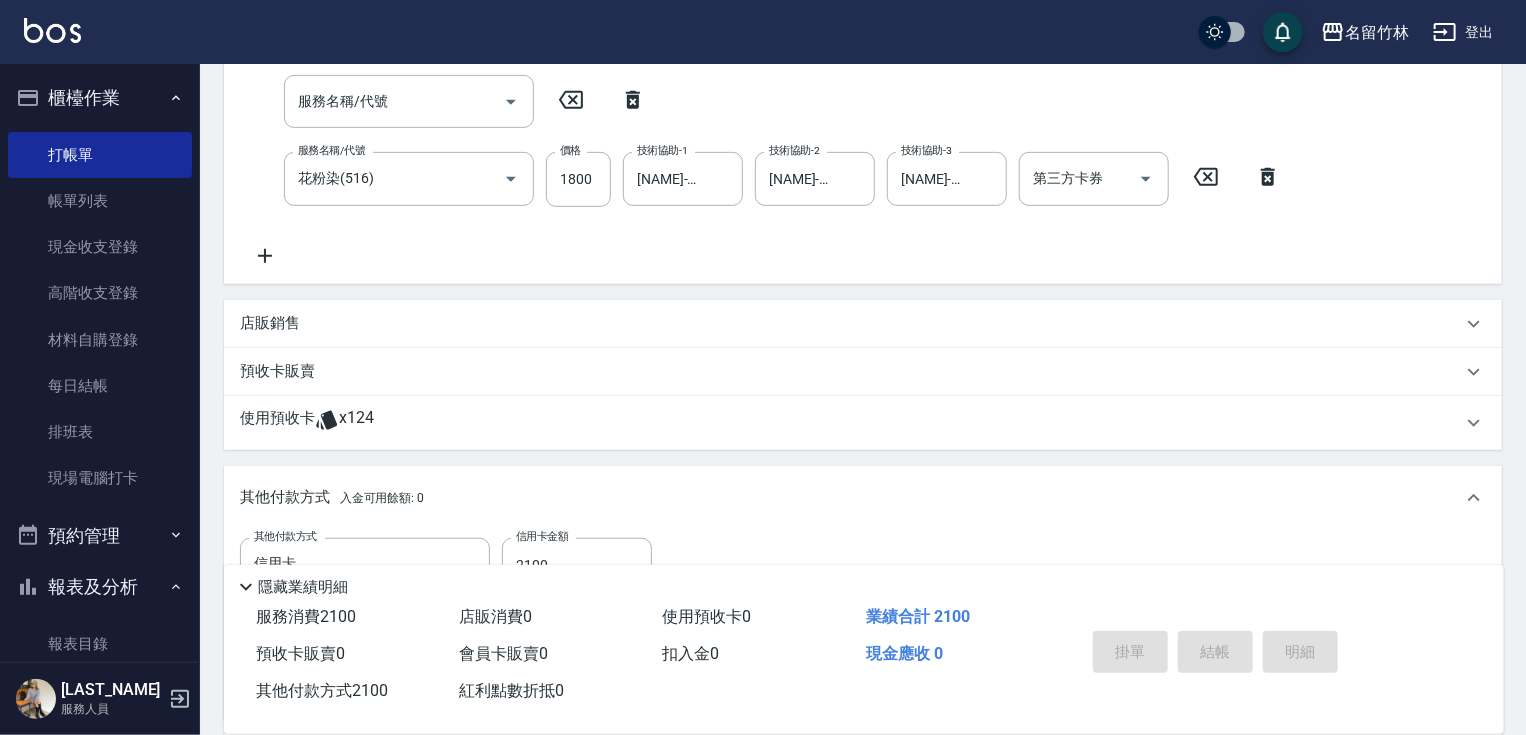 type on "2025/08/03 17:41" 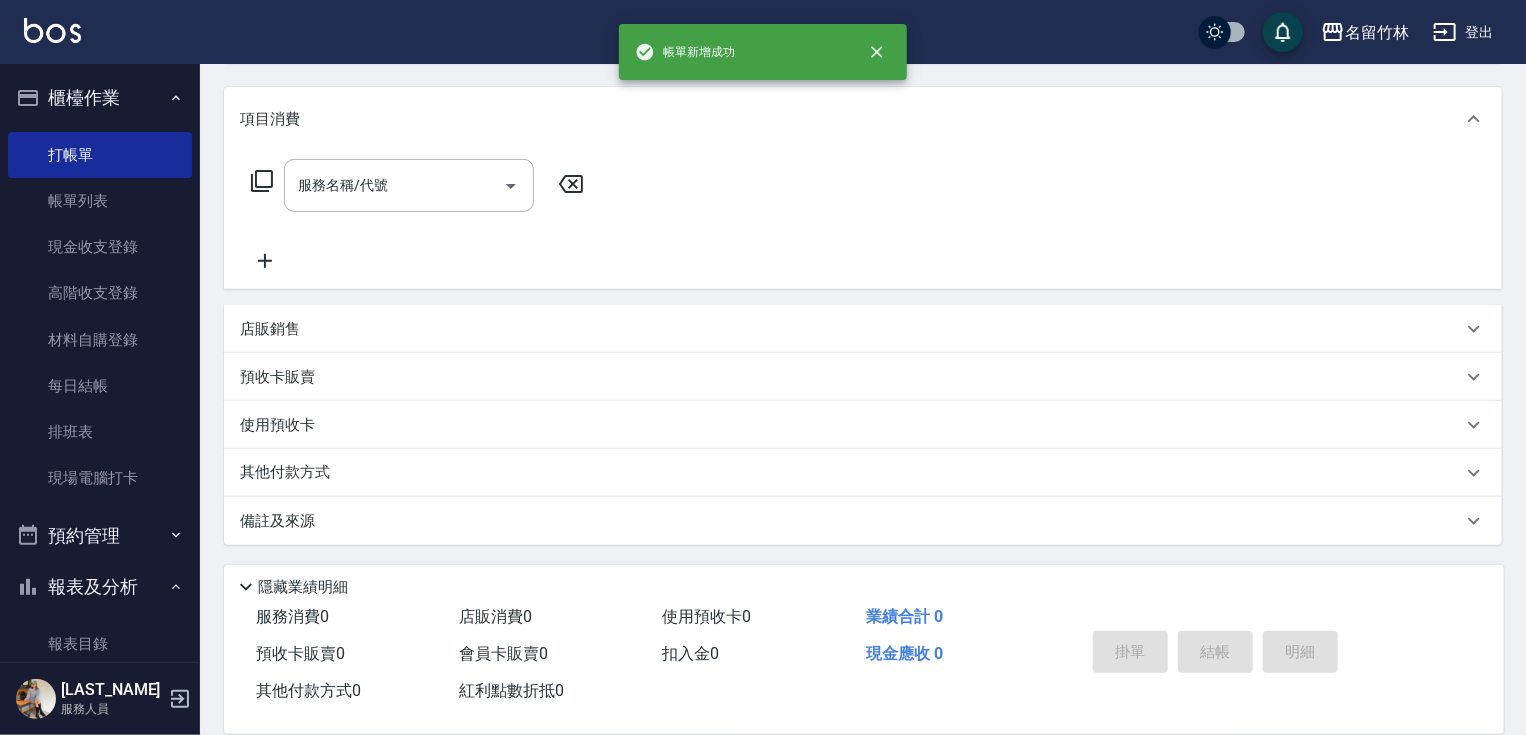 scroll, scrollTop: 0, scrollLeft: 0, axis: both 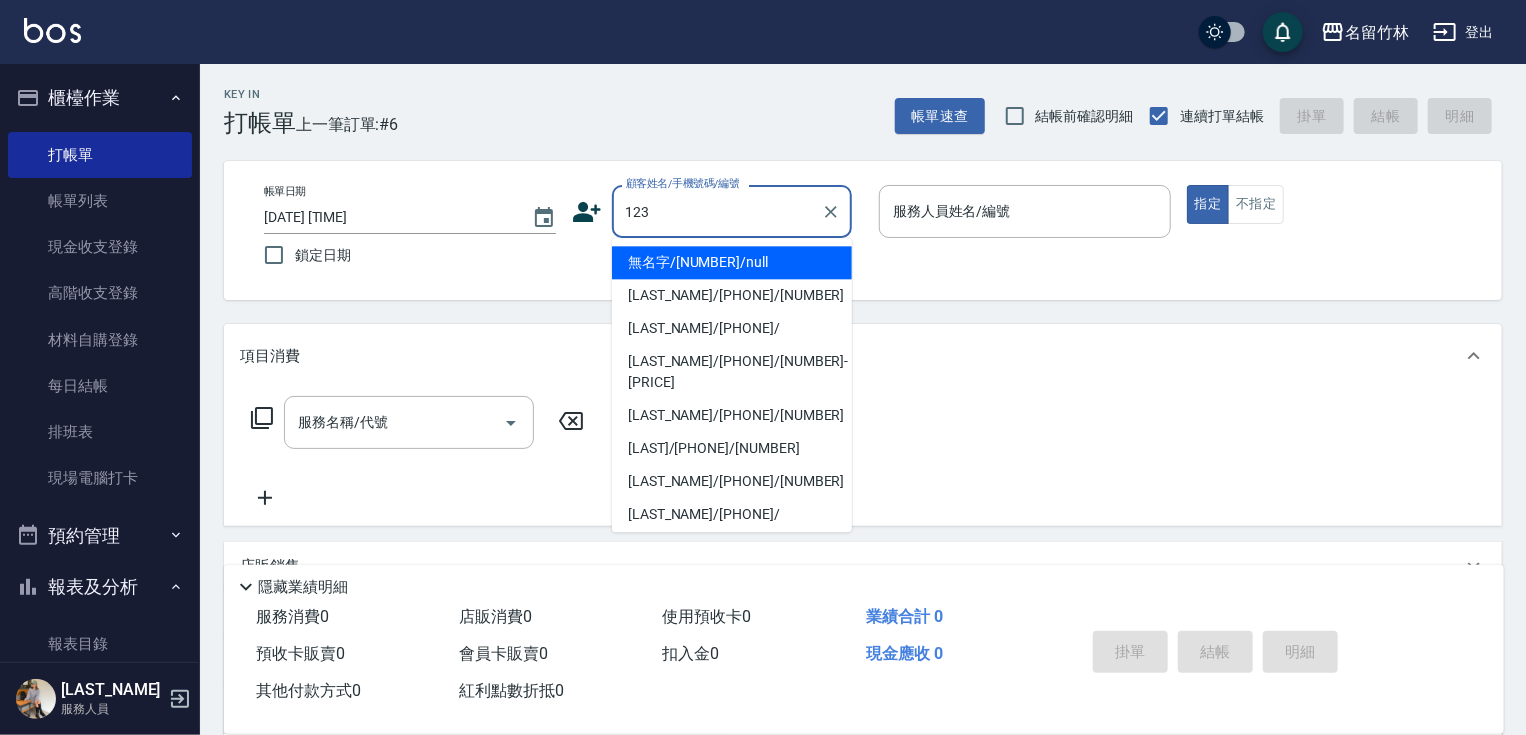 click on "無名字/123/null" at bounding box center (732, 262) 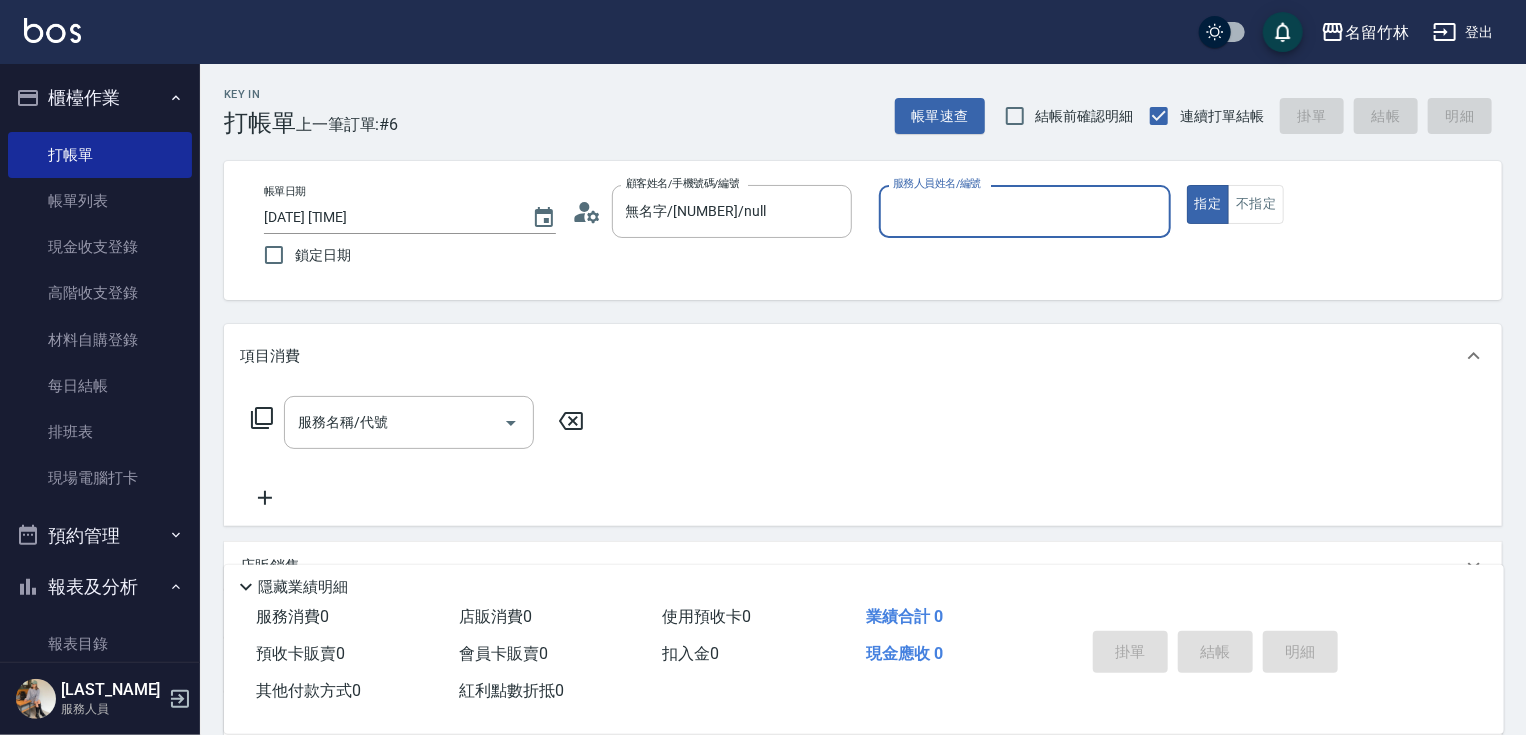 click on "服務人員姓名/編號" at bounding box center (1025, 211) 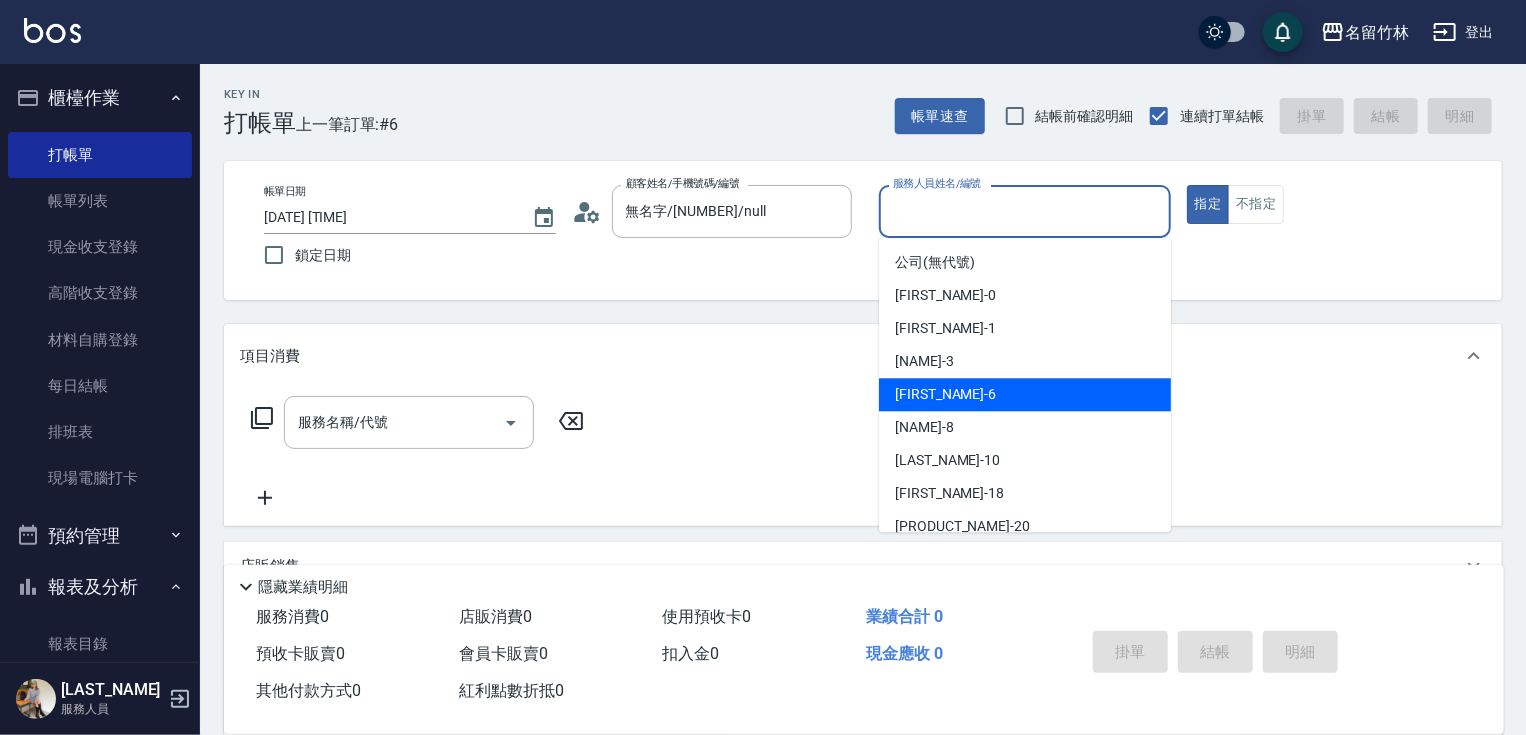click on "mimi -6" at bounding box center (1025, 394) 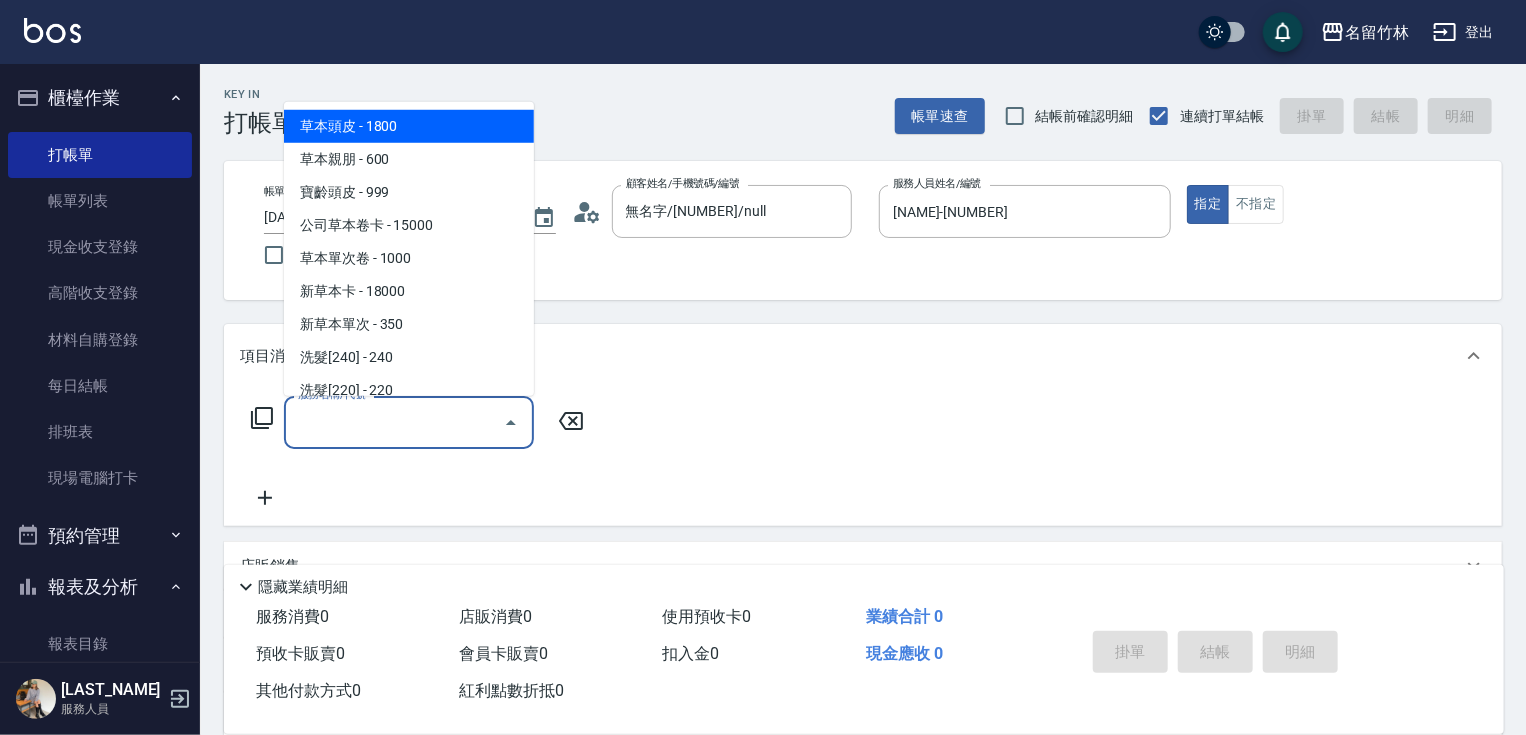 click on "服務名稱/代號" at bounding box center [394, 422] 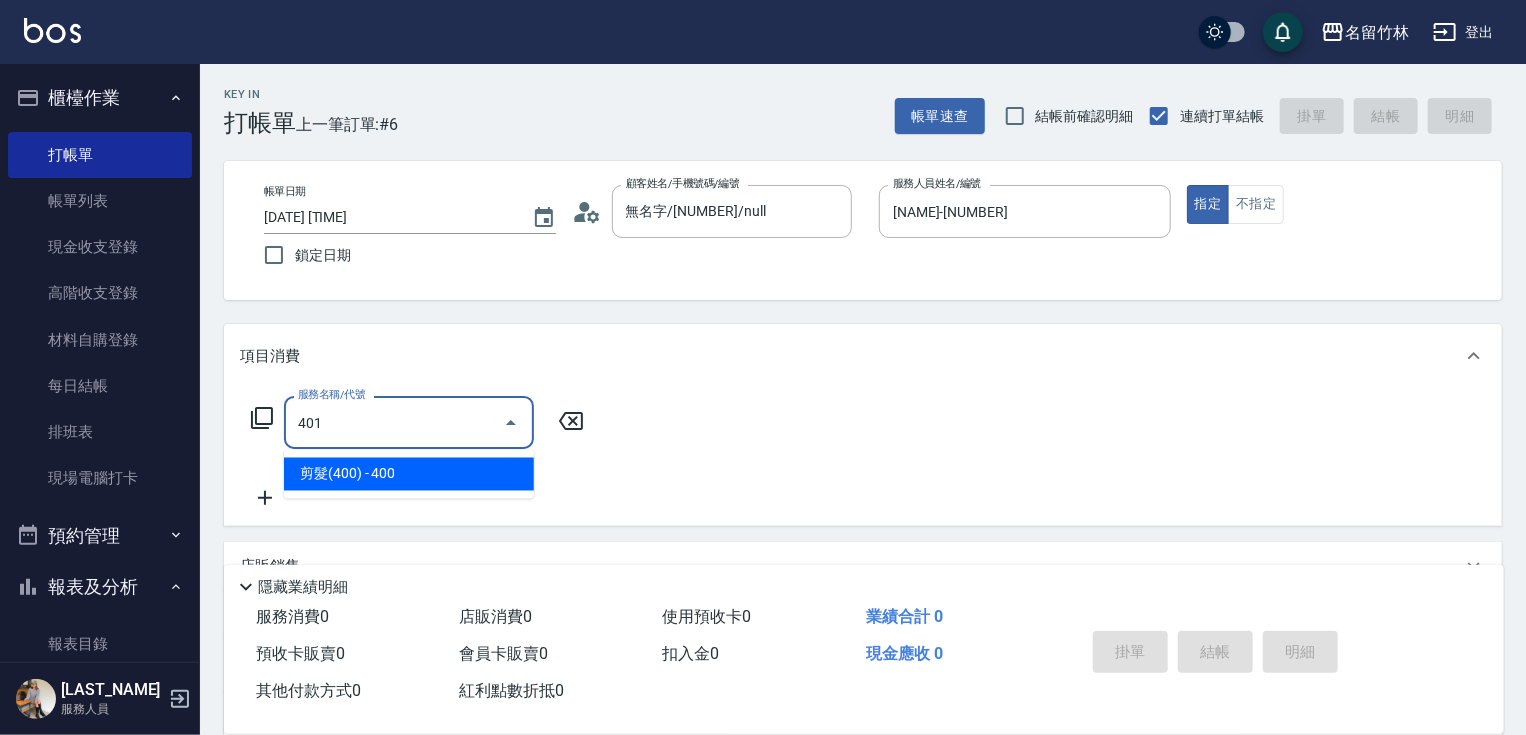 type on "剪髮(400)(401)" 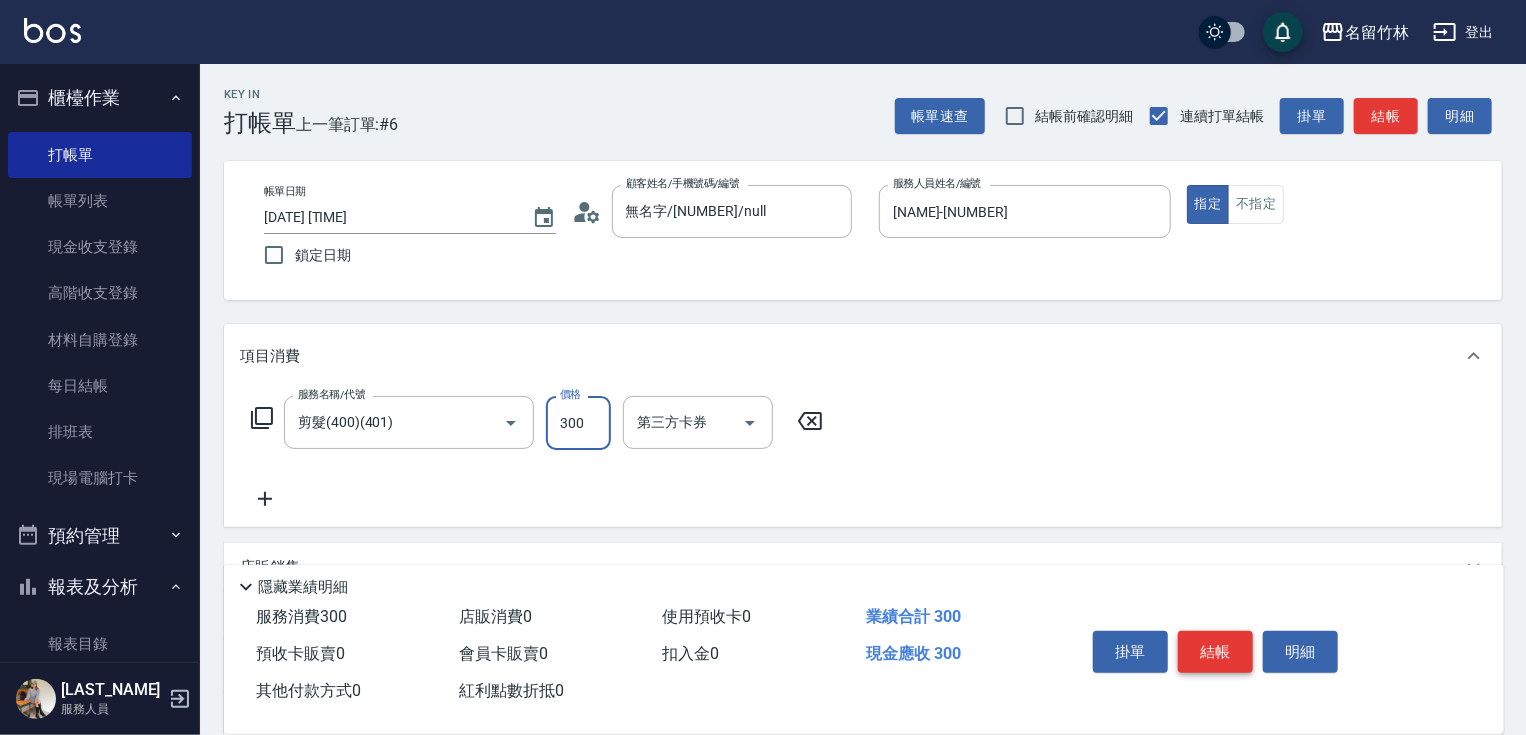 type on "300" 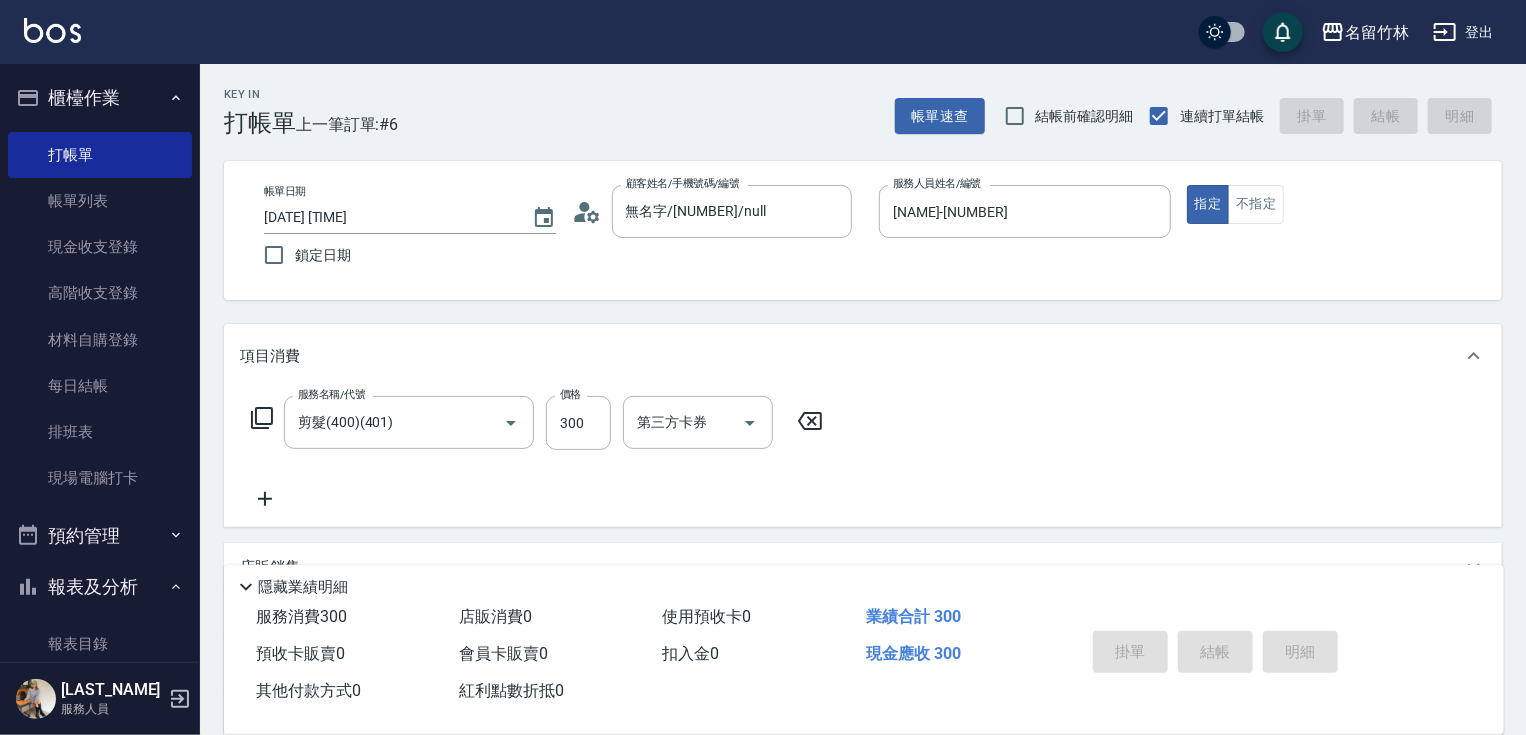 type on "2025/08/03 17:42" 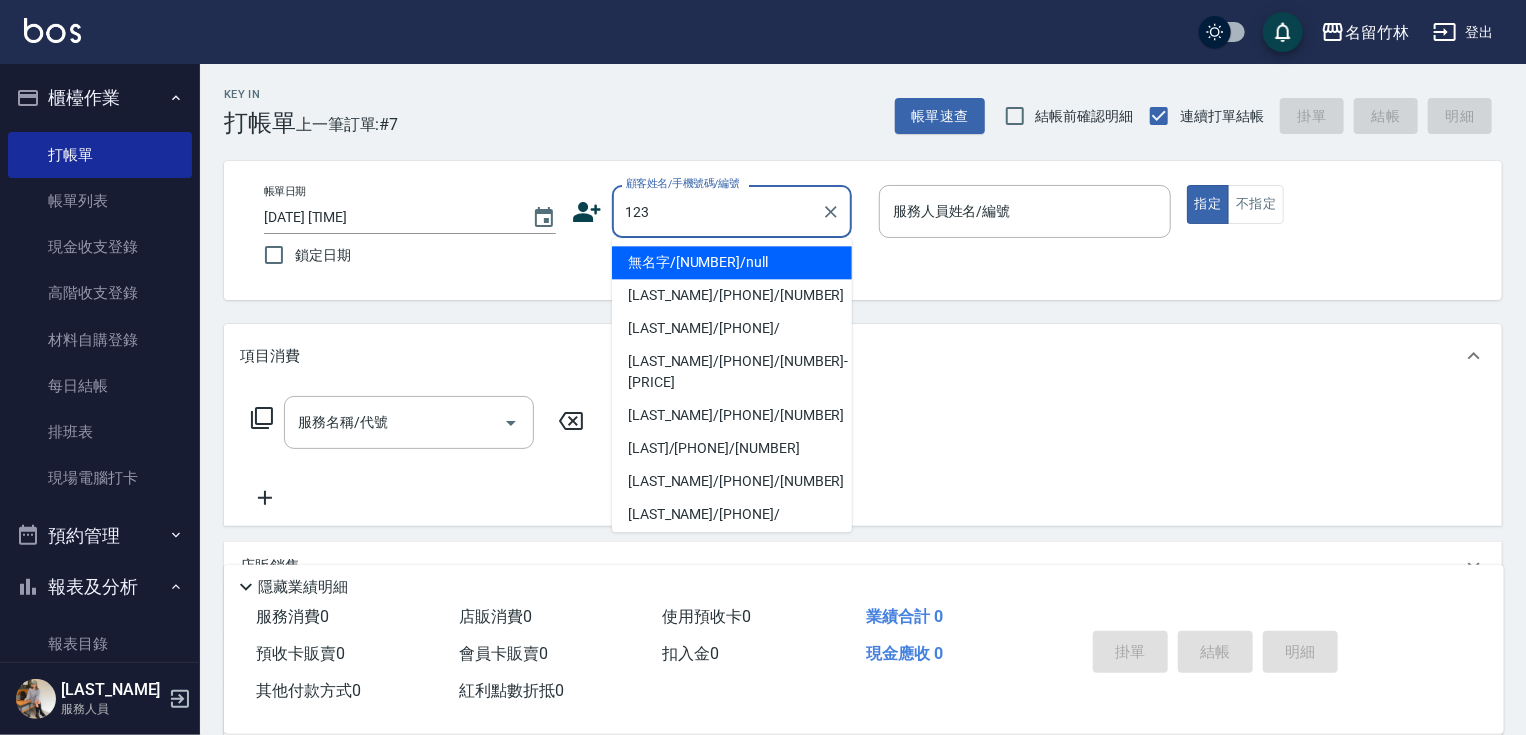 click on "無名字/123/null" at bounding box center (732, 262) 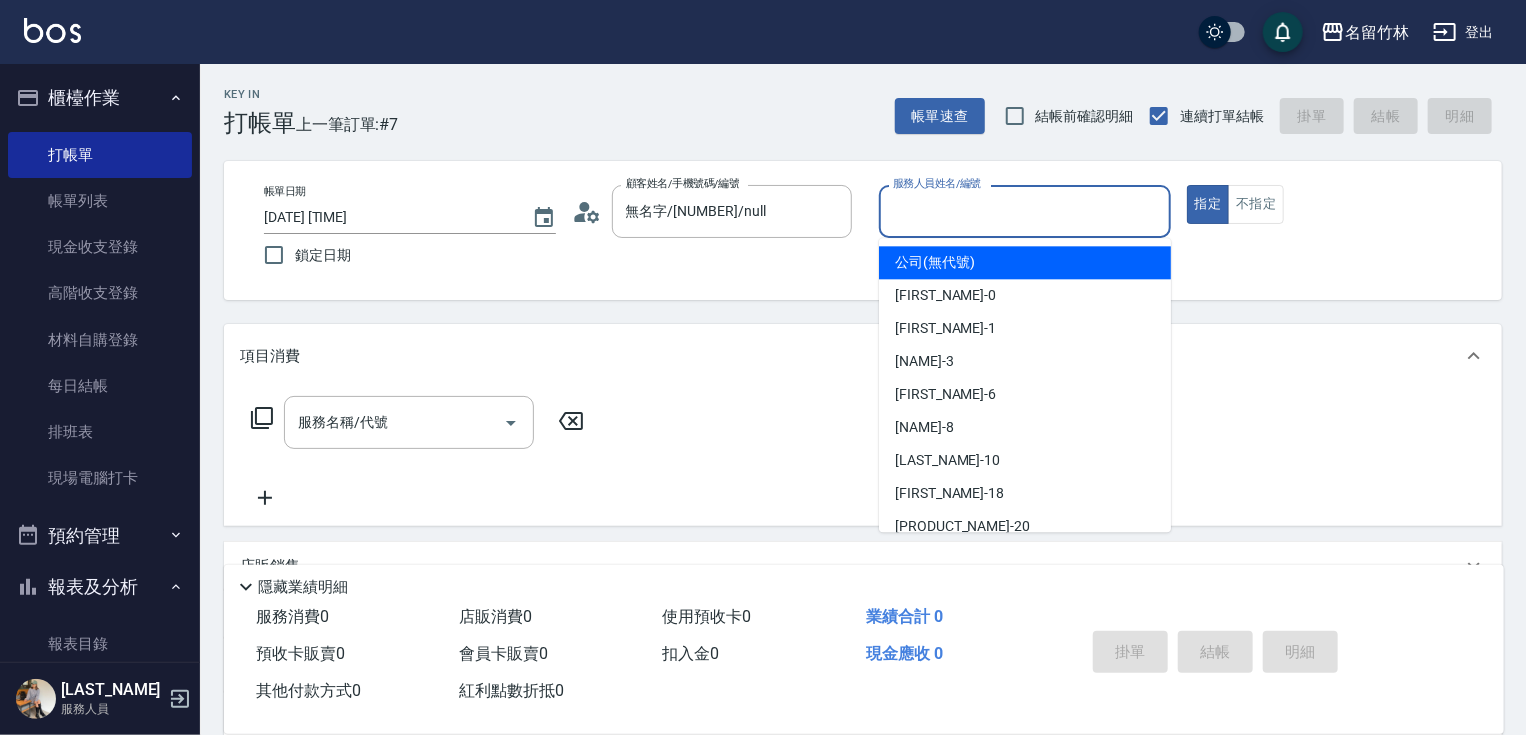 drag, startPoint x: 932, startPoint y: 216, endPoint x: 928, endPoint y: 317, distance: 101.07918 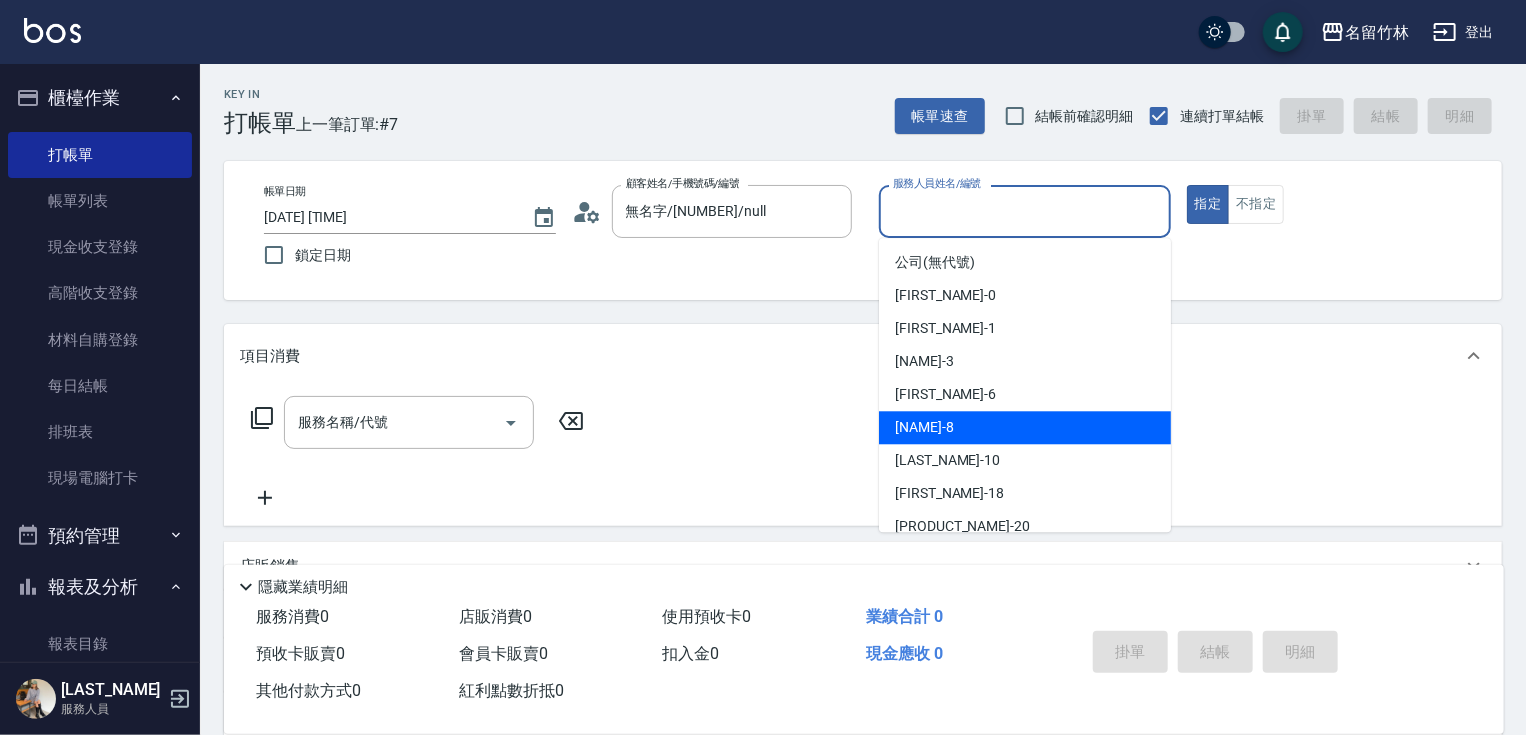 drag, startPoint x: 934, startPoint y: 426, endPoint x: 976, endPoint y: 404, distance: 47.41308 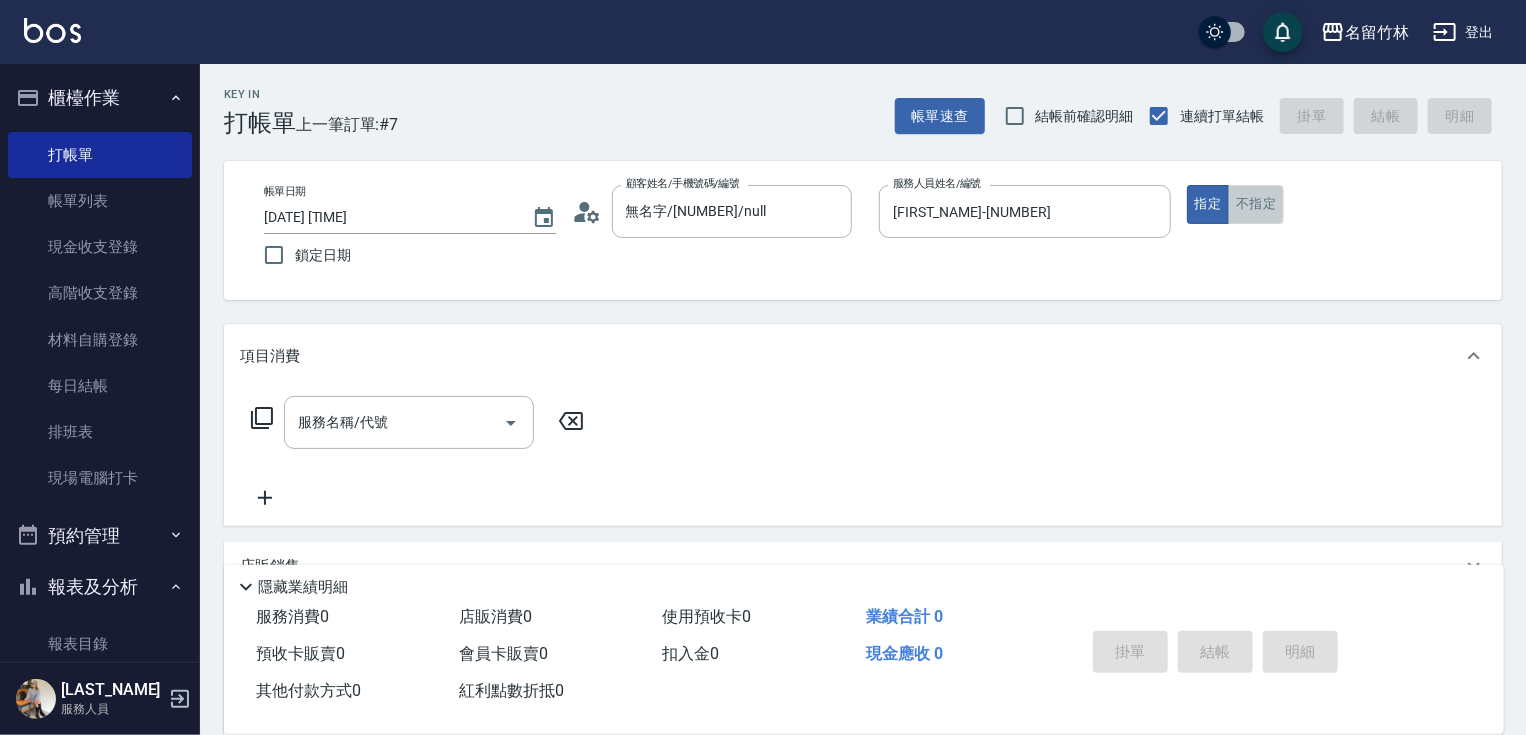 click on "不指定" at bounding box center [1256, 204] 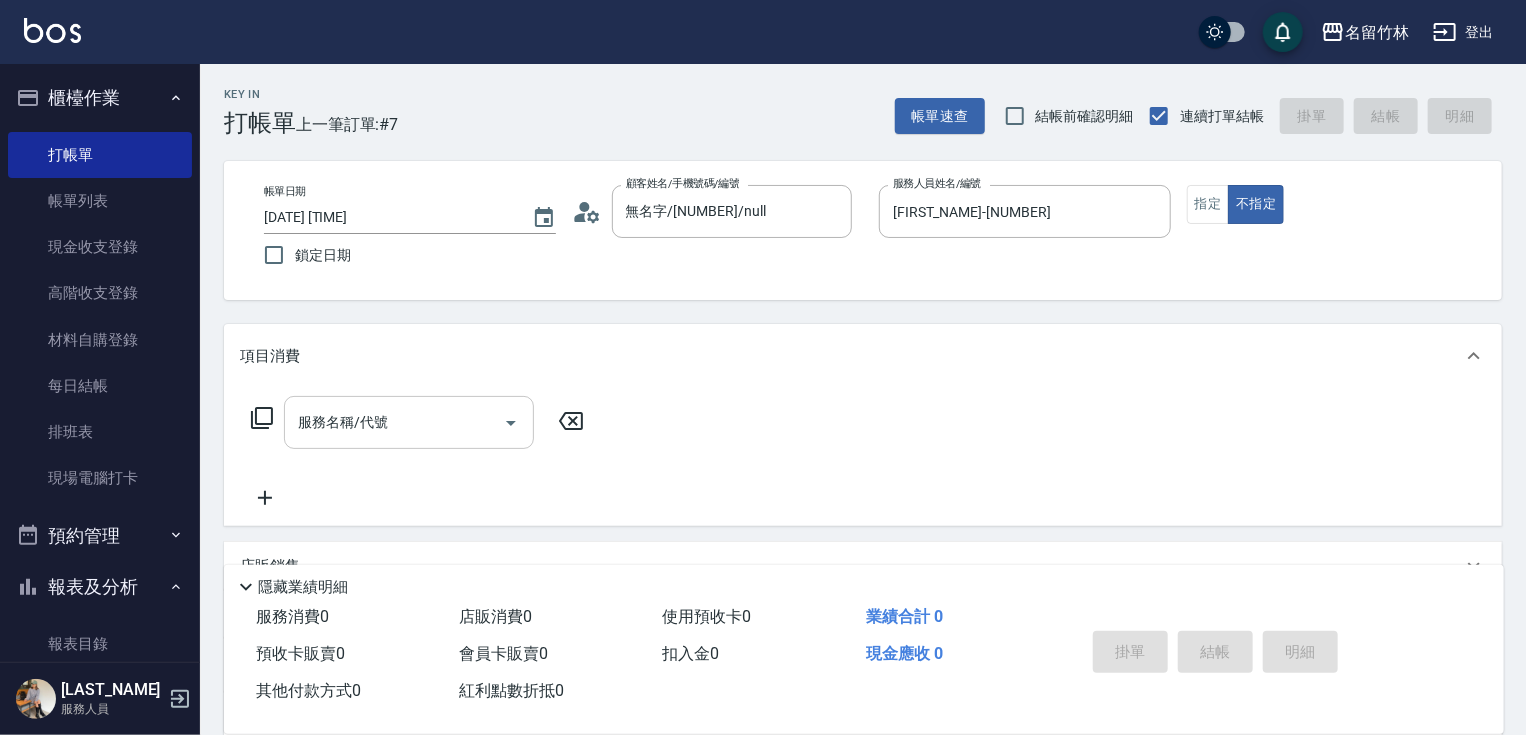 click on "服務名稱/代號" at bounding box center (394, 422) 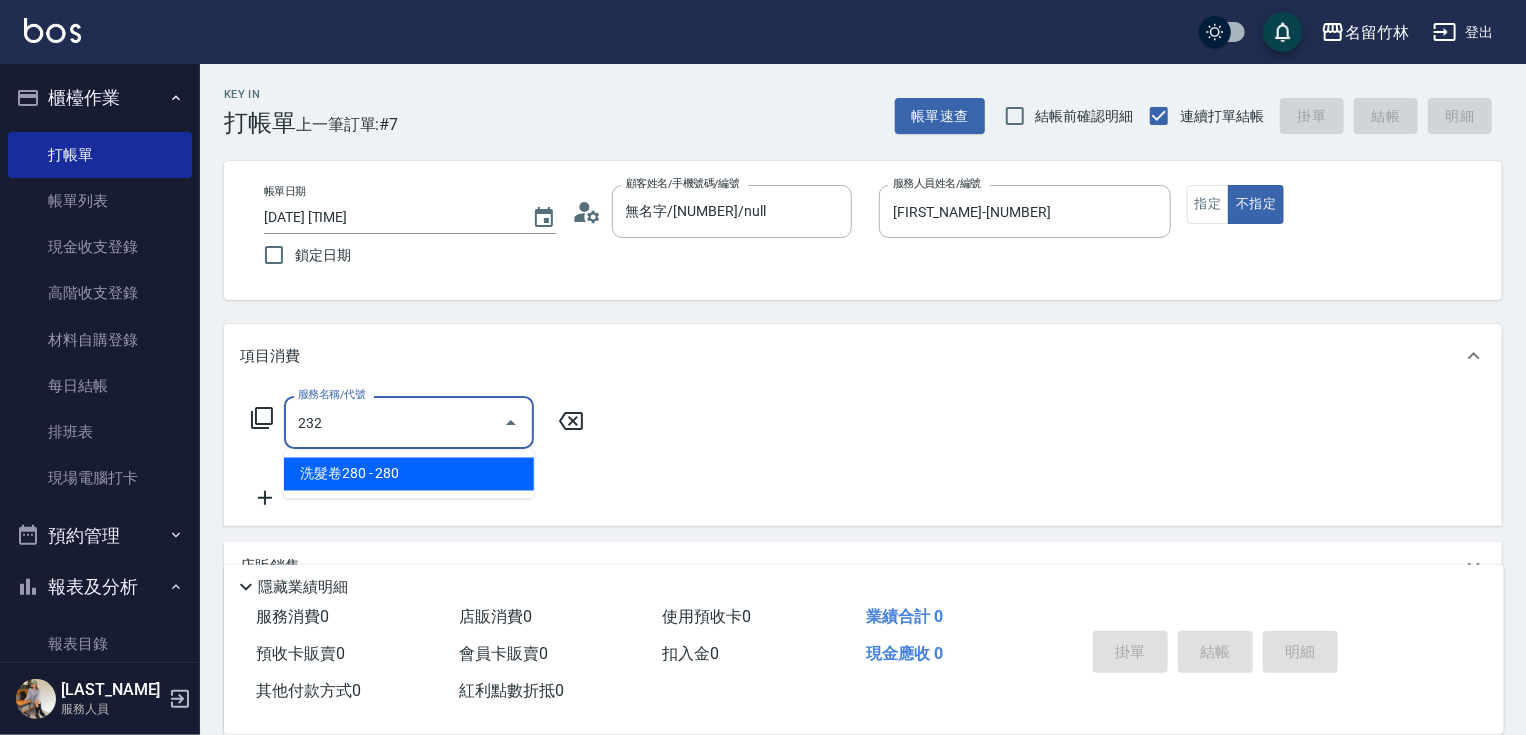 type on "洗髮卷280(232)" 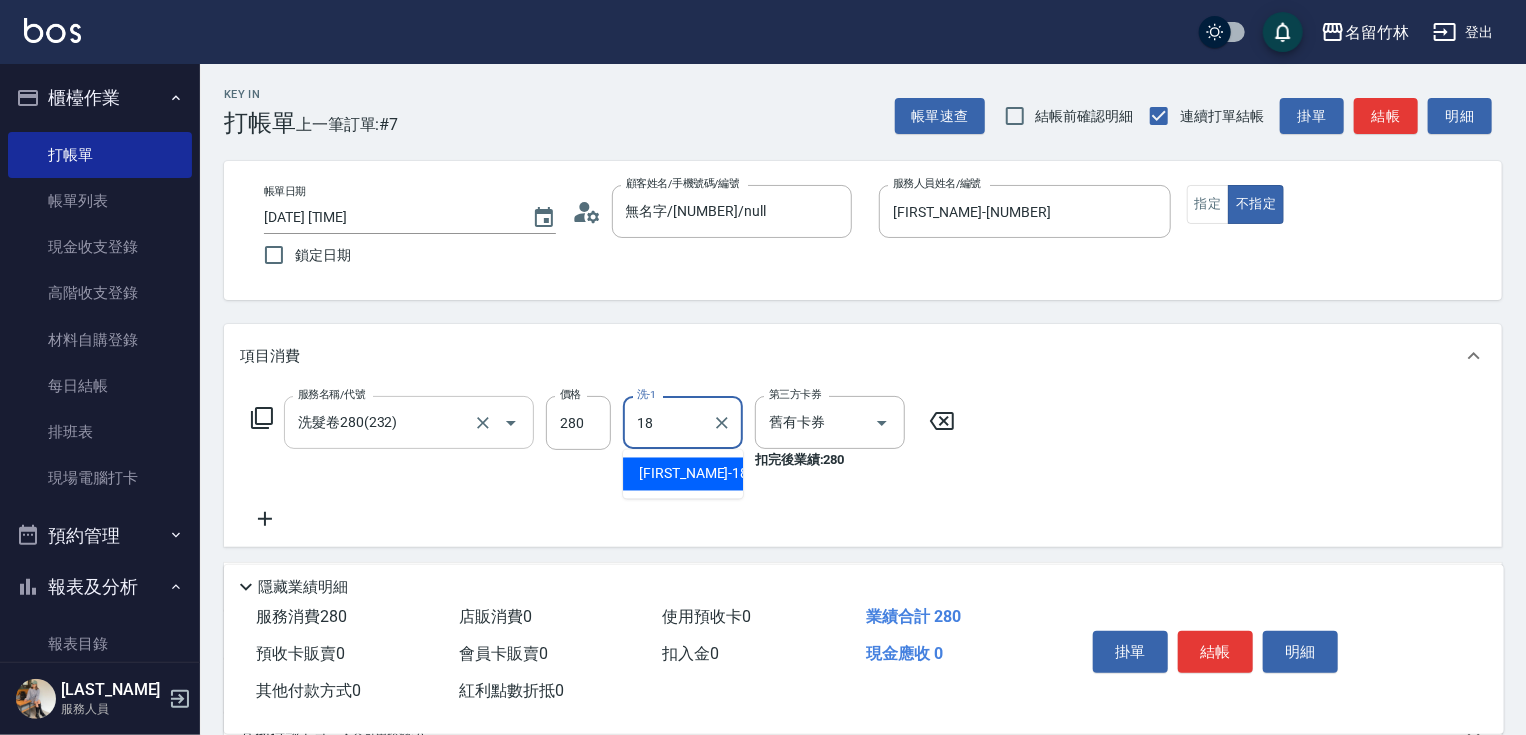 type on "小慧-18" 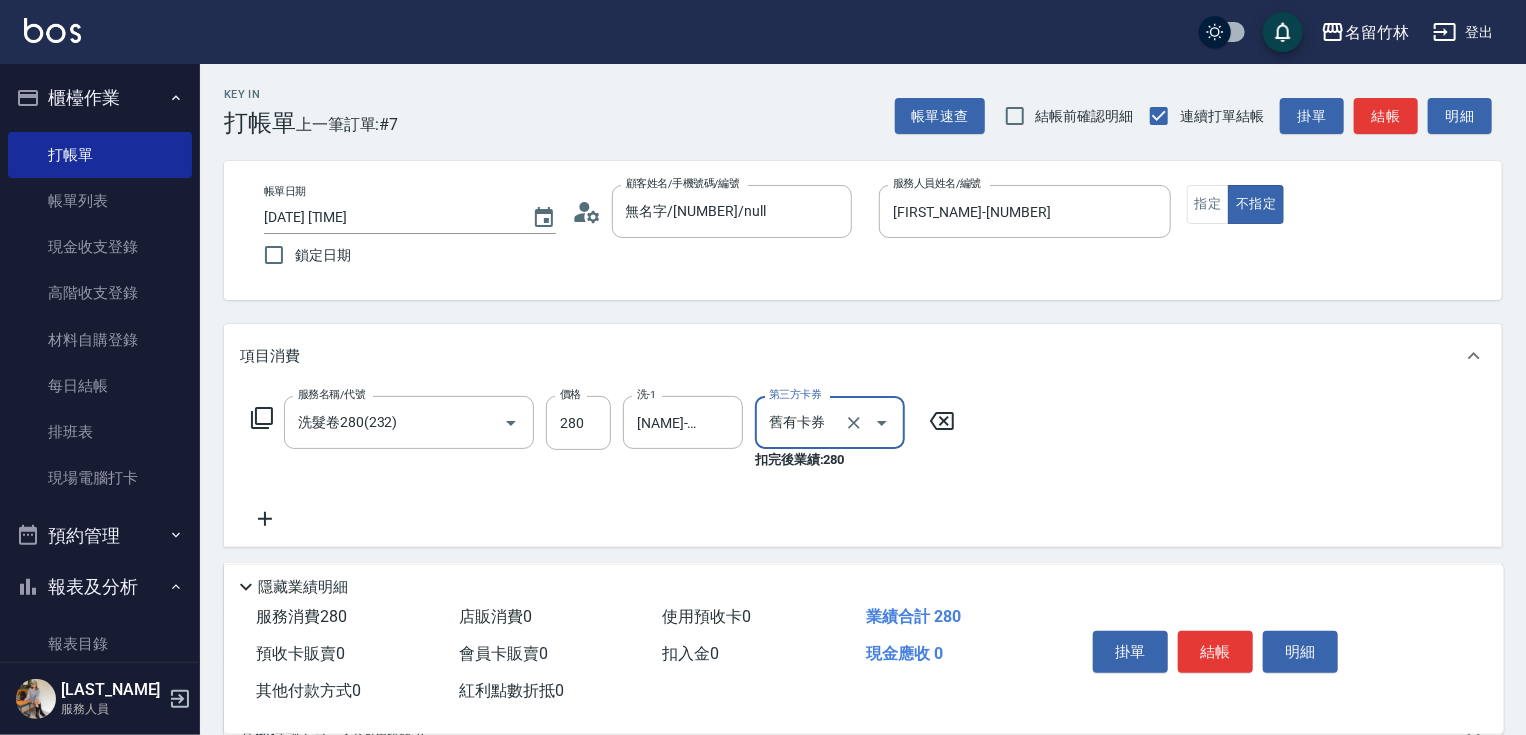 click 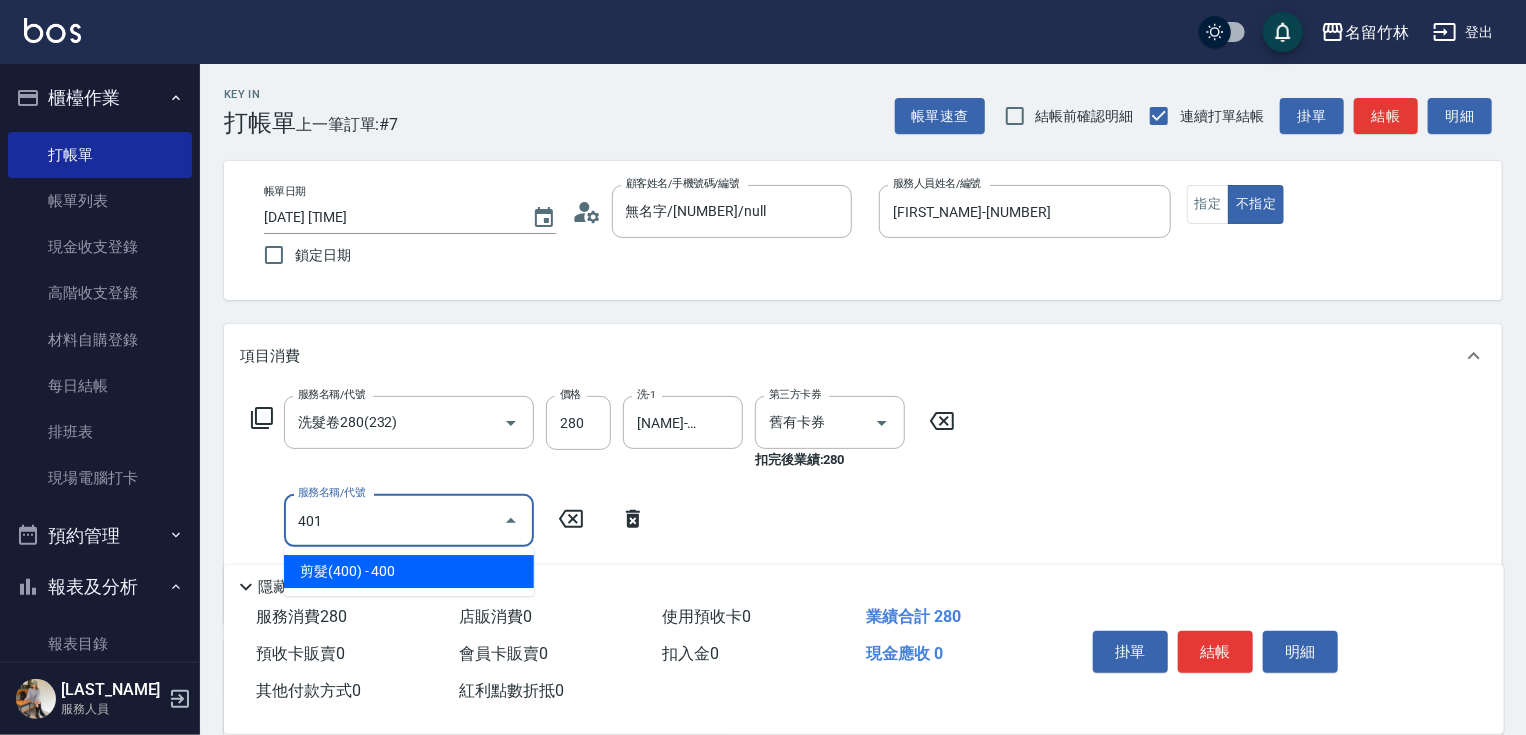 type on "剪髮(400)(401)" 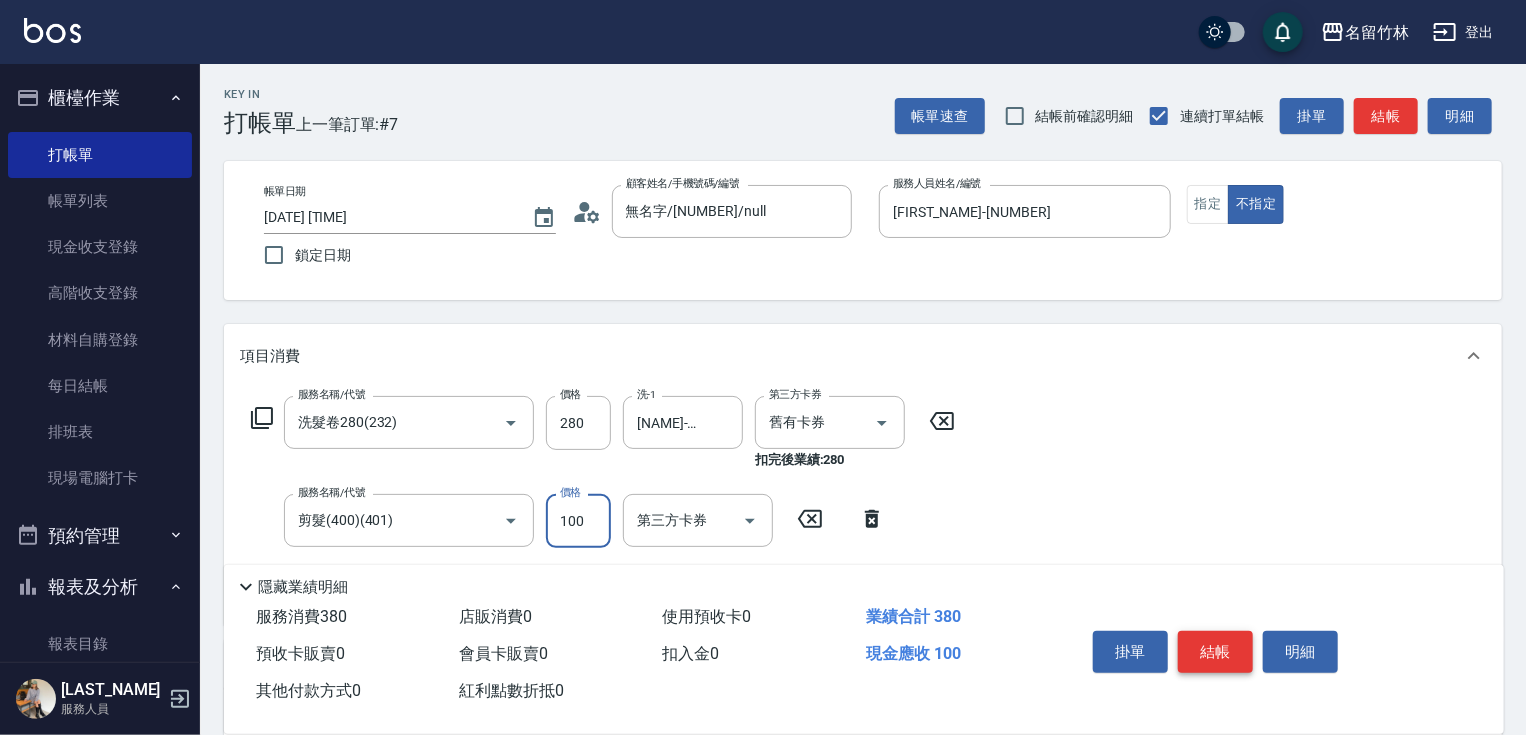 type on "100" 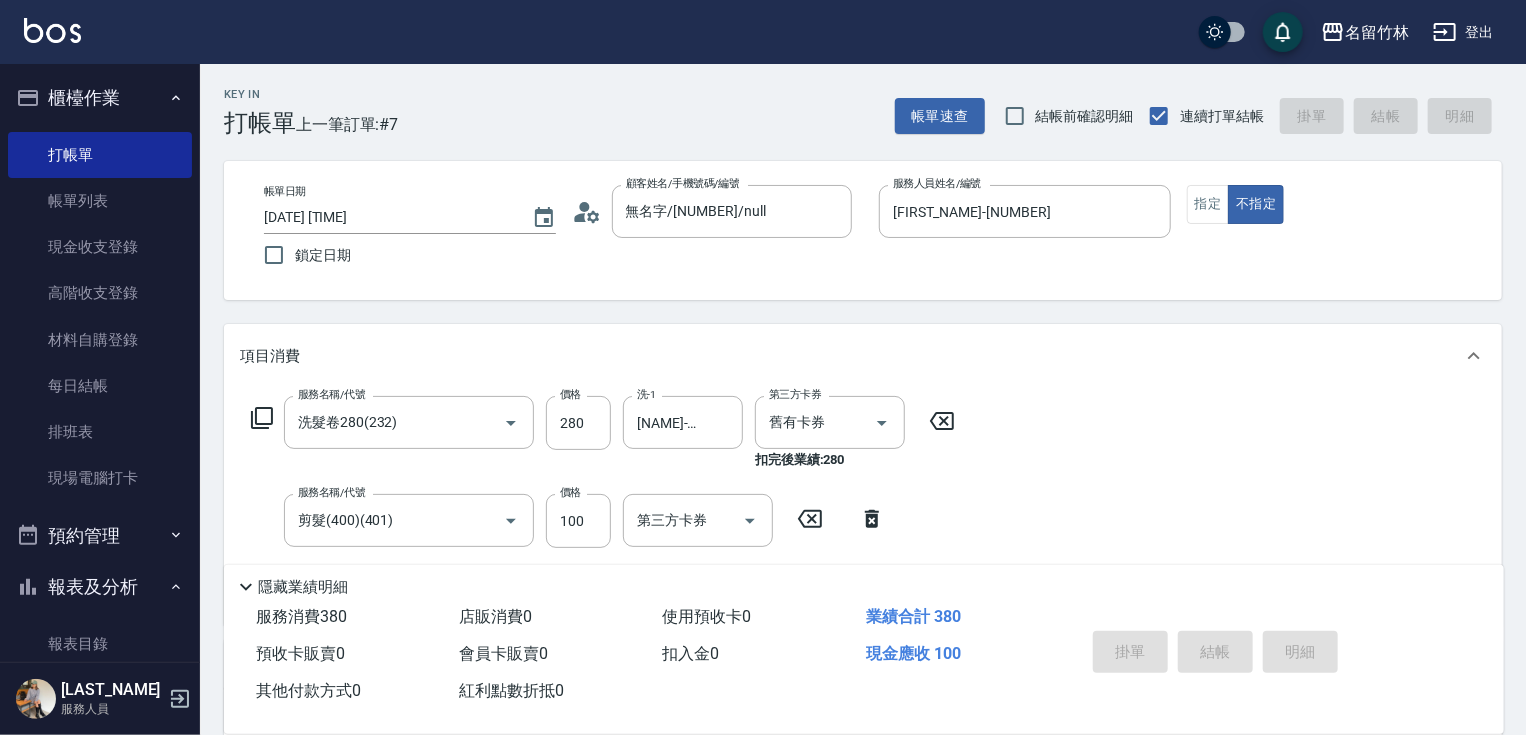 type 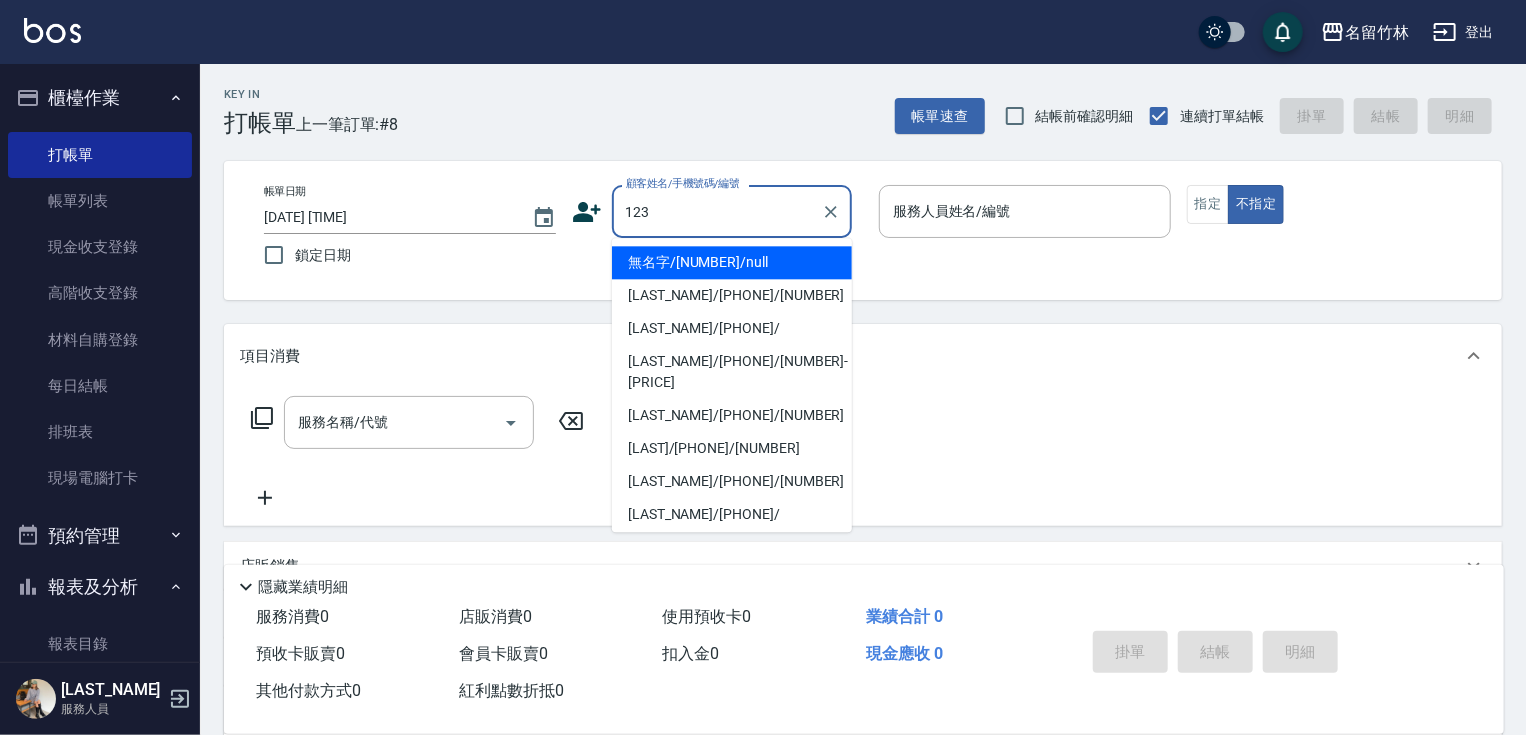 click on "無名字/123/null" at bounding box center (732, 262) 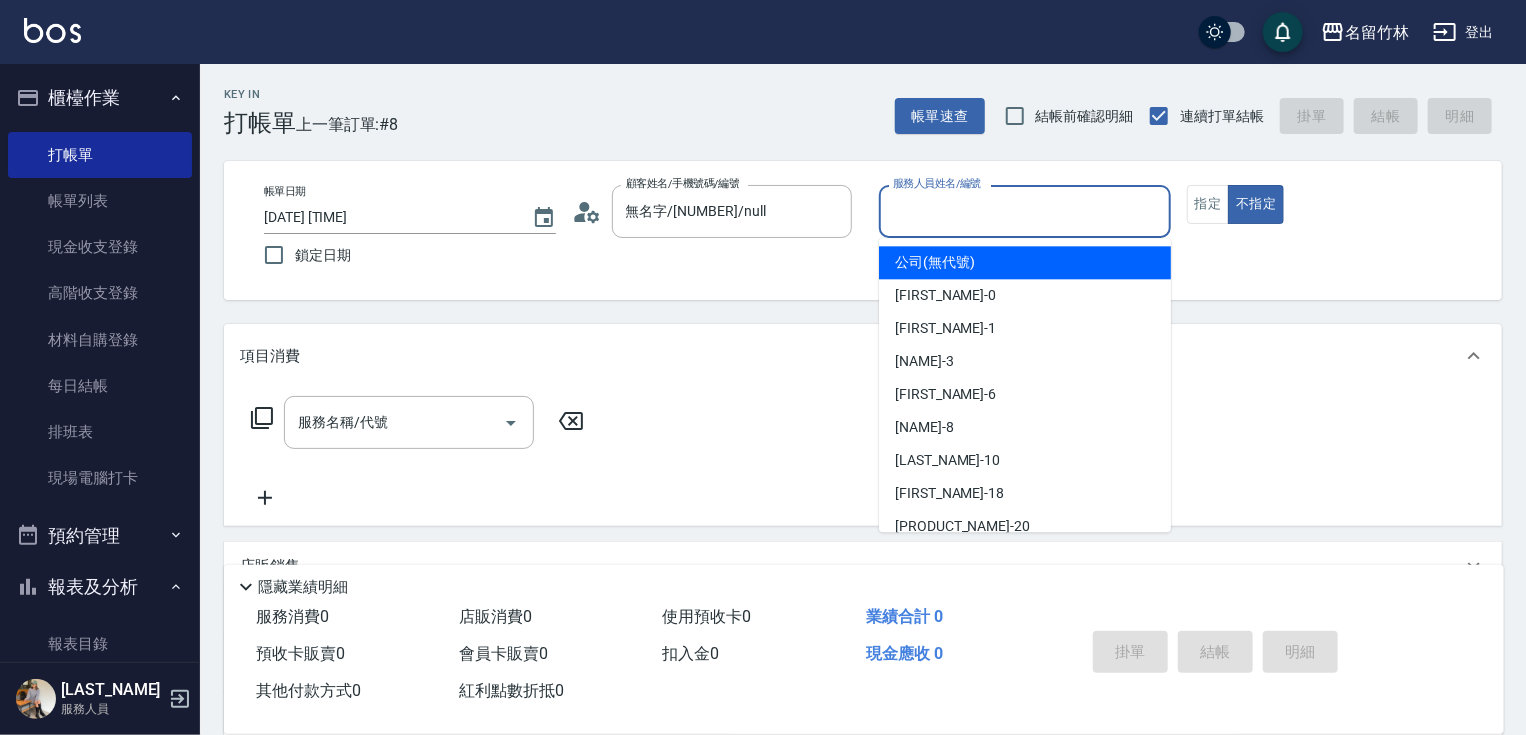 click on "服務人員姓名/編號" at bounding box center (1025, 211) 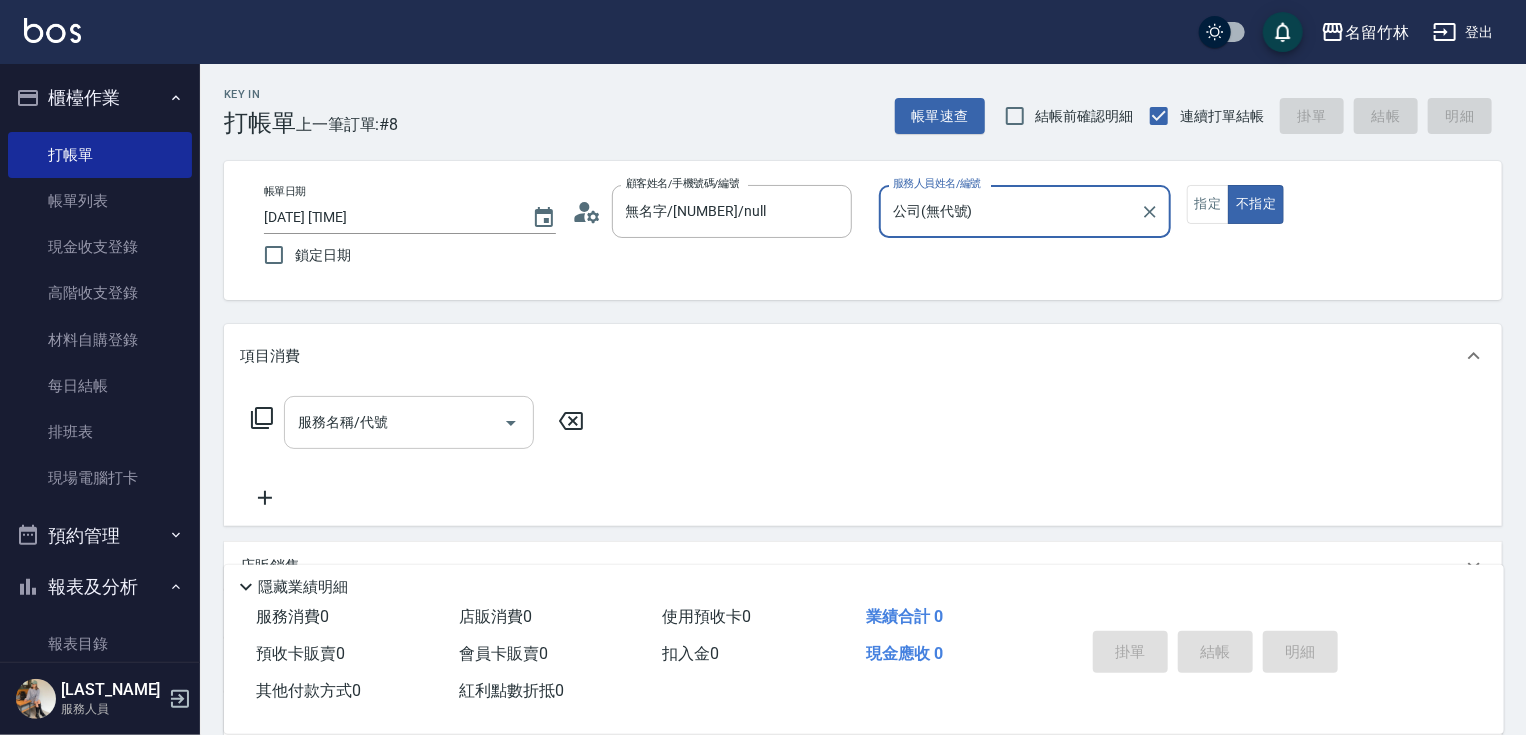 click on "服務名稱/代號" at bounding box center (394, 422) 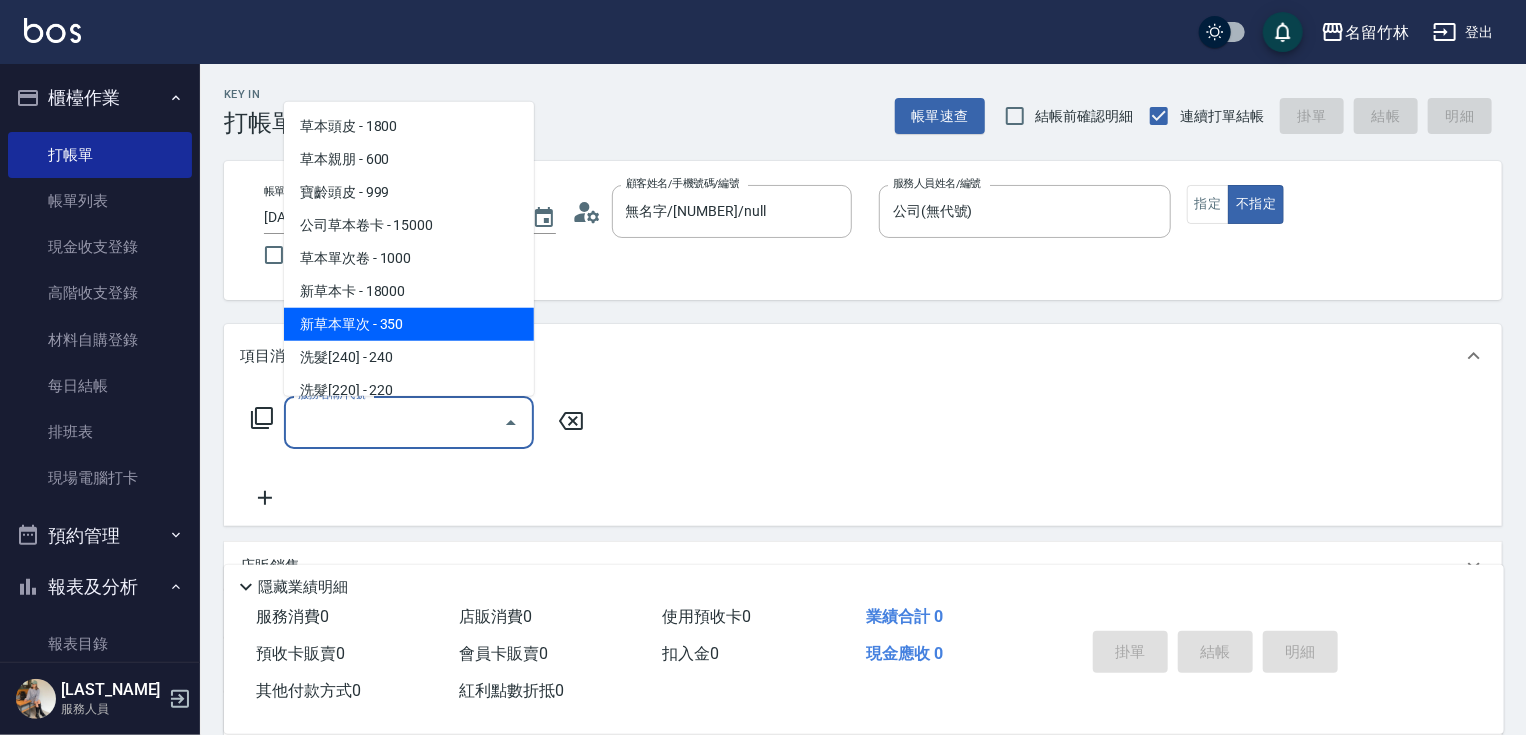 drag, startPoint x: 432, startPoint y: 322, endPoint x: 524, endPoint y: 372, distance: 104.70912 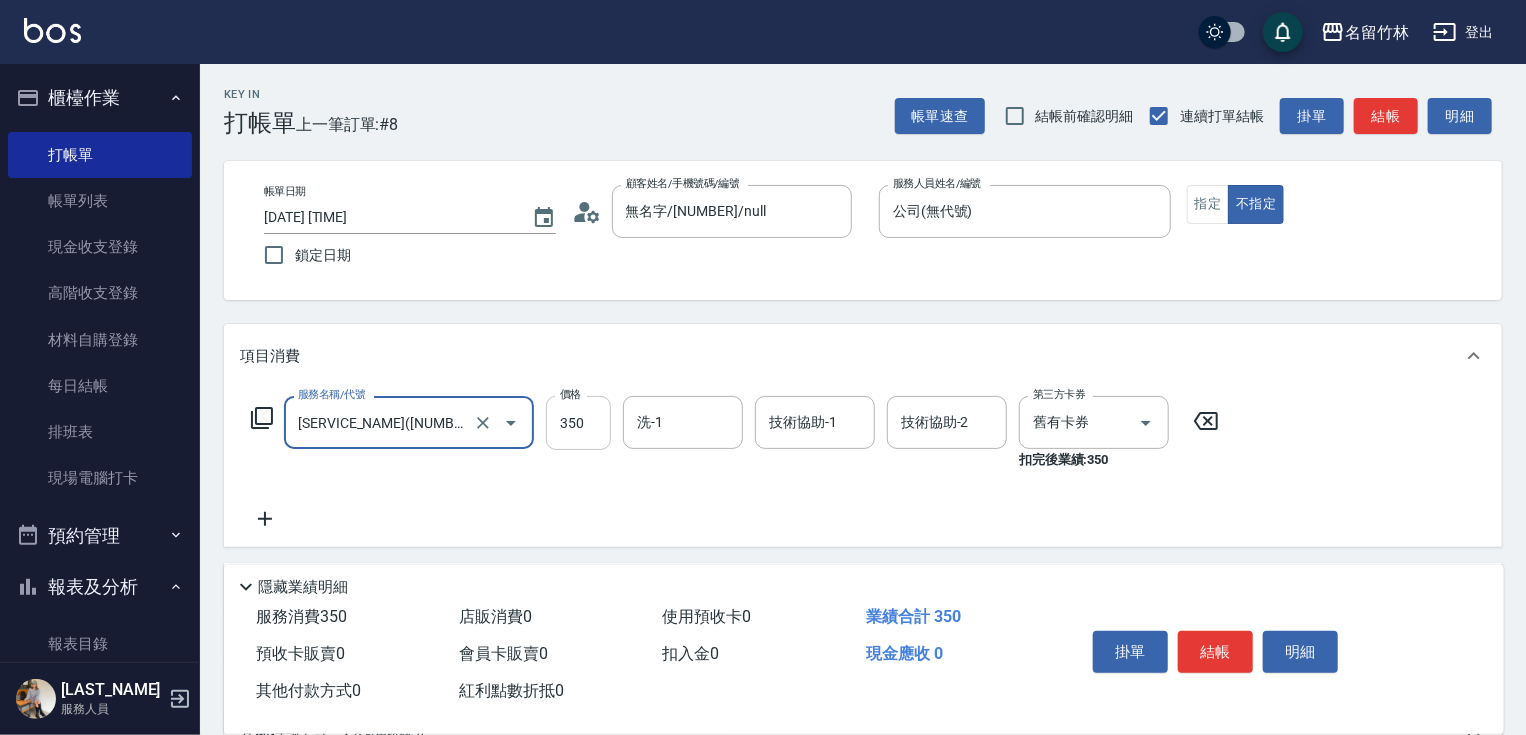 click on "350" at bounding box center [578, 423] 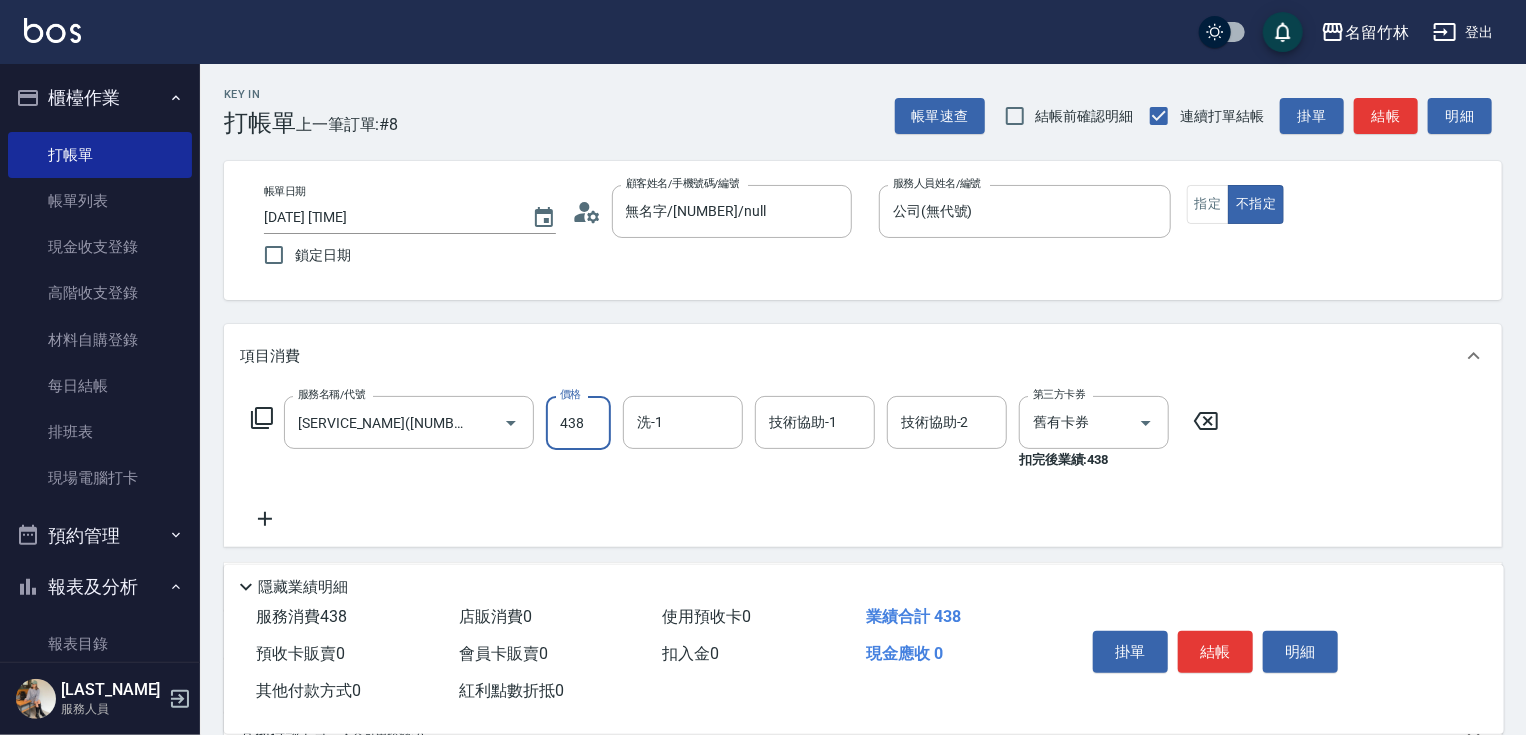 type on "438" 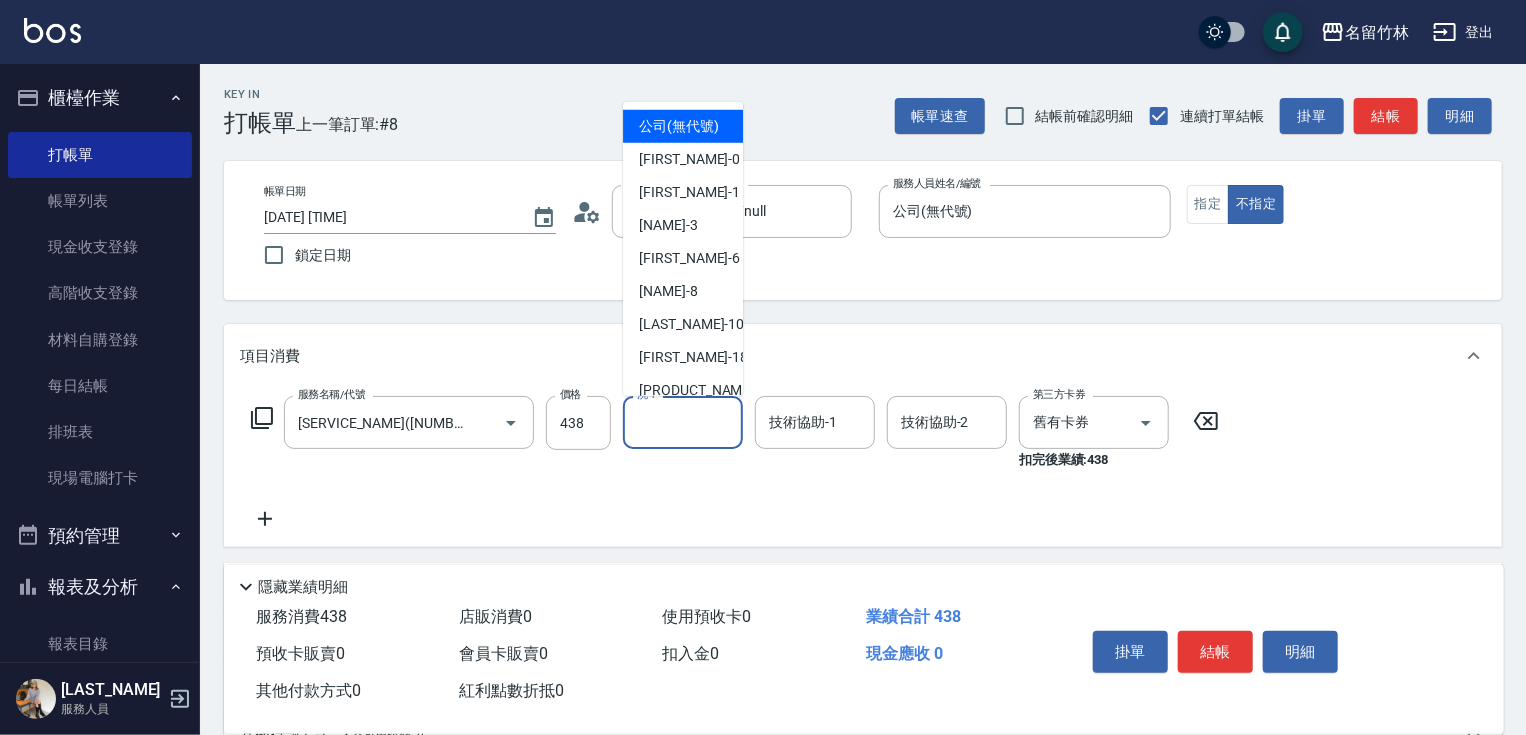 drag, startPoint x: 685, startPoint y: 428, endPoint x: 690, endPoint y: 358, distance: 70.178345 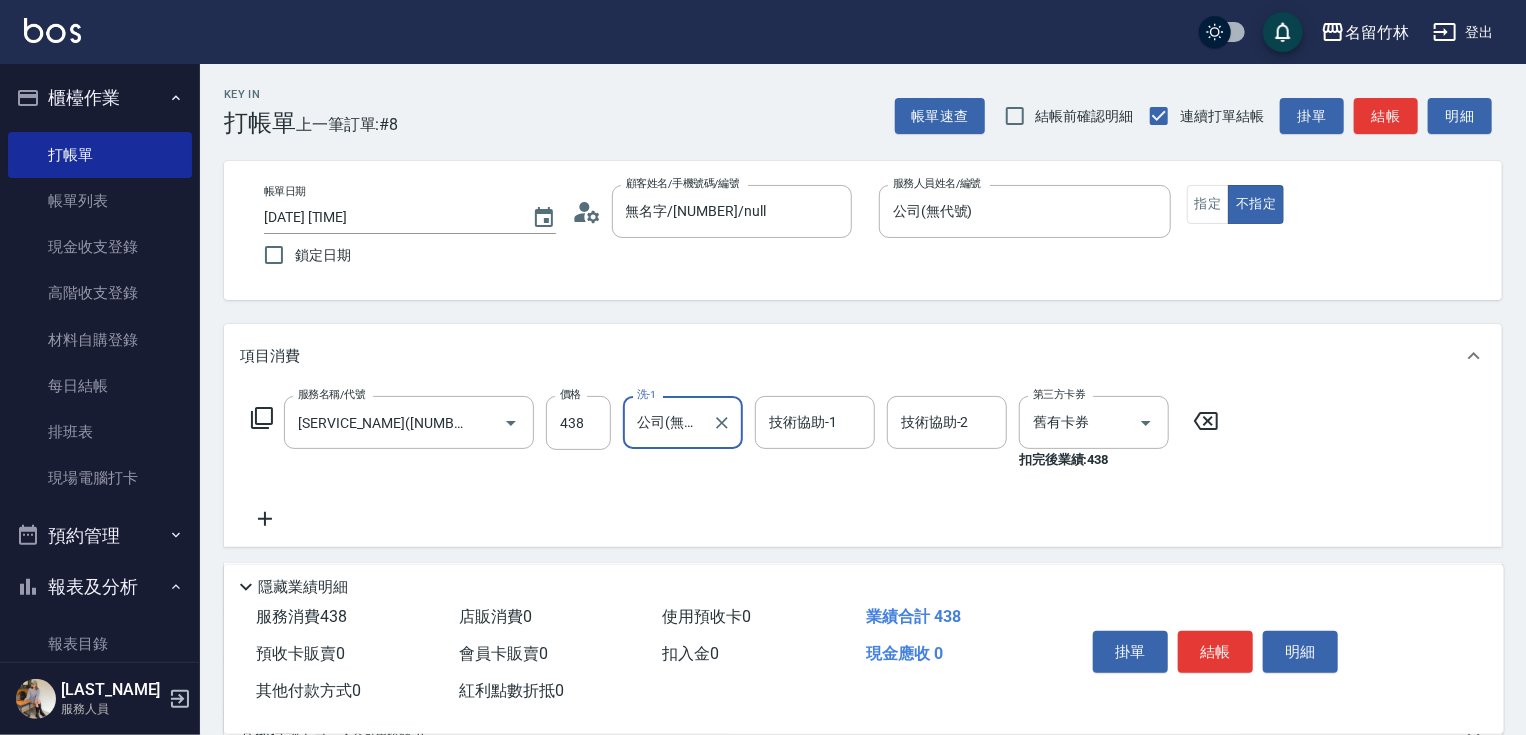 drag, startPoint x: 800, startPoint y: 430, endPoint x: 801, endPoint y: 420, distance: 10.049875 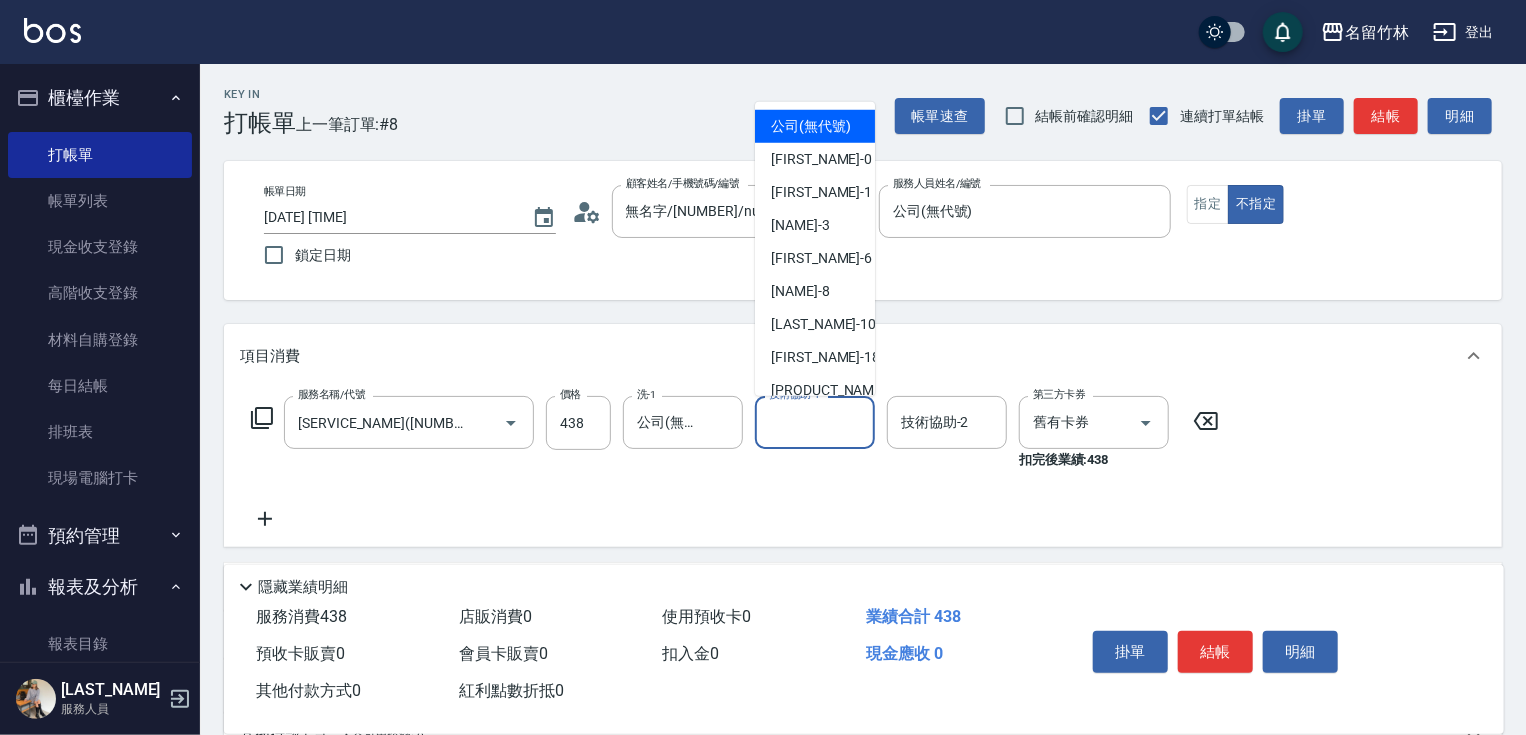 click on "公司 (無代號)" at bounding box center [815, 126] 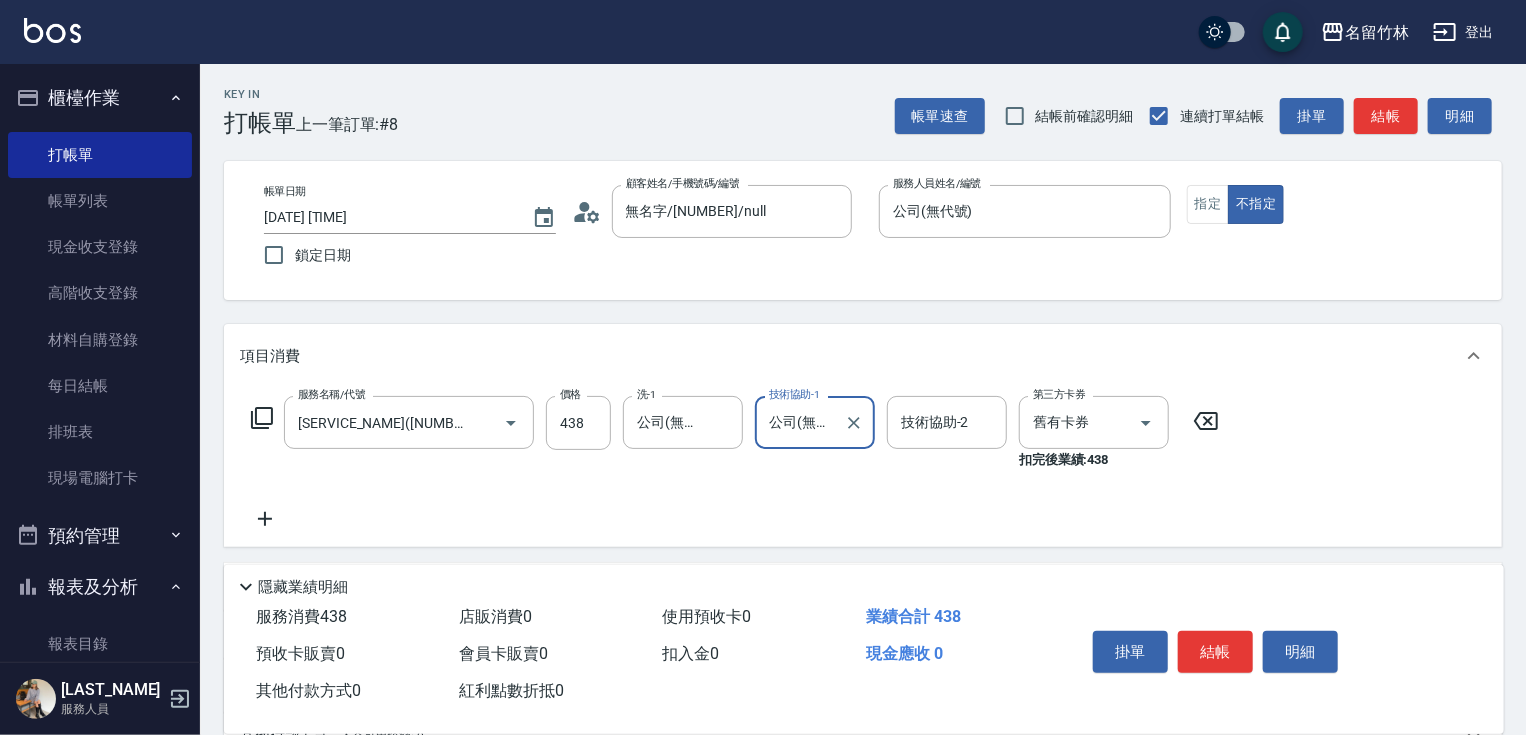 drag, startPoint x: 940, startPoint y: 433, endPoint x: 940, endPoint y: 408, distance: 25 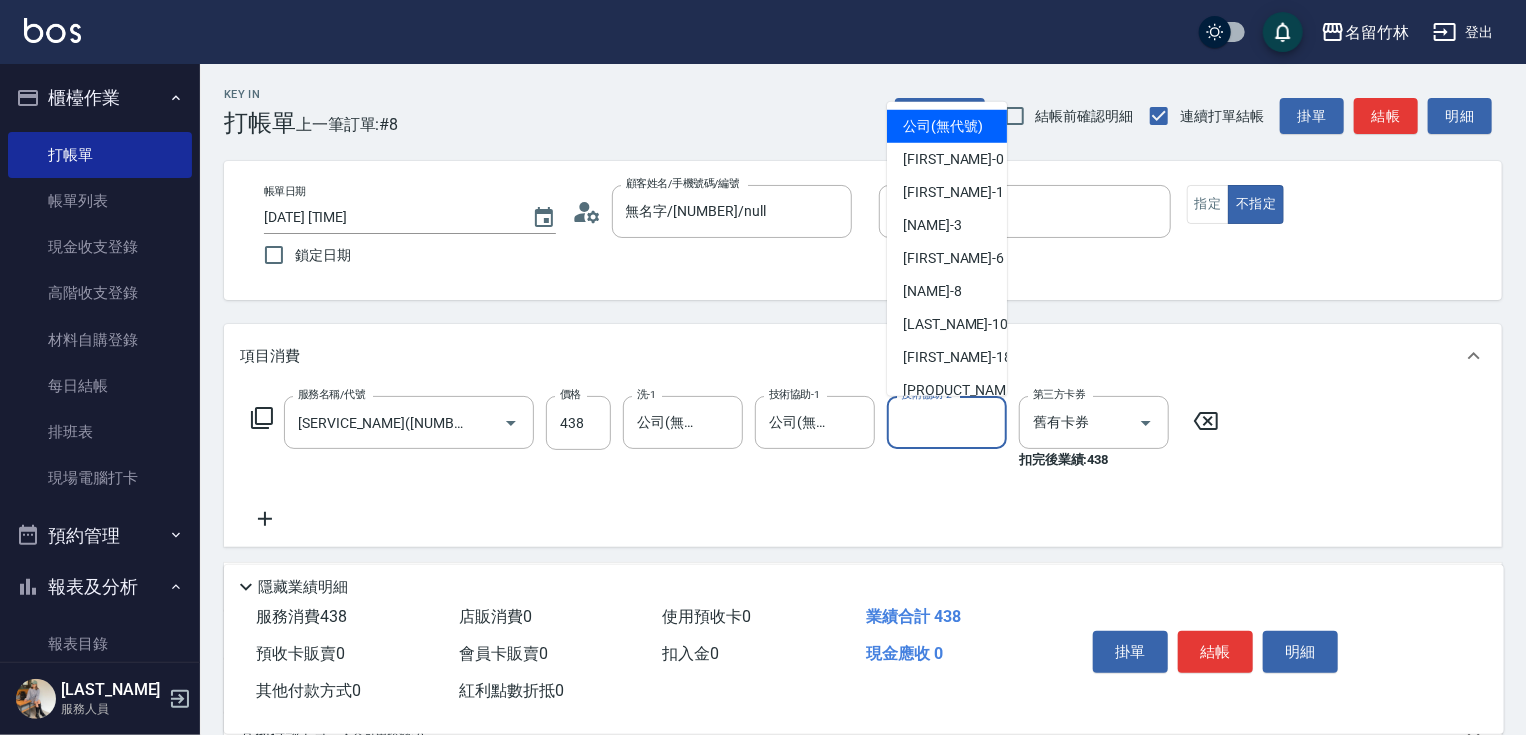 click on "公司 (無代號)" at bounding box center [947, 126] 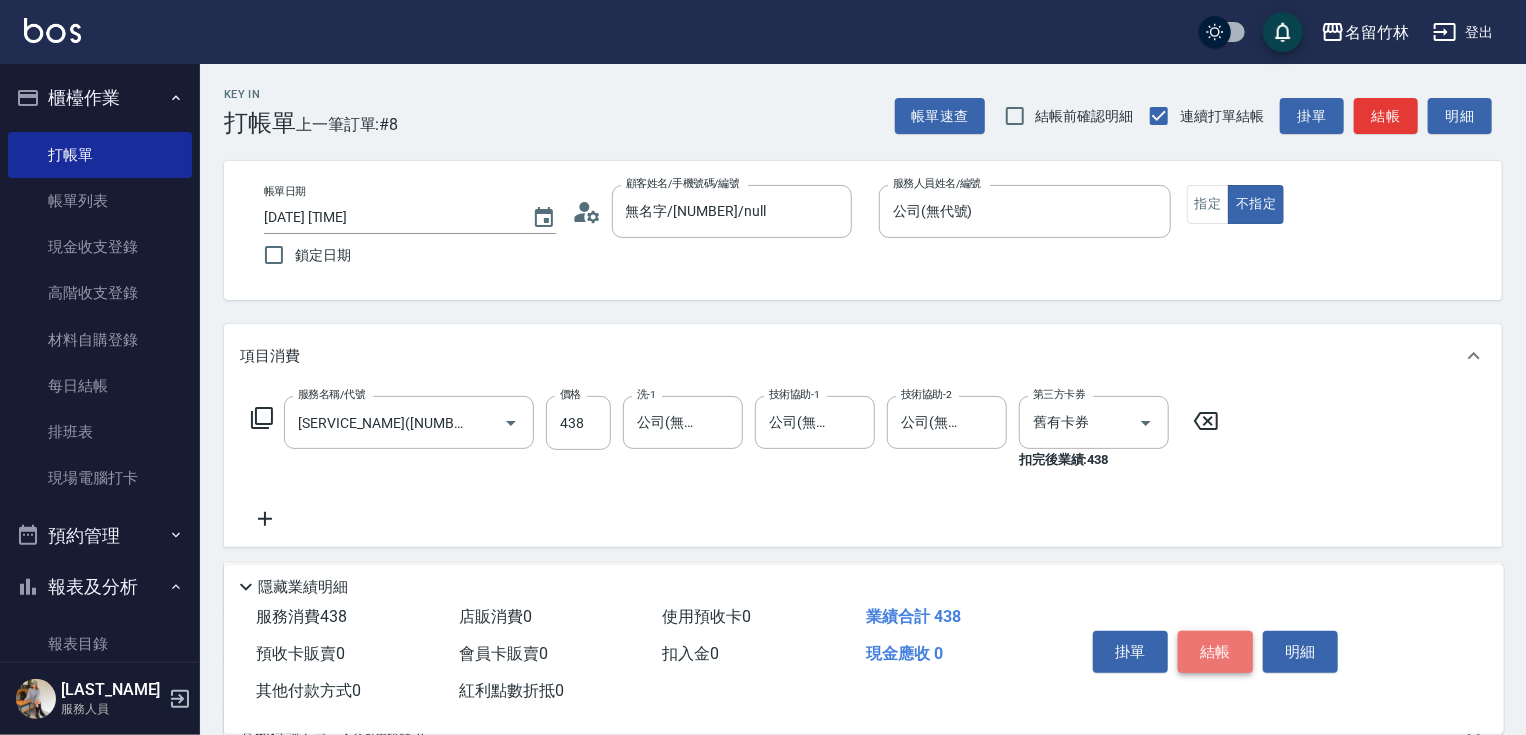 click on "結帳" at bounding box center (1215, 652) 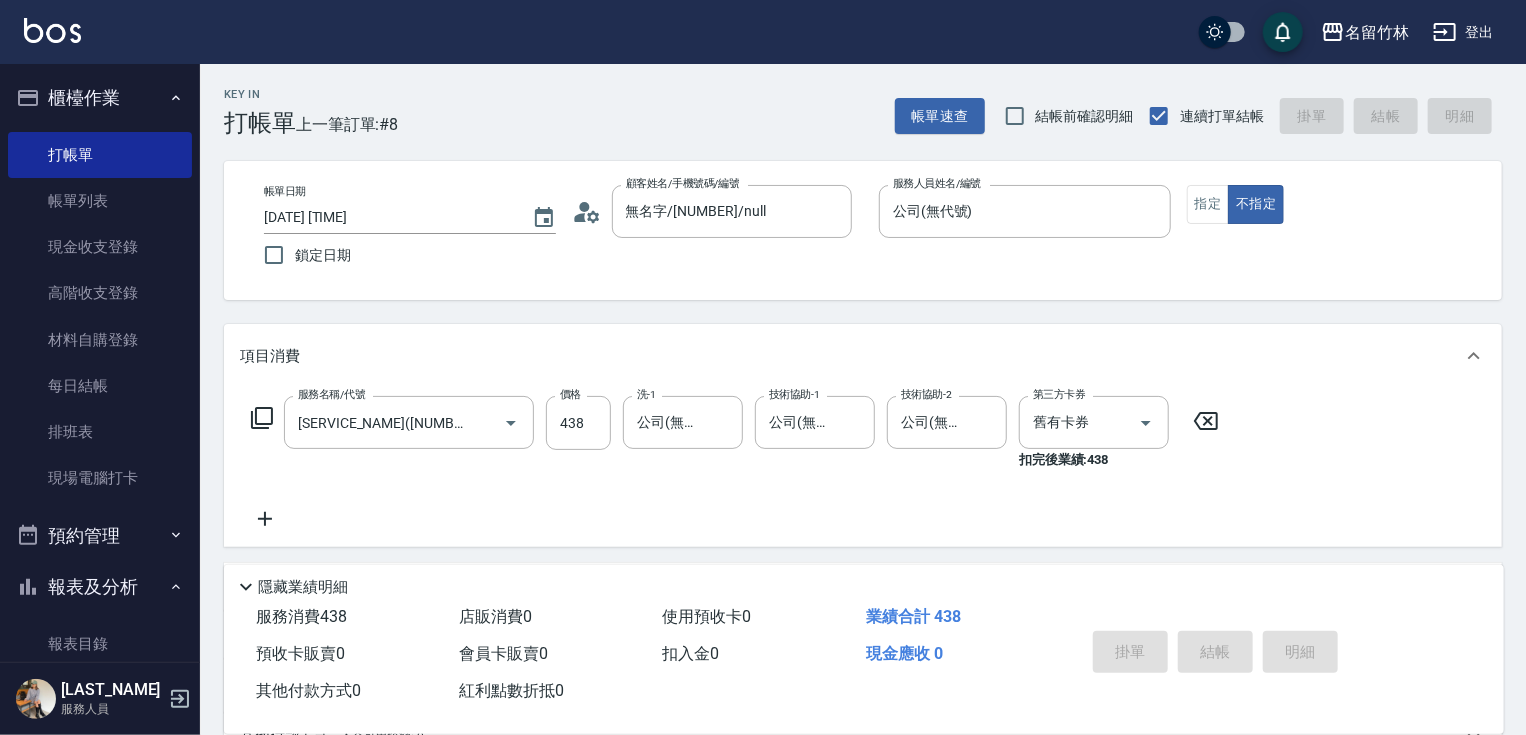 type on "2025/08/03 17:43" 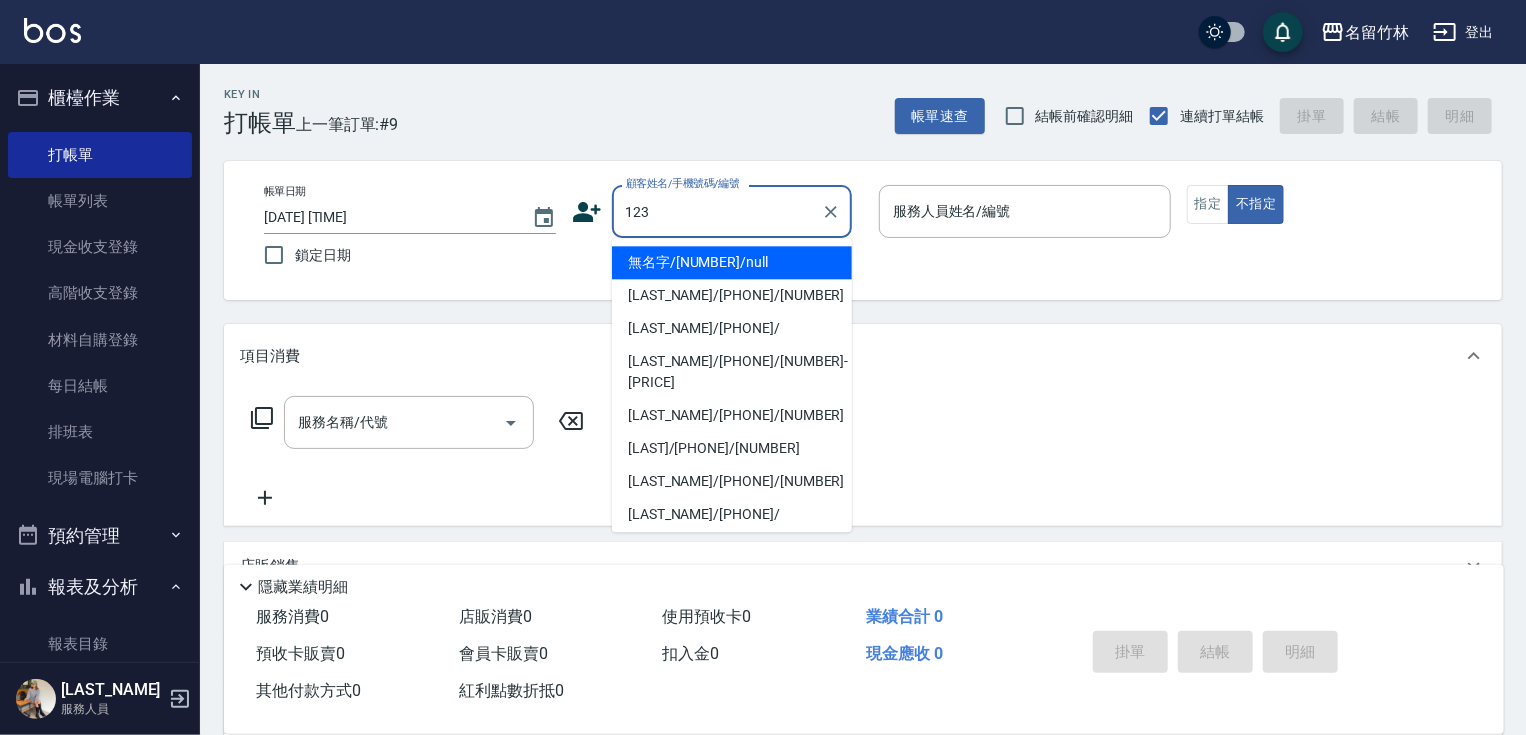 click on "無名字/123/null" at bounding box center [732, 262] 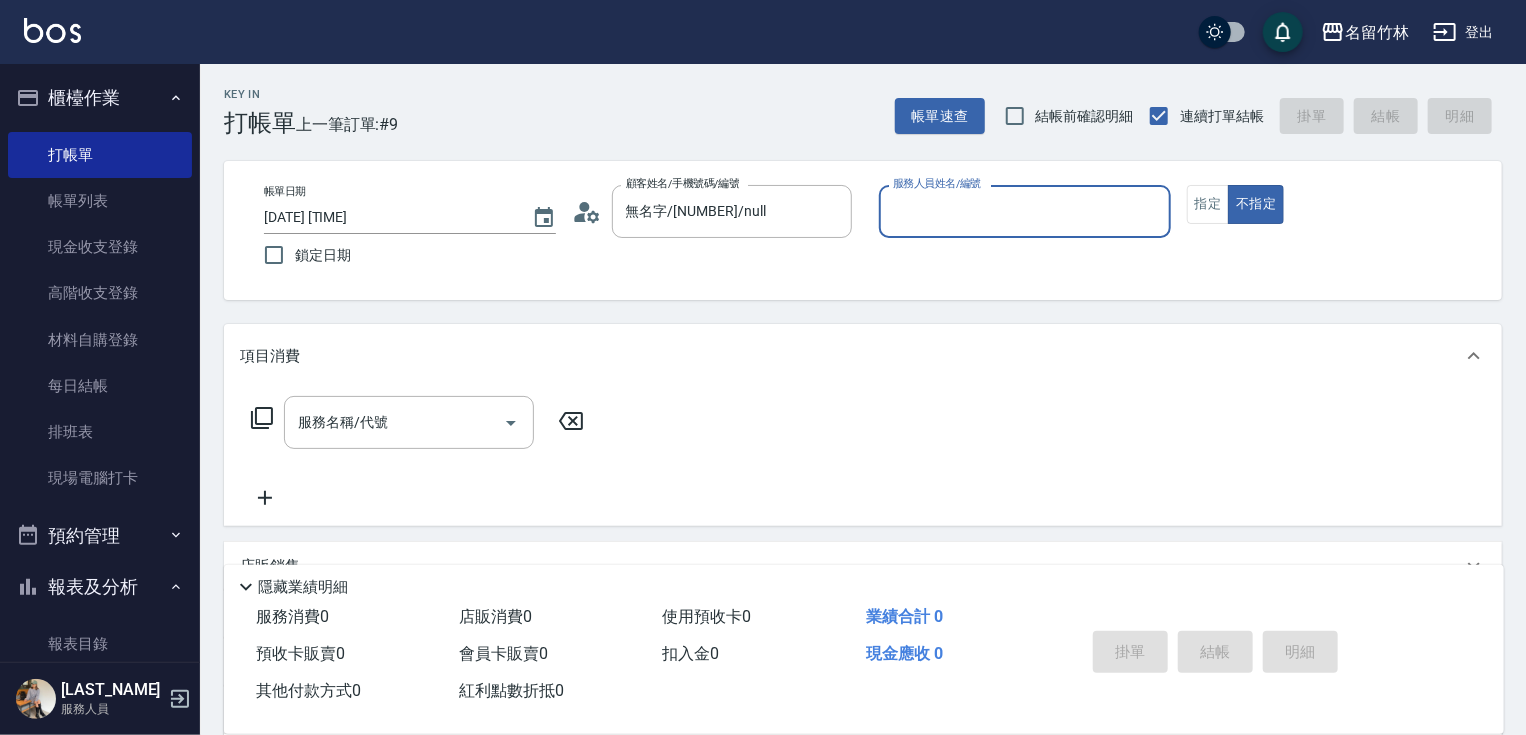 click on "服務人員姓名/編號" at bounding box center (1025, 211) 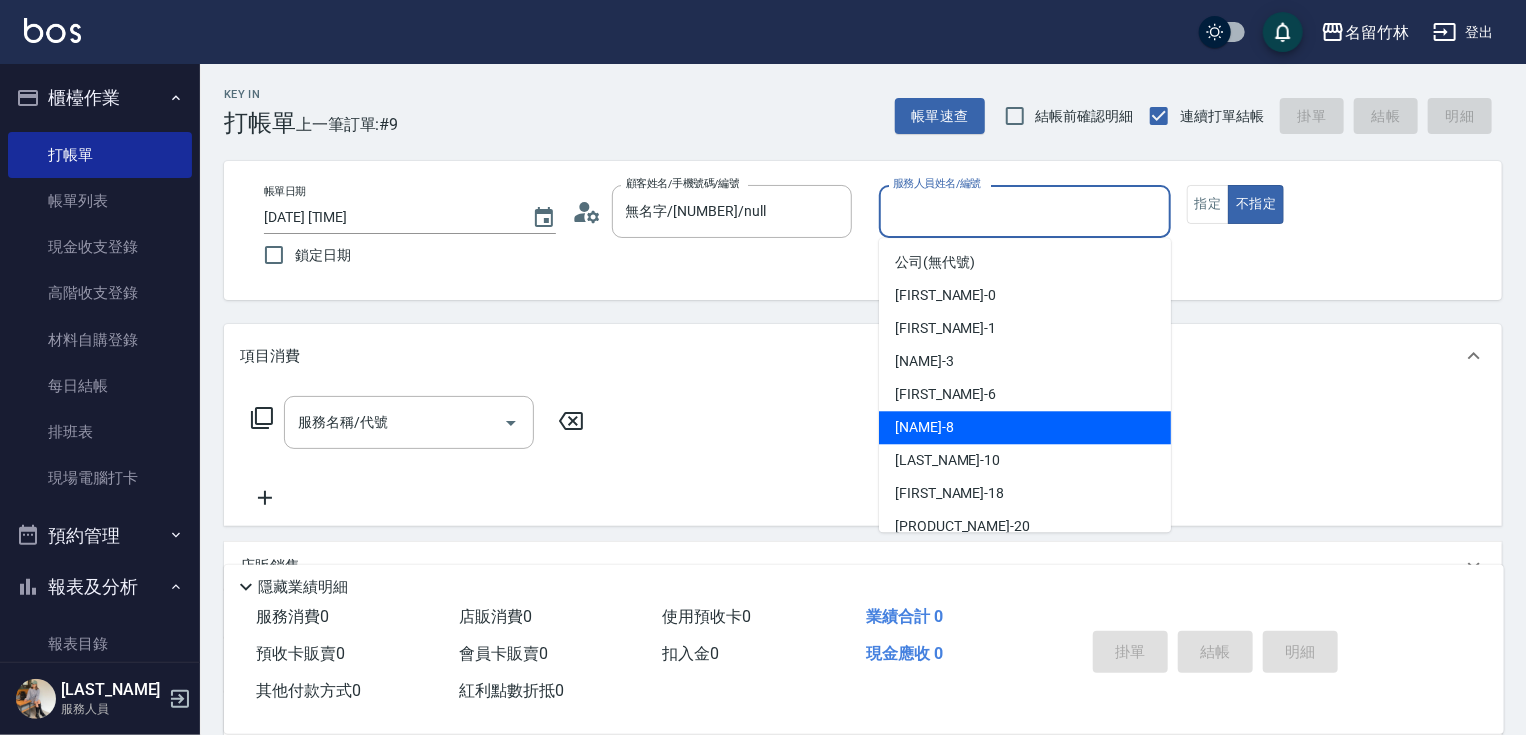 drag, startPoint x: 948, startPoint y: 429, endPoint x: 1056, endPoint y: 356, distance: 130.35721 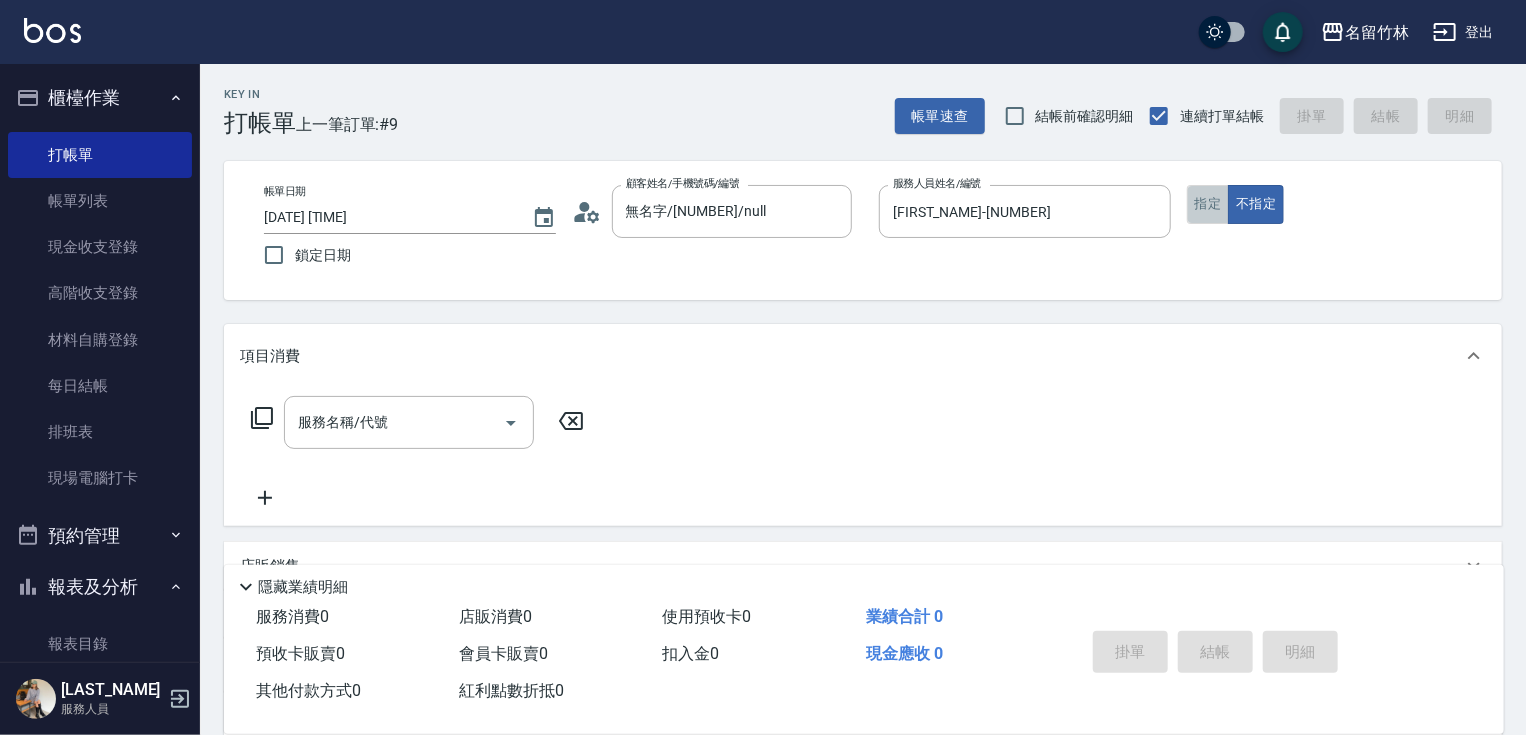 click on "指定" at bounding box center [1208, 204] 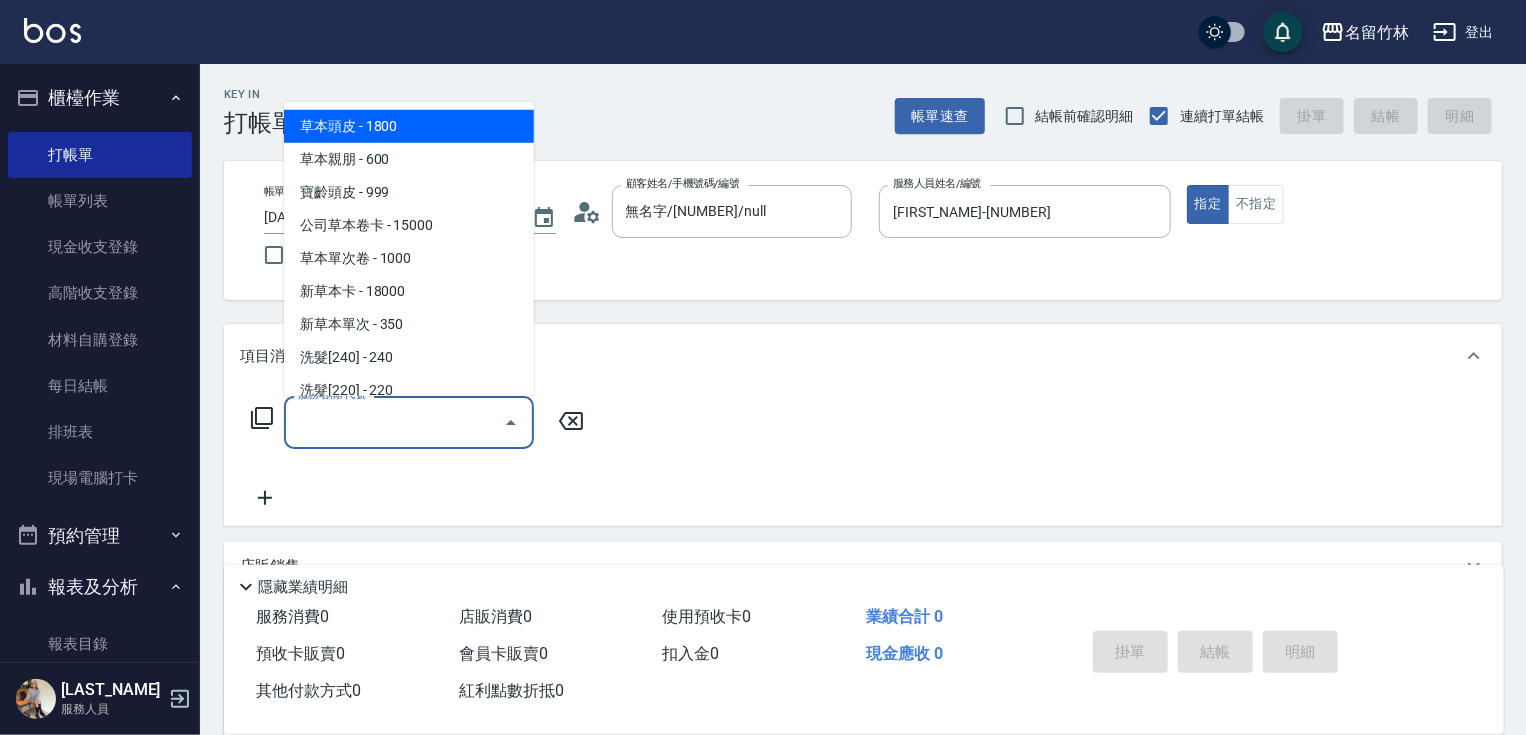 click on "服務名稱/代號" at bounding box center [394, 422] 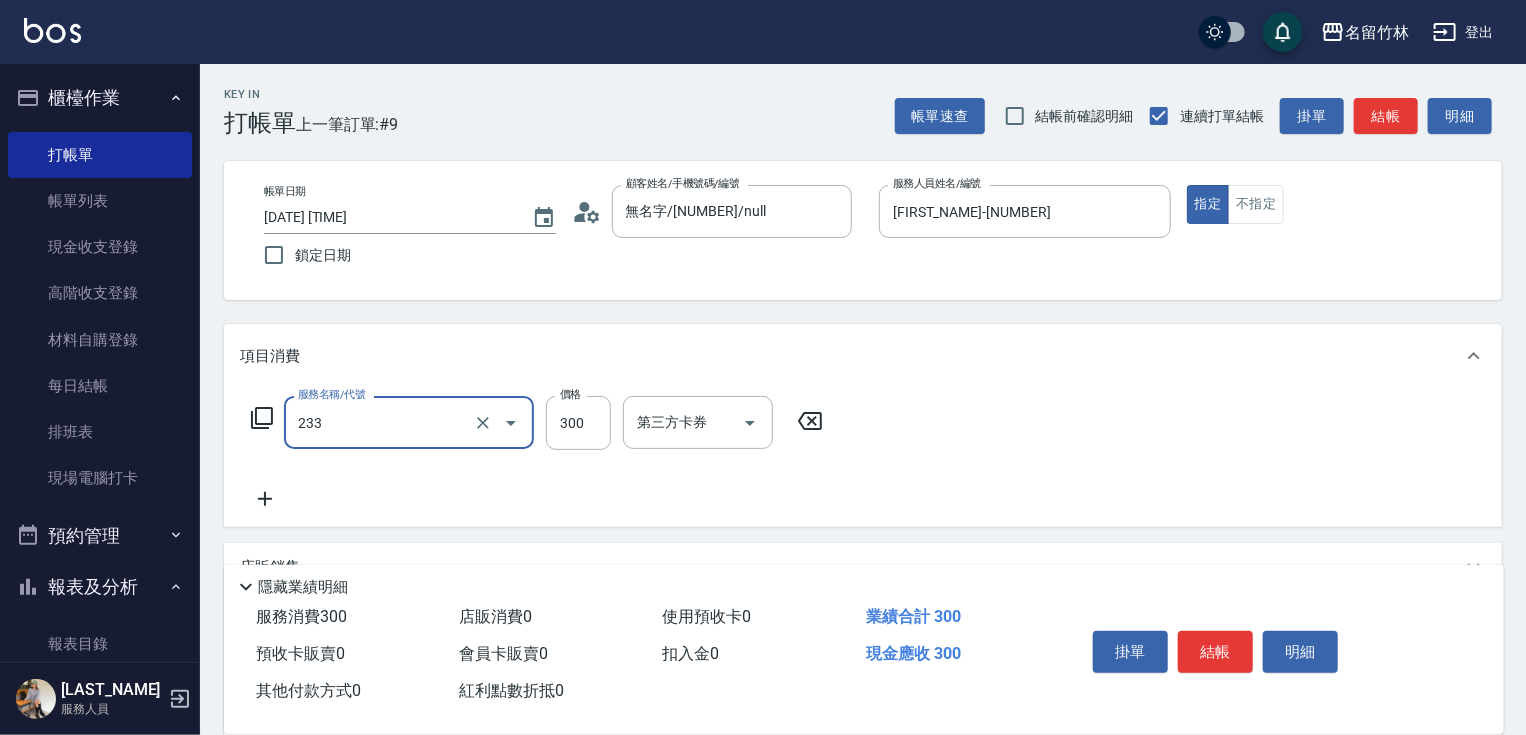 type on "洗髮300(233)" 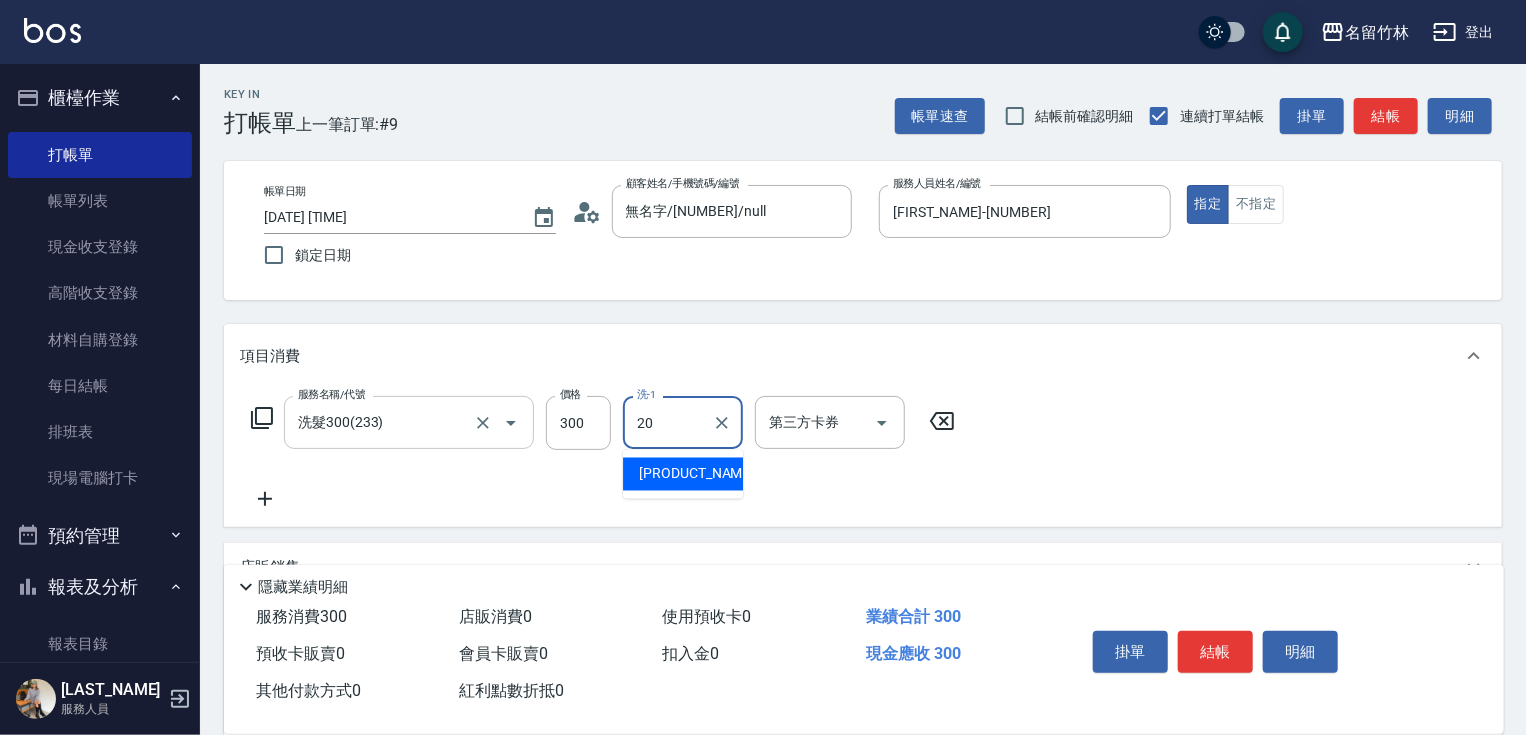 type on "肉圓-20" 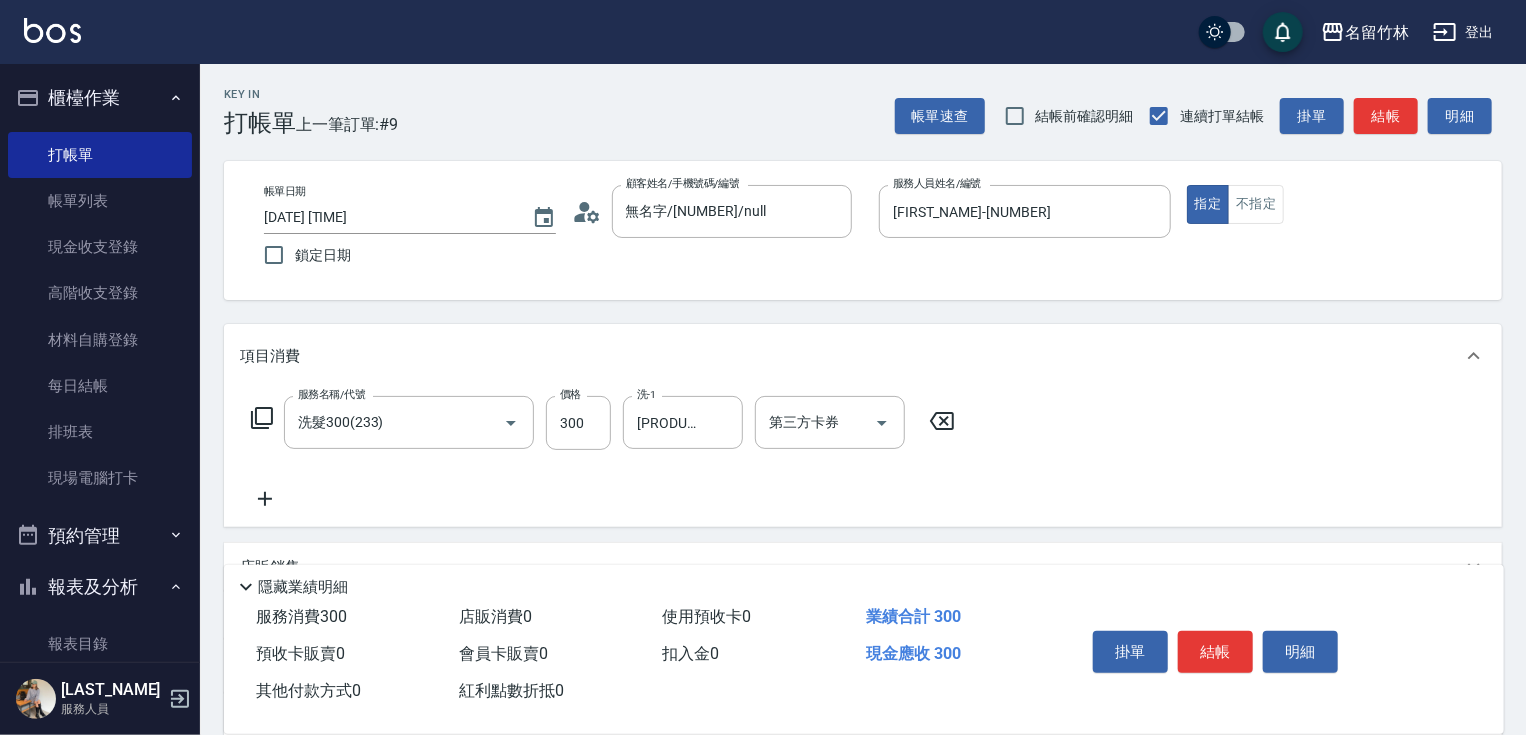 click 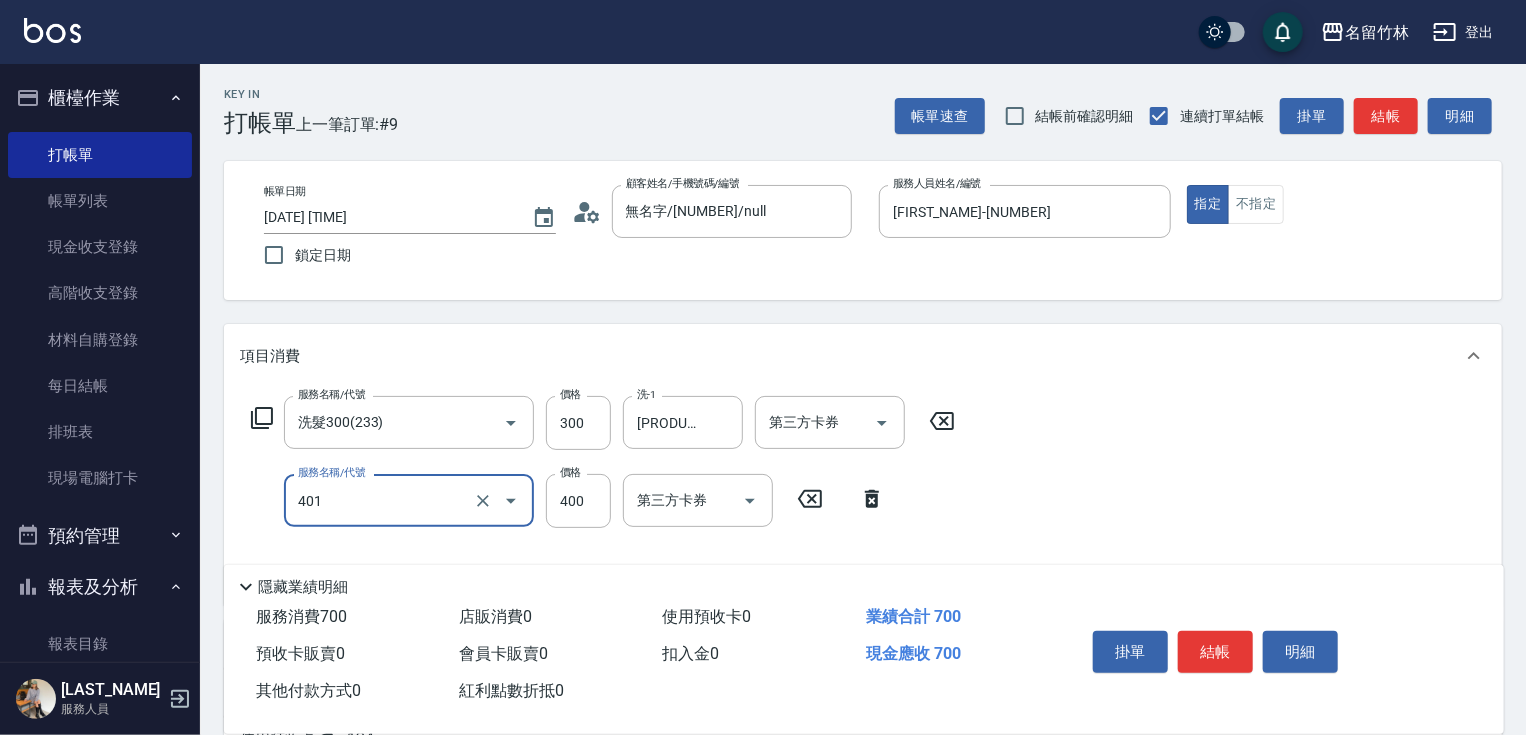 type on "剪髮(400)(401)" 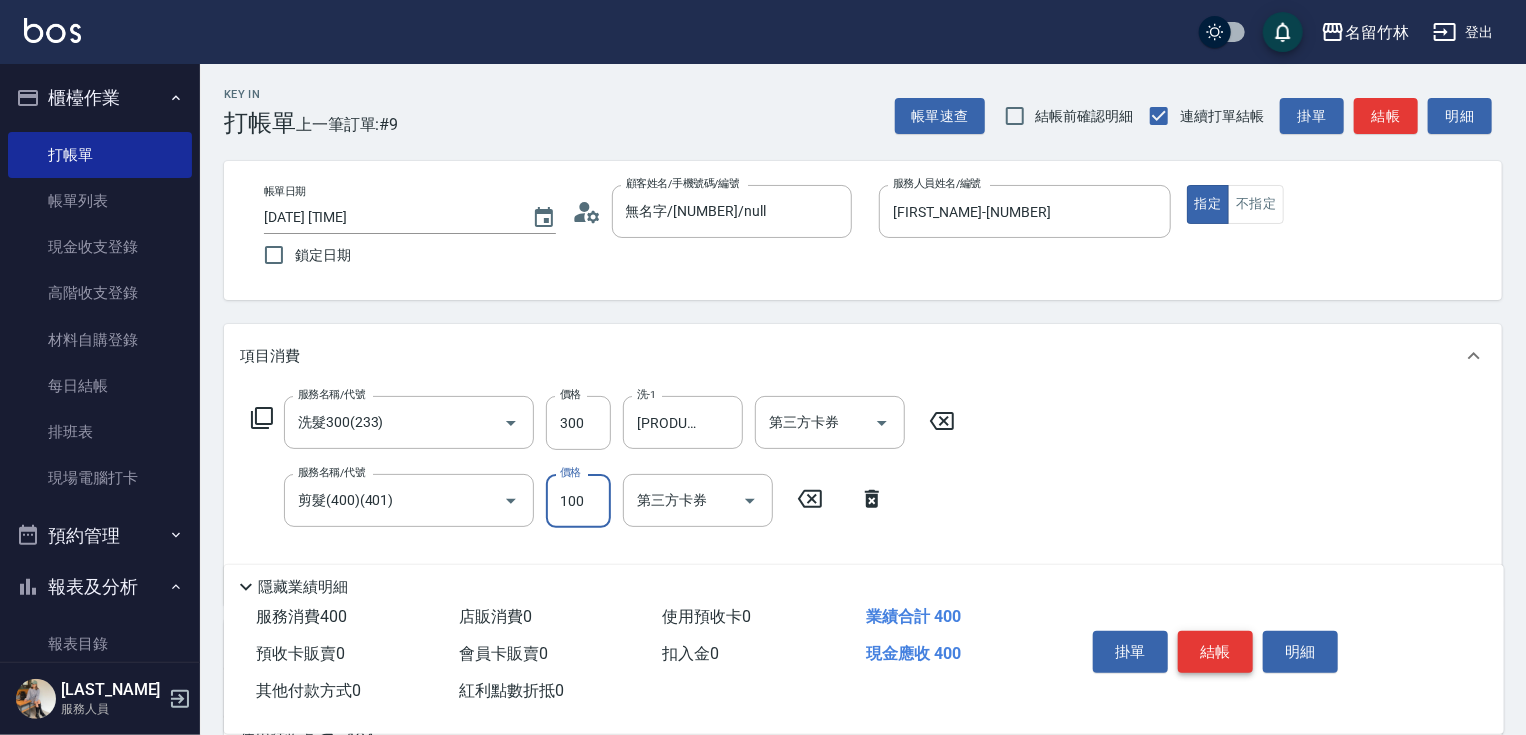 type on "100" 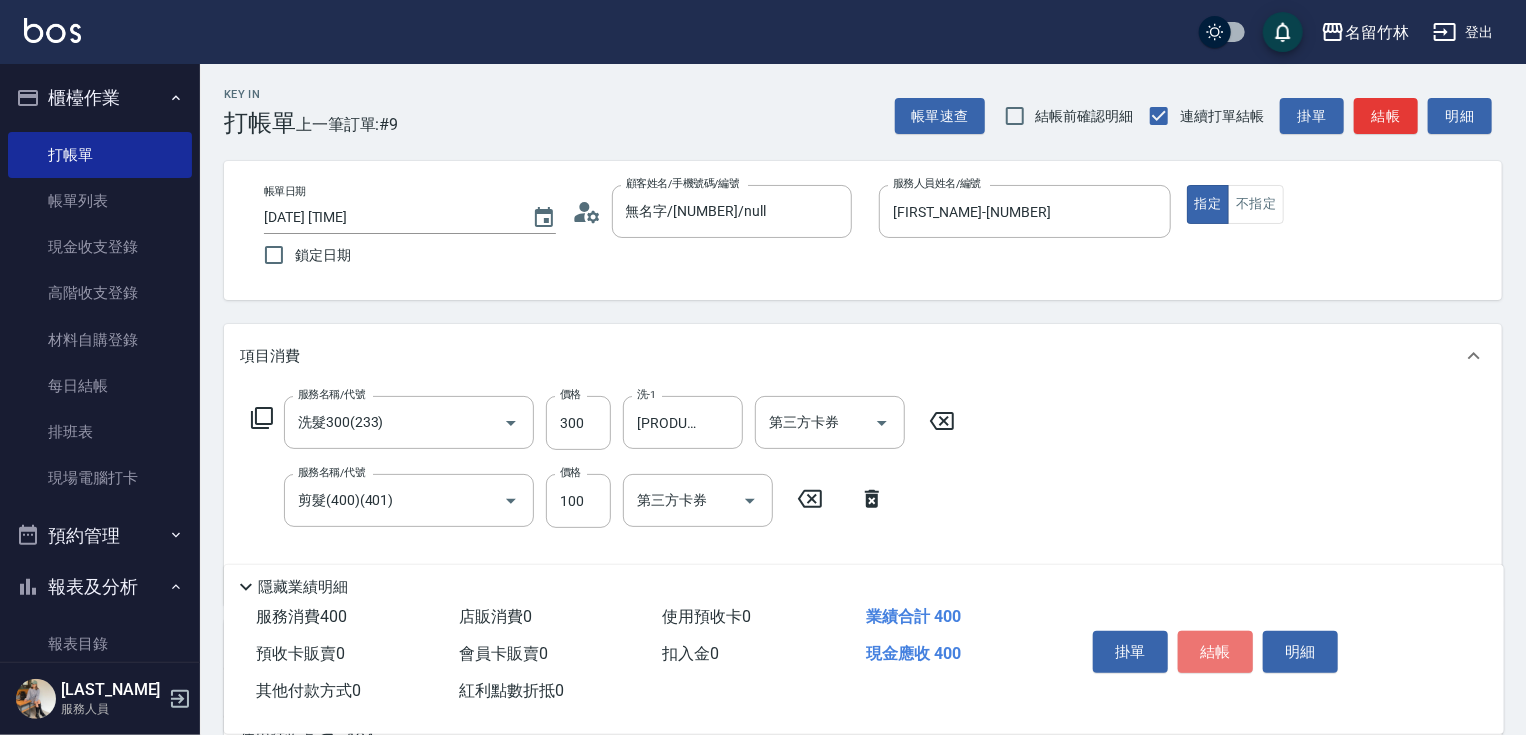 click on "結帳" at bounding box center (1215, 652) 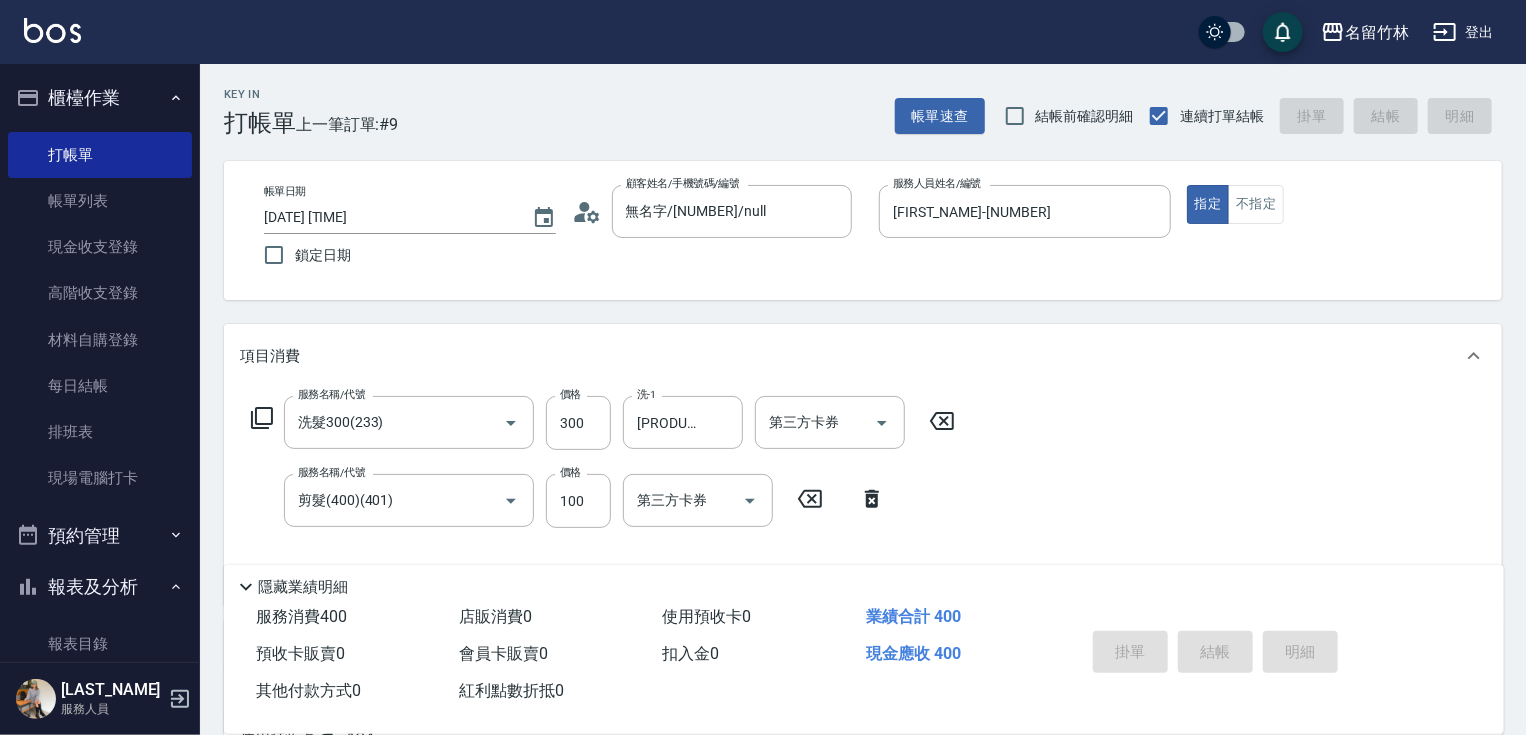 type 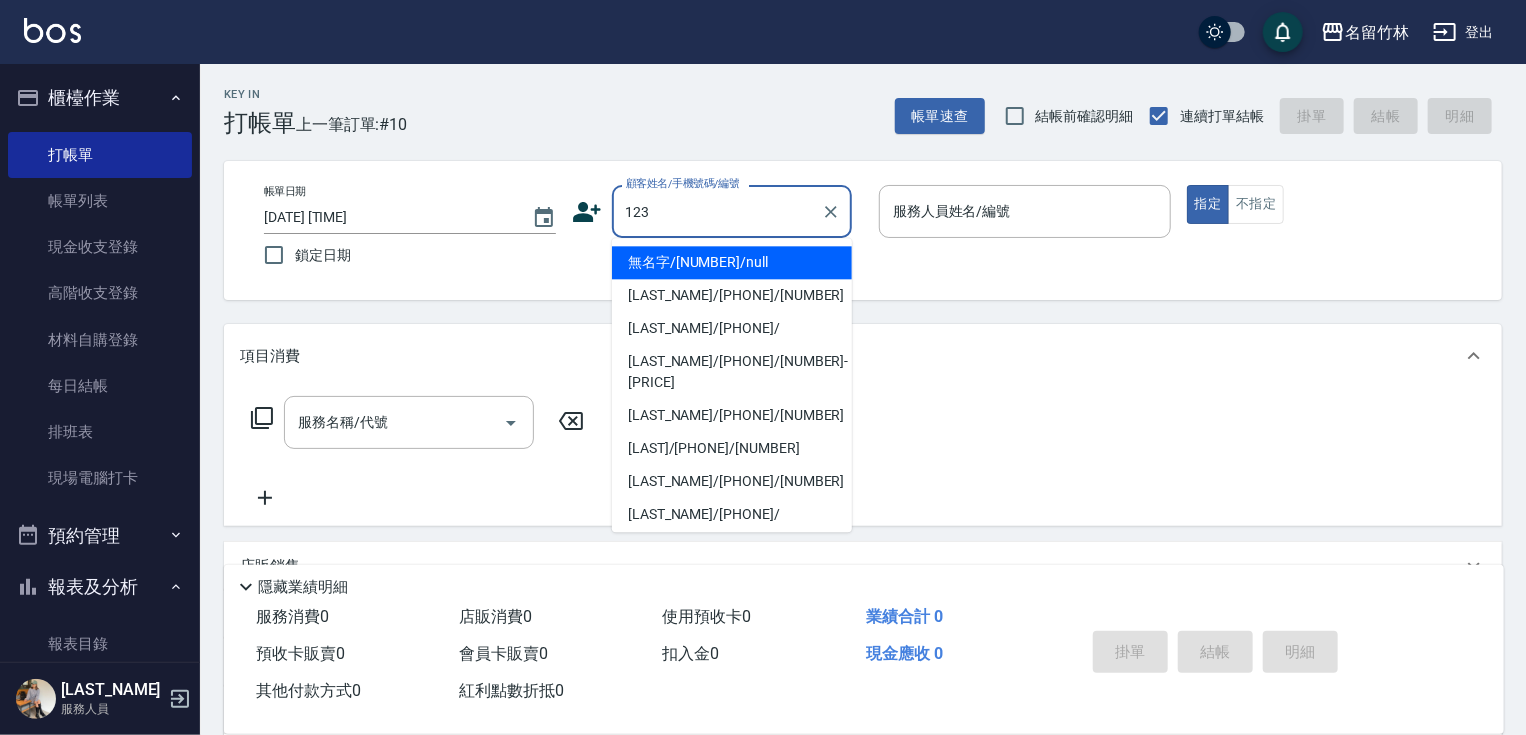 click on "無名字/123/null" at bounding box center (732, 262) 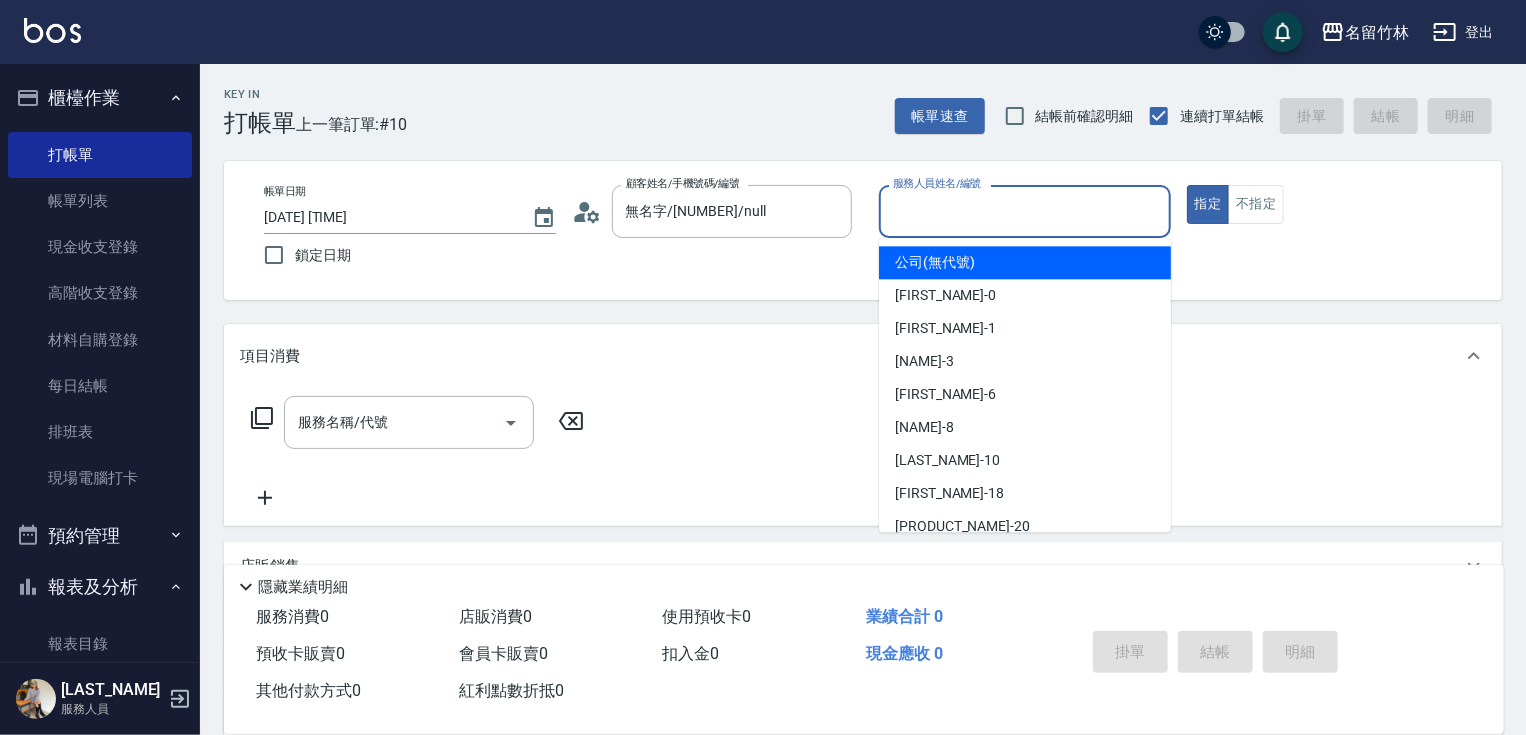 click on "服務人員姓名/編號" at bounding box center [1025, 211] 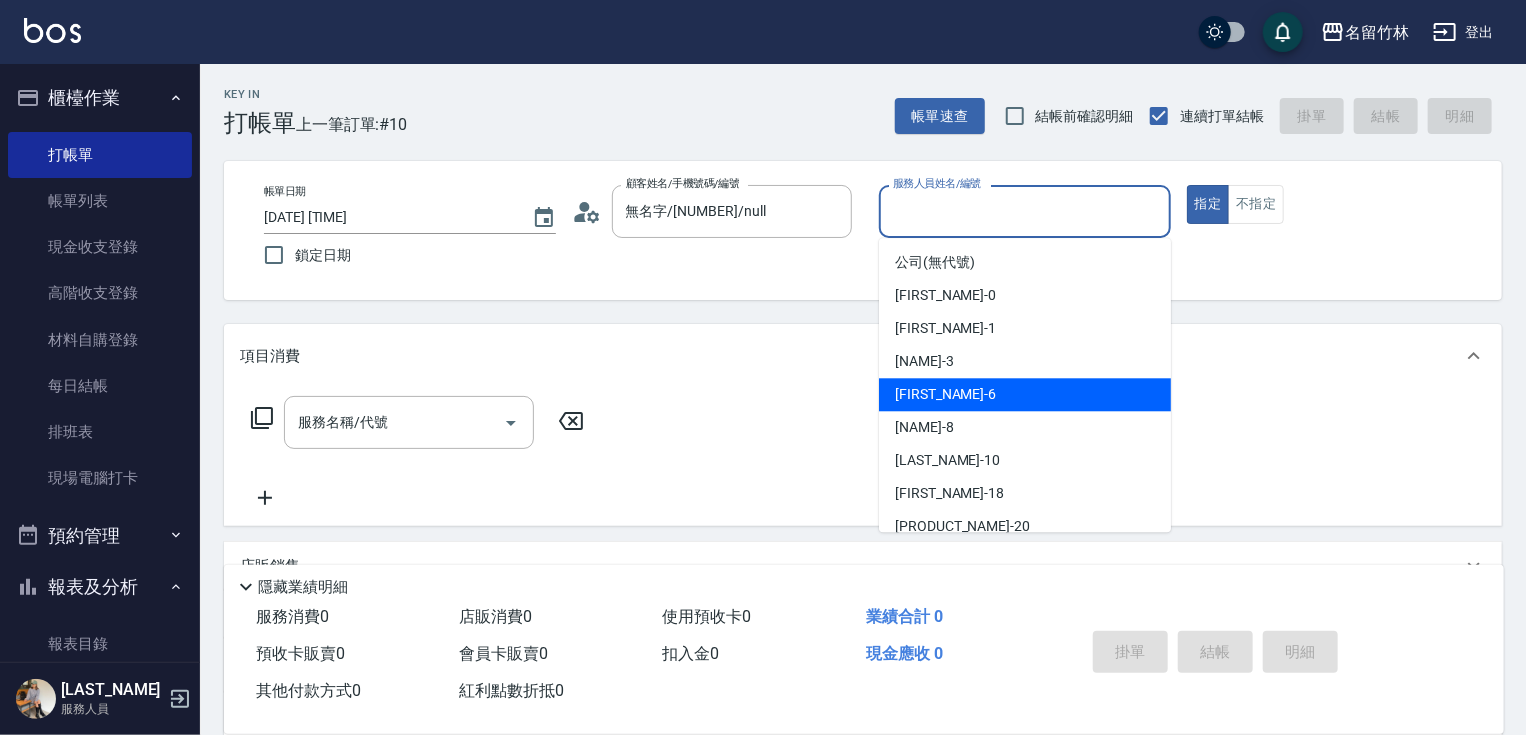 click on "mimi -6" at bounding box center (1025, 394) 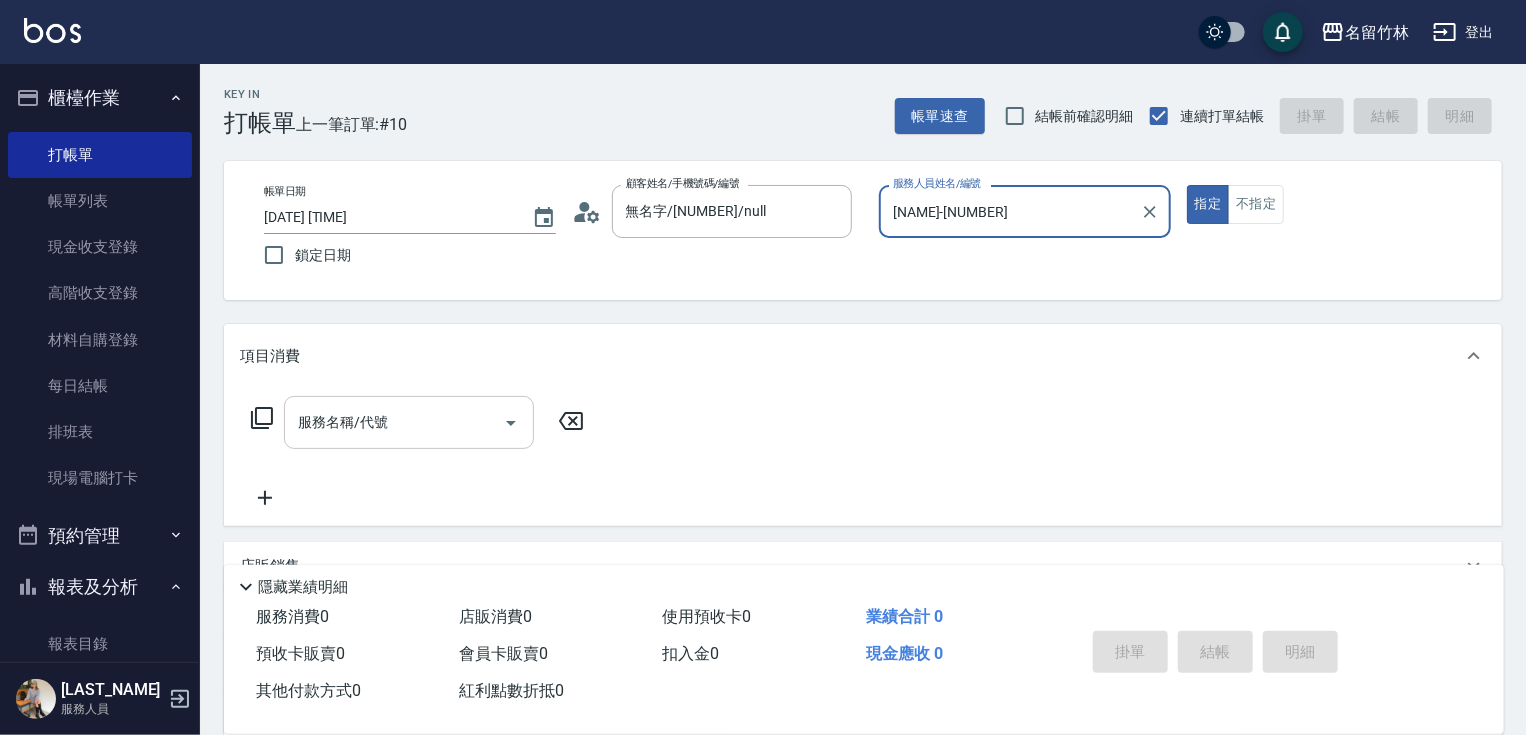 drag, startPoint x: 461, startPoint y: 422, endPoint x: 446, endPoint y: 400, distance: 26.627054 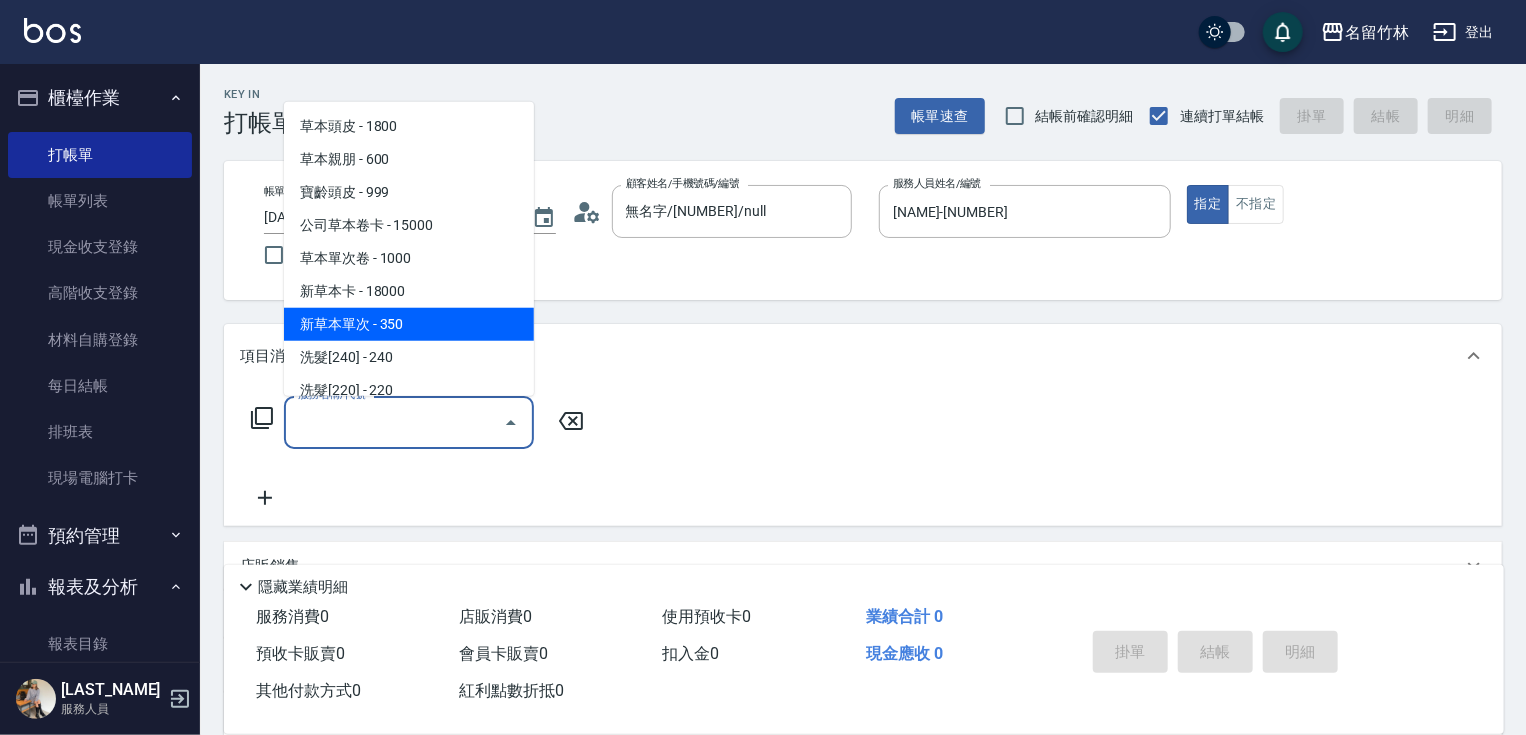 drag, startPoint x: 425, startPoint y: 322, endPoint x: 533, endPoint y: 376, distance: 120.74767 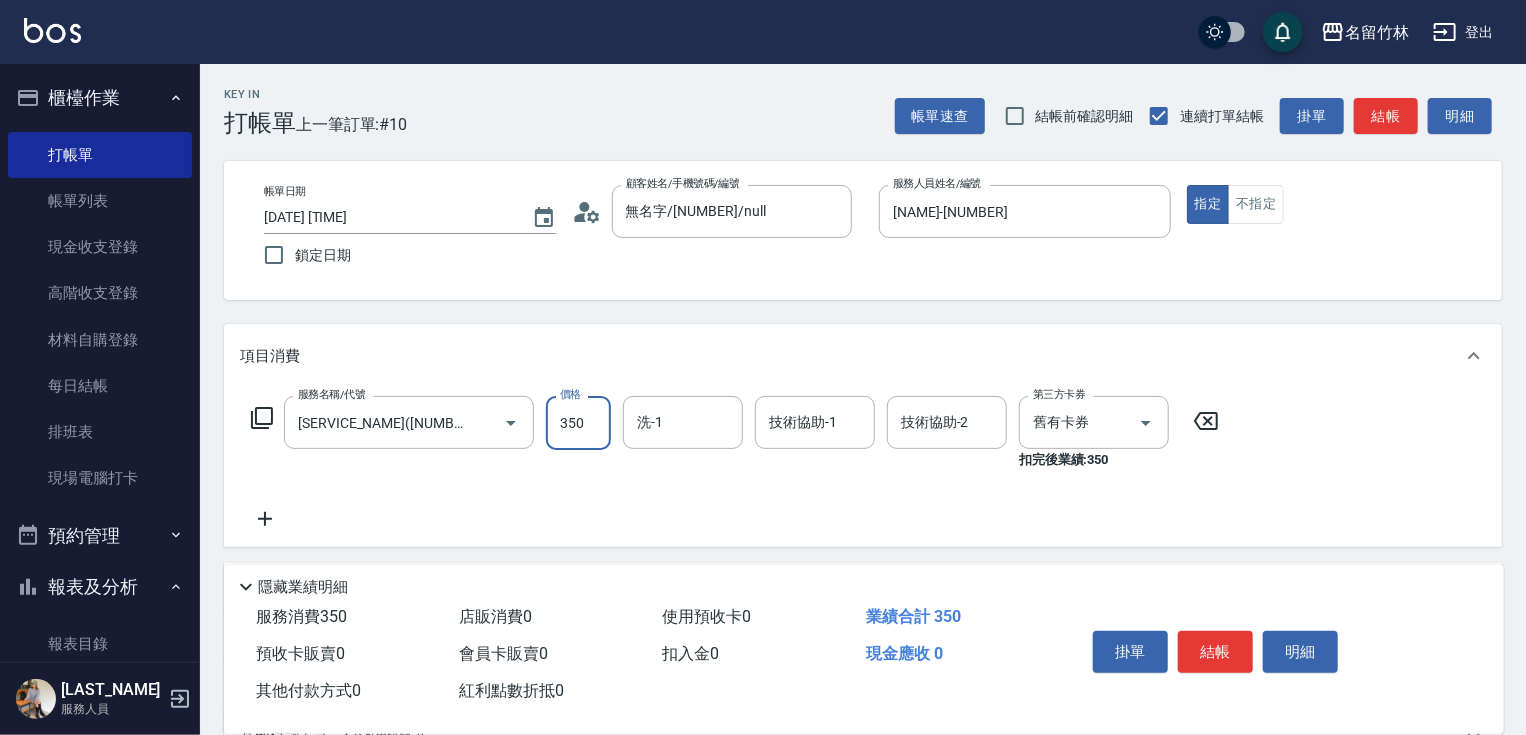 click on "350" at bounding box center [578, 423] 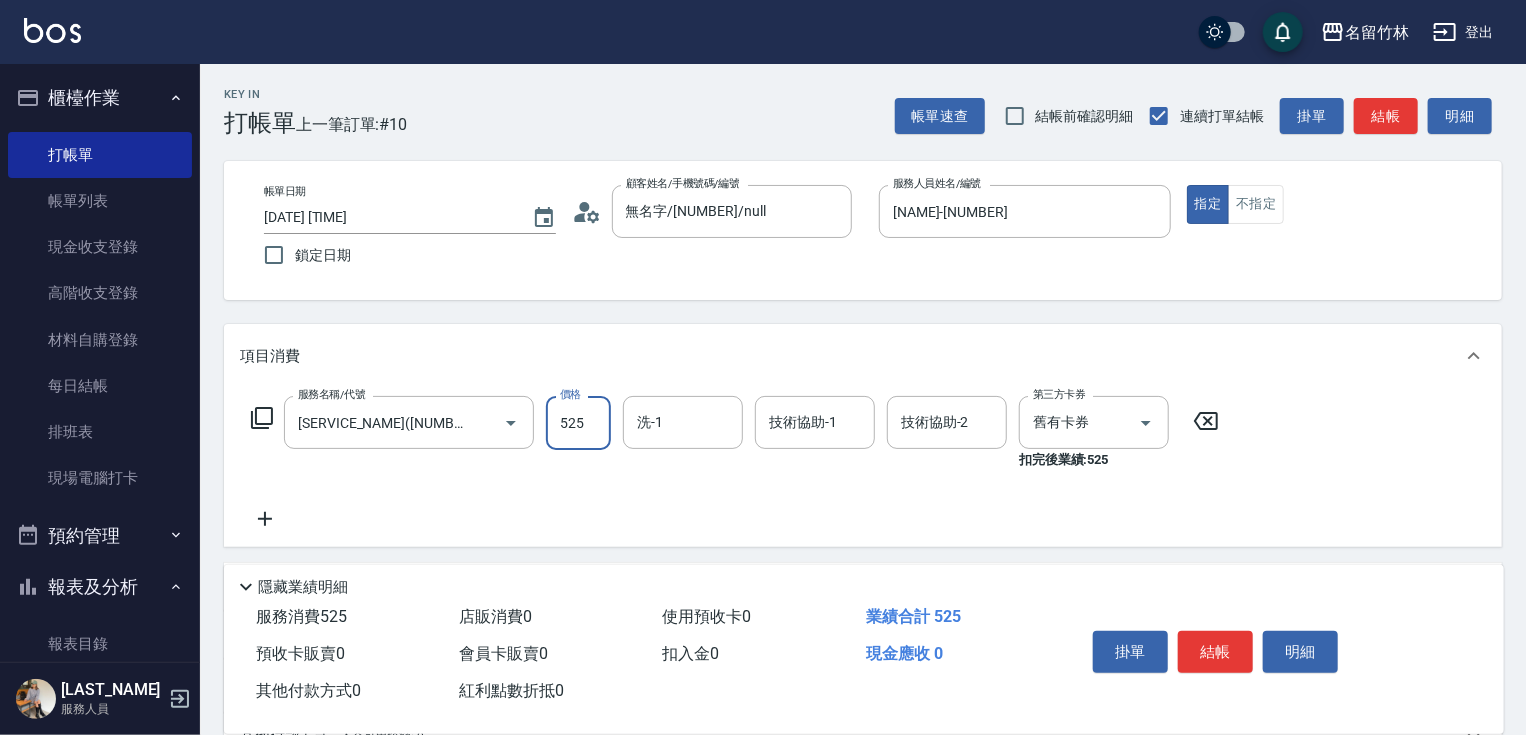 type on "525" 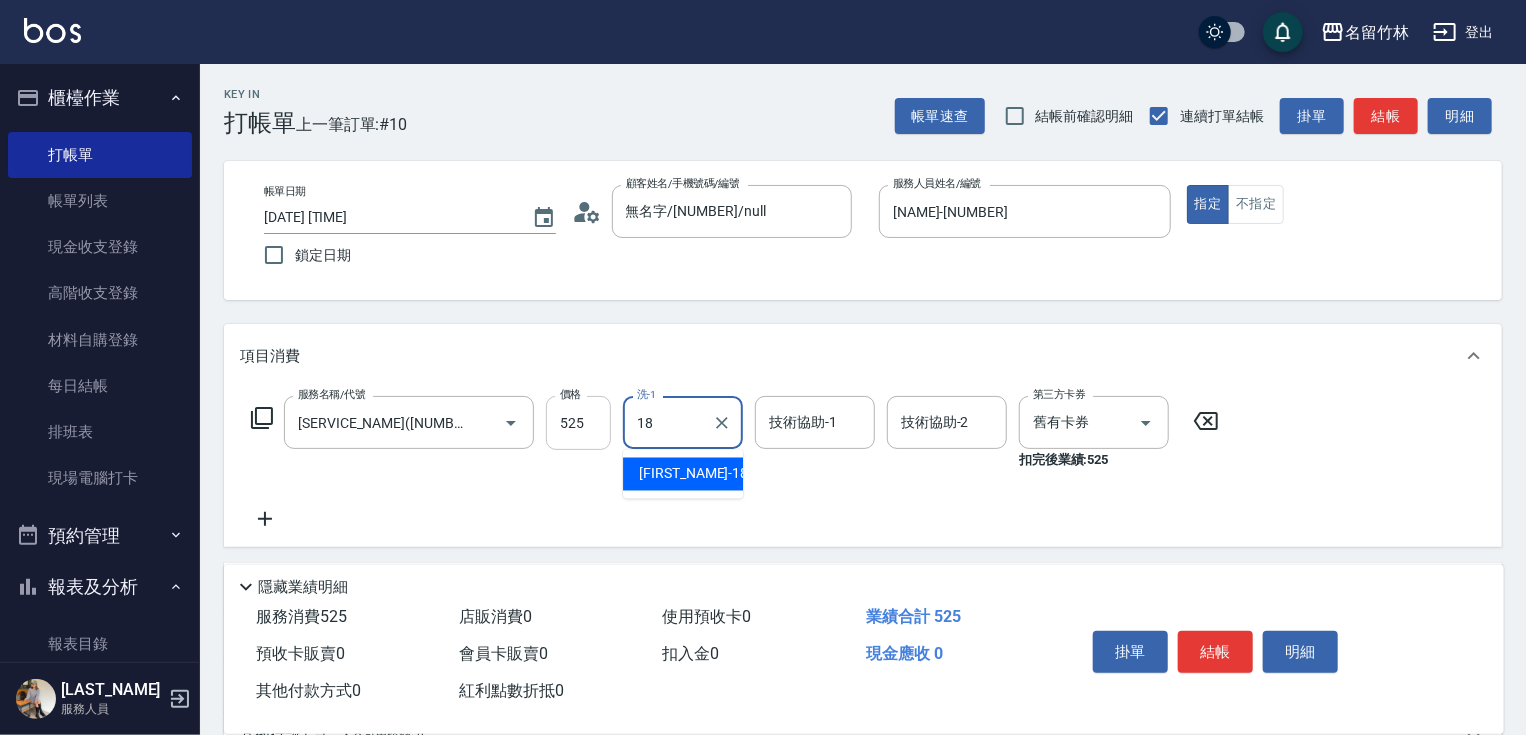 type on "小慧-18" 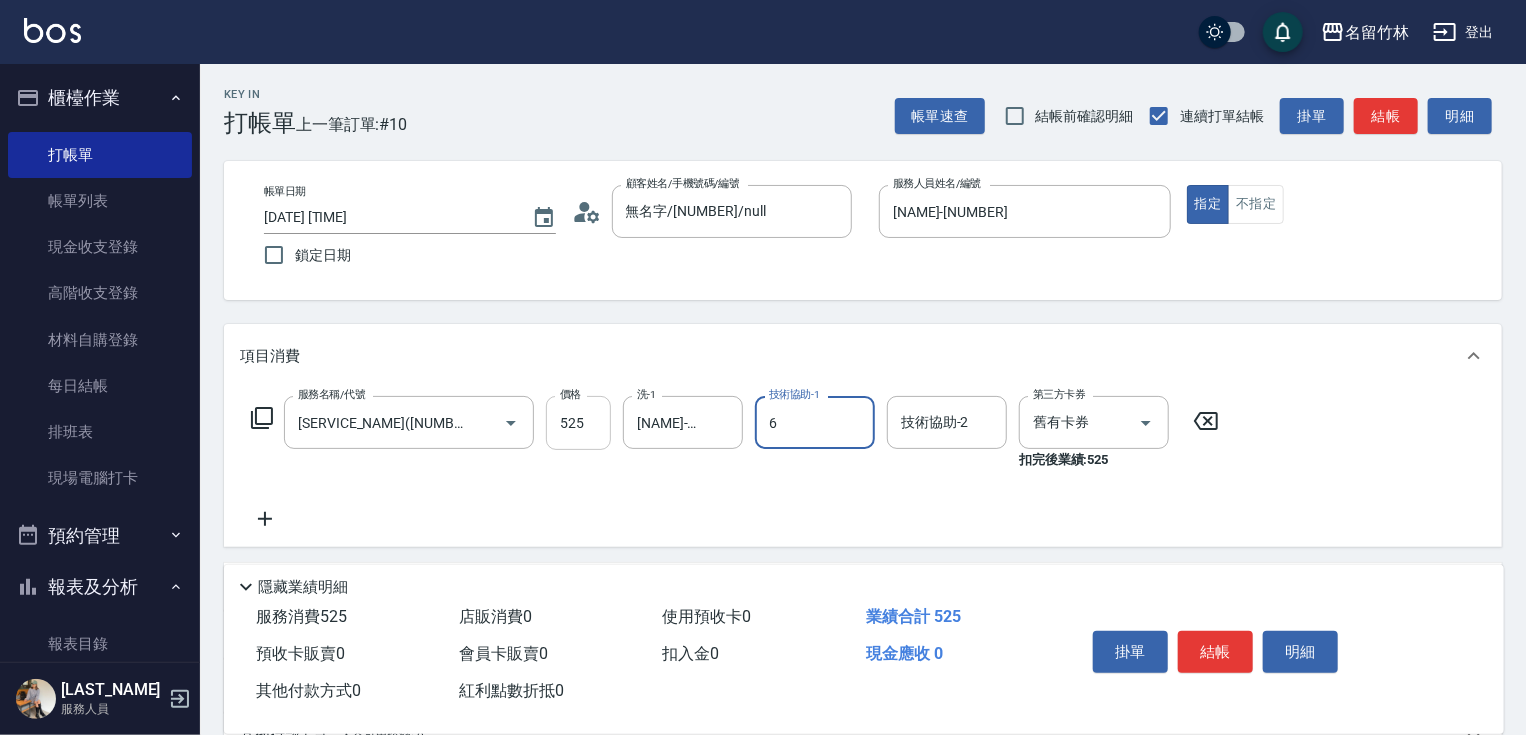 type on "mimi-6" 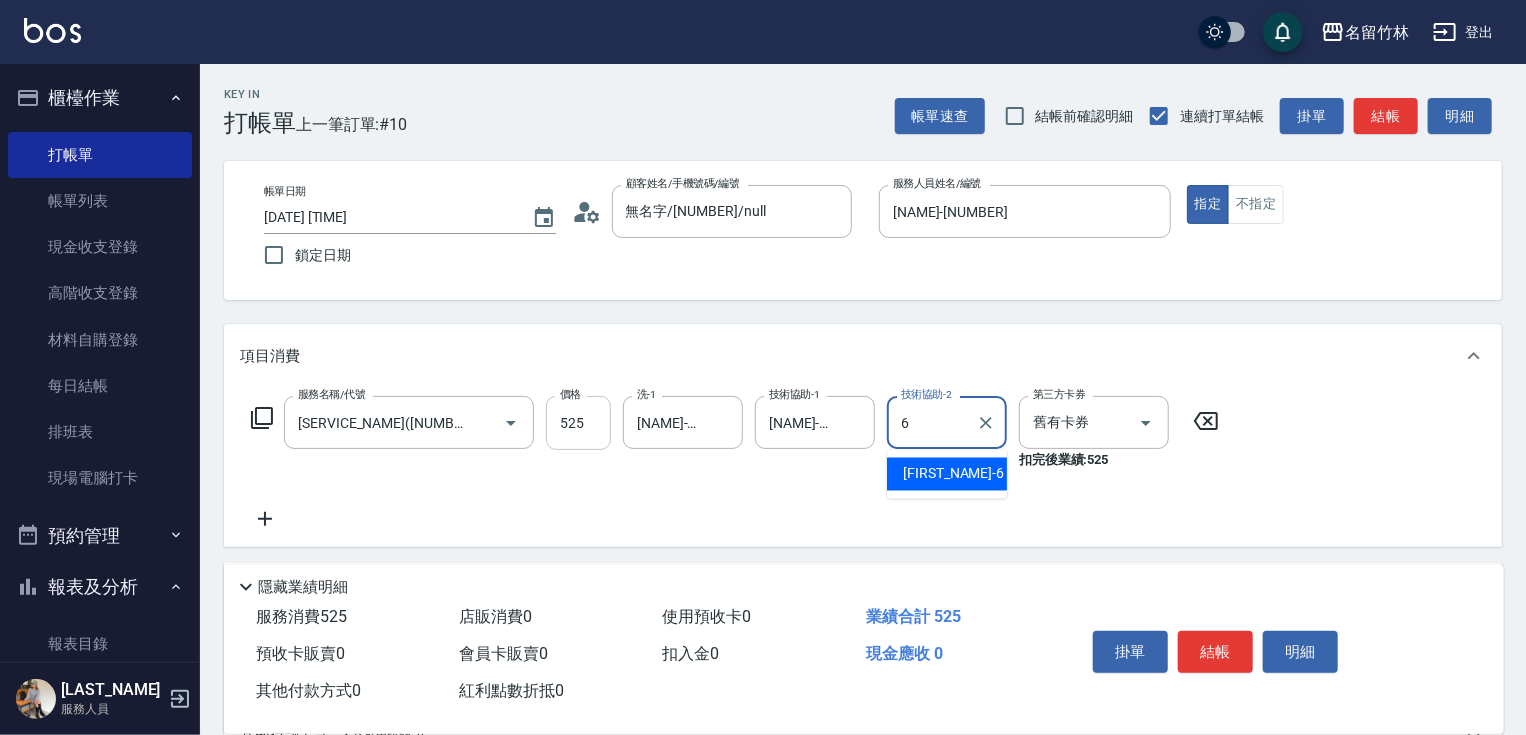 type on "mimi-6" 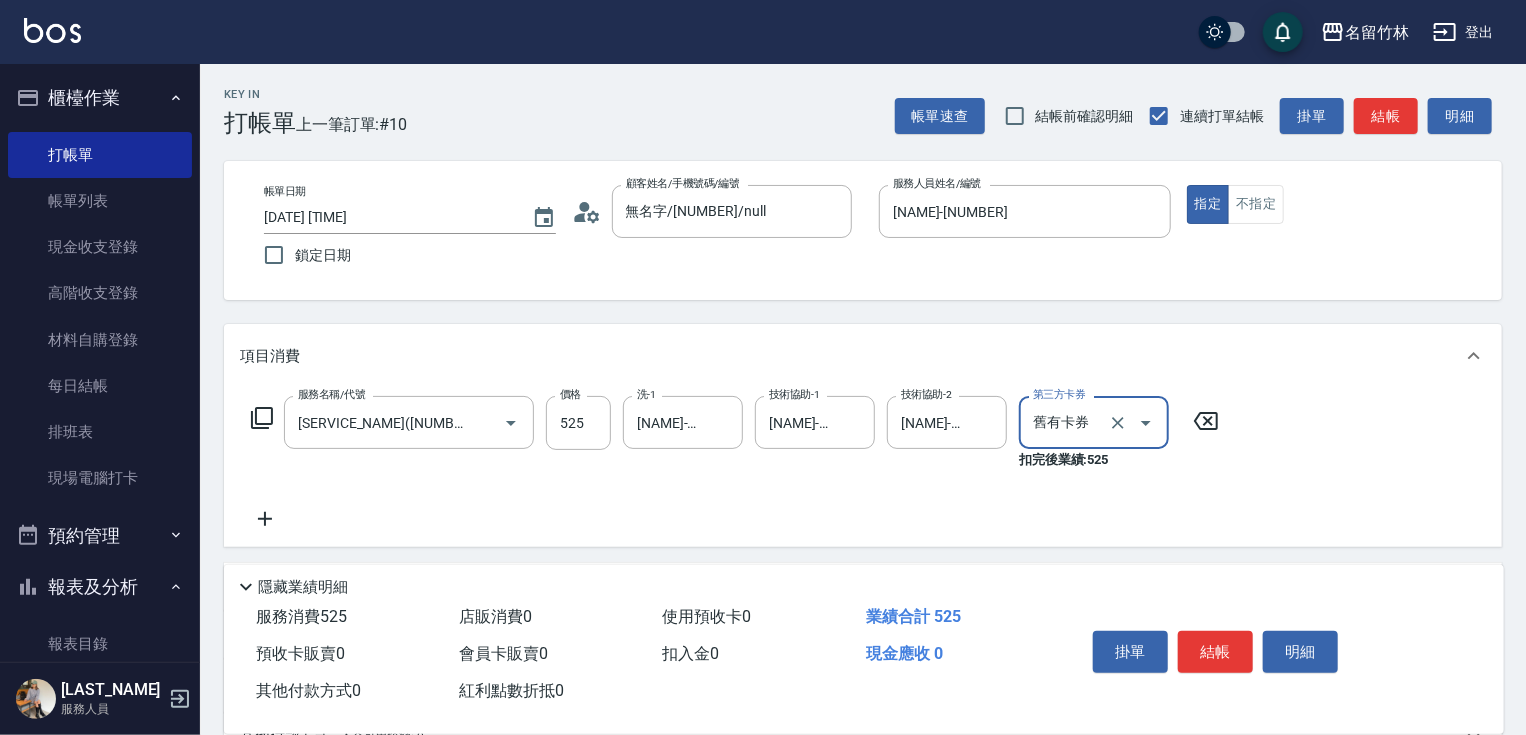 scroll, scrollTop: 80, scrollLeft: 0, axis: vertical 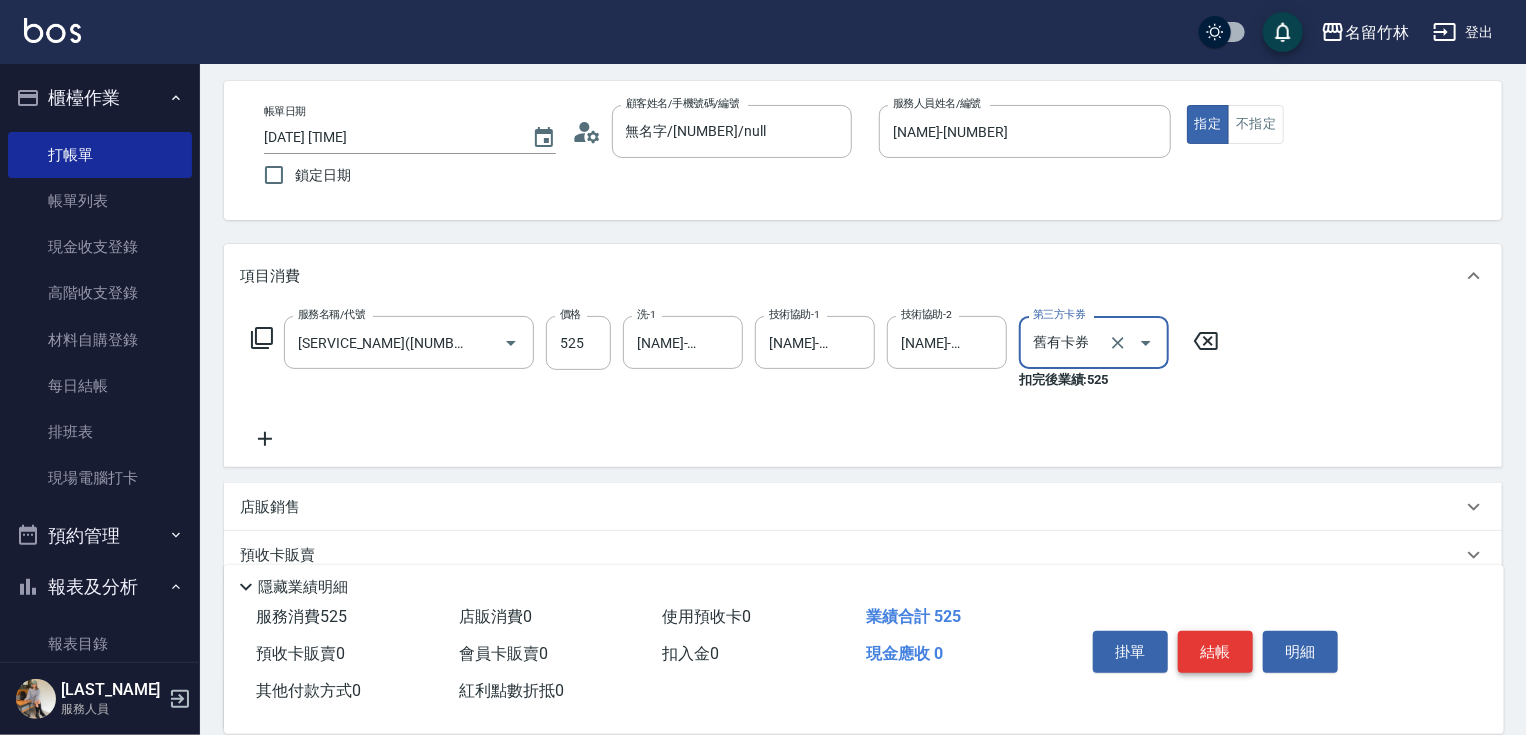 click on "結帳" at bounding box center [1215, 652] 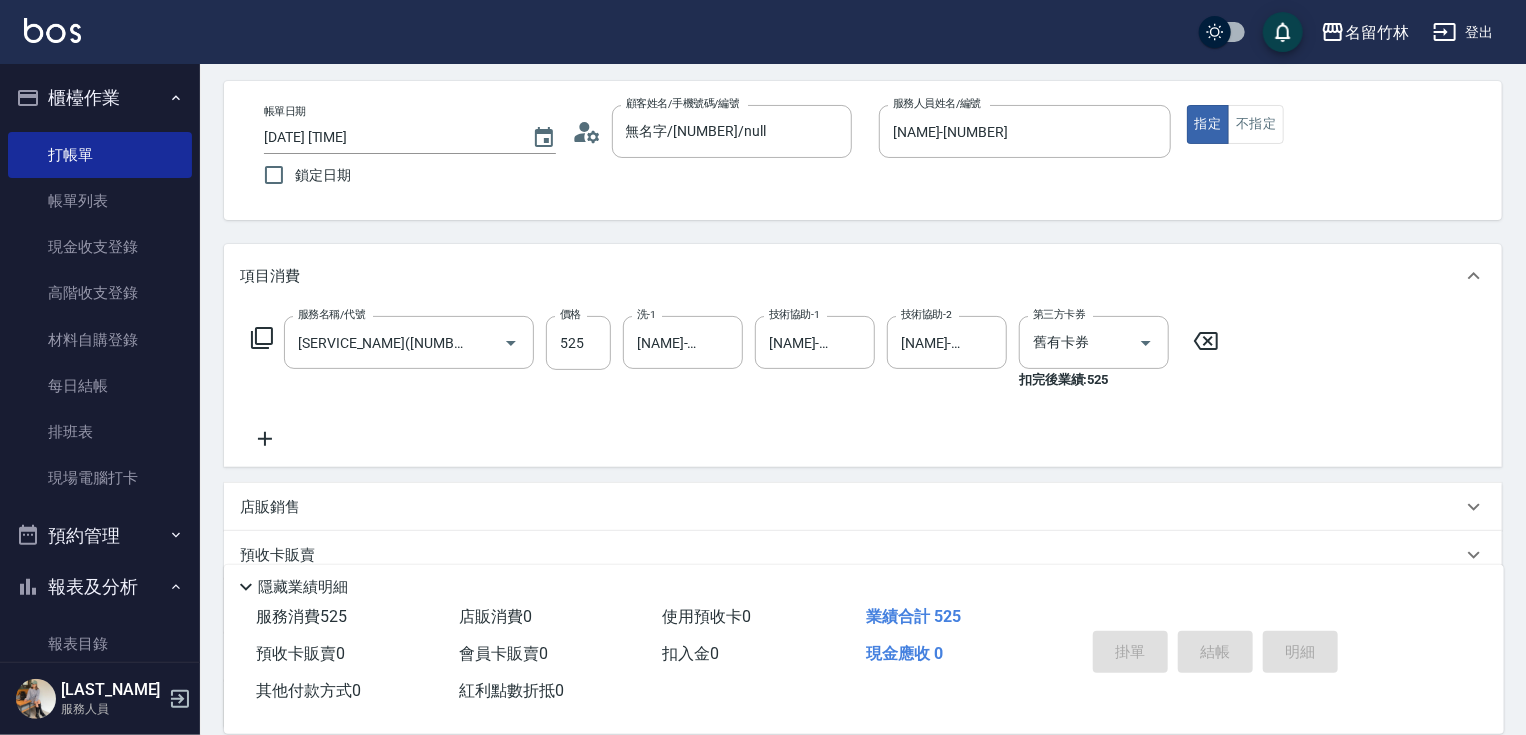 type 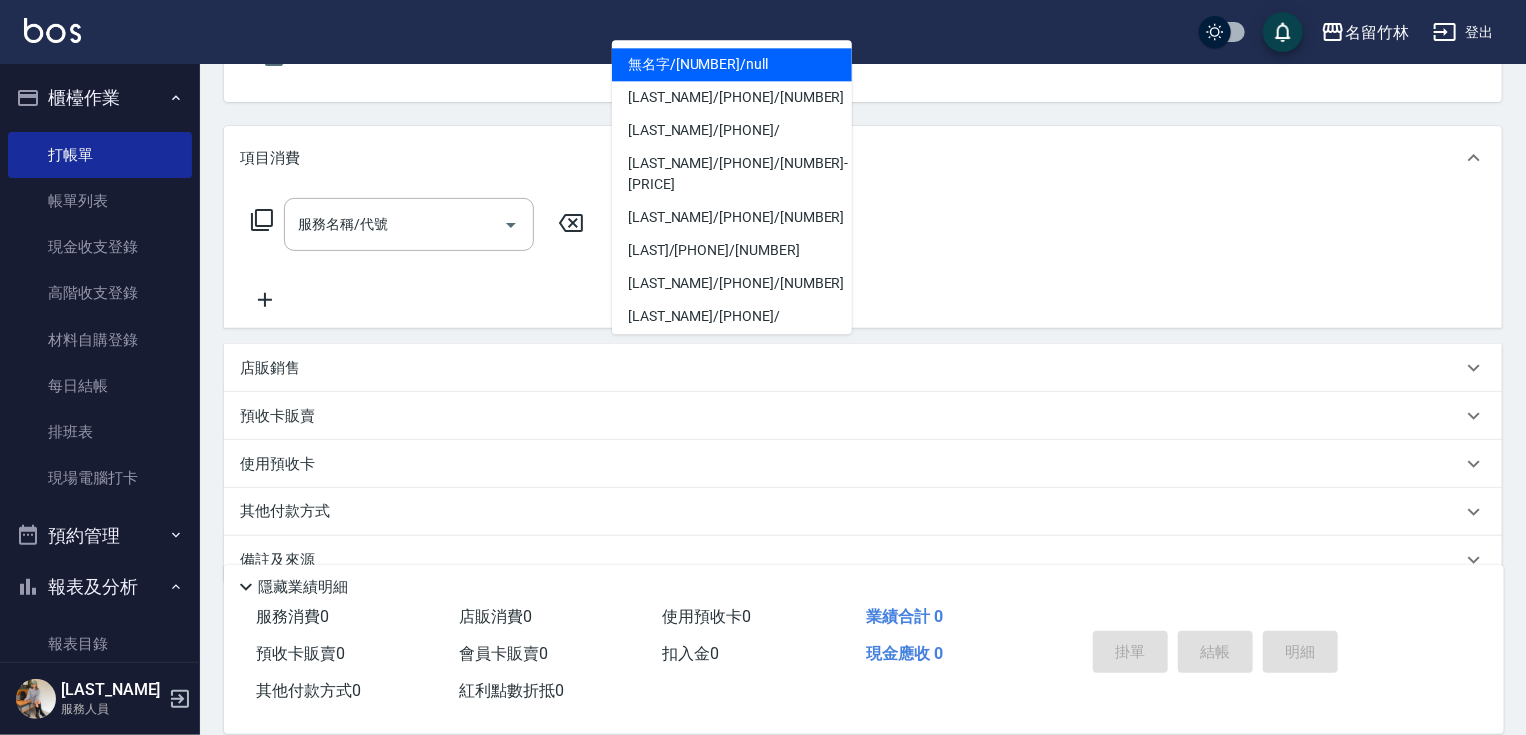 scroll, scrollTop: 236, scrollLeft: 0, axis: vertical 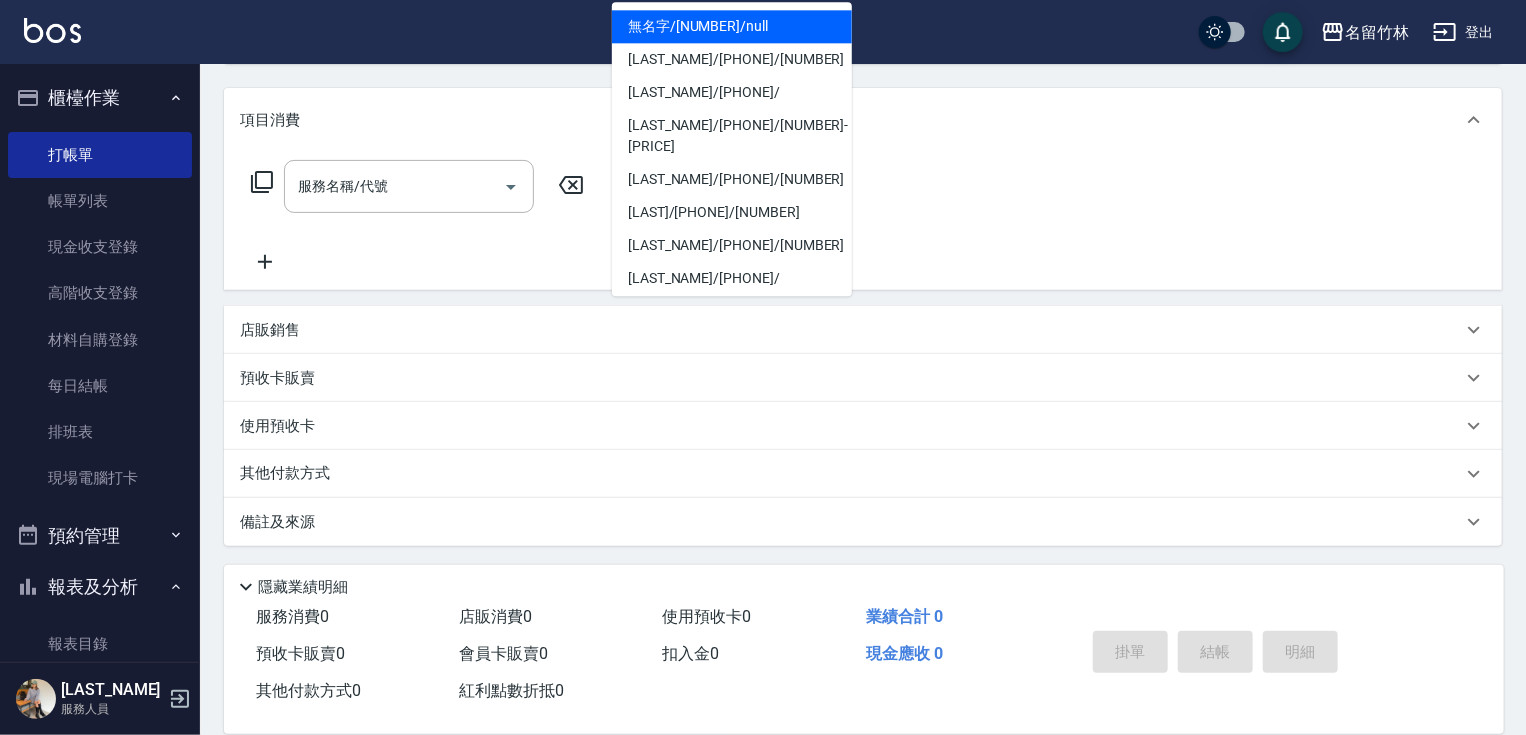 click on "無名字/123/null" at bounding box center [732, 26] 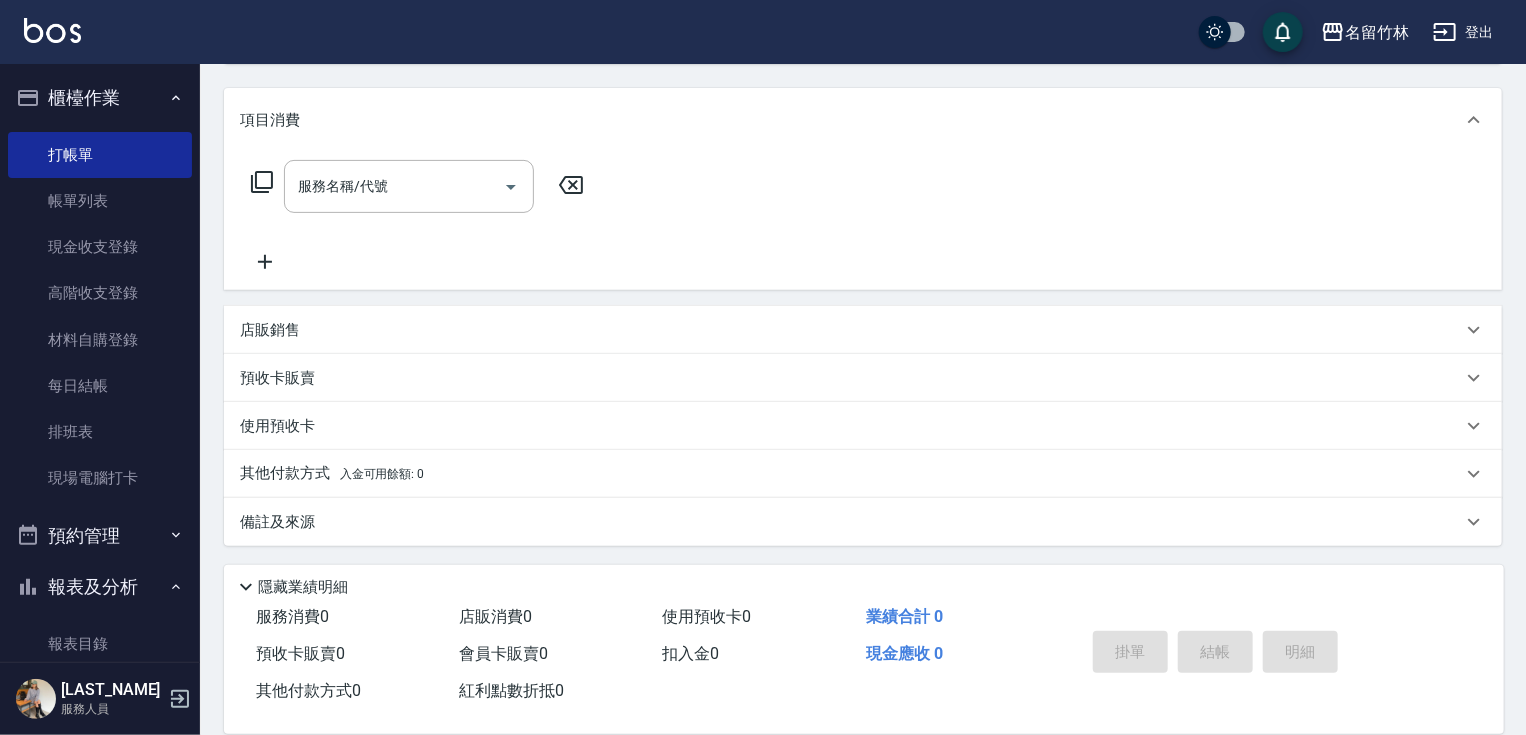 scroll, scrollTop: 0, scrollLeft: 0, axis: both 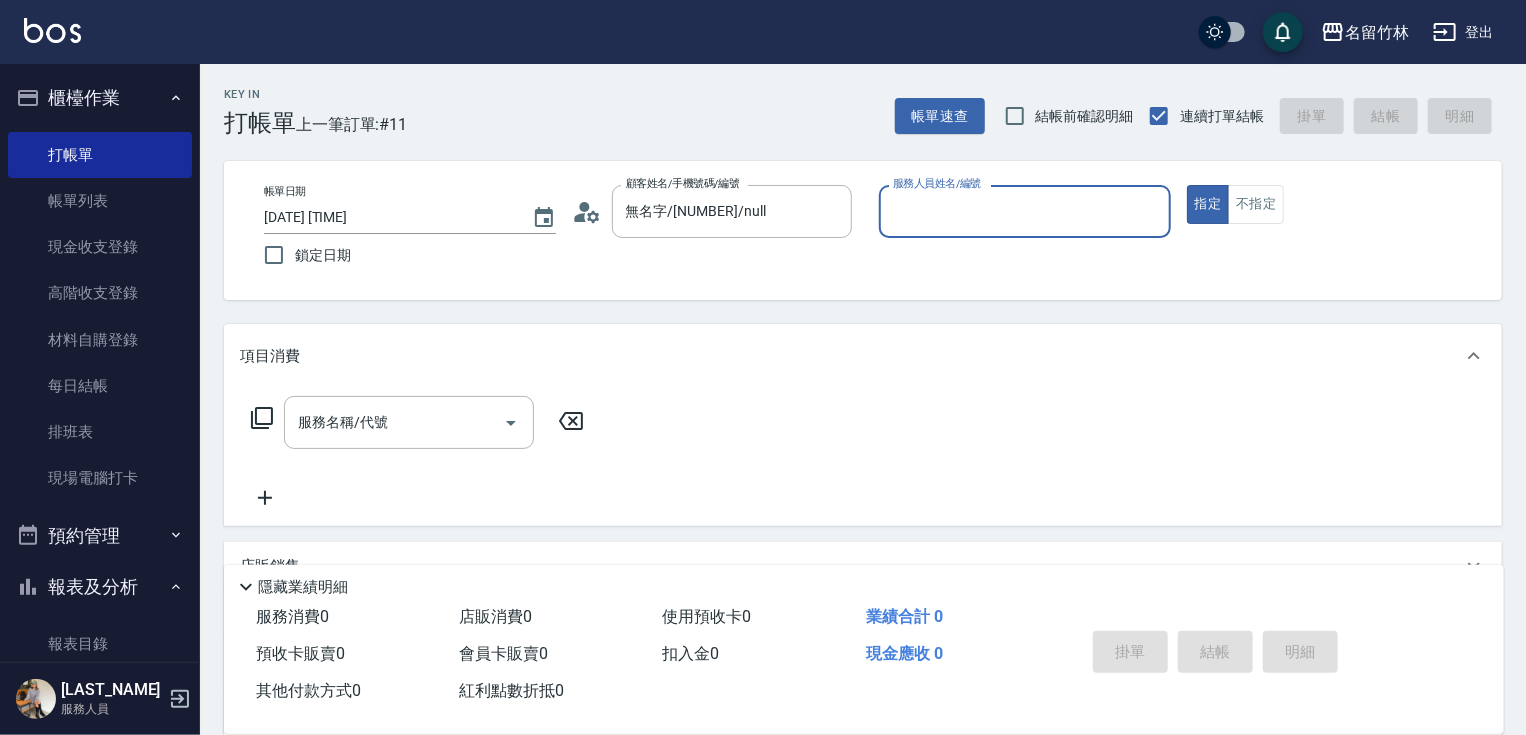 click on "服務人員姓名/編號" at bounding box center (1025, 211) 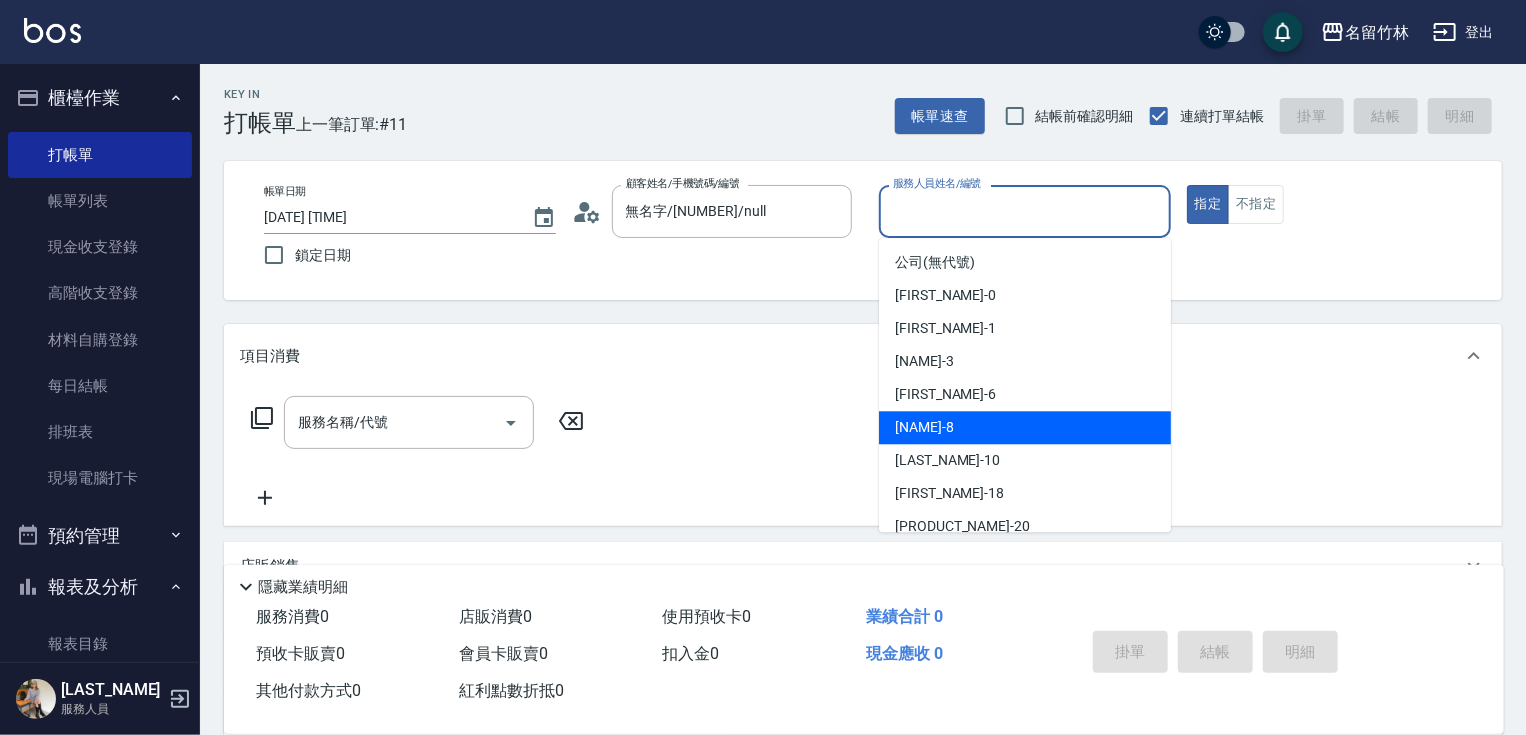 click on "曉容 -8" at bounding box center [1025, 427] 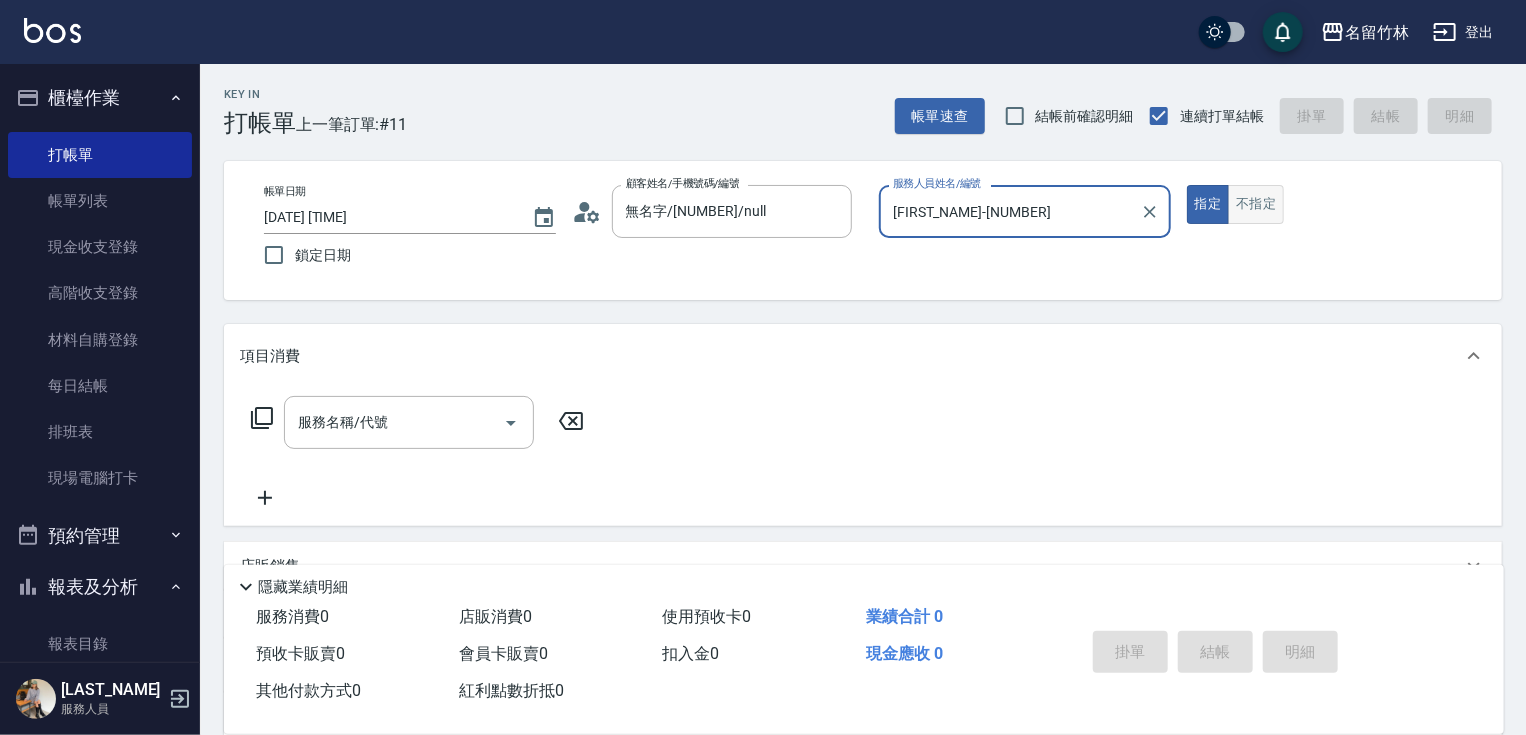 click on "不指定" at bounding box center [1256, 204] 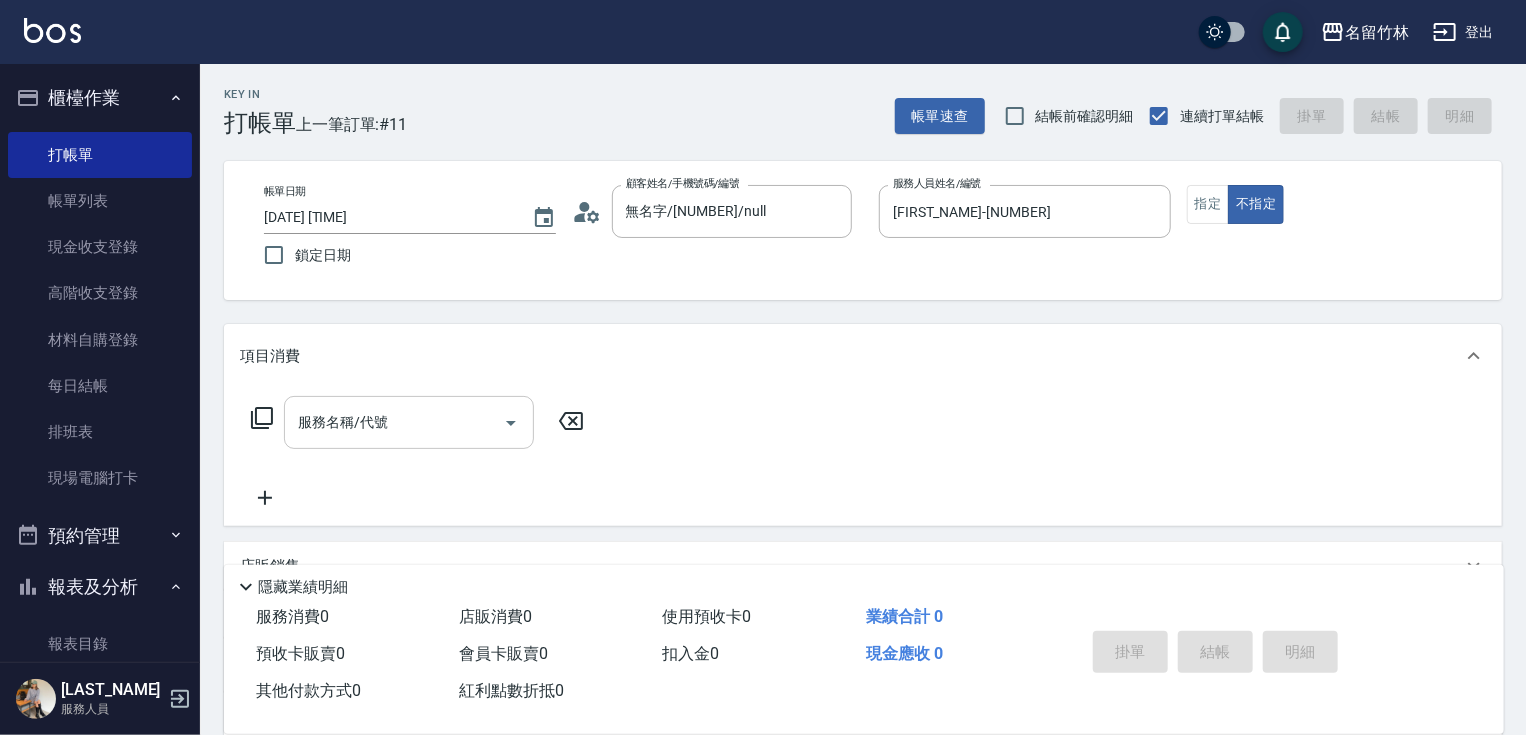 click on "服務名稱/代號" at bounding box center (409, 422) 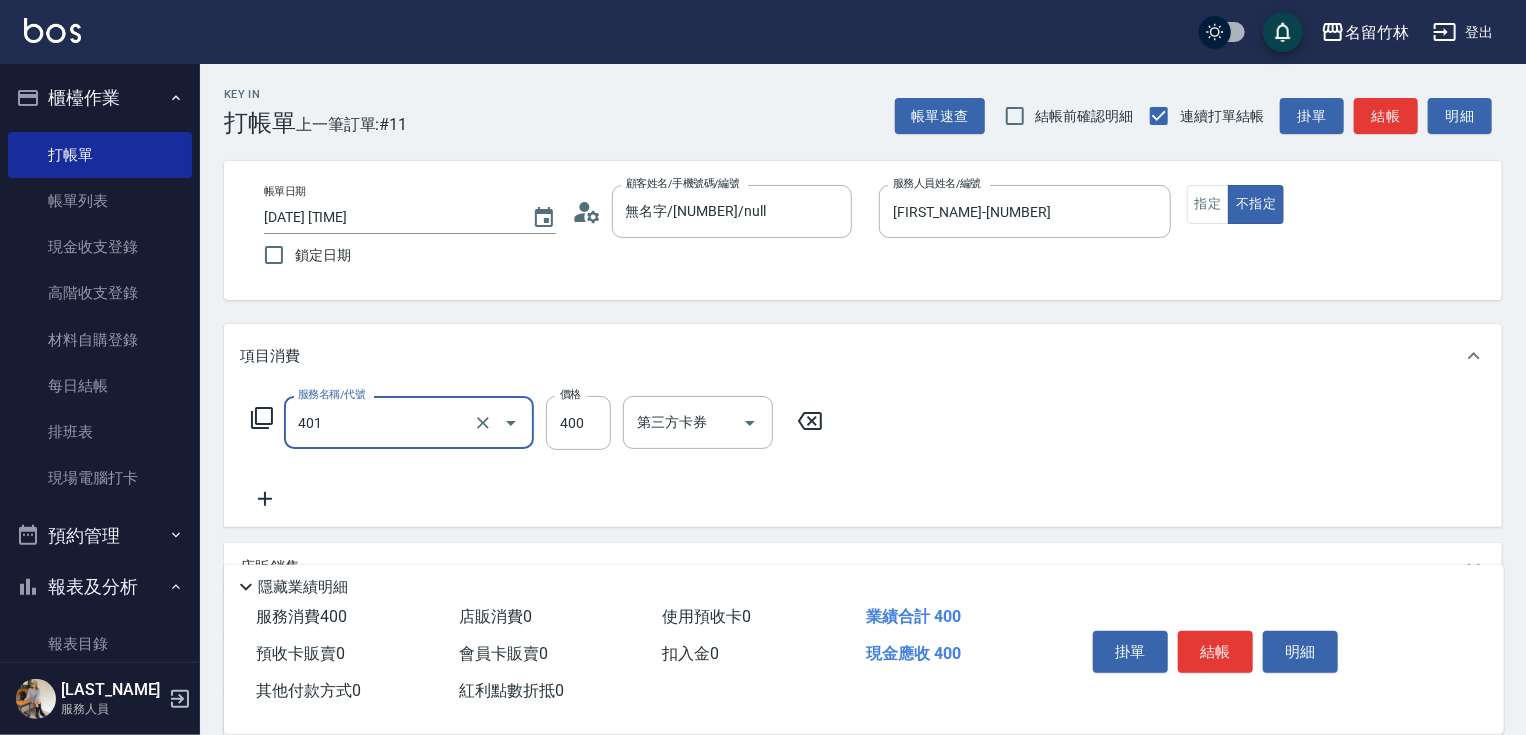 type on "剪髮(400)(401)" 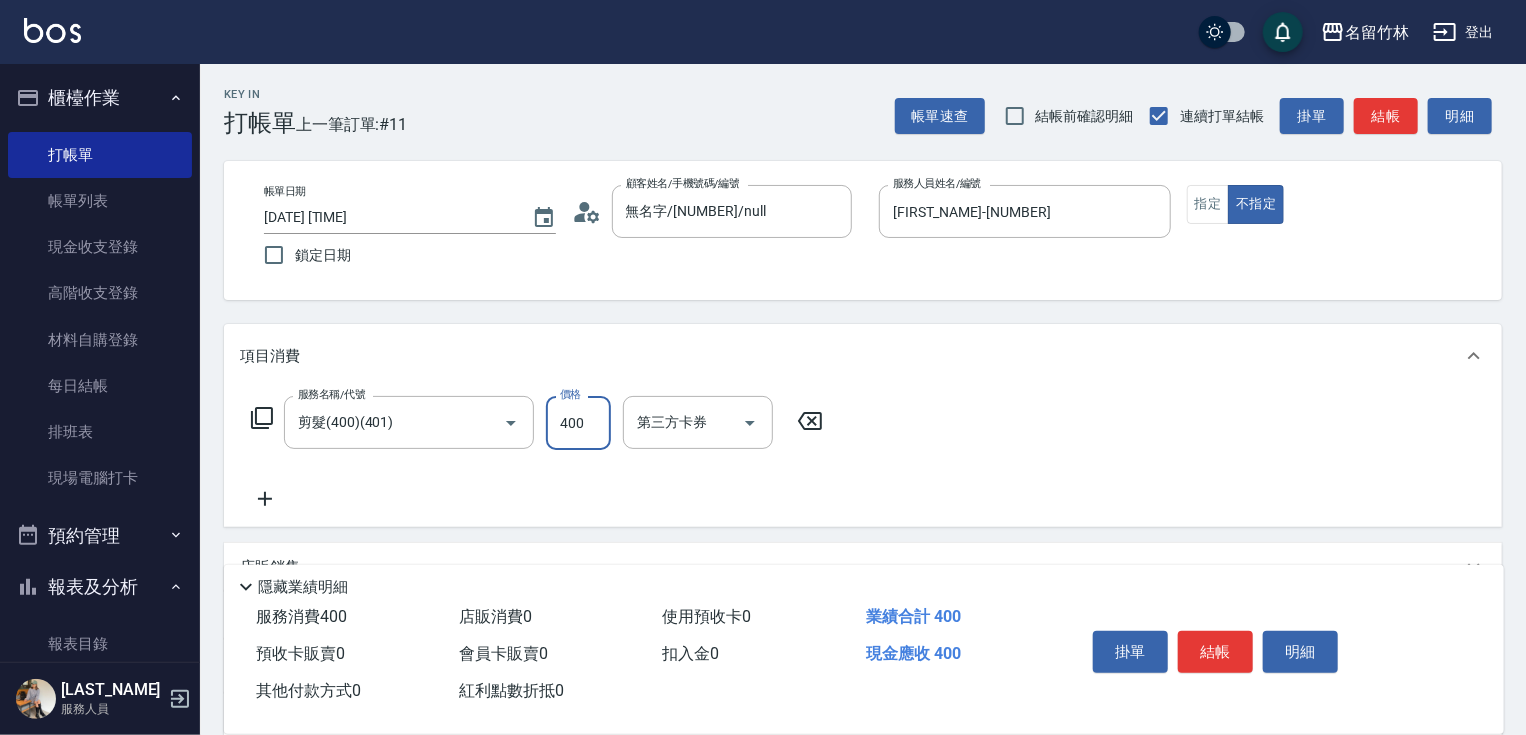 click on "結帳" at bounding box center (1215, 652) 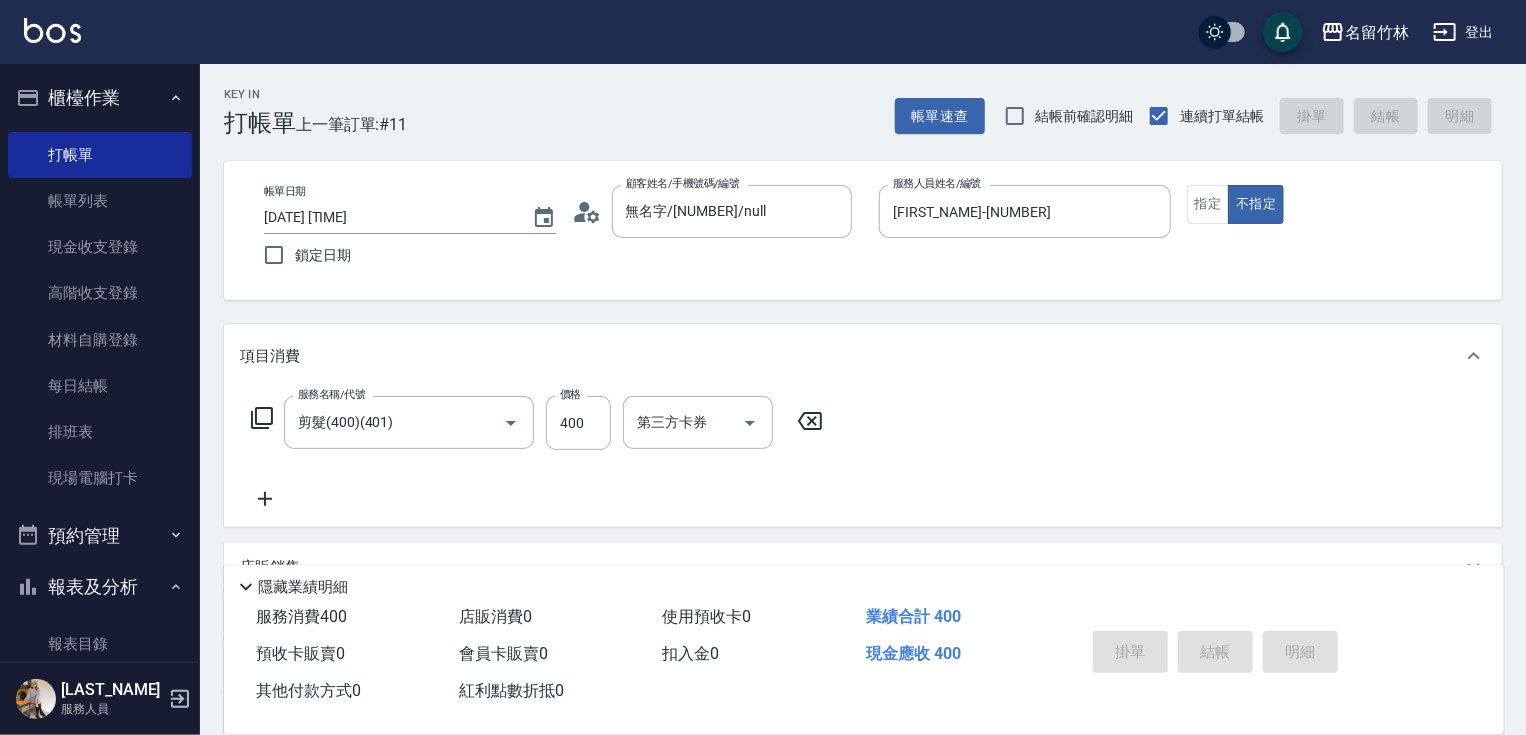 type 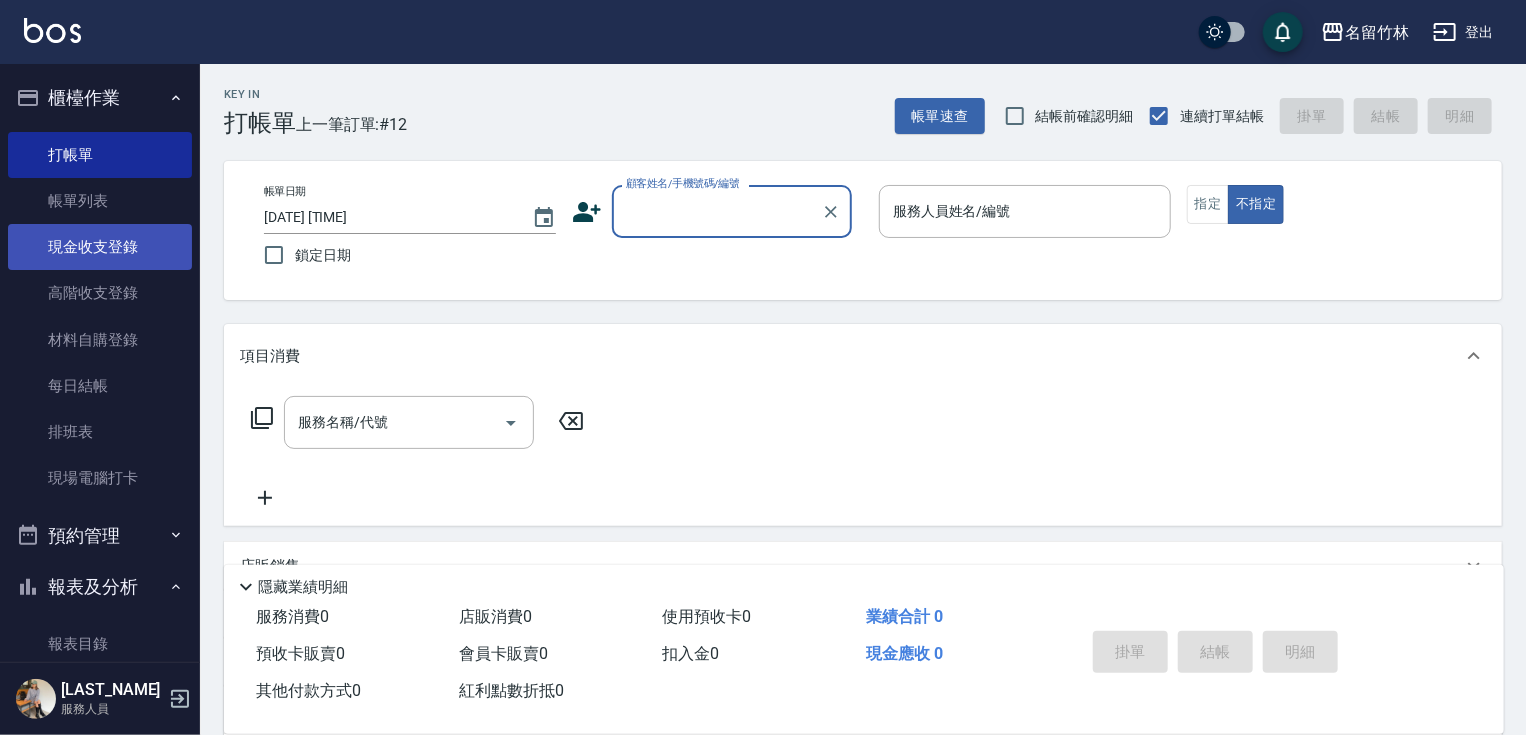 click on "現金收支登錄" at bounding box center (100, 247) 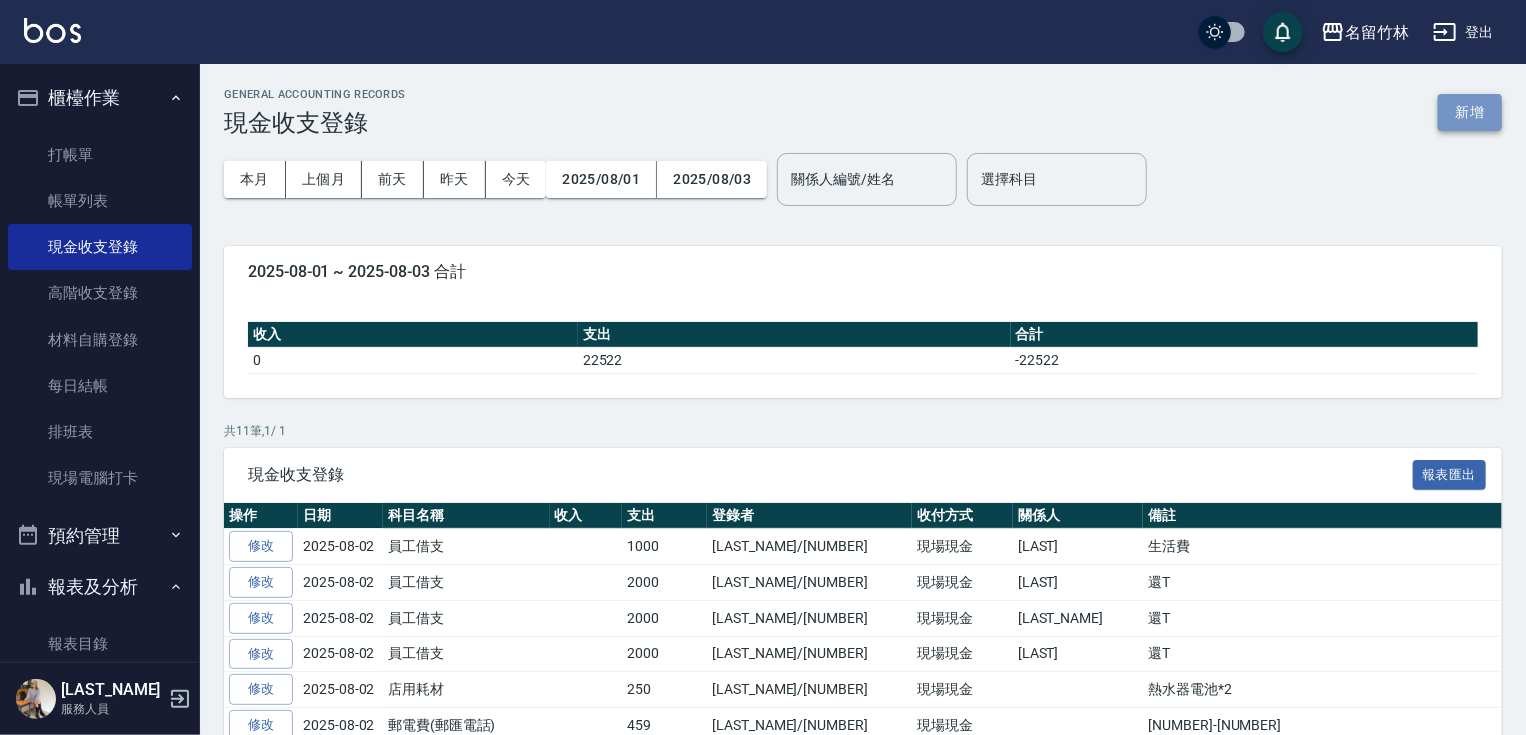 click on "新增" at bounding box center (1470, 112) 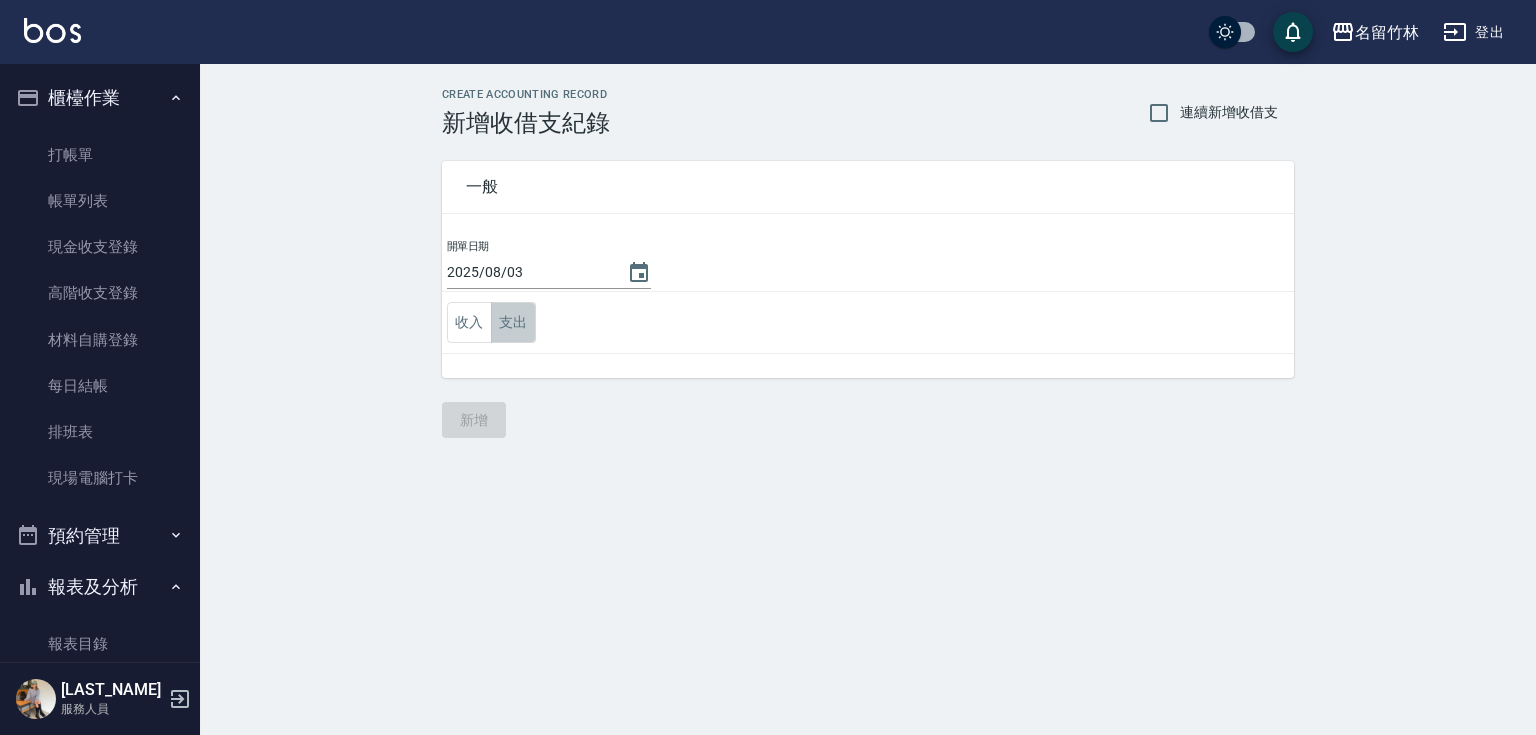 click on "支出" at bounding box center [513, 322] 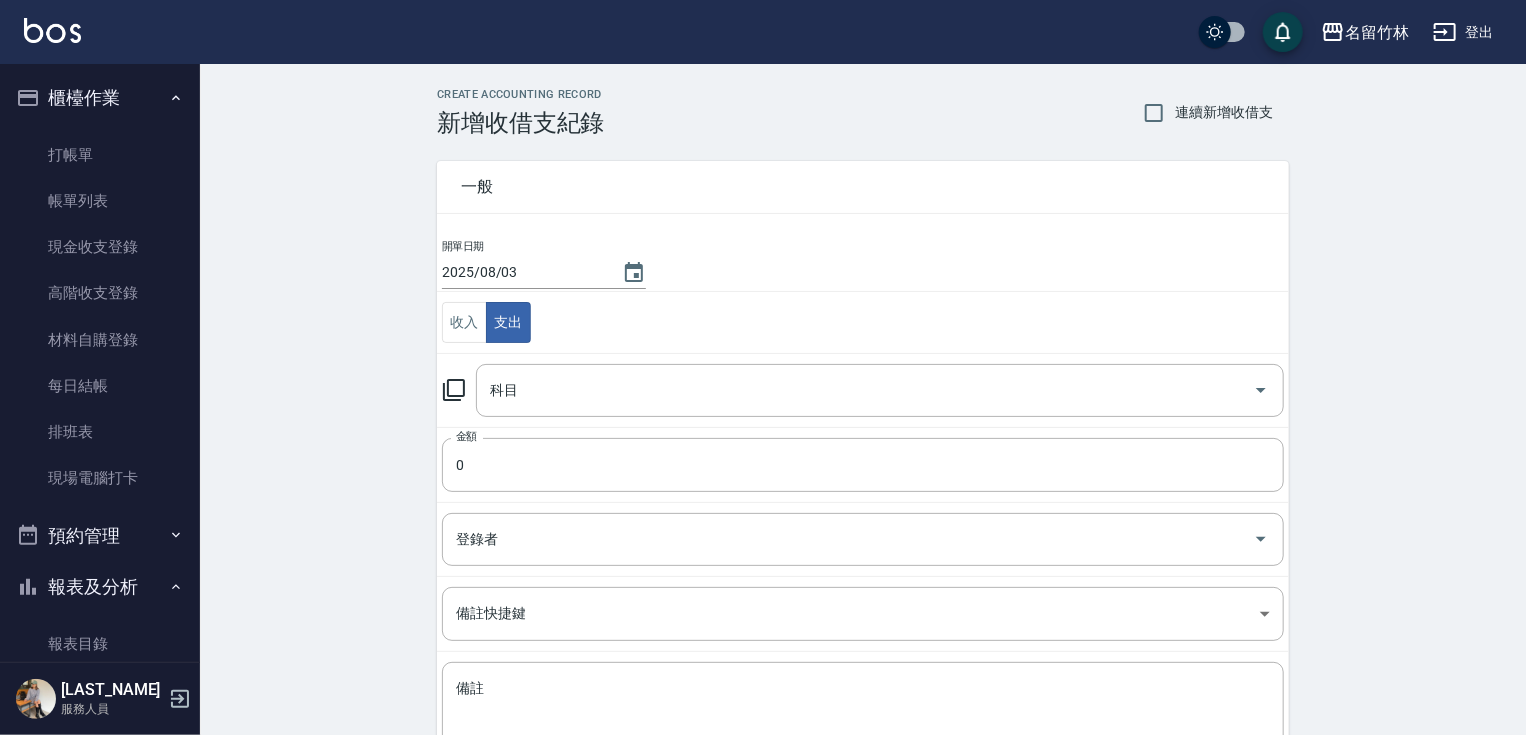 click on "科目 科目" at bounding box center (863, 390) 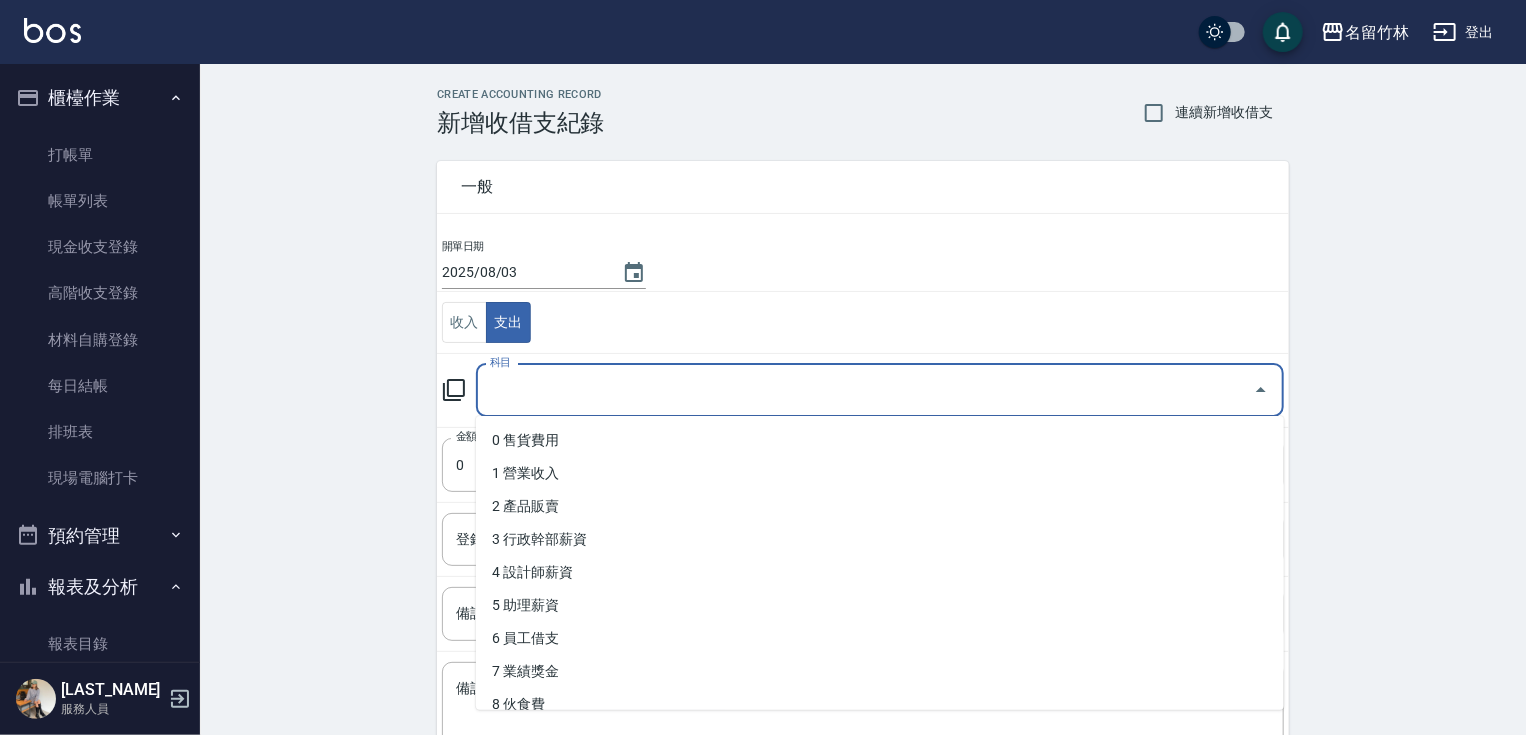 click on "科目" at bounding box center [865, 390] 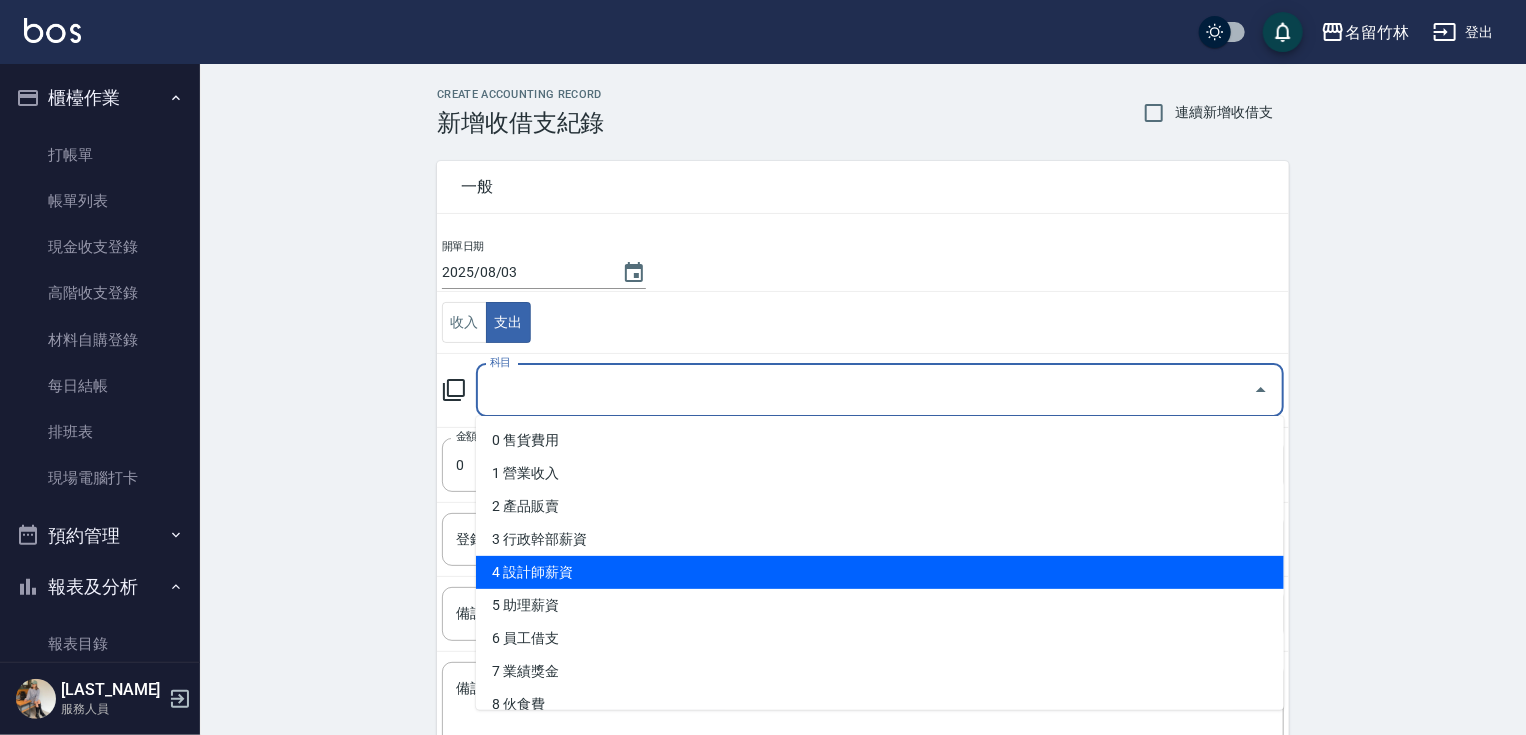 click on "4 設計師薪資" at bounding box center (880, 572) 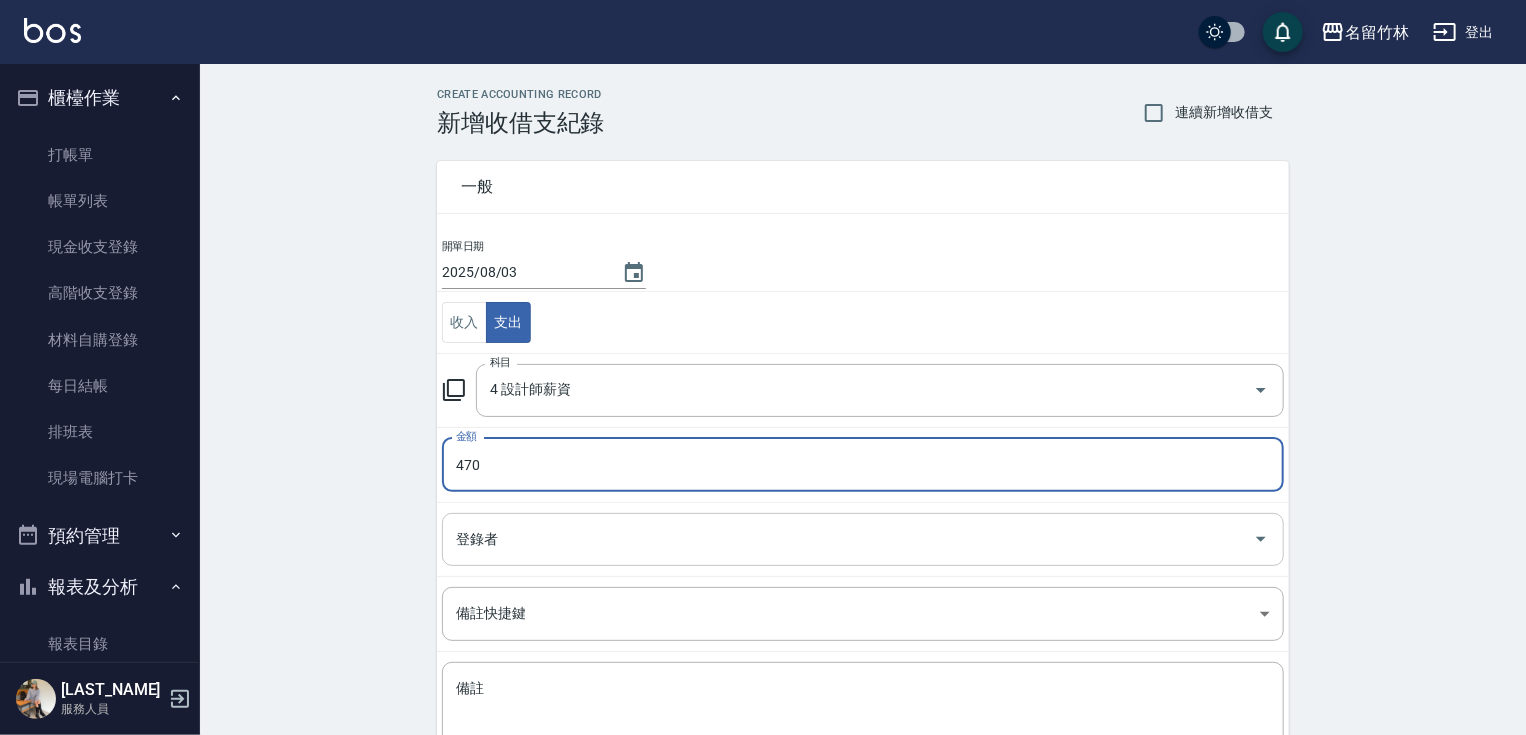 type on "470" 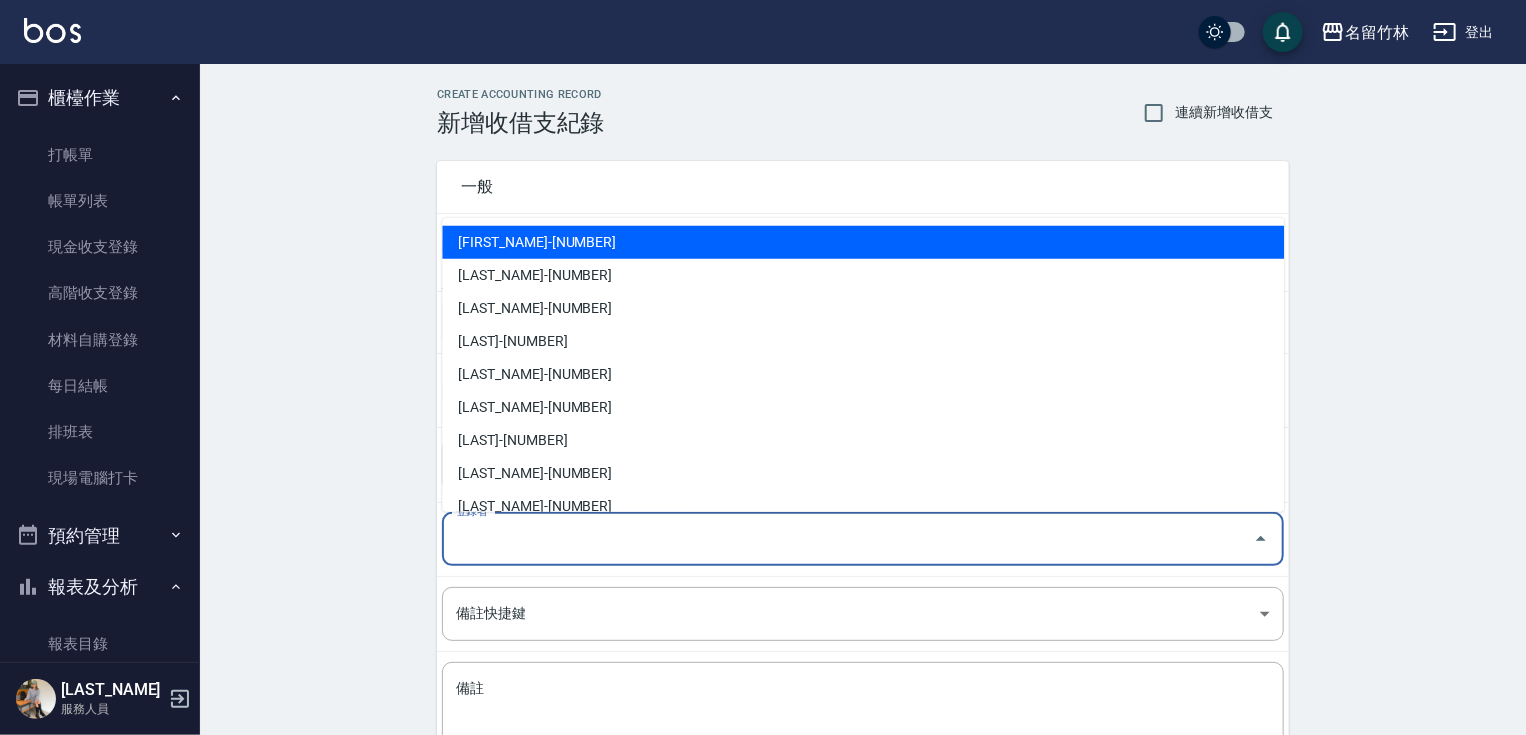 click on "登錄者" at bounding box center [848, 539] 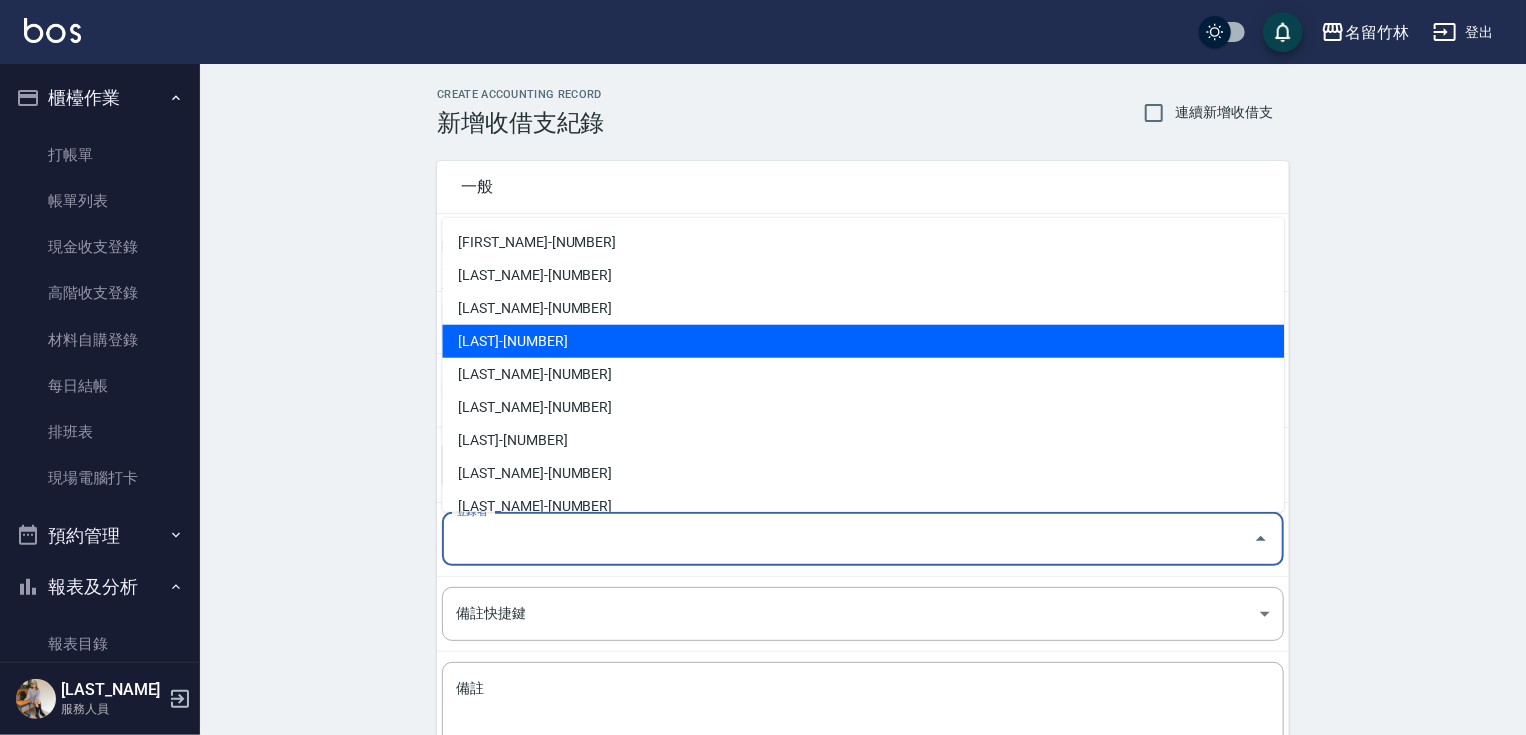 click on "吳慧茹-6" at bounding box center [863, 341] 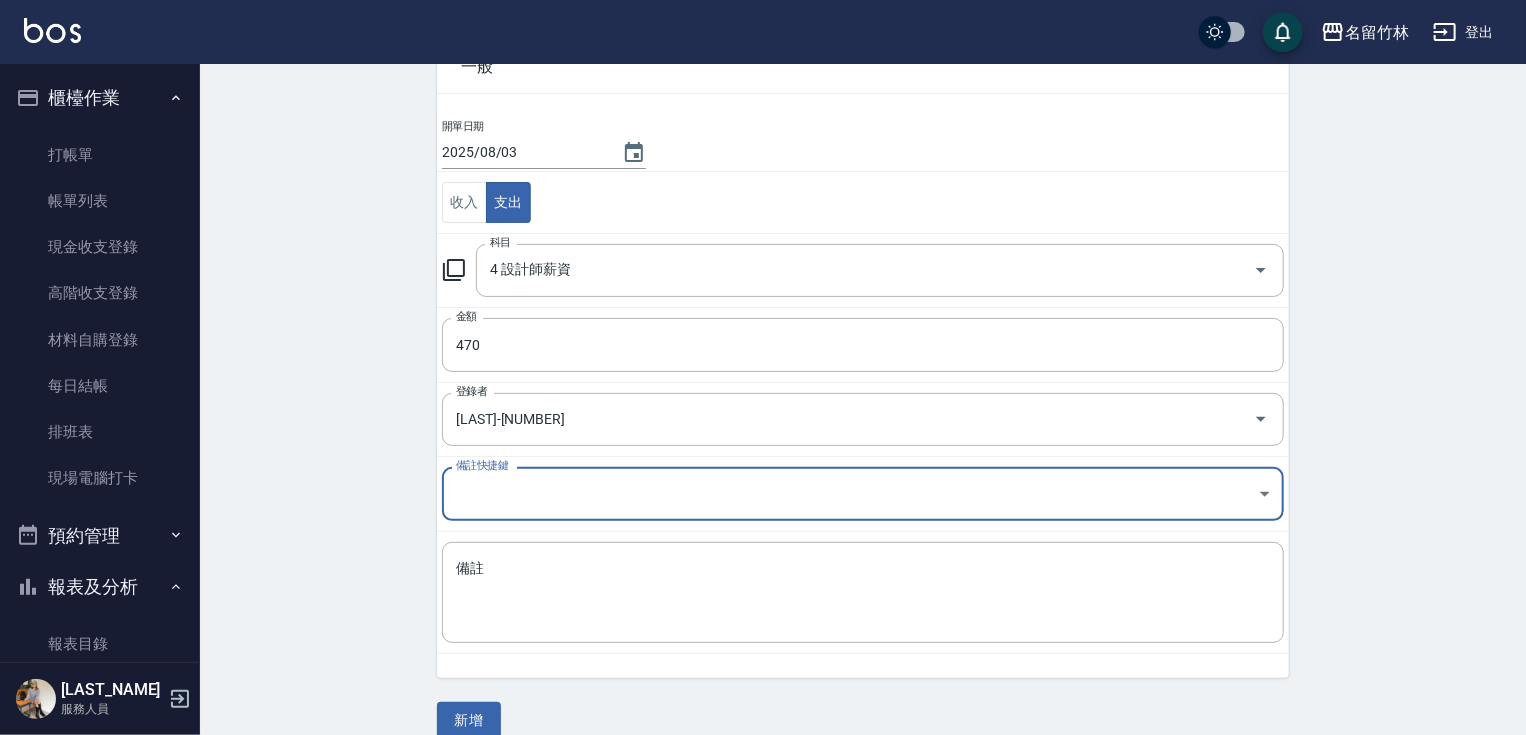 scroll, scrollTop: 145, scrollLeft: 0, axis: vertical 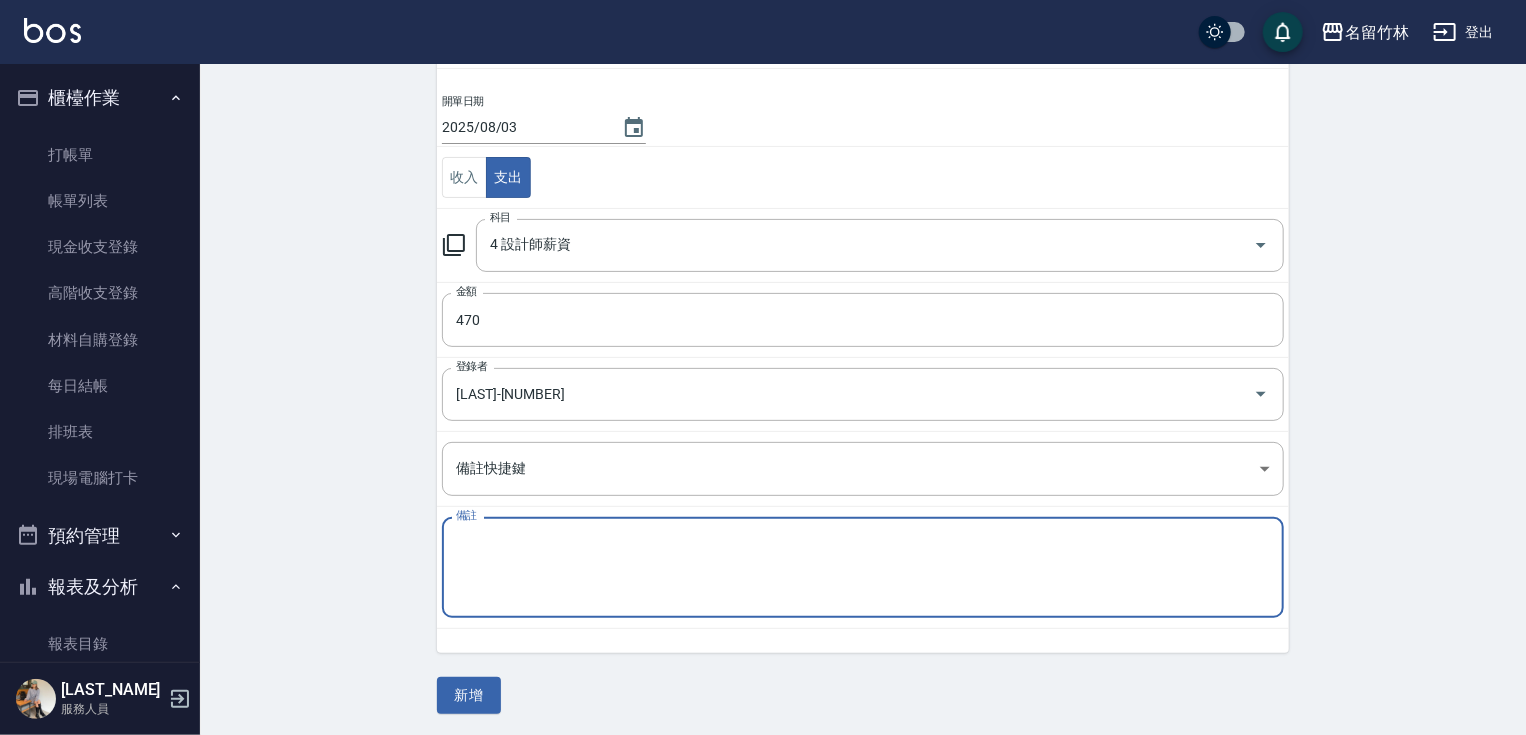 click on "備註" at bounding box center (863, 568) 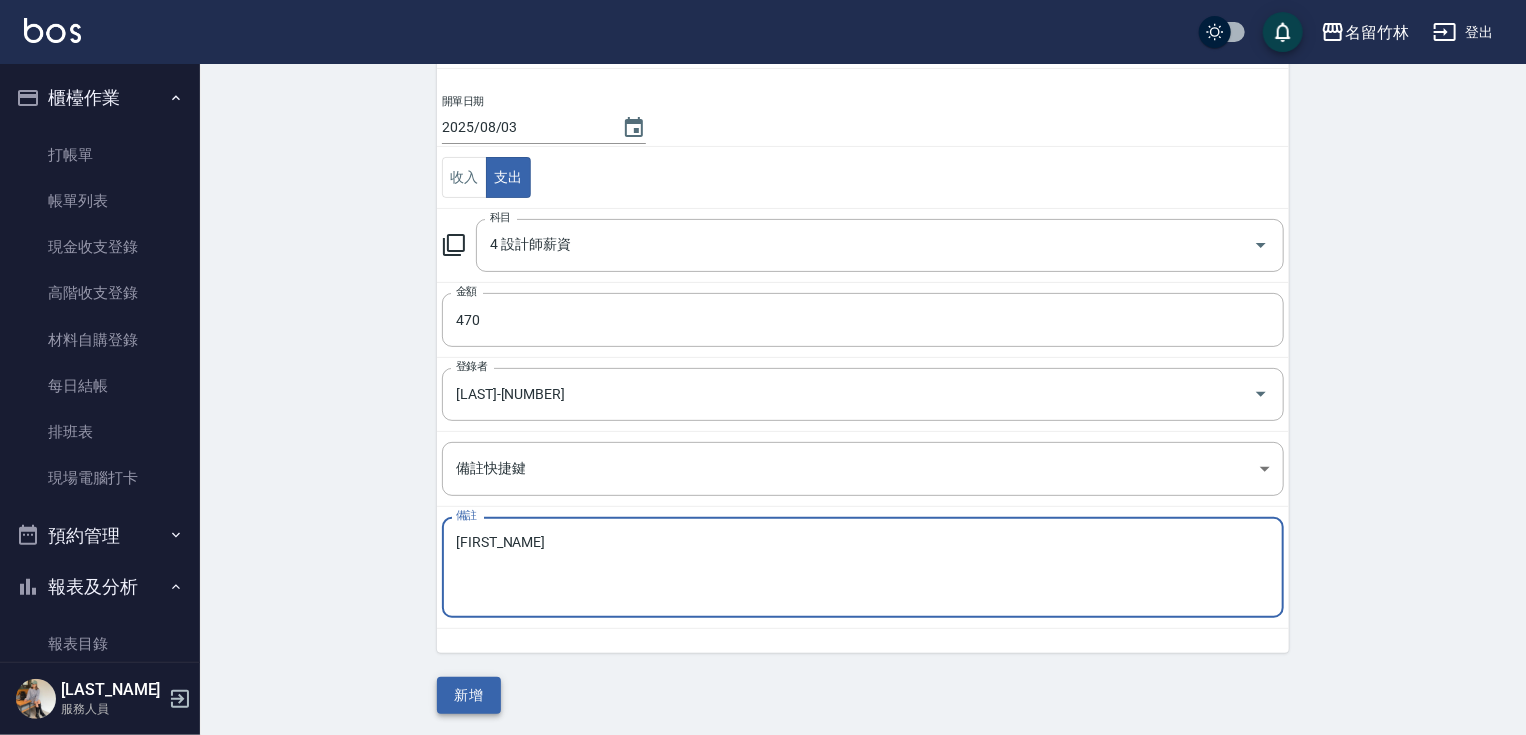 type on "小可" 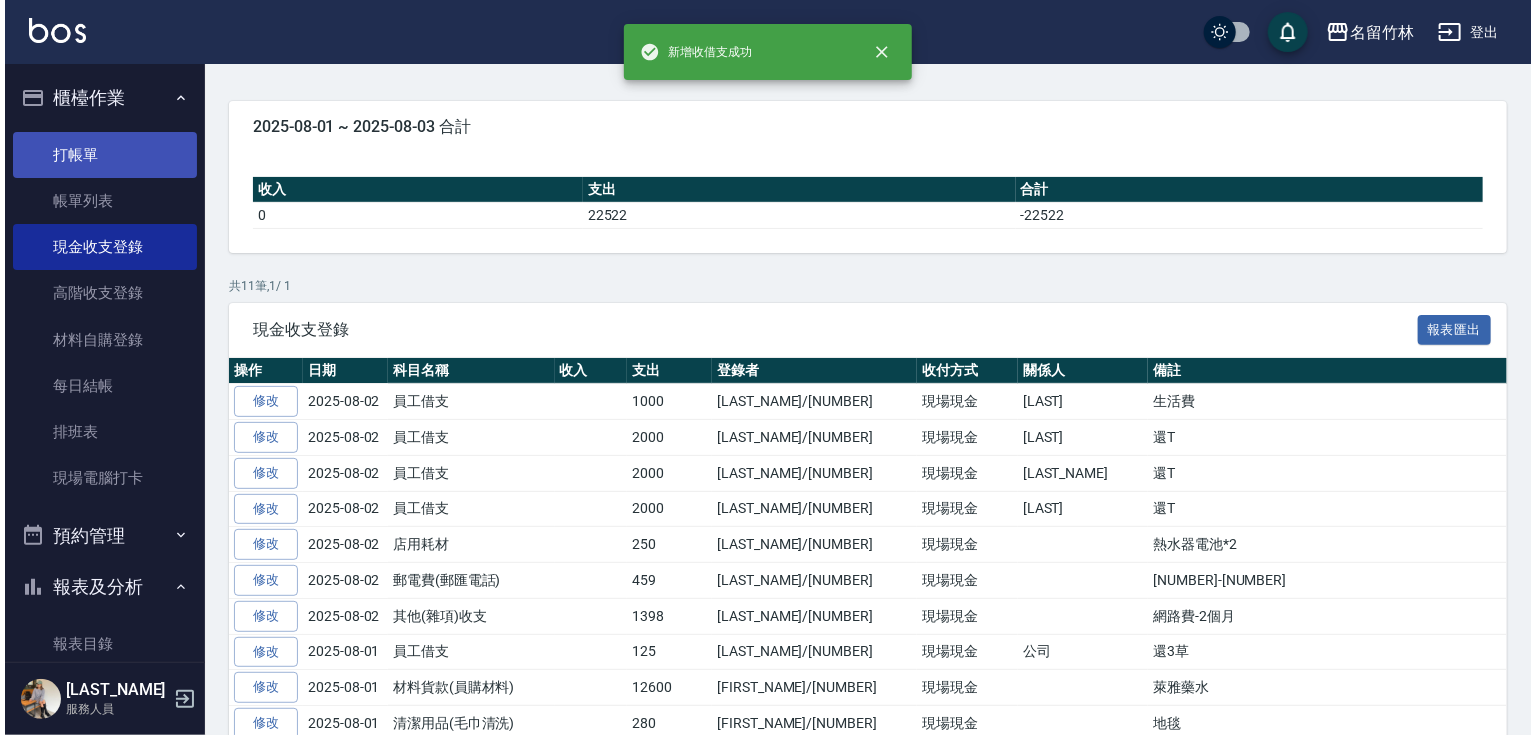 scroll, scrollTop: 0, scrollLeft: 0, axis: both 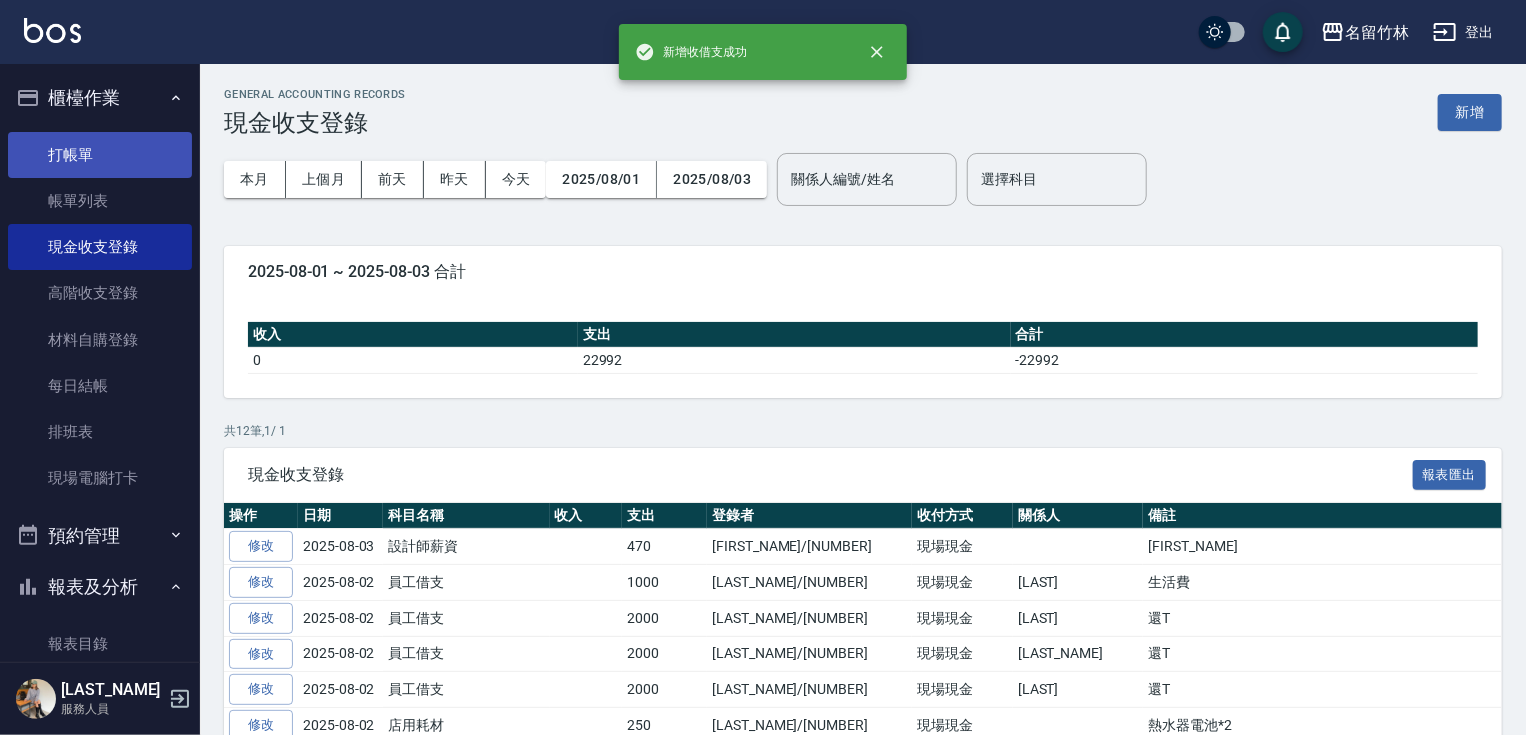 click on "打帳單" at bounding box center (100, 155) 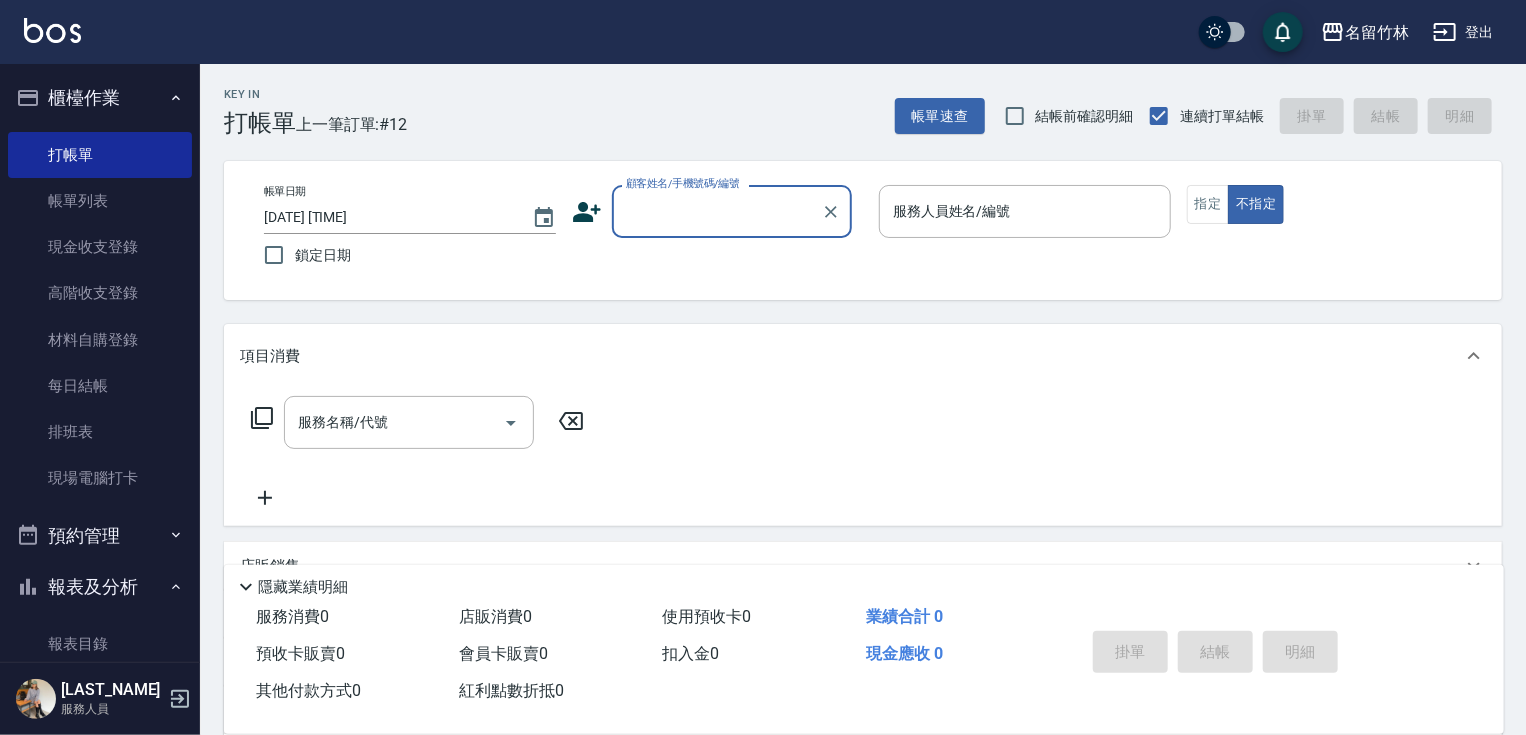 click on "范翠萍 服務人員" at bounding box center [100, 699] 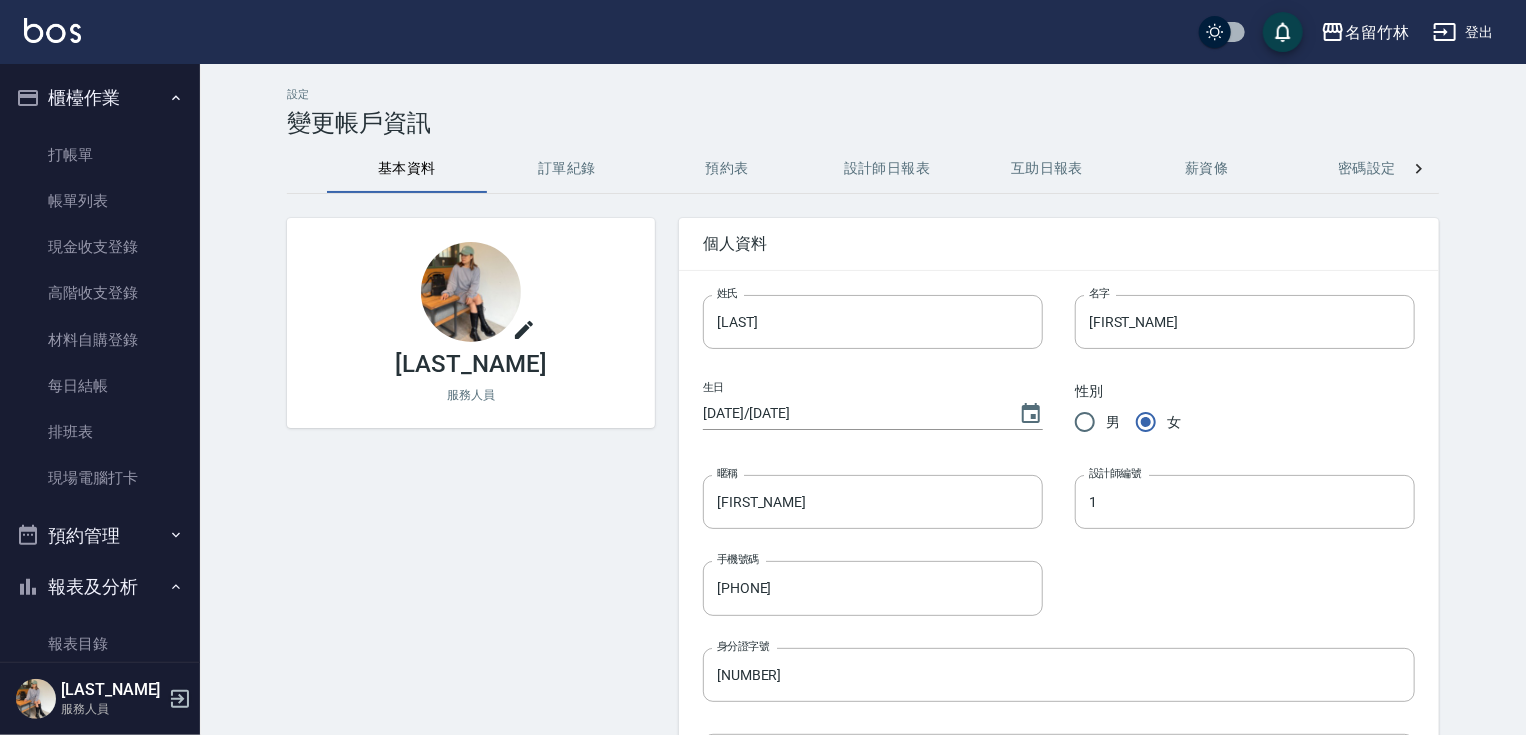 click 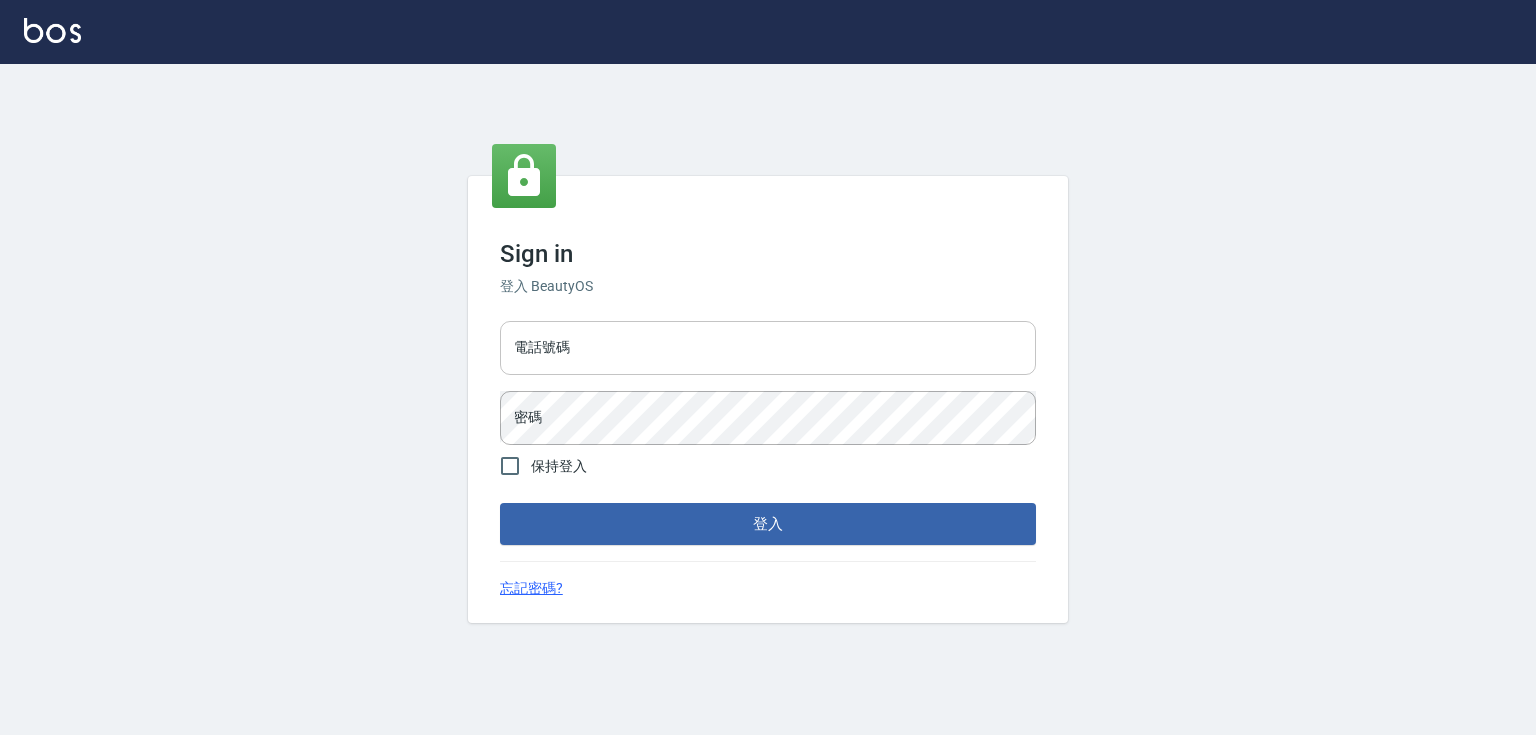 scroll, scrollTop: 0, scrollLeft: 0, axis: both 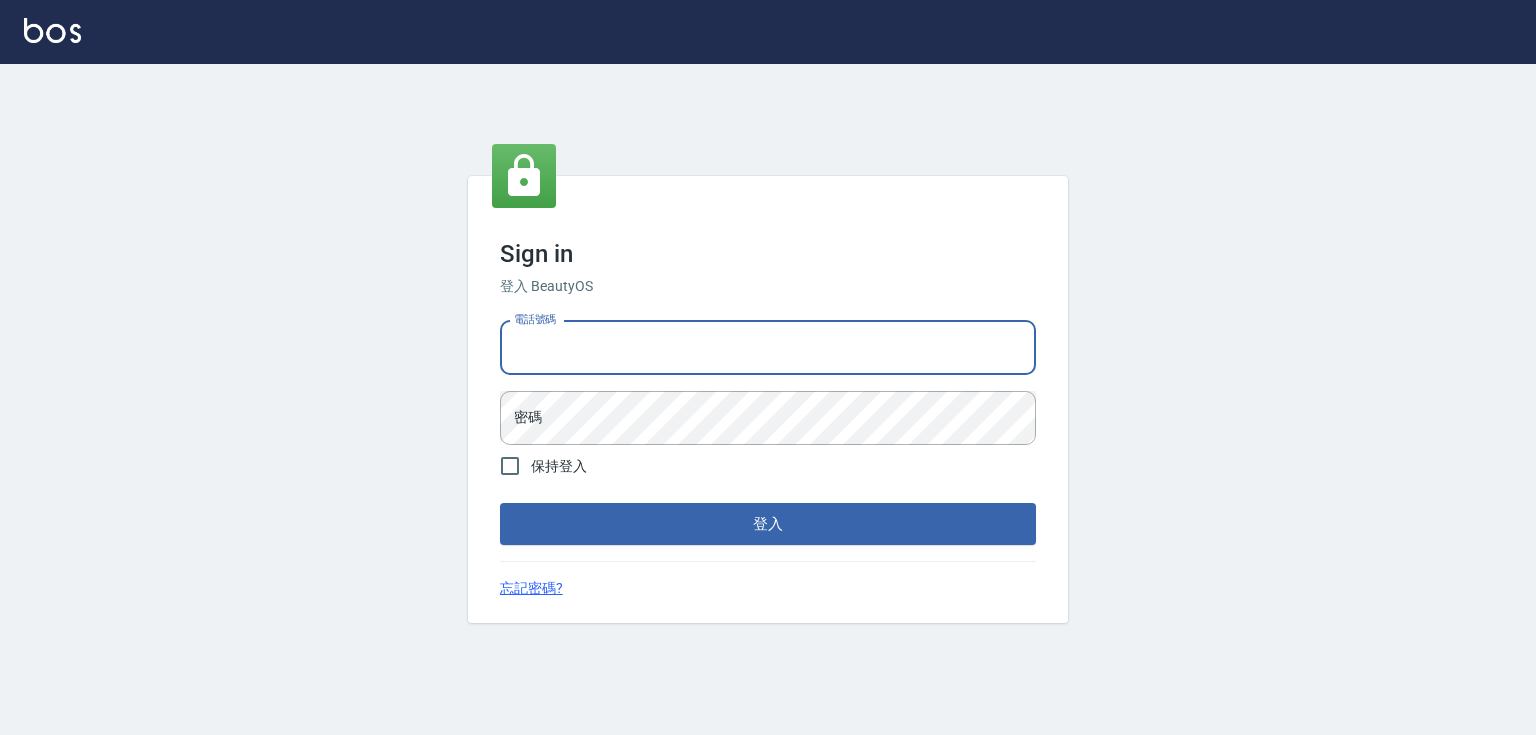 type on "[PHONE]" 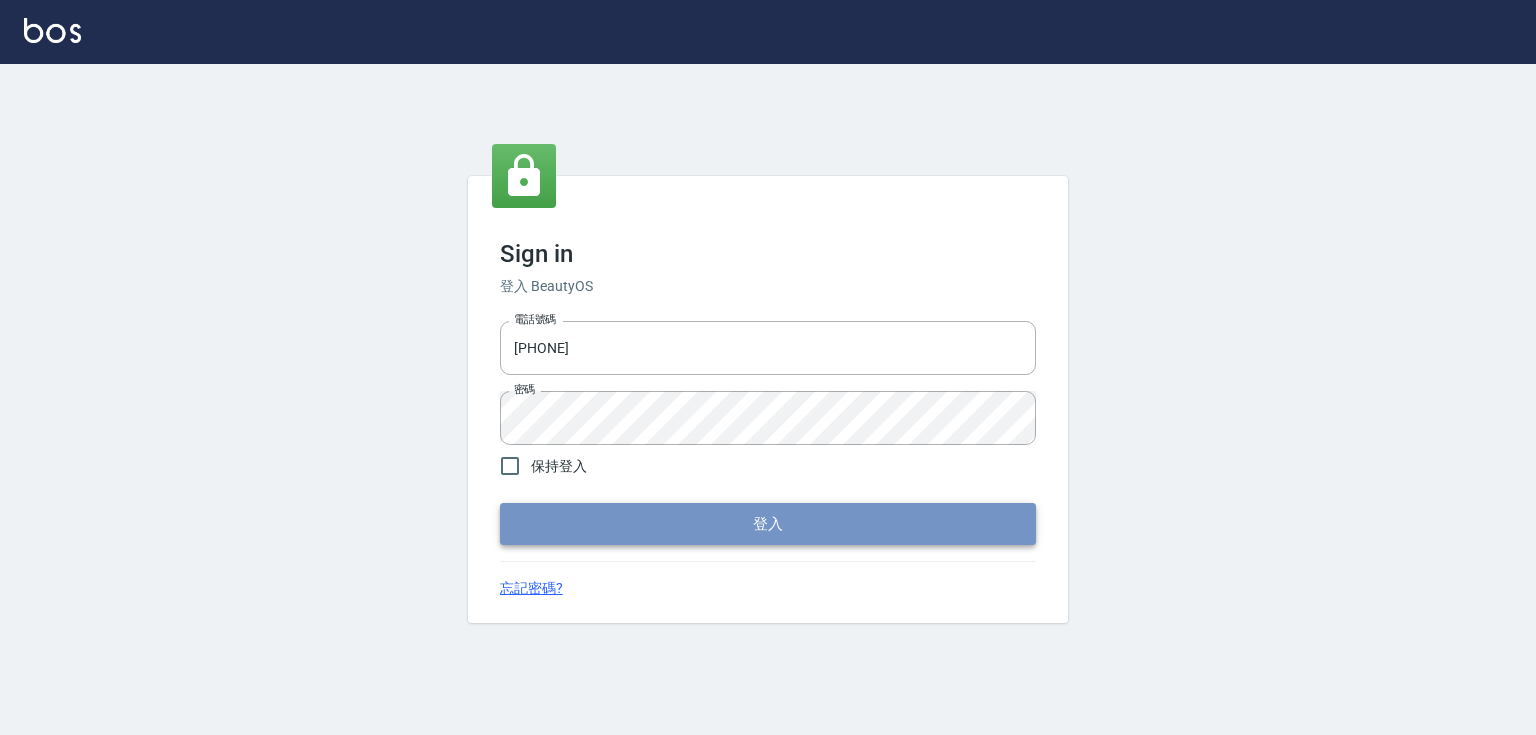 click on "登入" at bounding box center (768, 524) 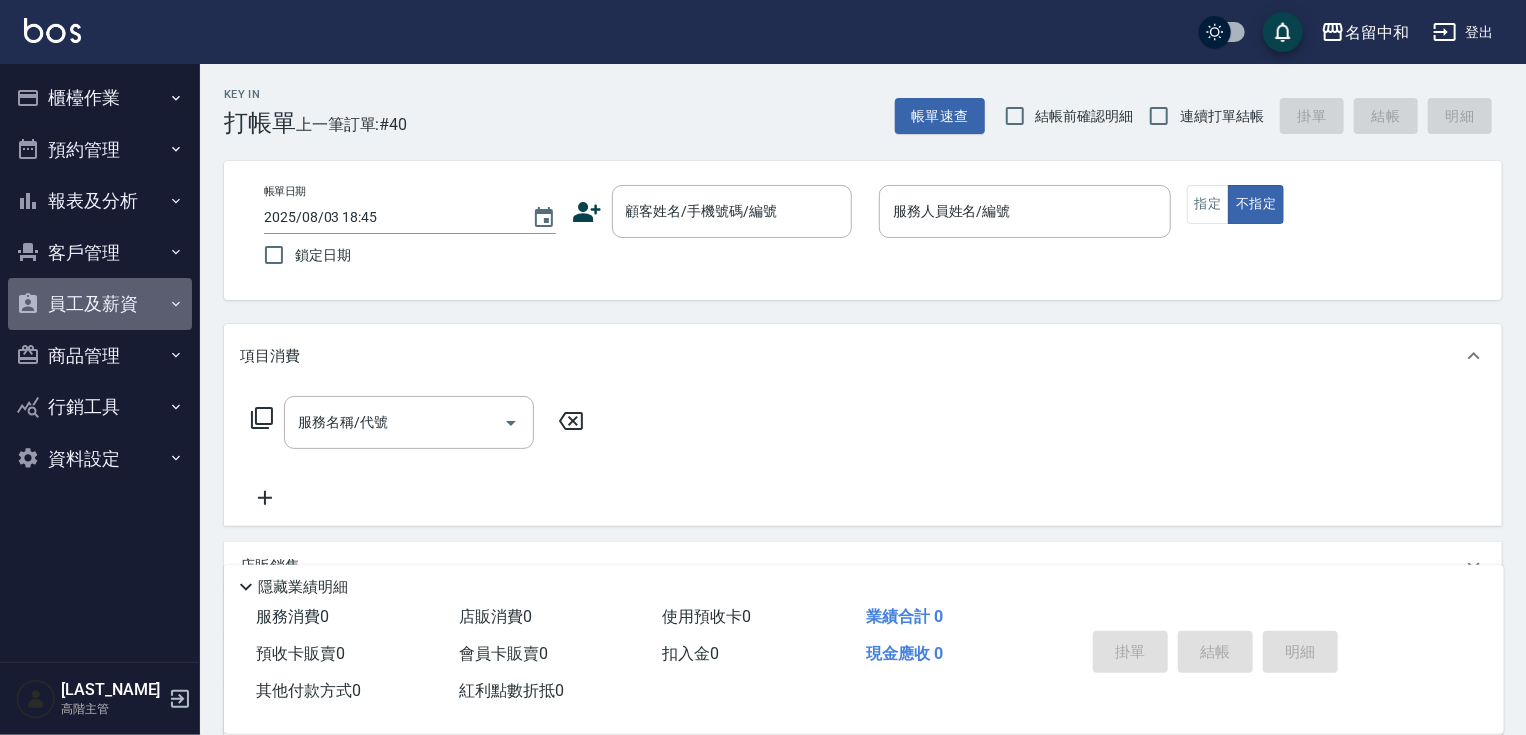 click on "員工及薪資" at bounding box center (100, 304) 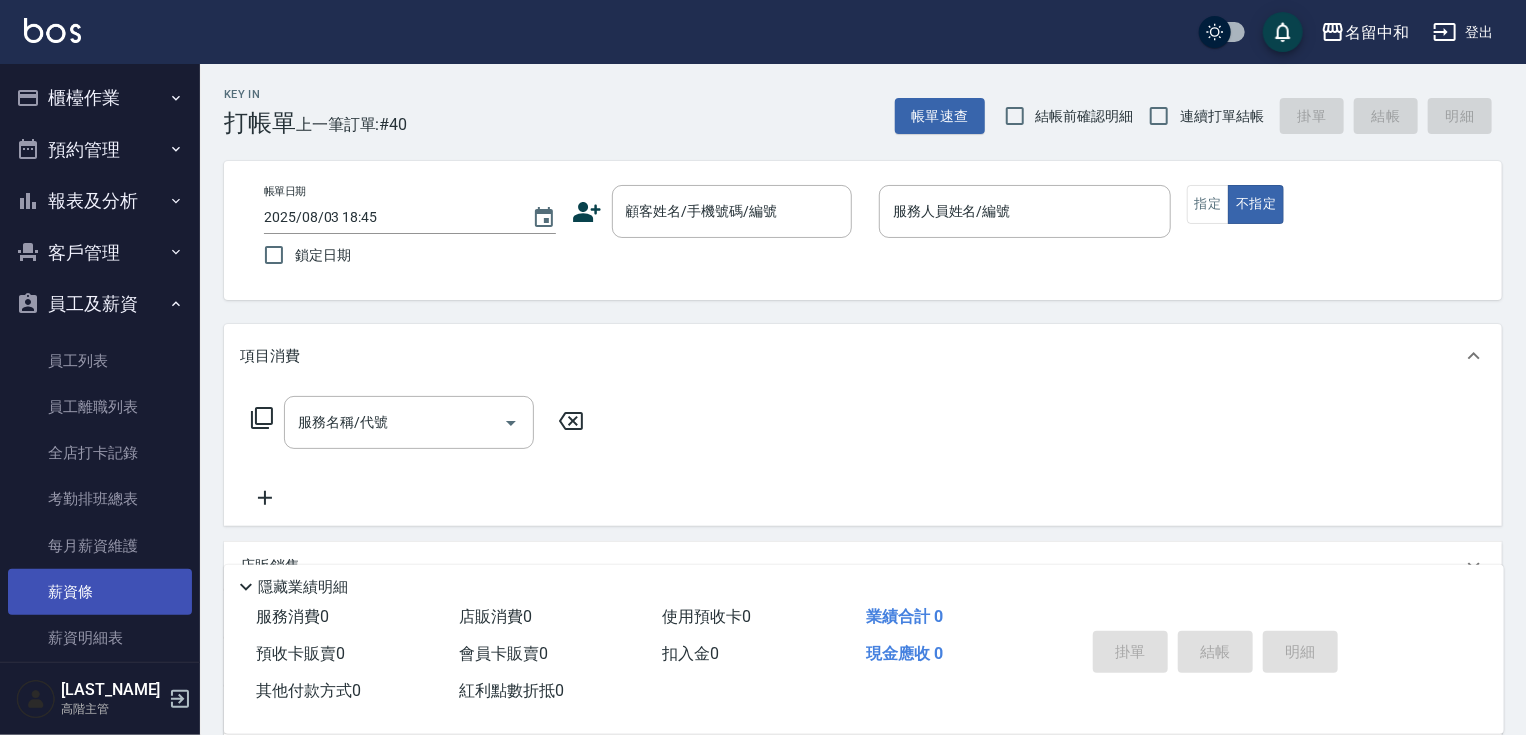 click on "薪資條" at bounding box center (100, 592) 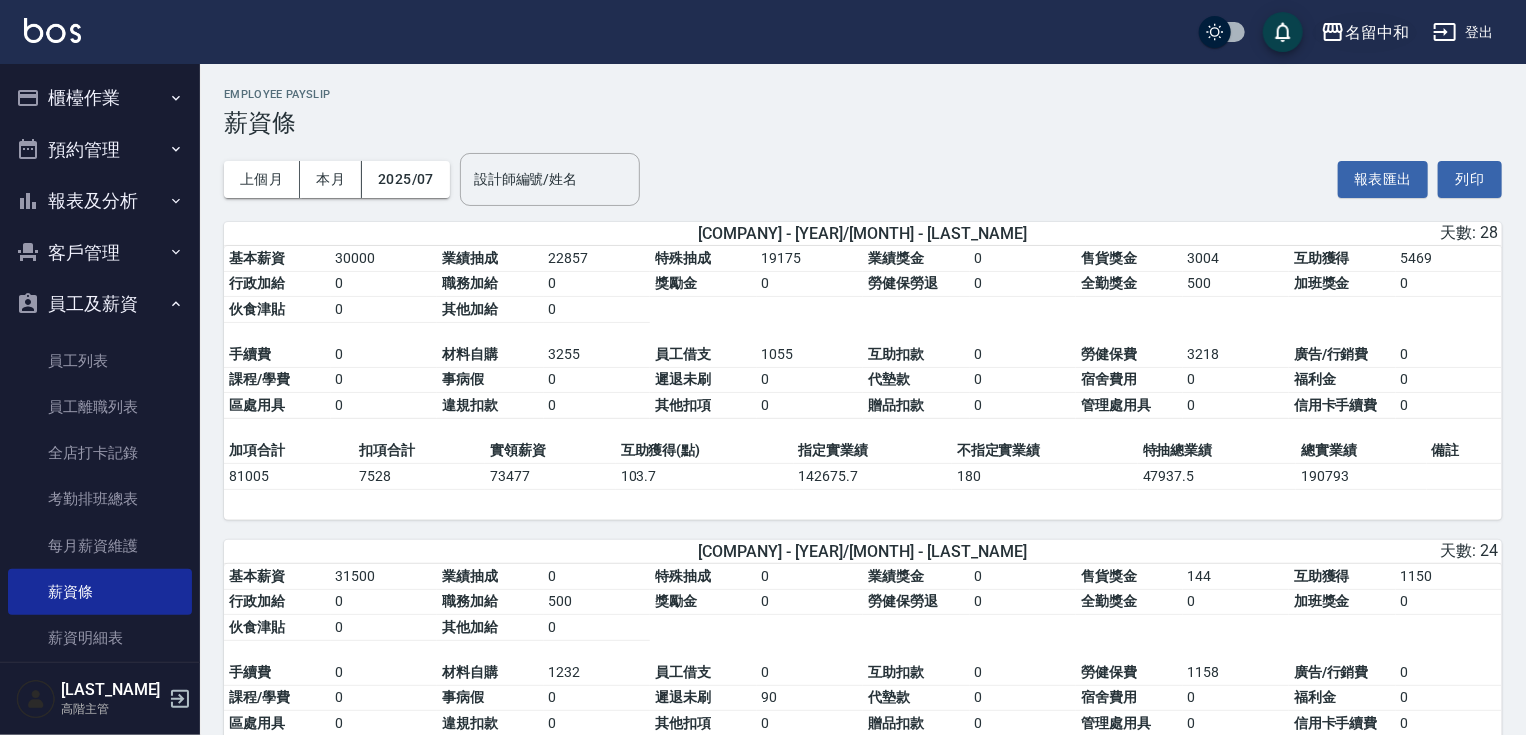 click on "名留中和" at bounding box center (1377, 32) 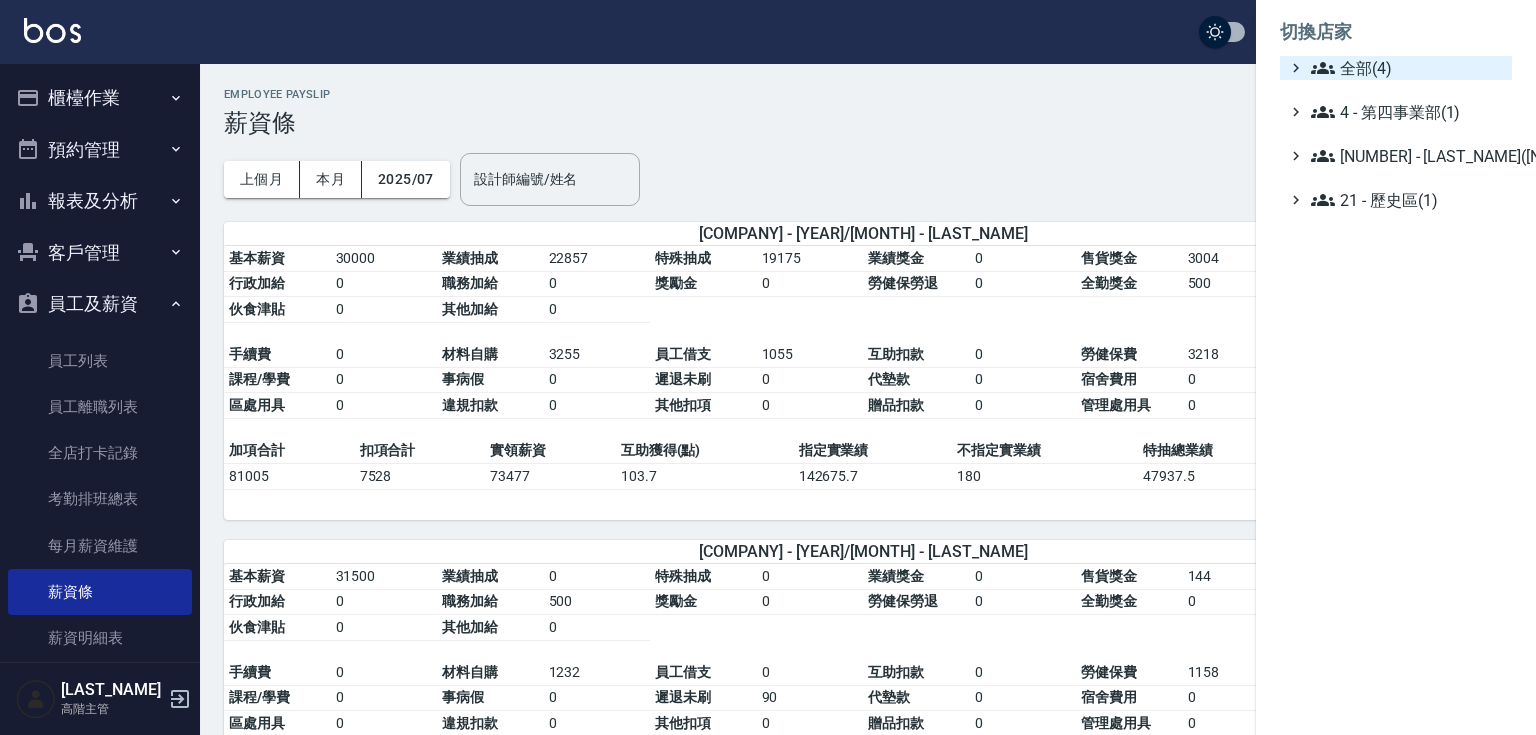 click on "全部(4)" at bounding box center [1407, 68] 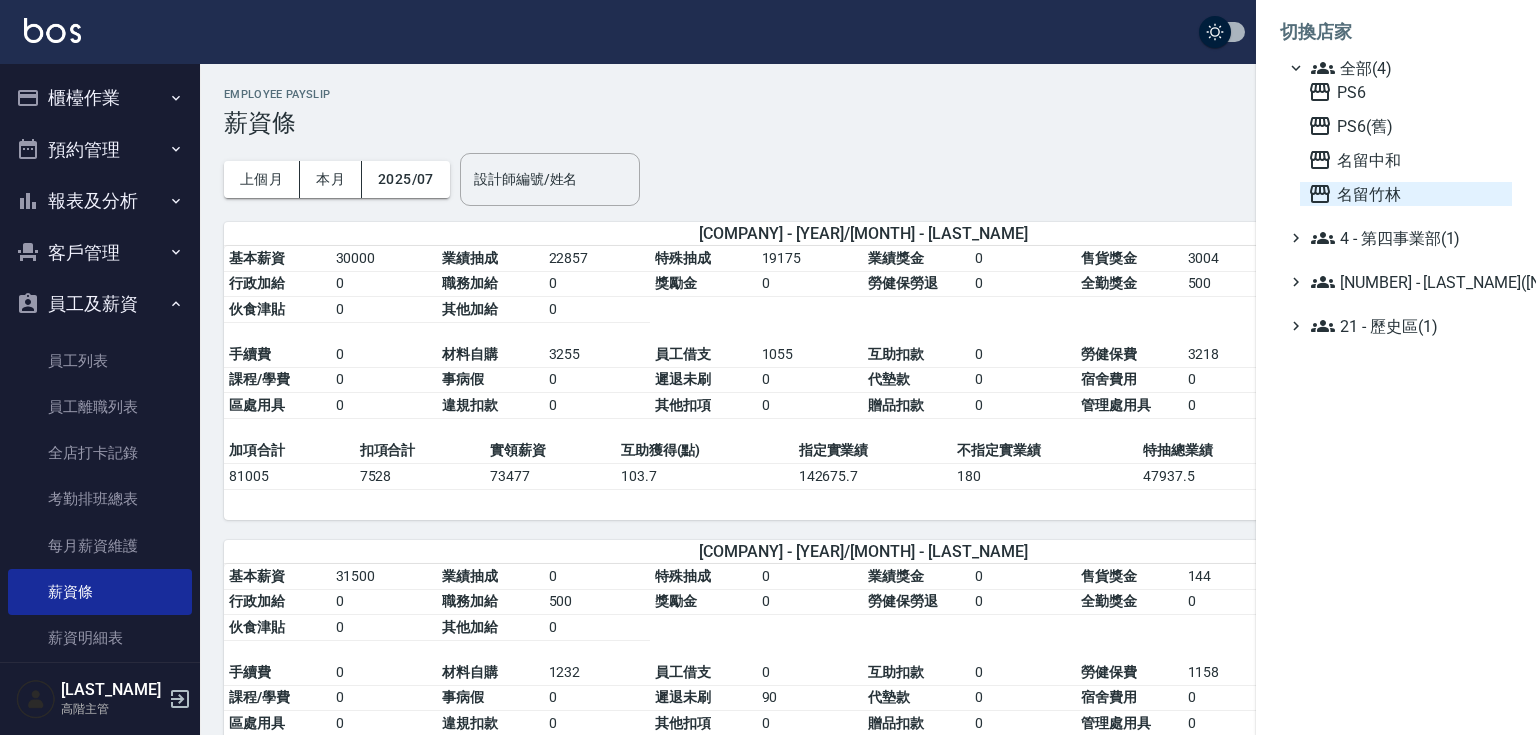 click on "[COMPANY_NAME]" at bounding box center [1406, 194] 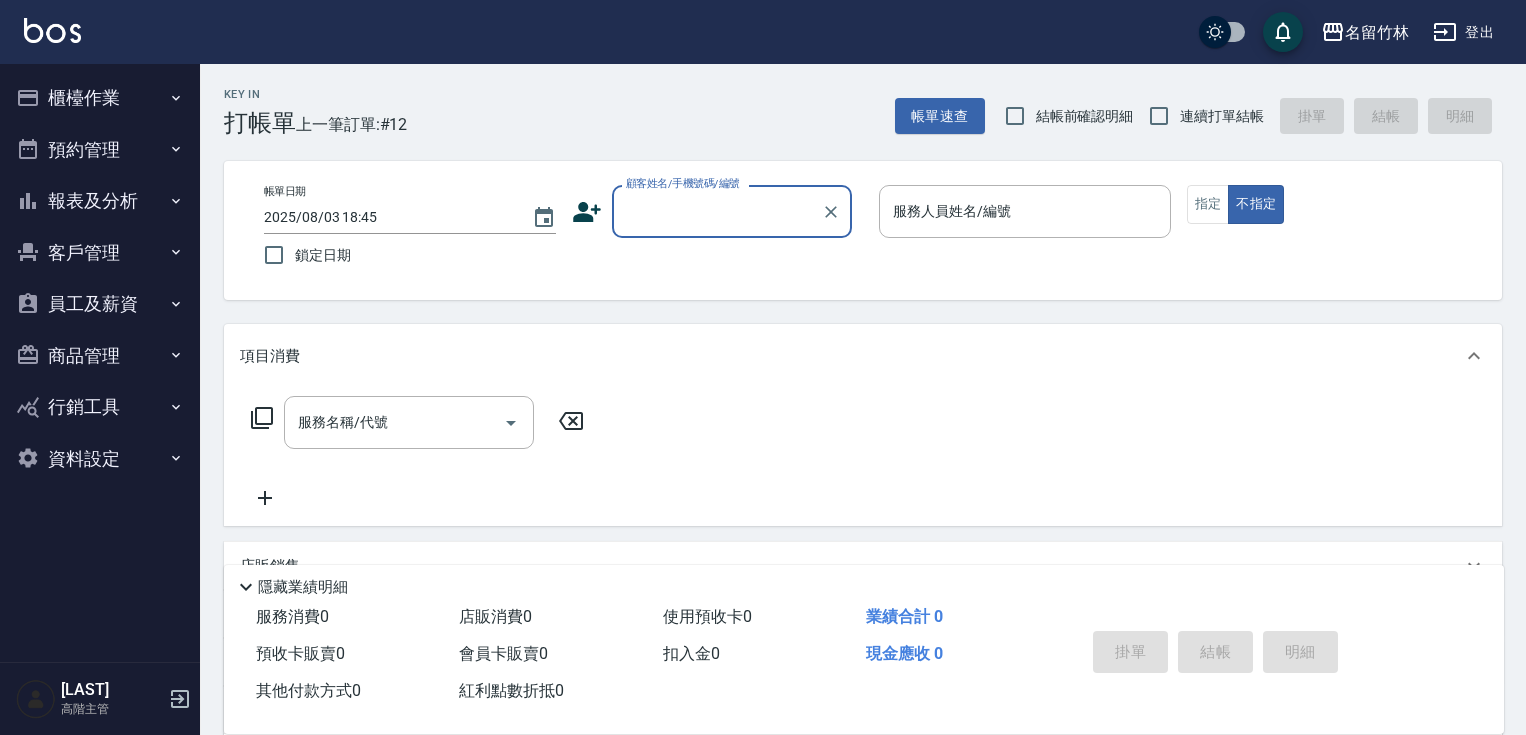 scroll, scrollTop: 0, scrollLeft: 0, axis: both 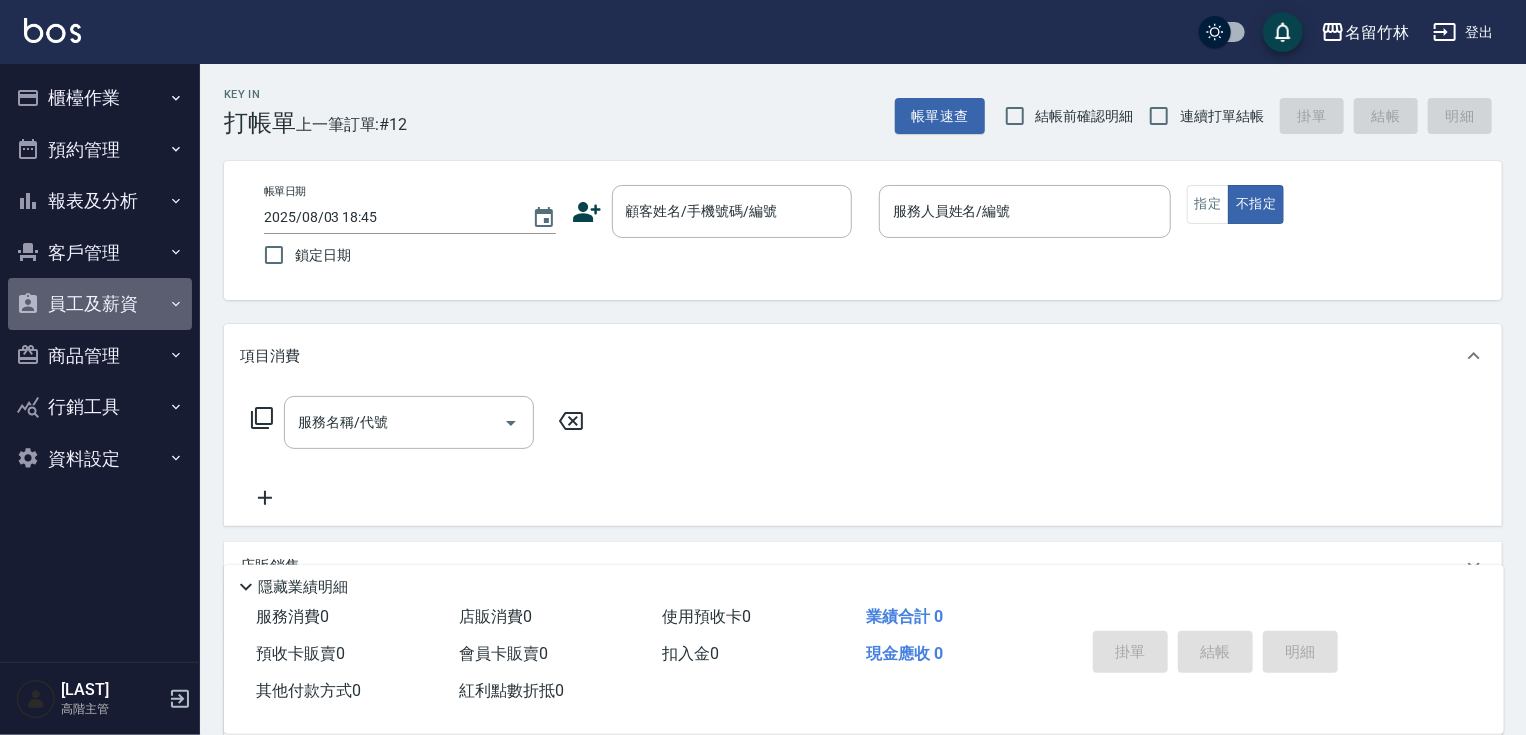 click on "員工及薪資" at bounding box center (100, 304) 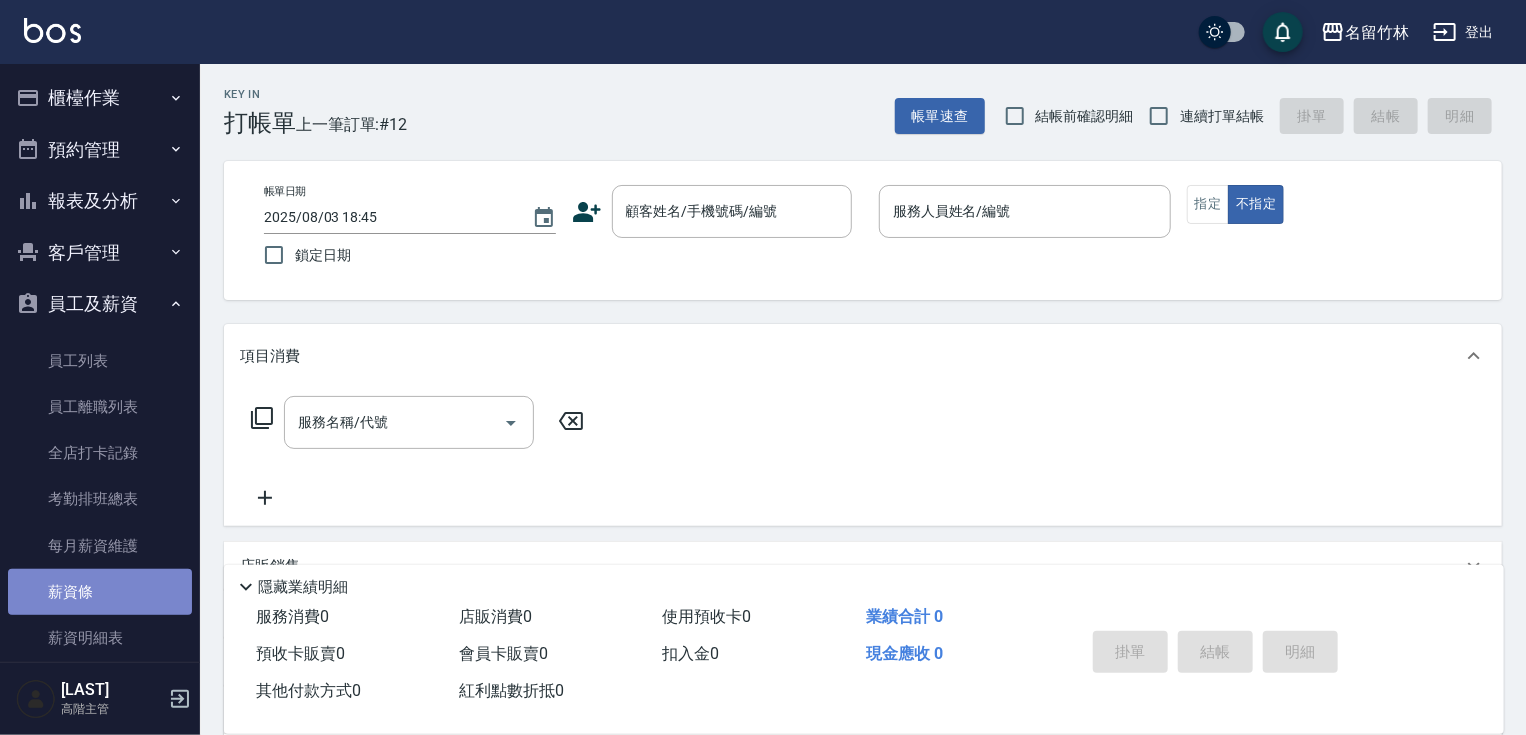 click on "薪資條" at bounding box center (100, 592) 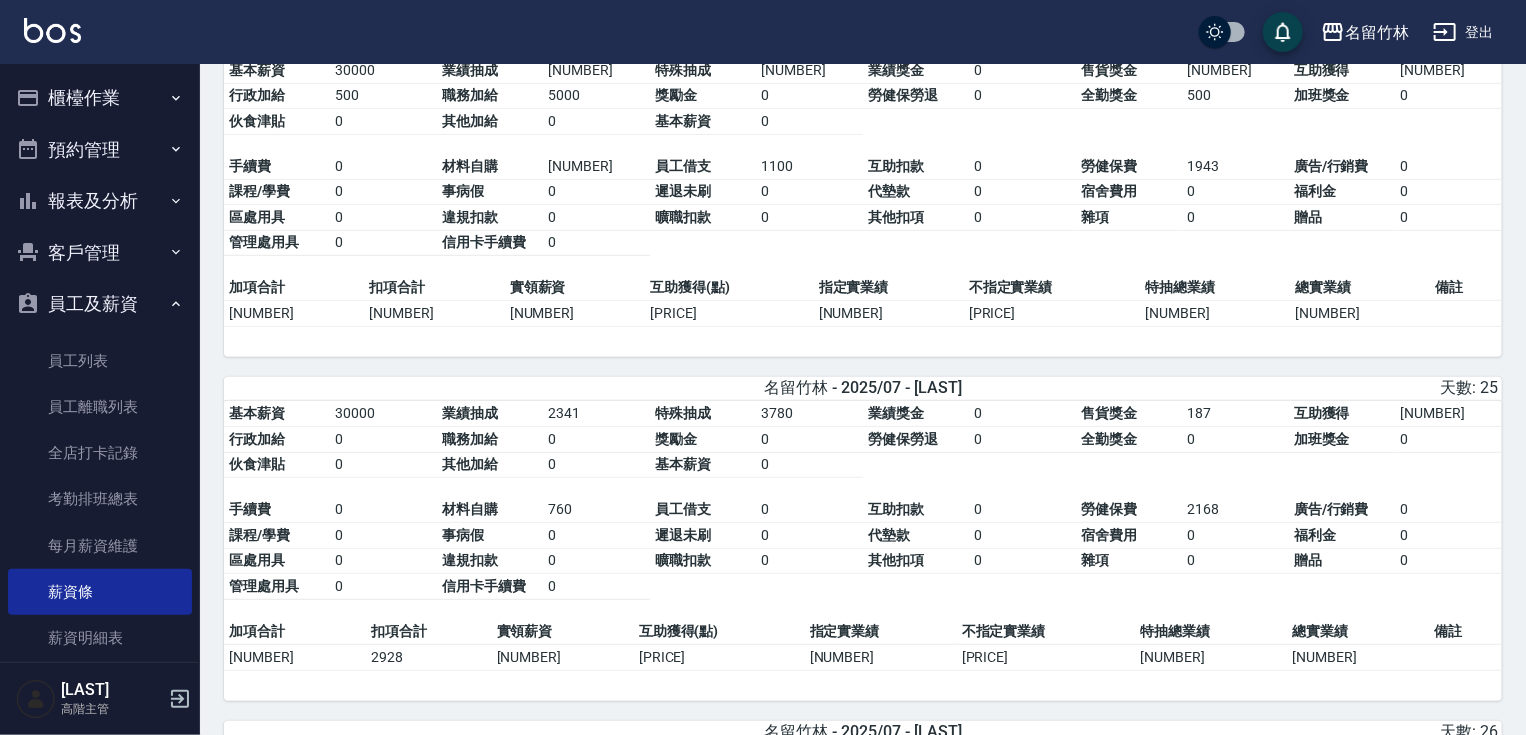 scroll, scrollTop: 160, scrollLeft: 0, axis: vertical 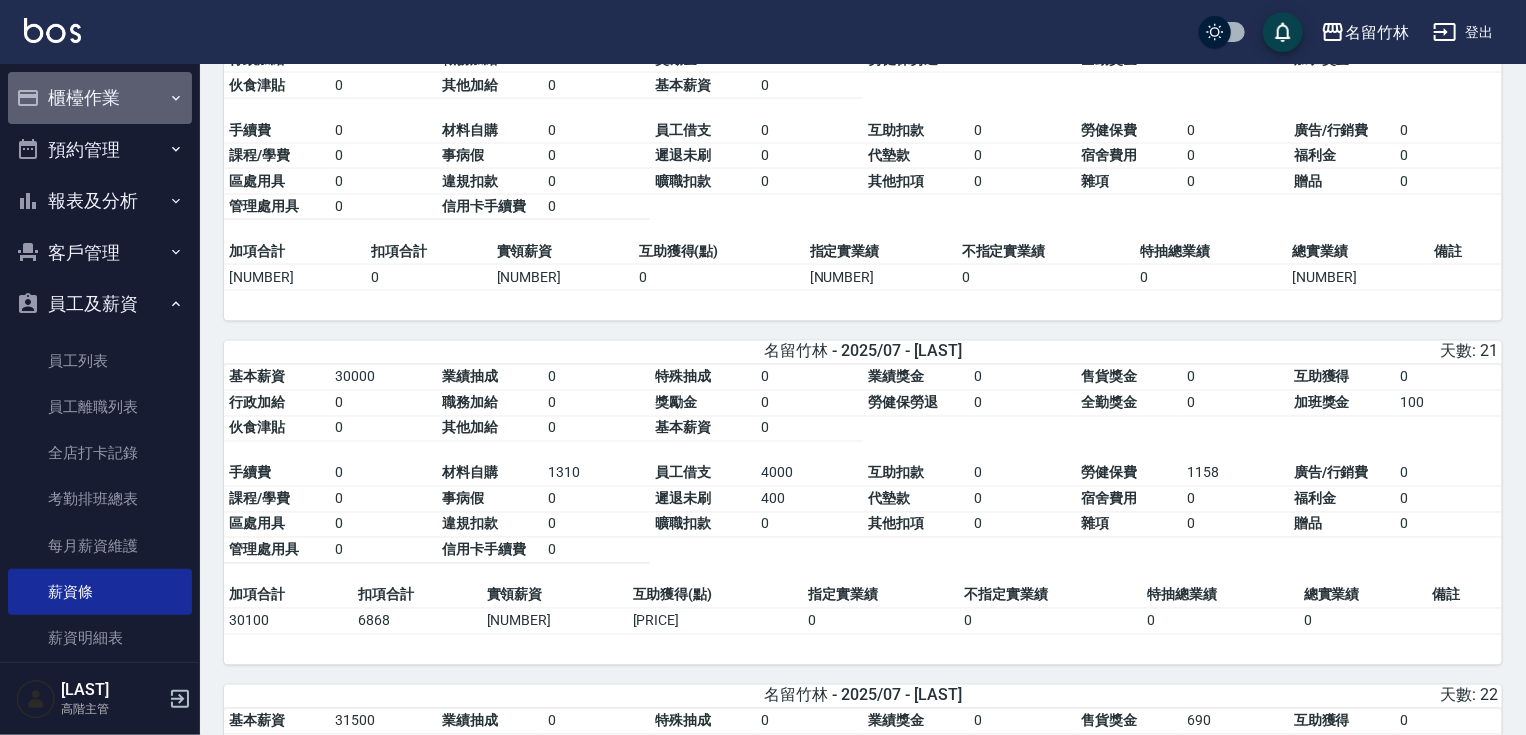 click on "櫃檯作業" at bounding box center (100, 98) 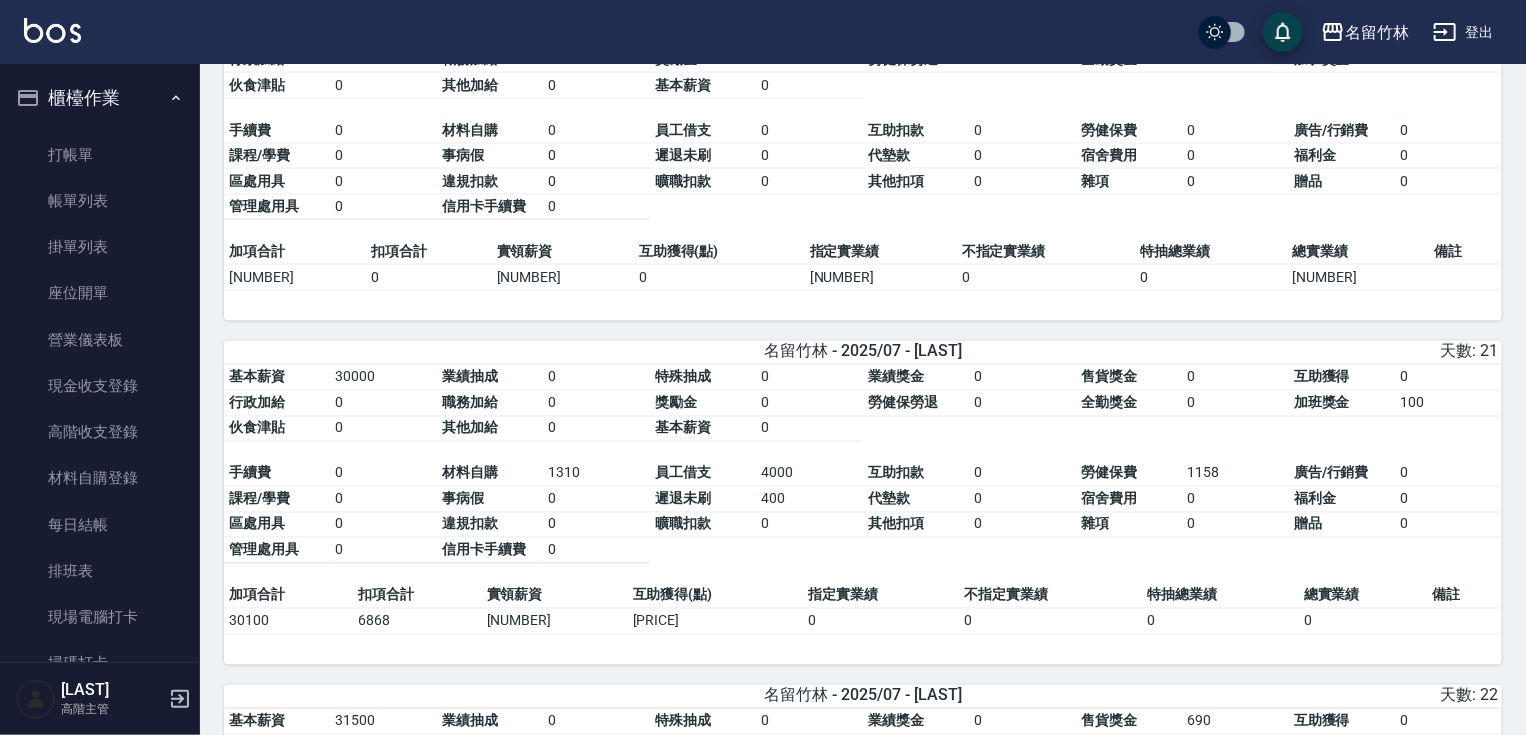 click 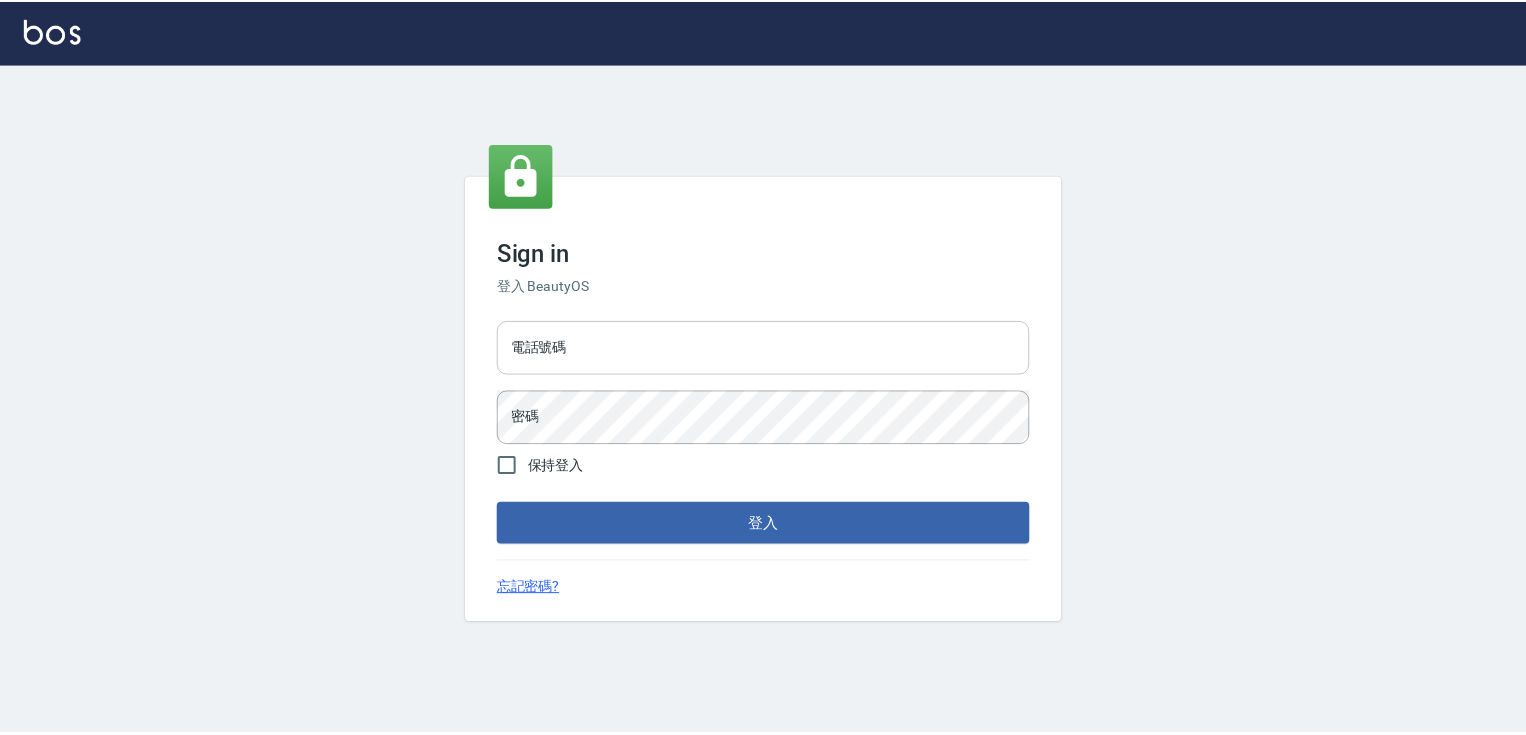 scroll, scrollTop: 0, scrollLeft: 0, axis: both 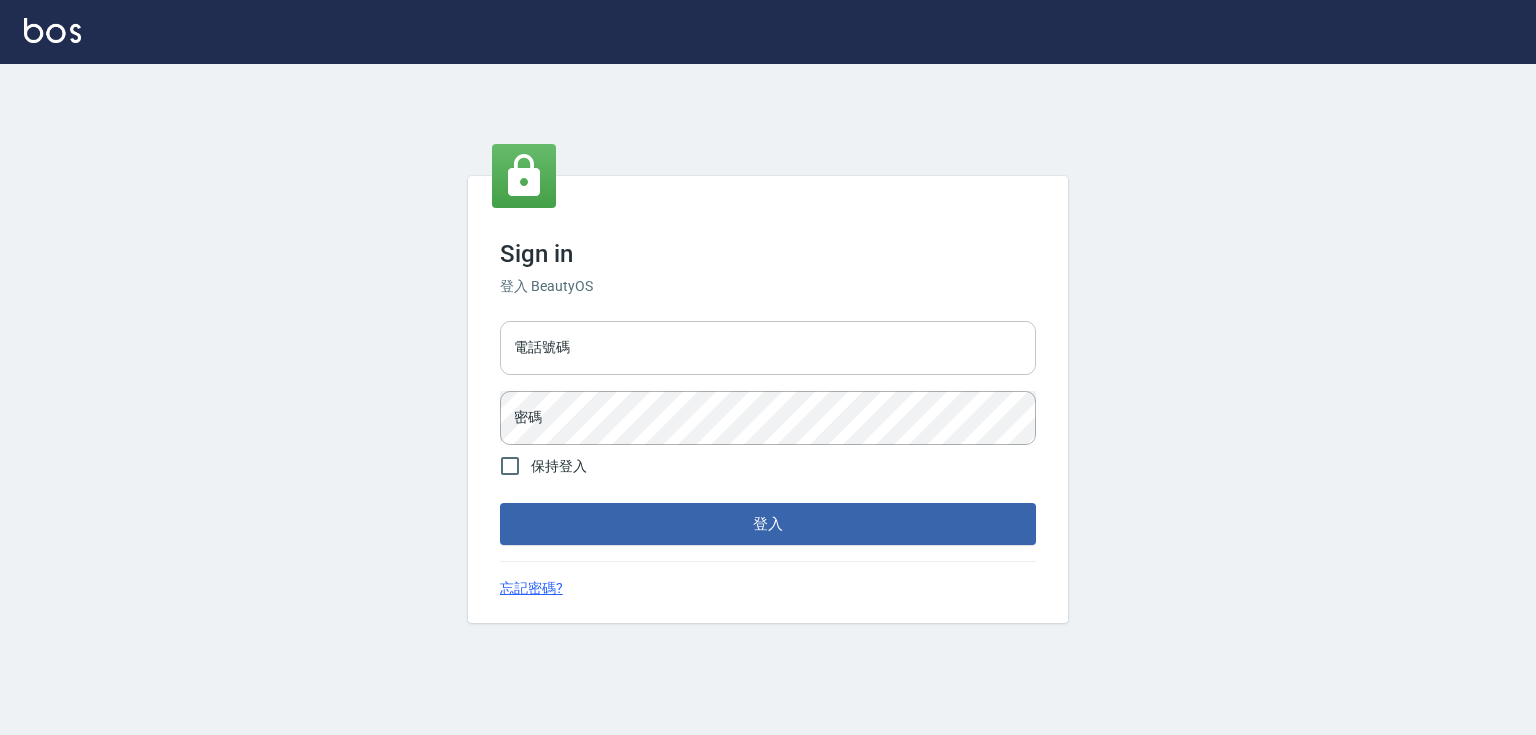 drag, startPoint x: 578, startPoint y: 352, endPoint x: 582, endPoint y: 369, distance: 17.464249 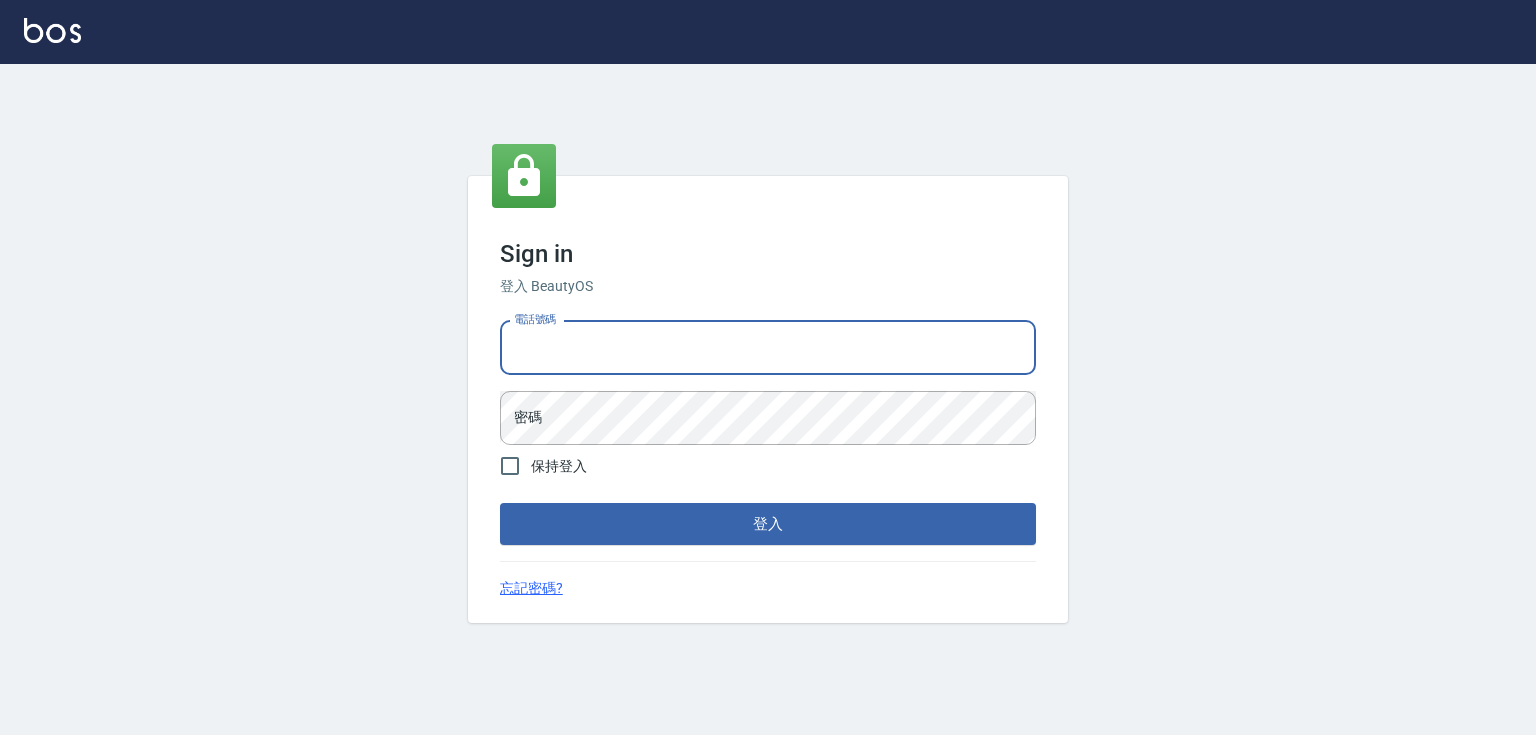 type on "[PHONE]" 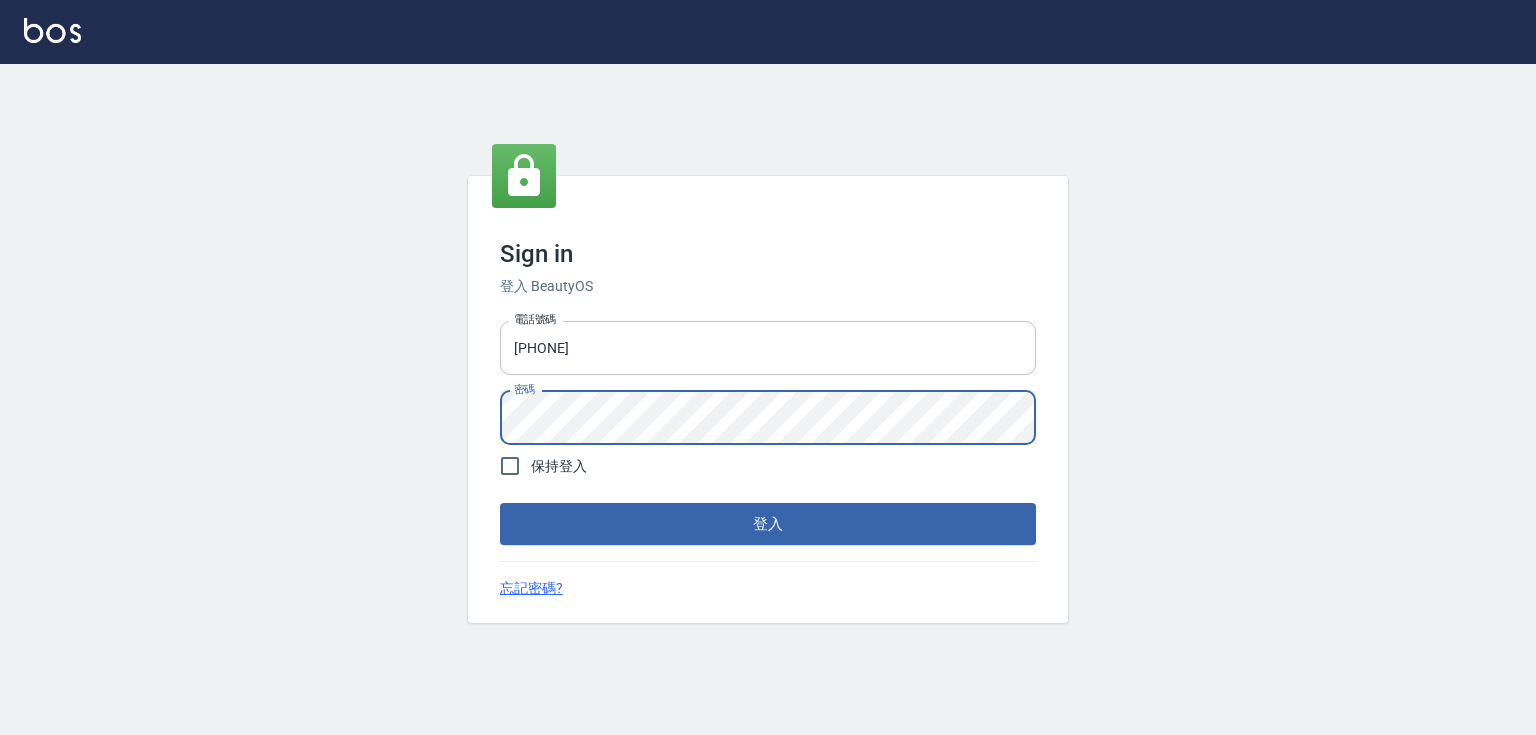 click on "登入" at bounding box center (768, 524) 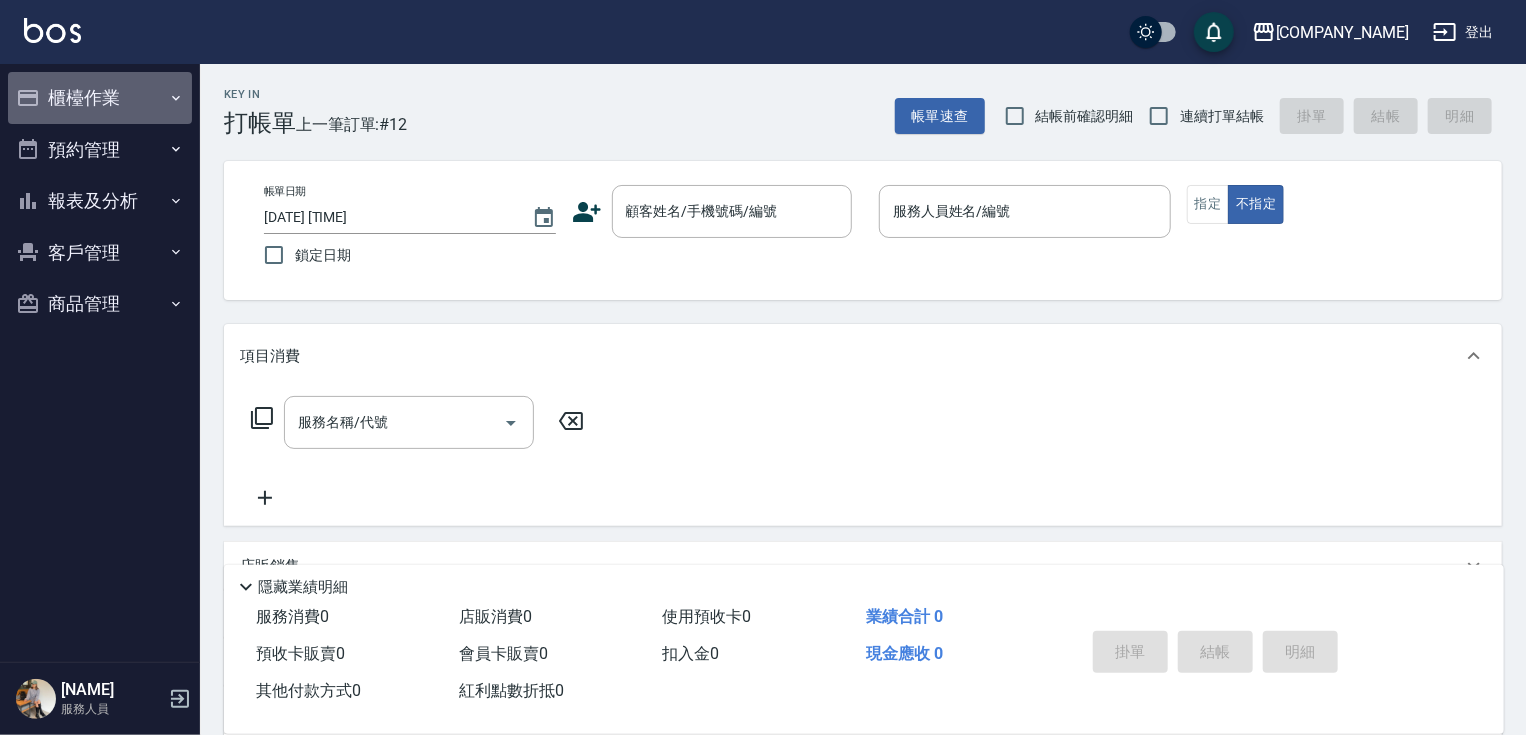 click on "櫃檯作業" at bounding box center (100, 98) 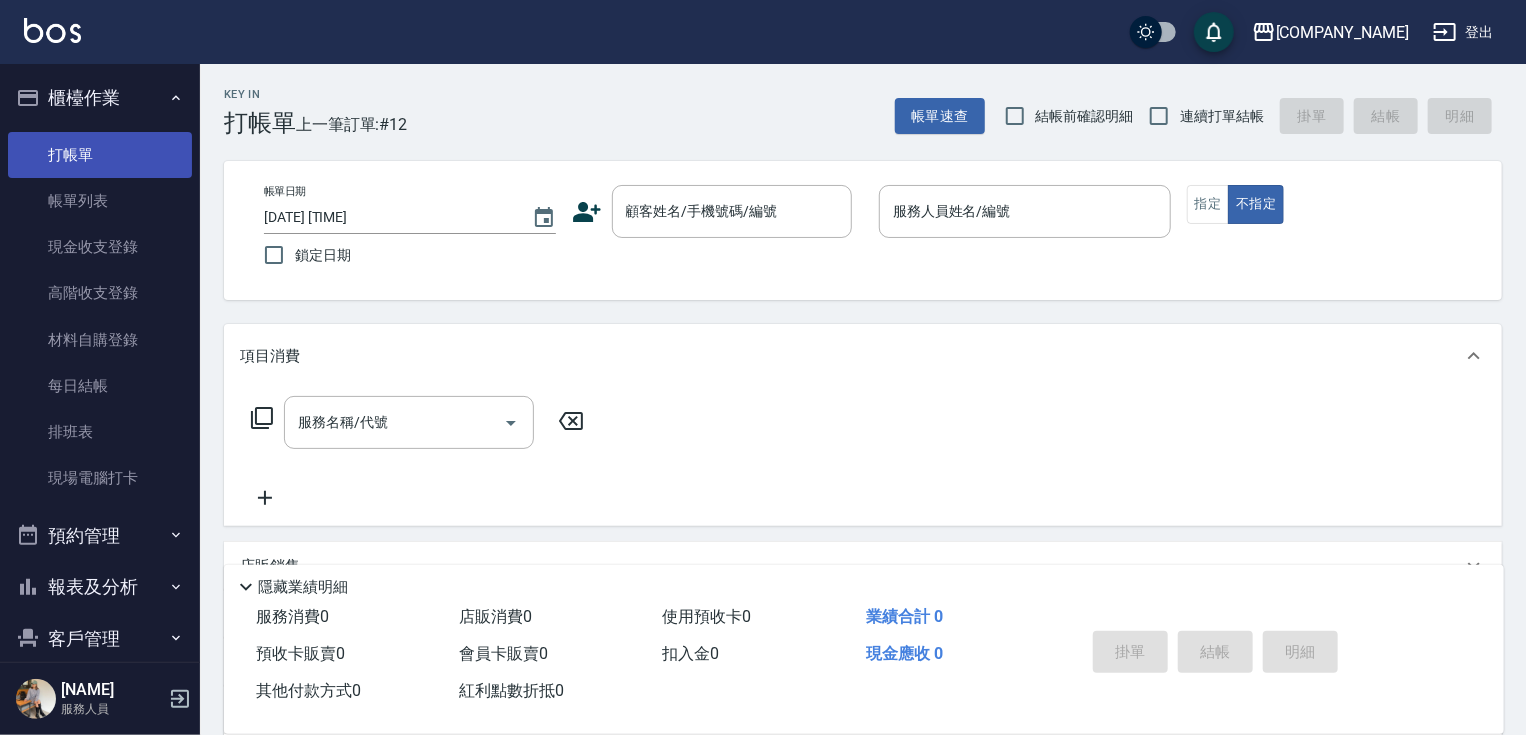 click on "打帳單" at bounding box center [100, 155] 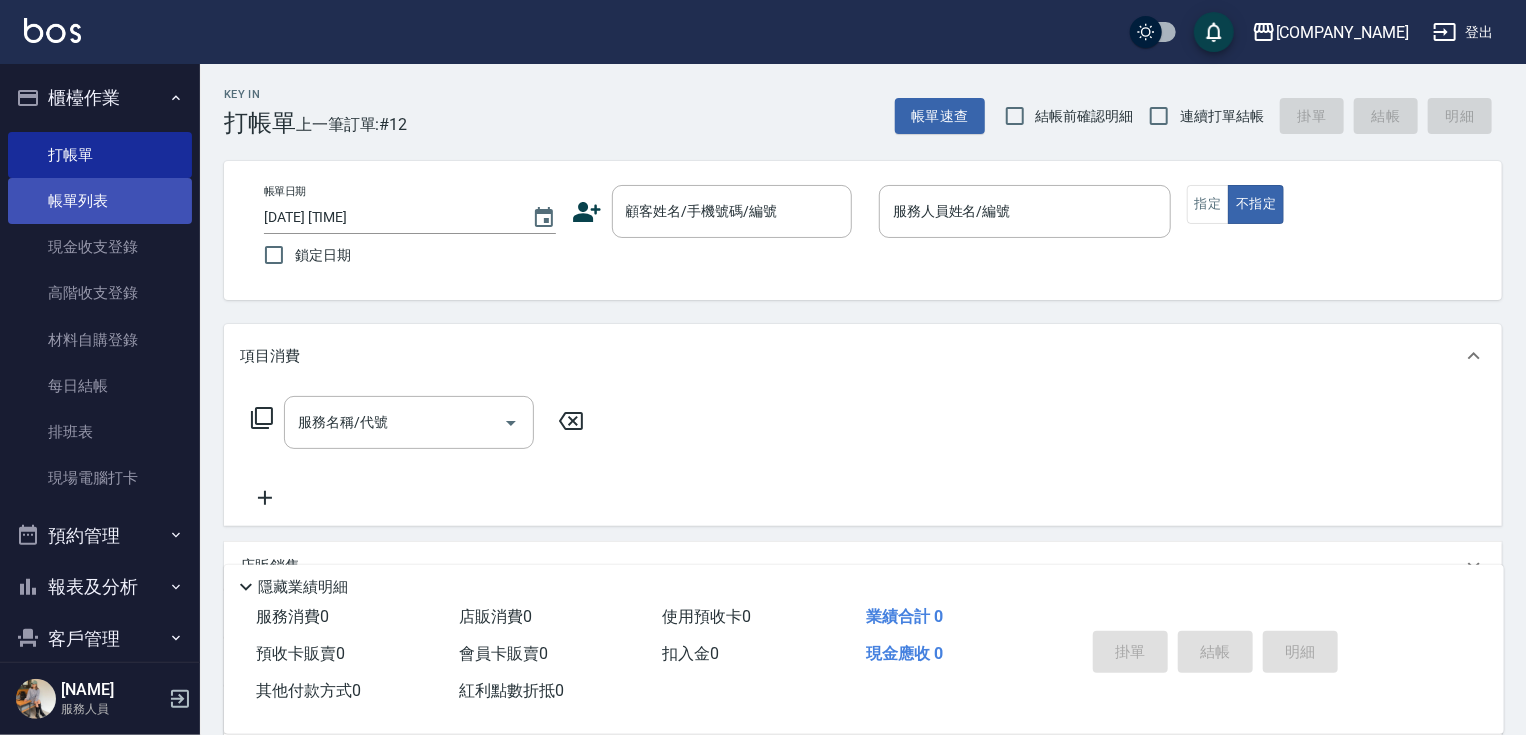 click on "帳單列表" at bounding box center [100, 201] 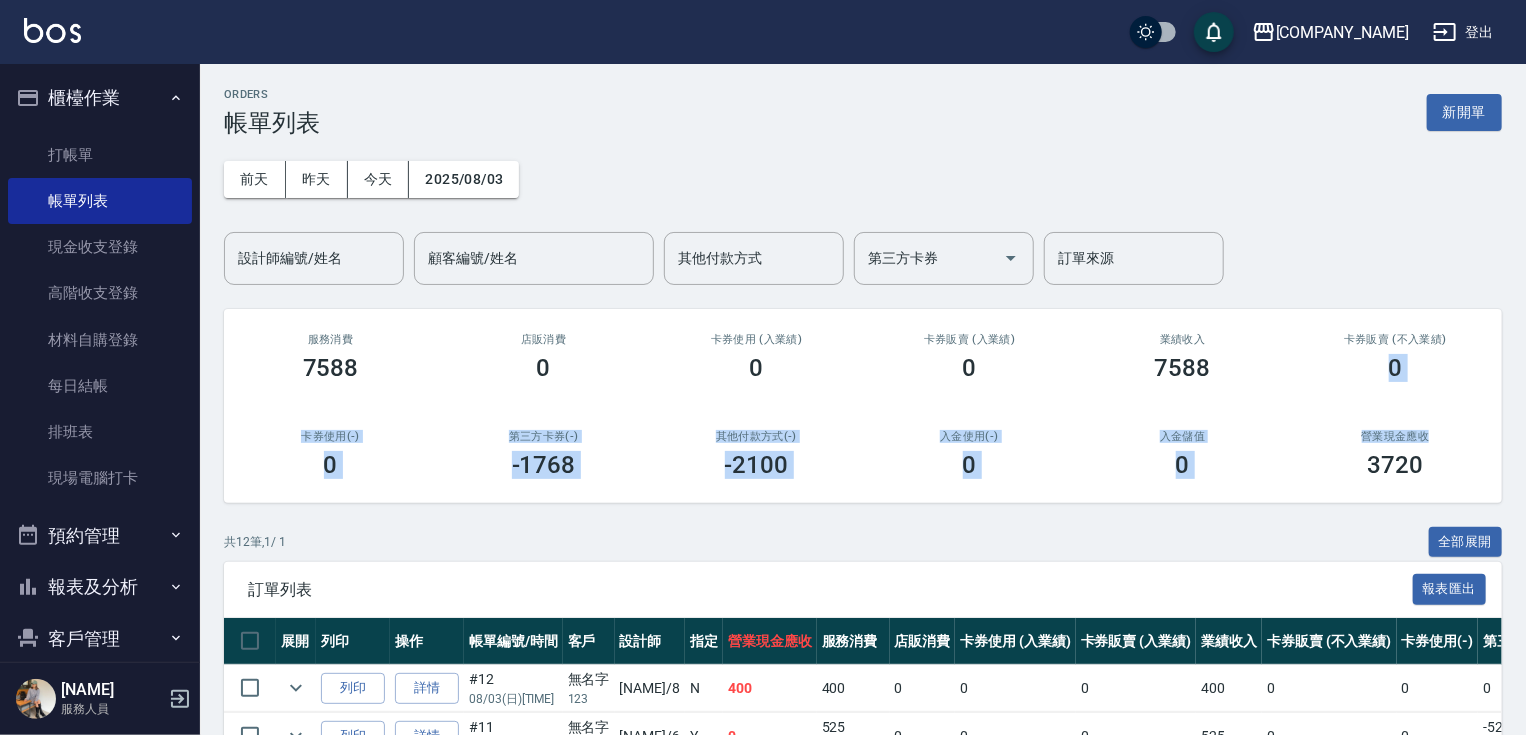 drag, startPoint x: 1529, startPoint y: 344, endPoint x: 1531, endPoint y: 413, distance: 69.02898 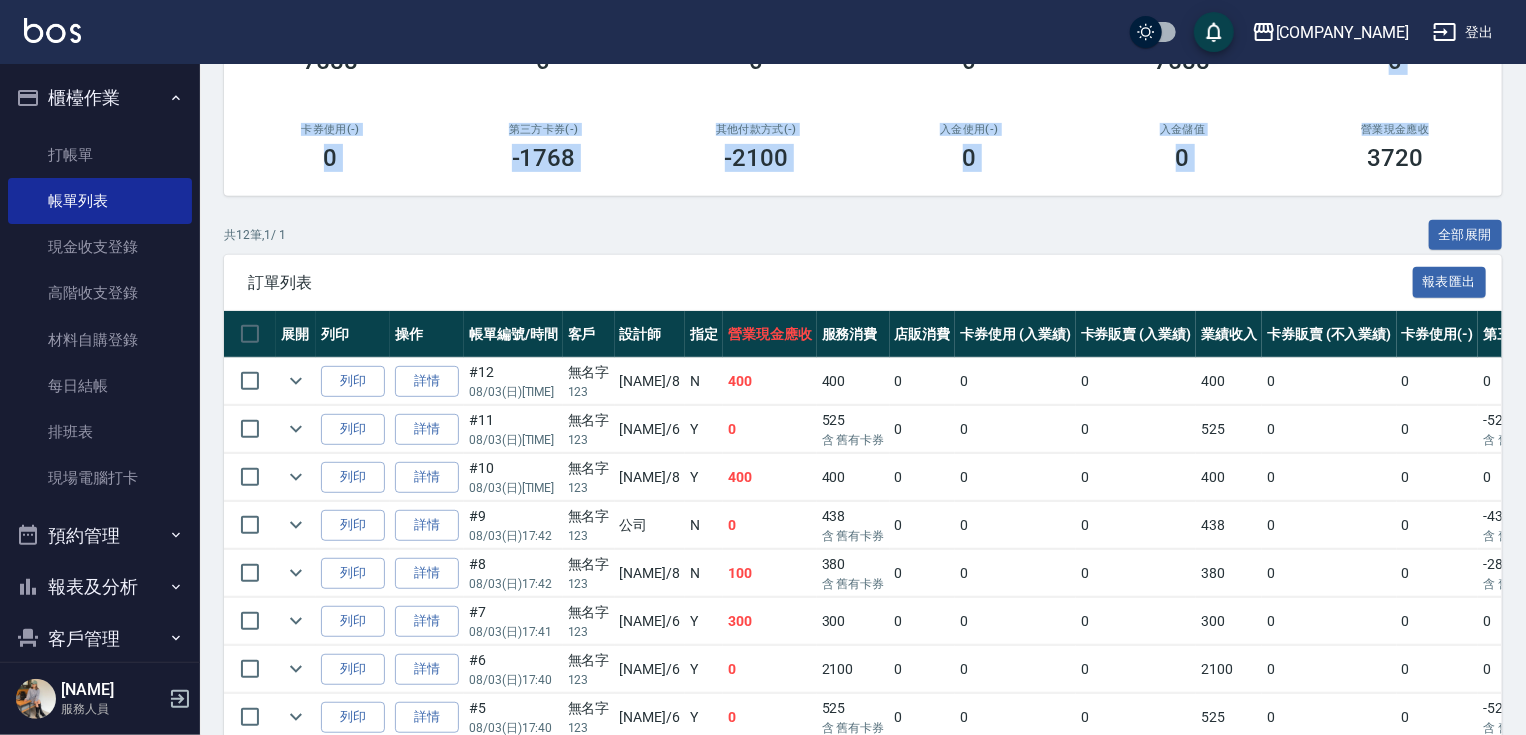 scroll, scrollTop: 308, scrollLeft: 0, axis: vertical 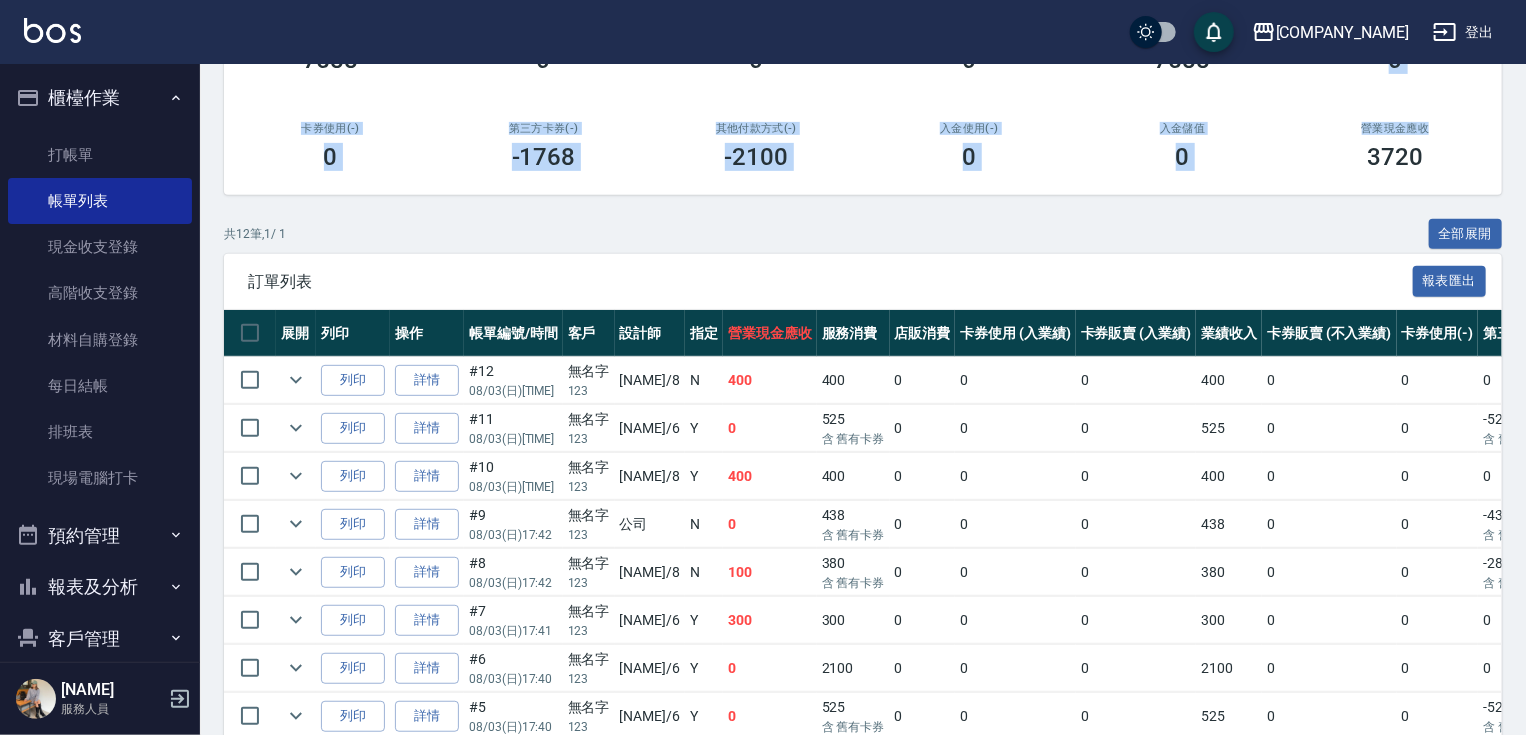 click on "報表及分析" at bounding box center (100, 587) 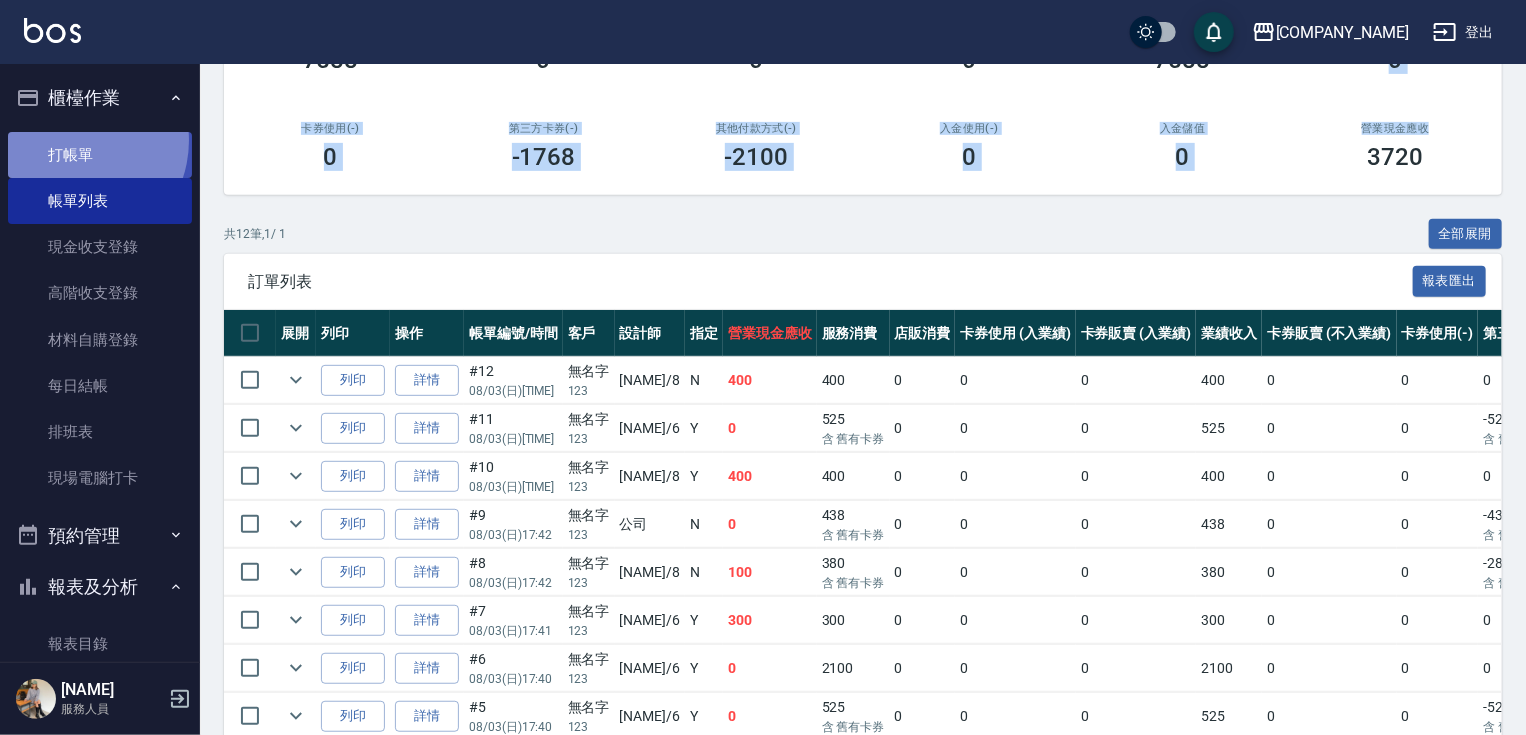 click on "打帳單" at bounding box center [100, 155] 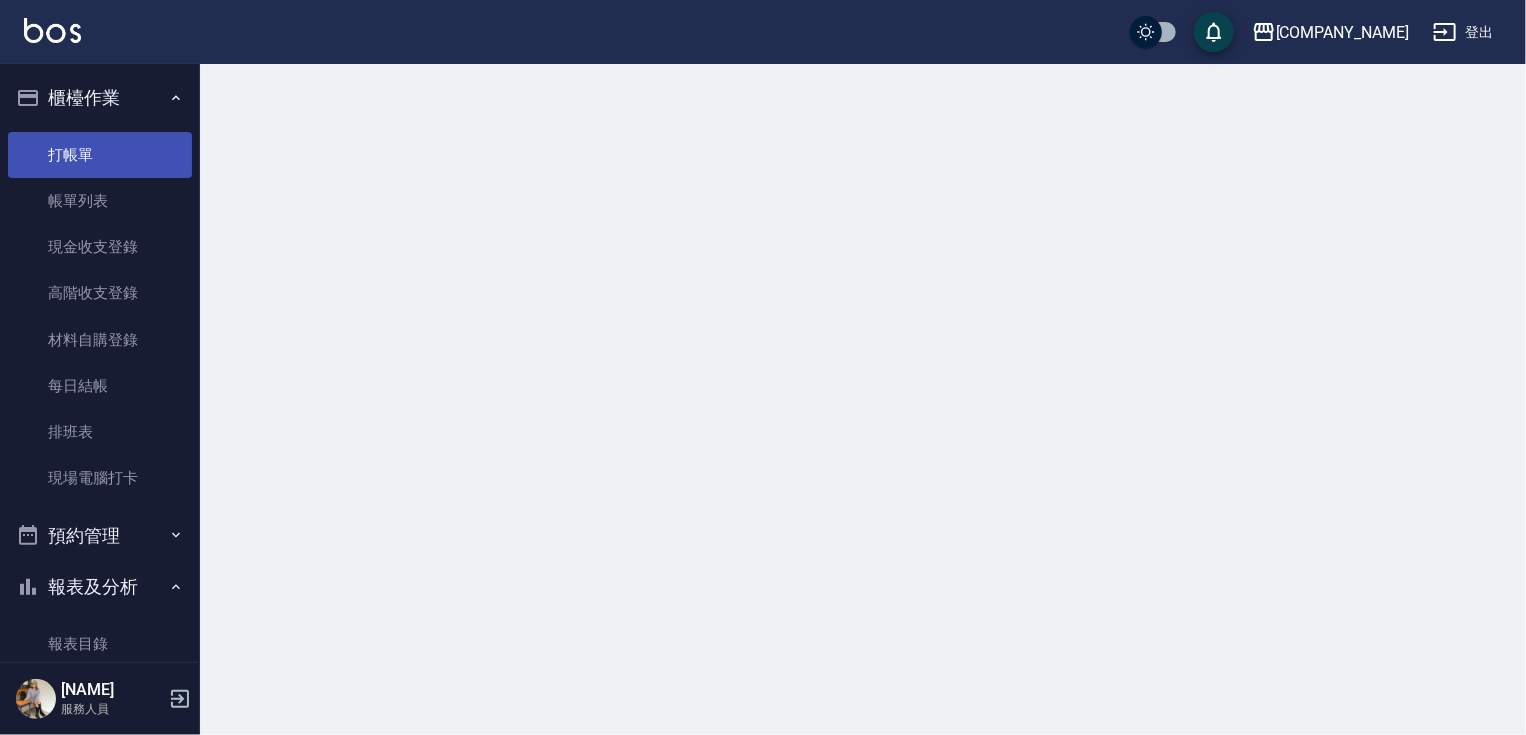 scroll, scrollTop: 0, scrollLeft: 0, axis: both 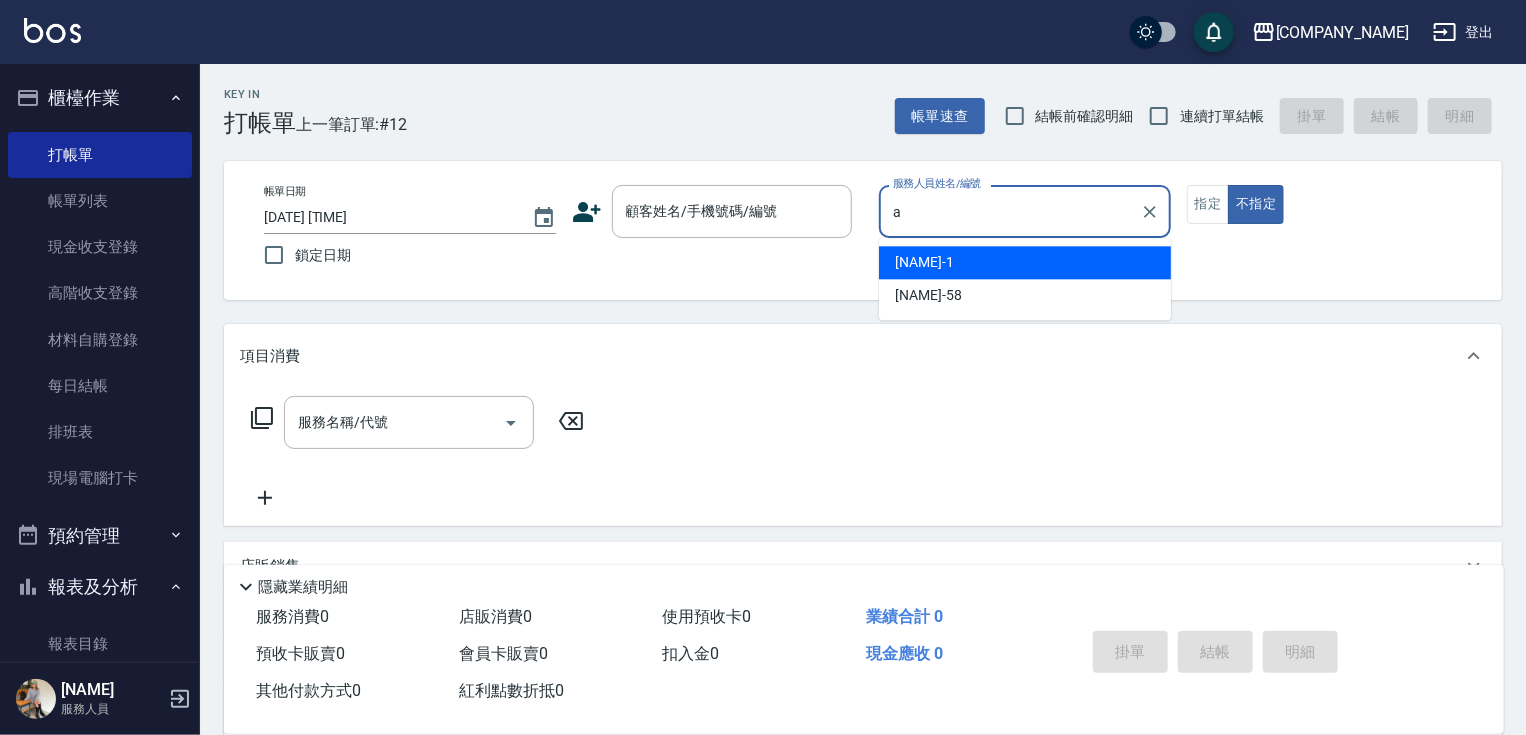 type on "a" 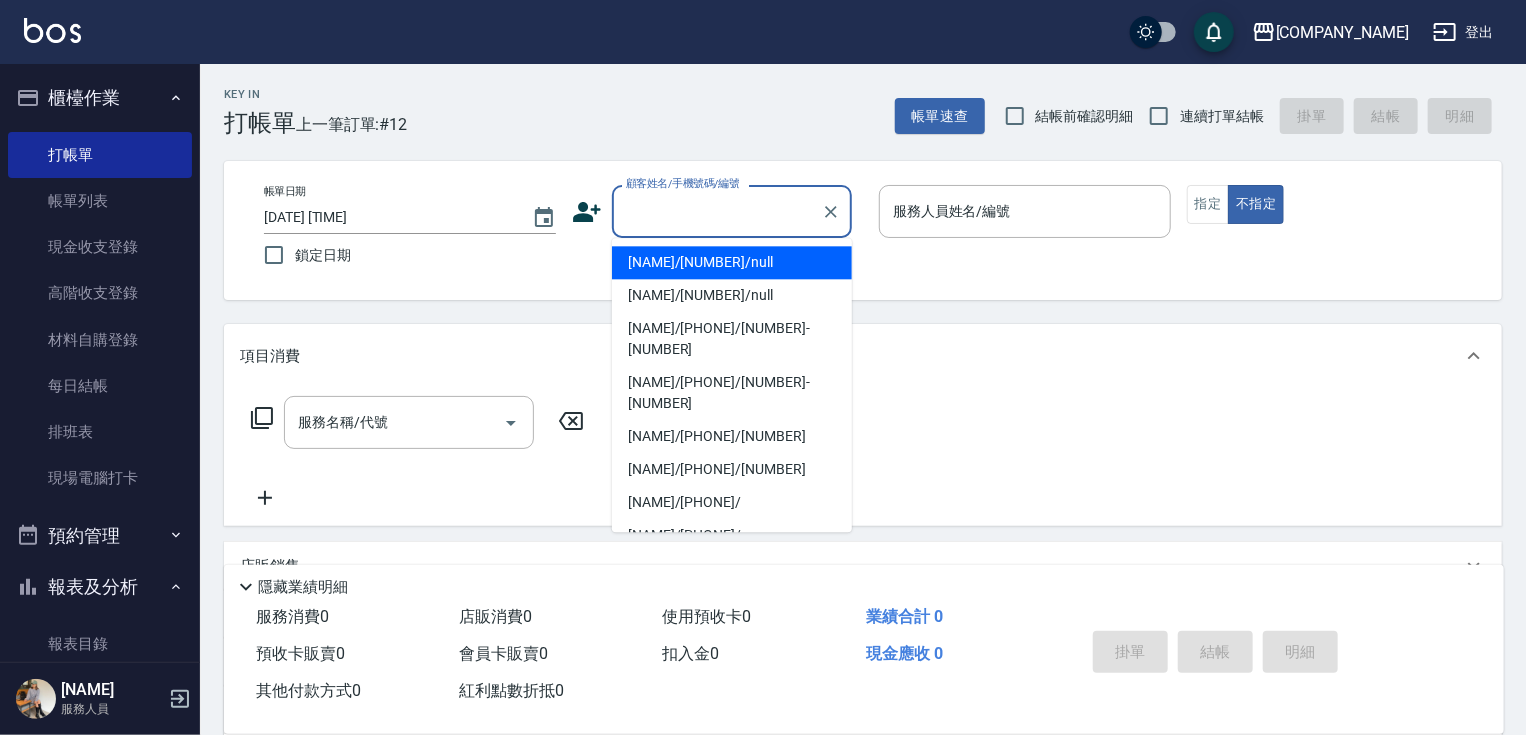 click on "顧客姓名/手機號碼/編號" at bounding box center (717, 211) 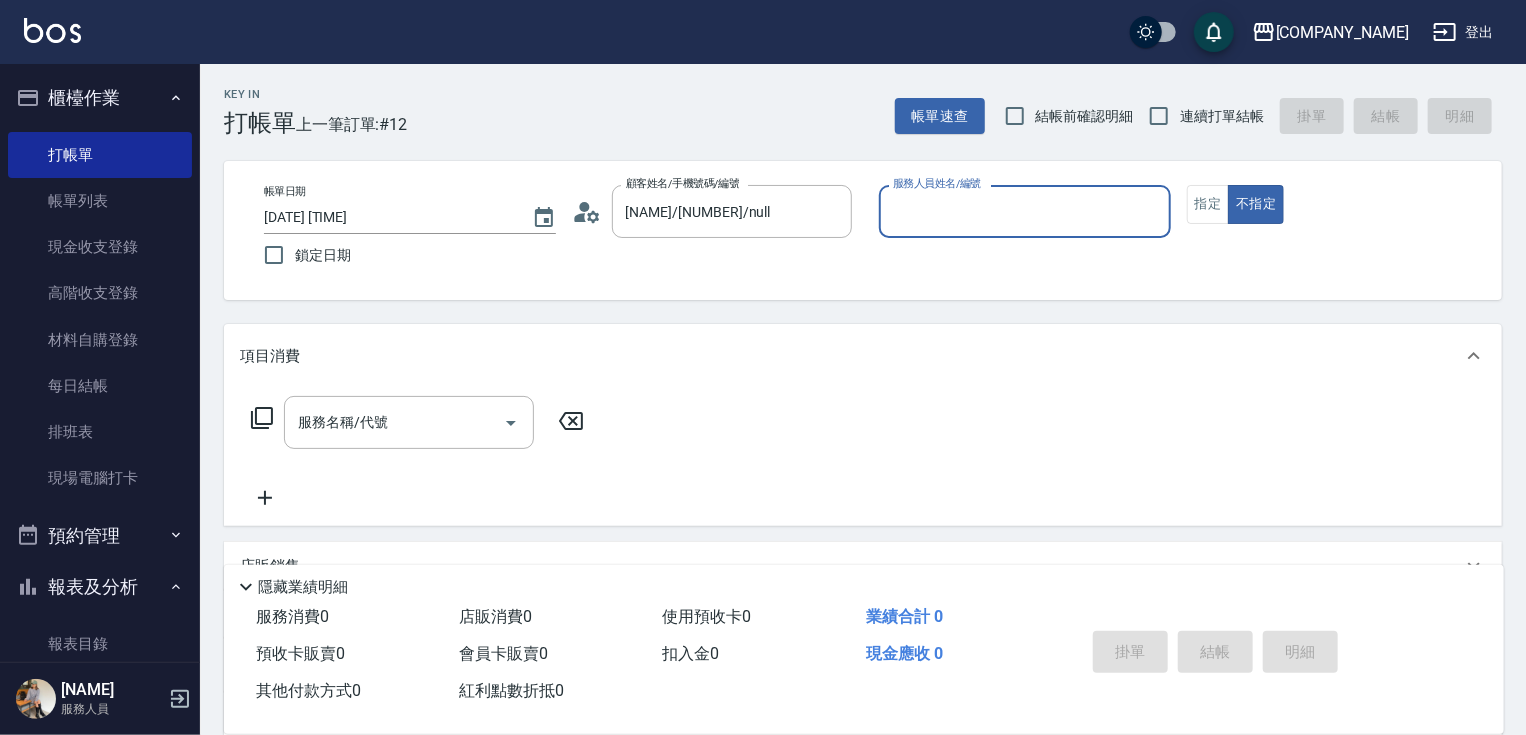 click on "服務人員姓名/編號" at bounding box center (1025, 211) 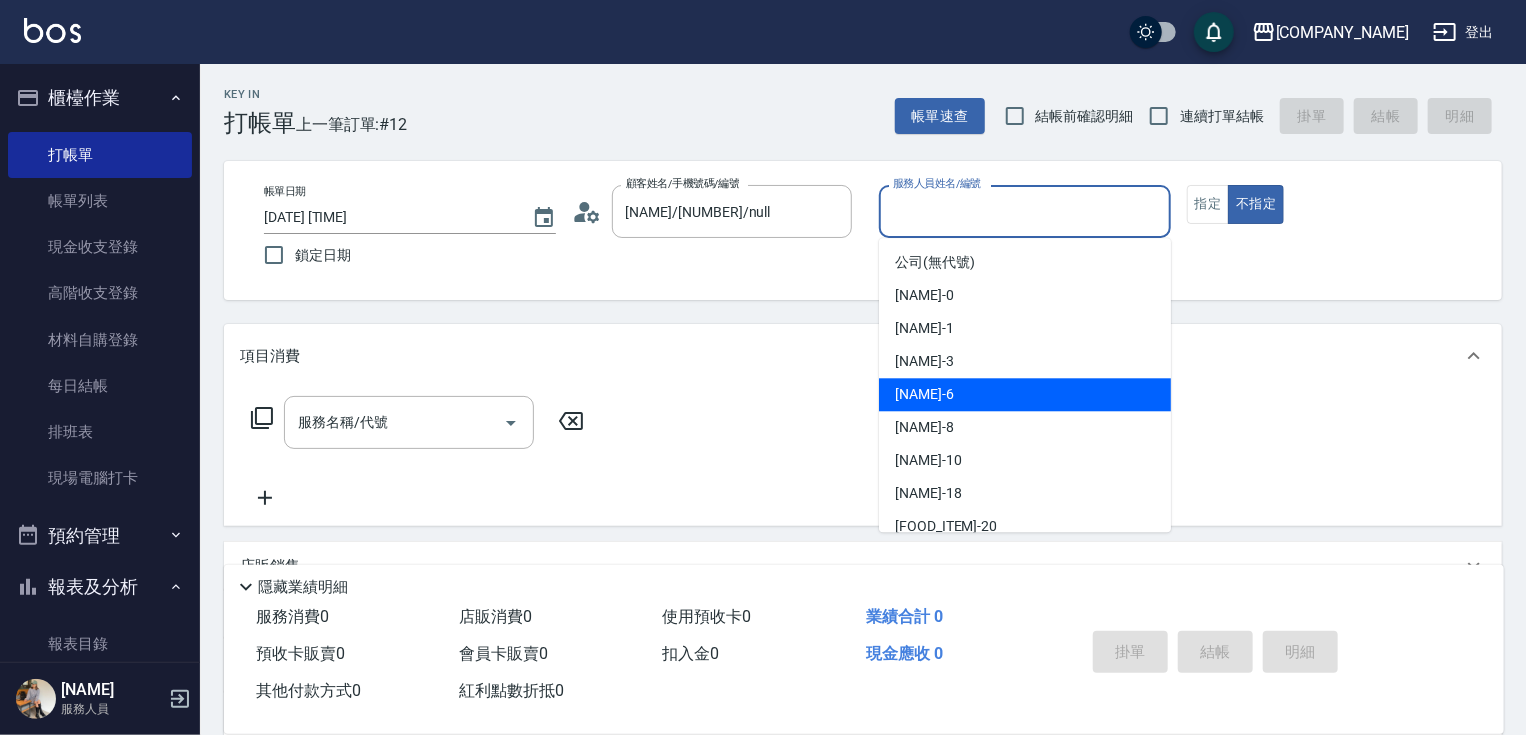 click on "mimi -6" at bounding box center [1025, 394] 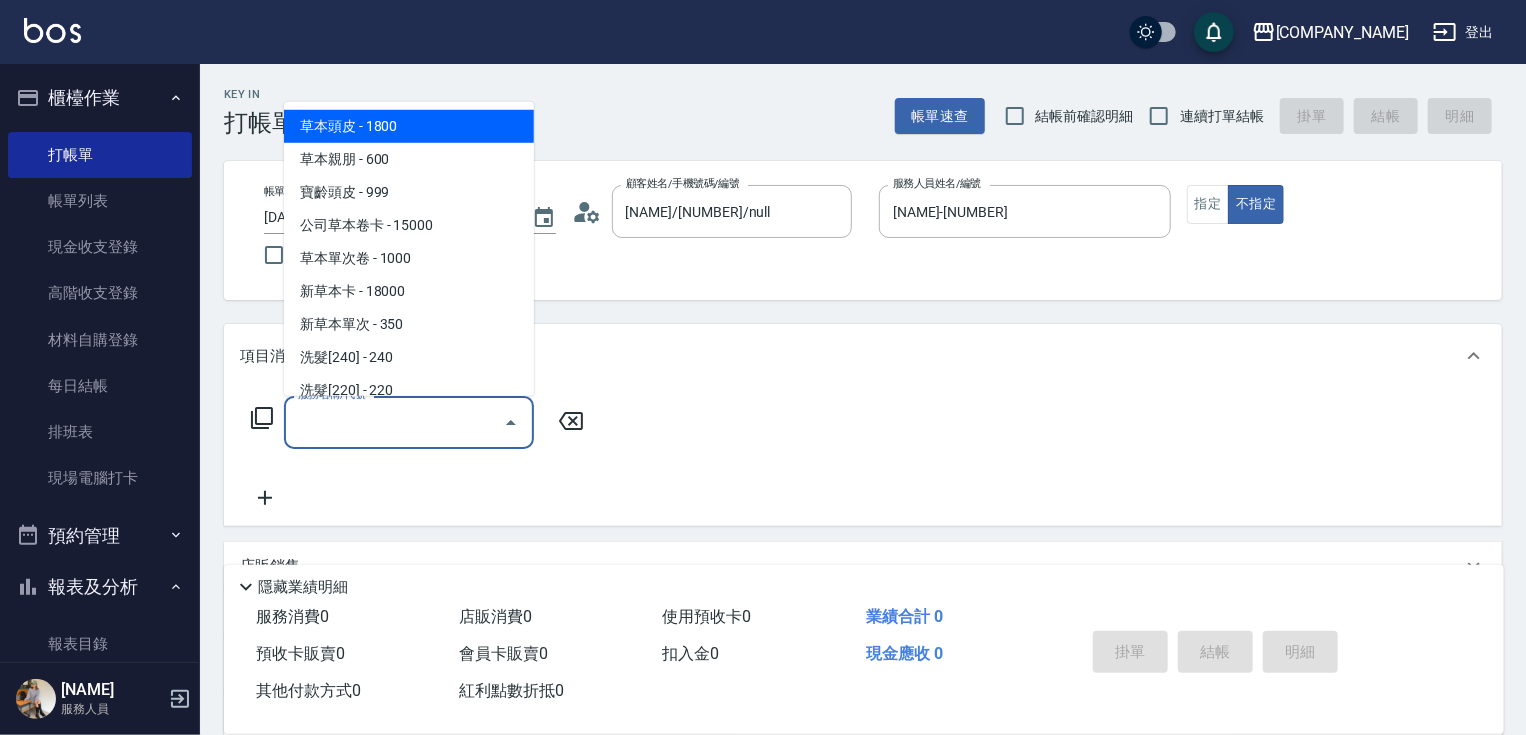 click on "服務名稱/代號" at bounding box center [394, 422] 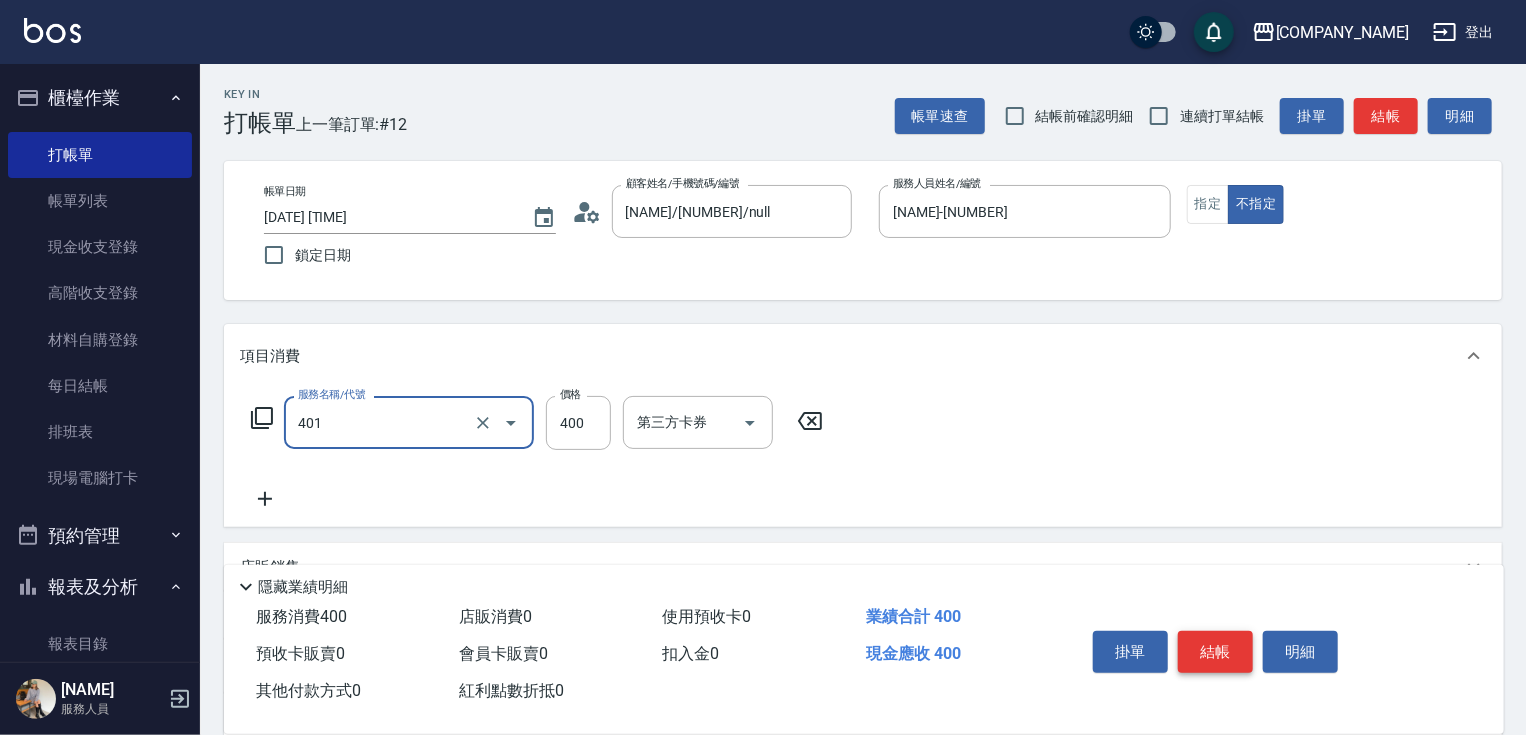 type on "剪髮(400)(401)" 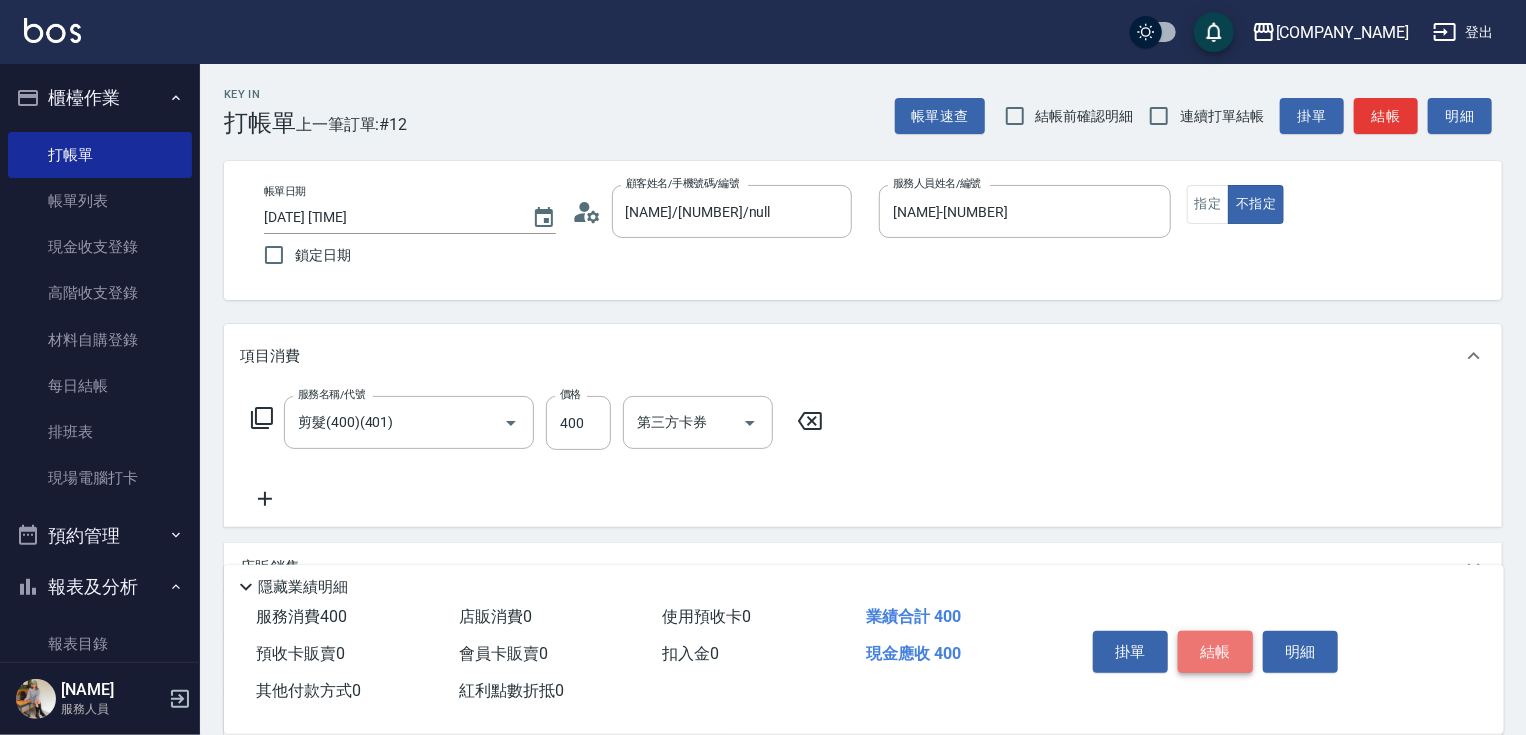 click on "結帳" at bounding box center [1215, 652] 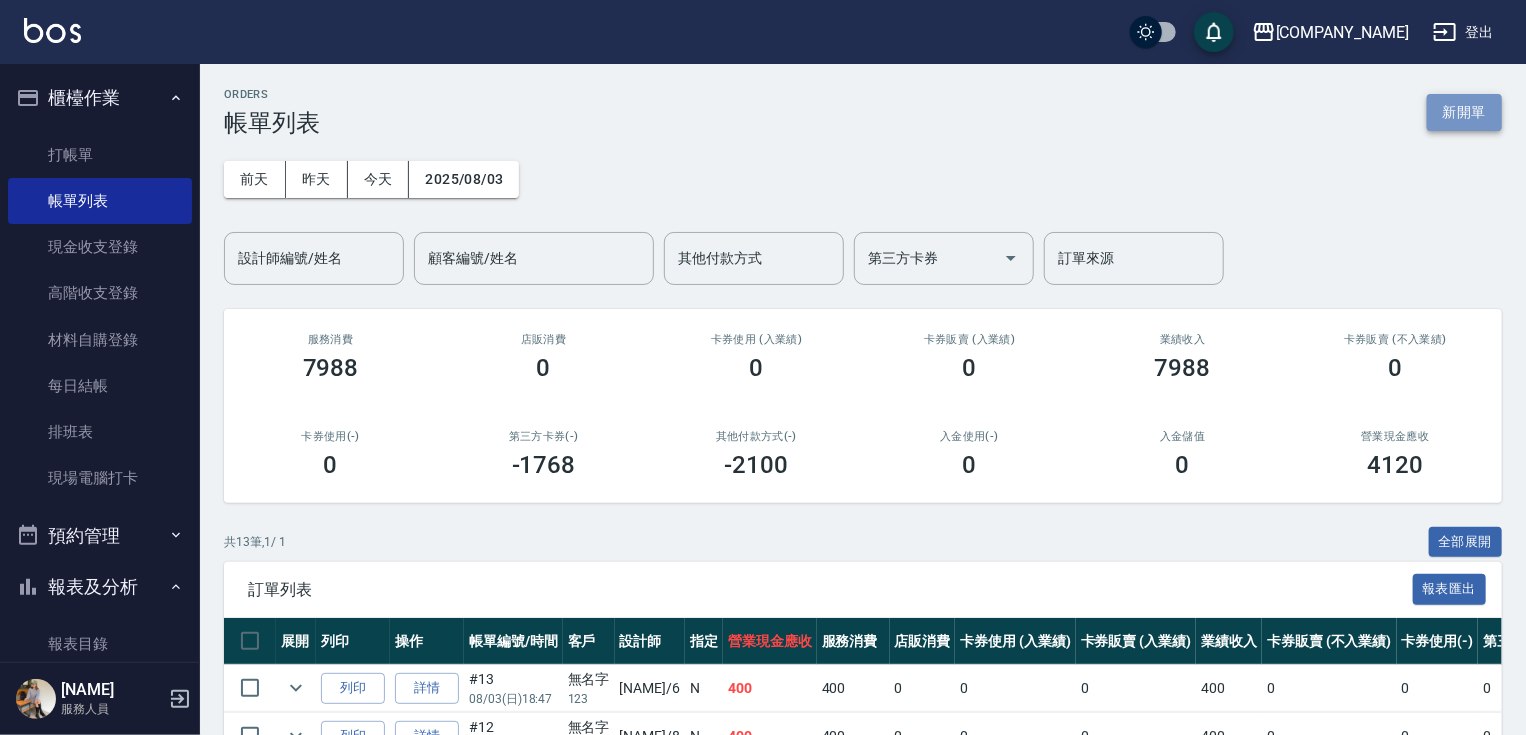 click on "新開單" at bounding box center [1464, 112] 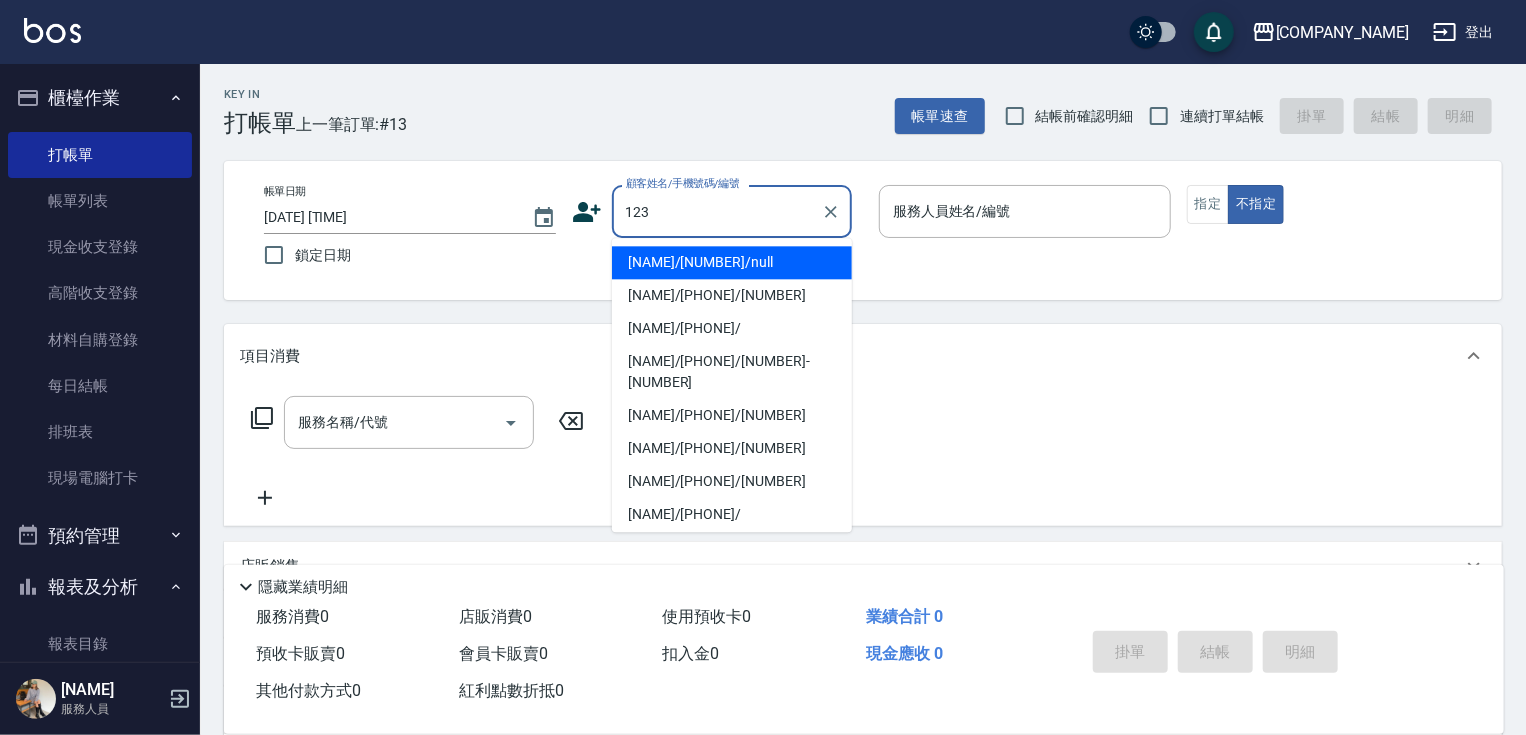 click on "無名字/123/null" at bounding box center [732, 262] 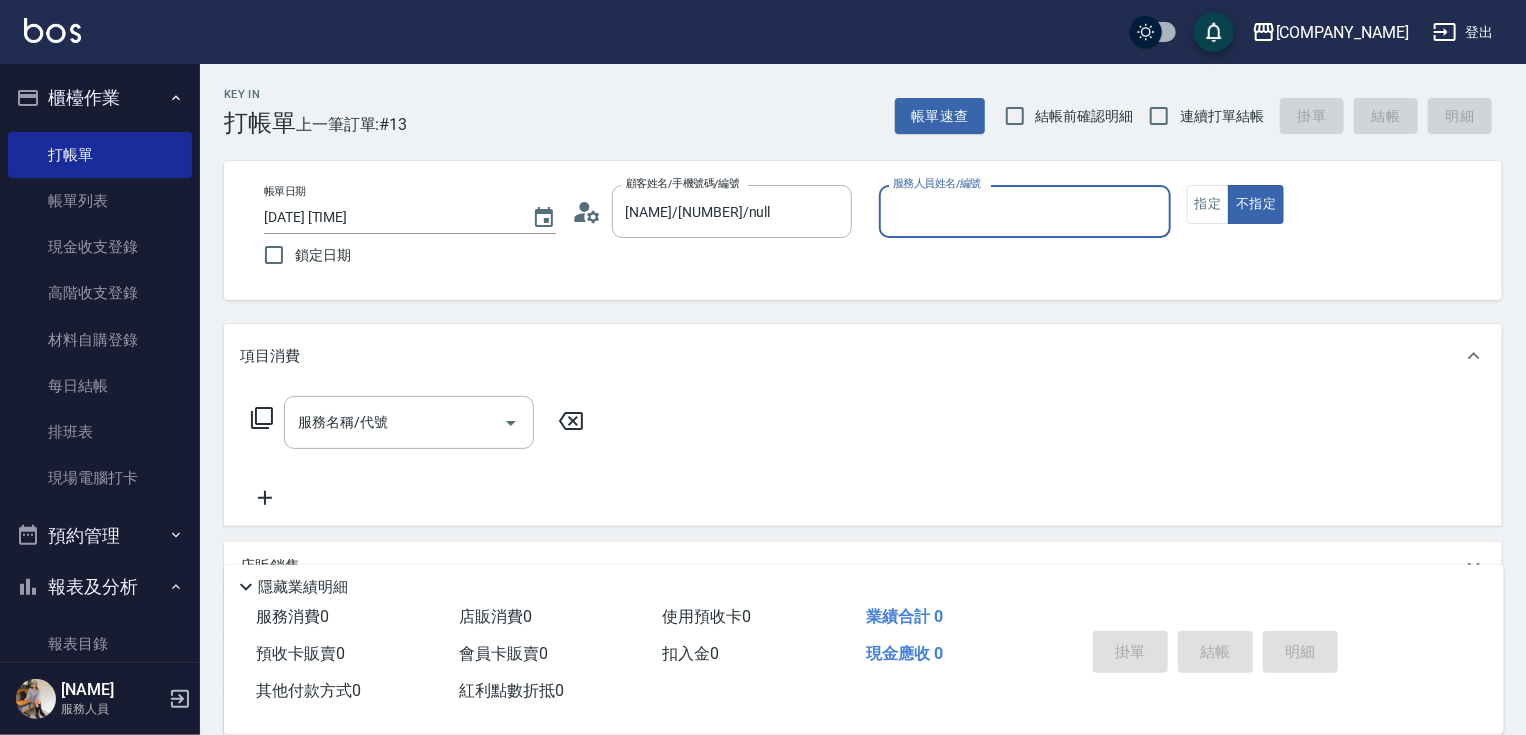 click on "服務人員姓名/編號" at bounding box center [1025, 211] 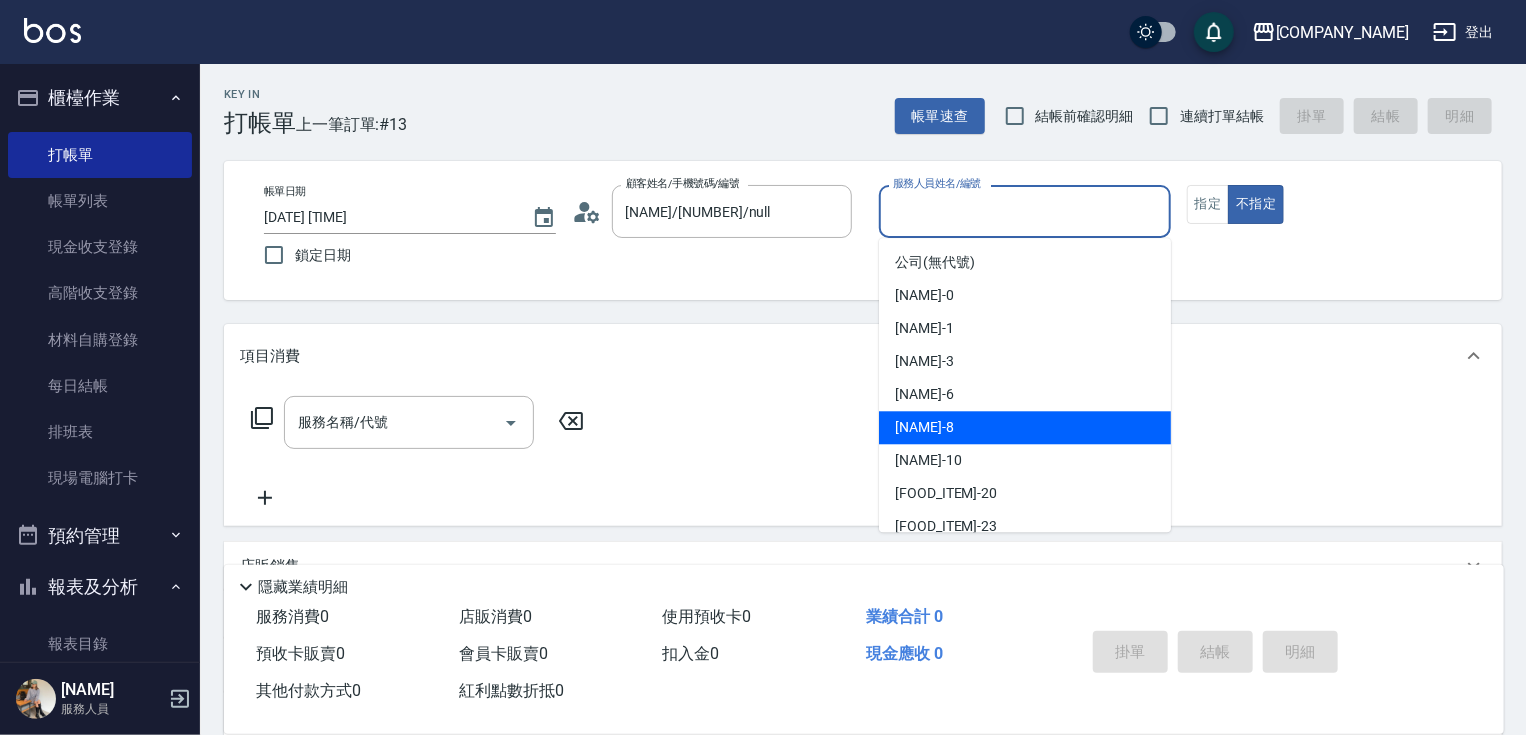click on "曉容 -8" at bounding box center (1025, 427) 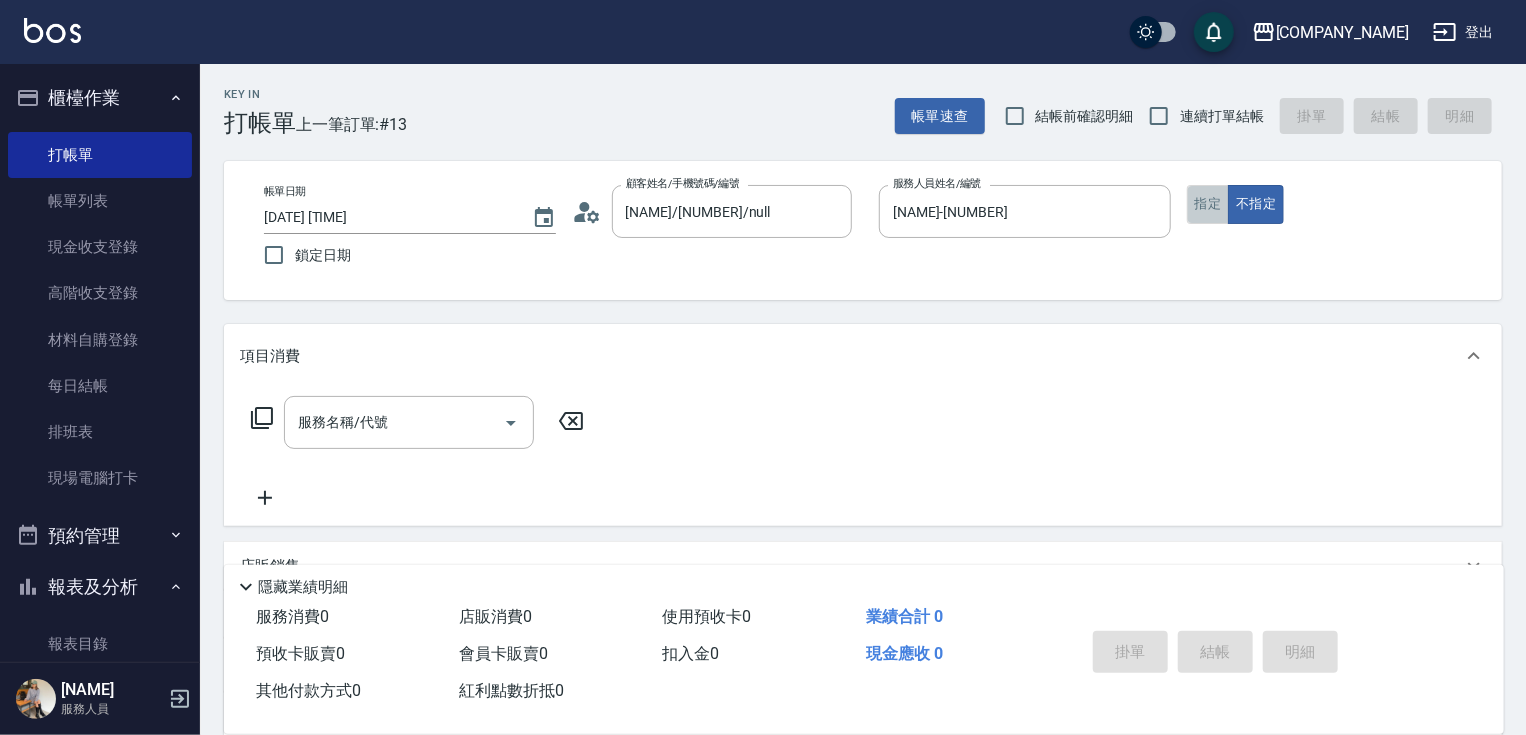 click on "指定" at bounding box center (1208, 204) 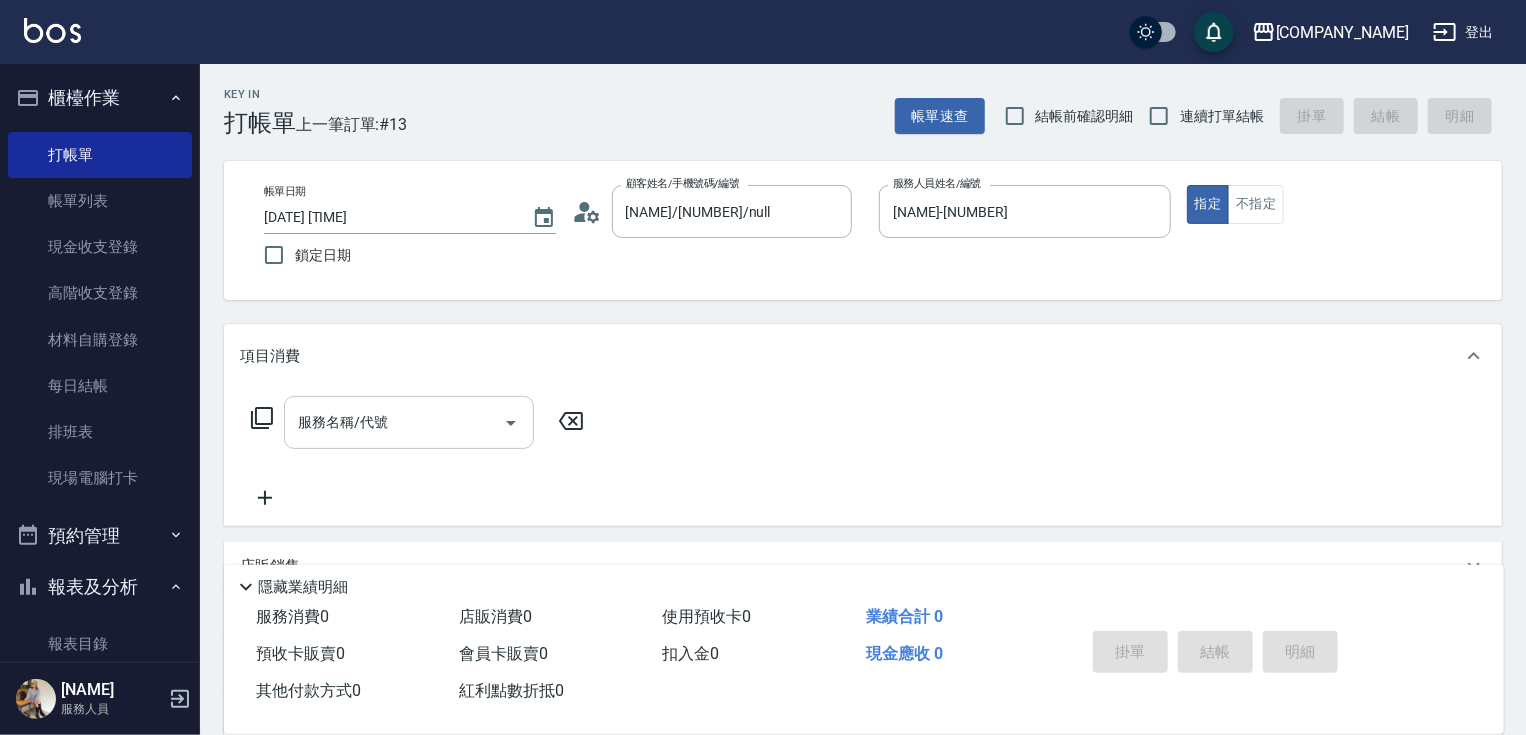 click on "服務名稱/代號" at bounding box center (394, 422) 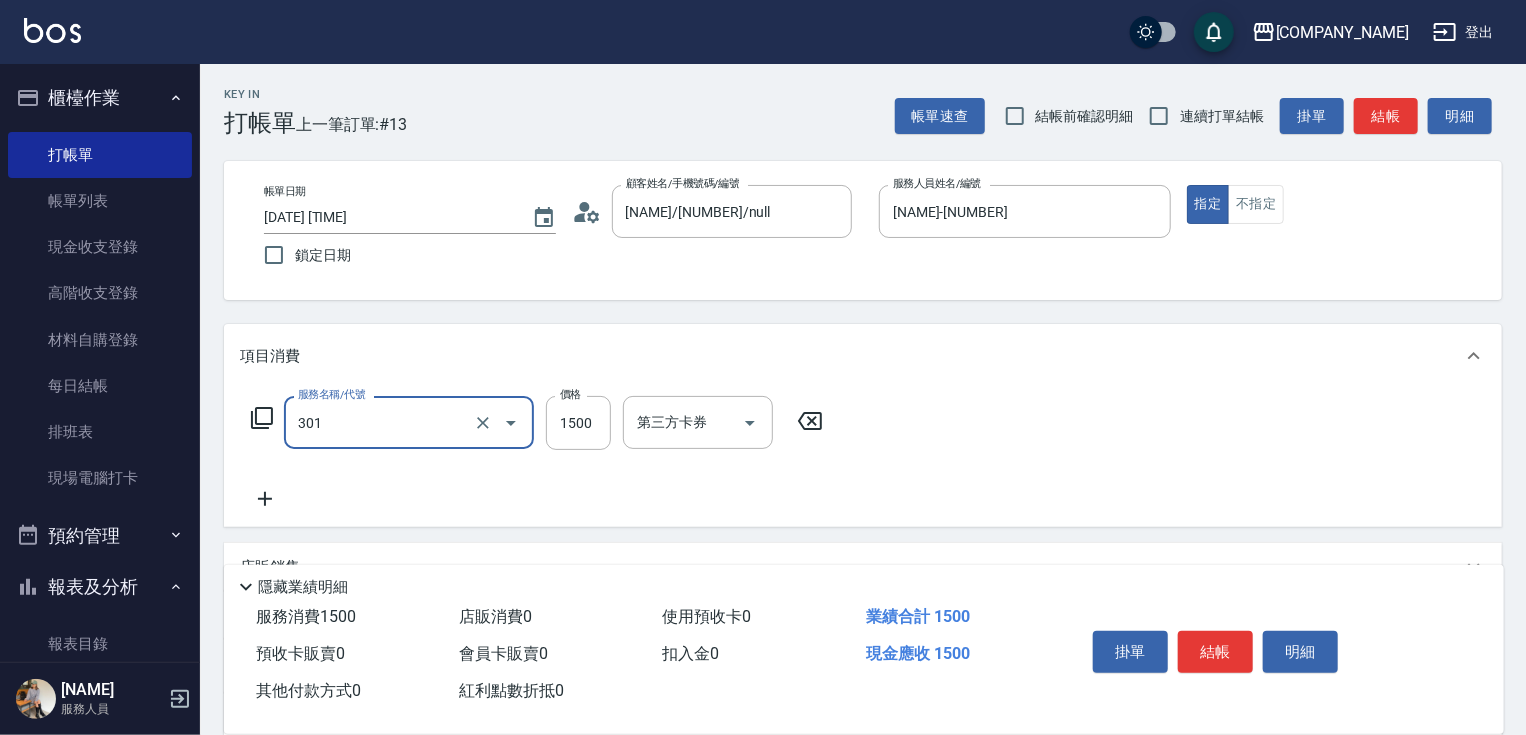 type on "燙髮(1500)(301)" 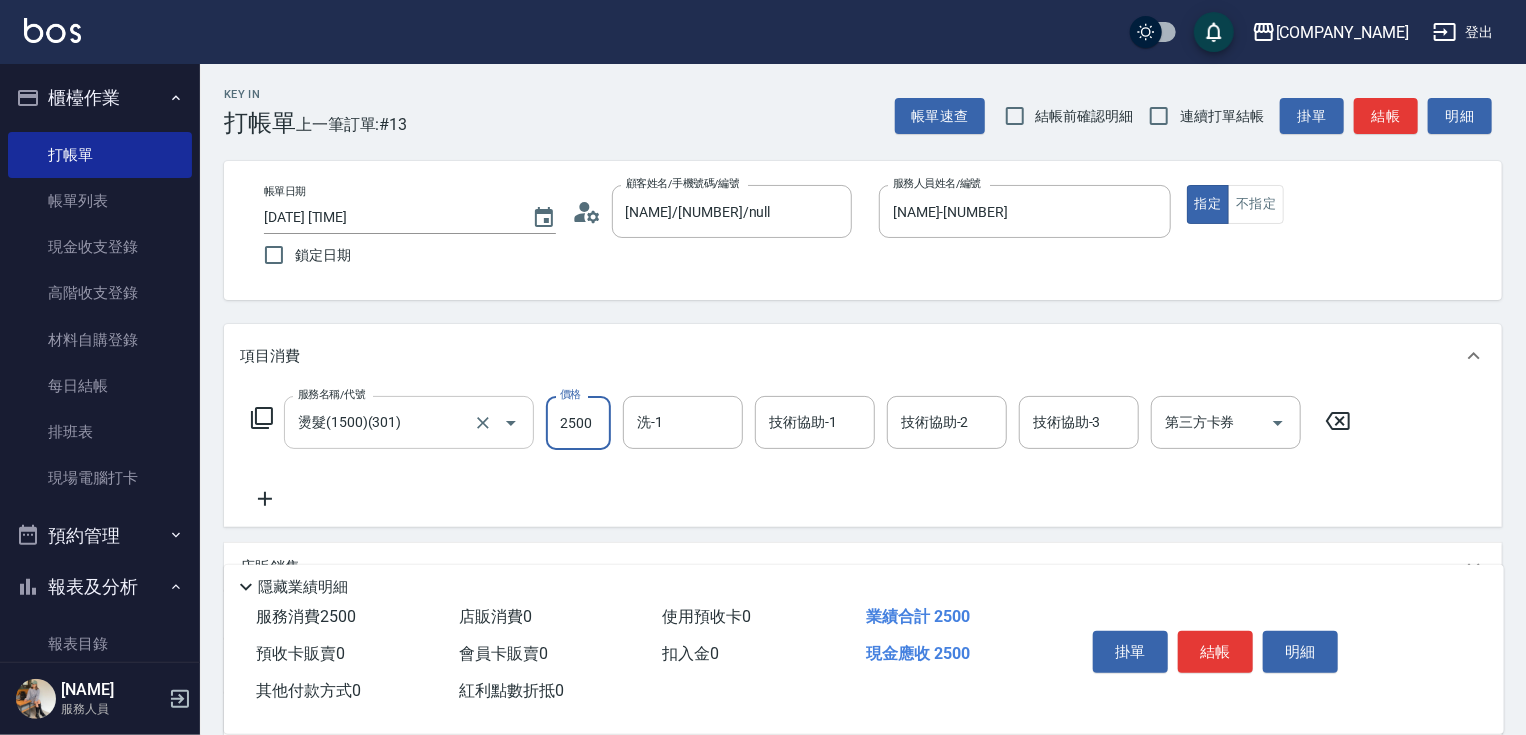 type on "2500" 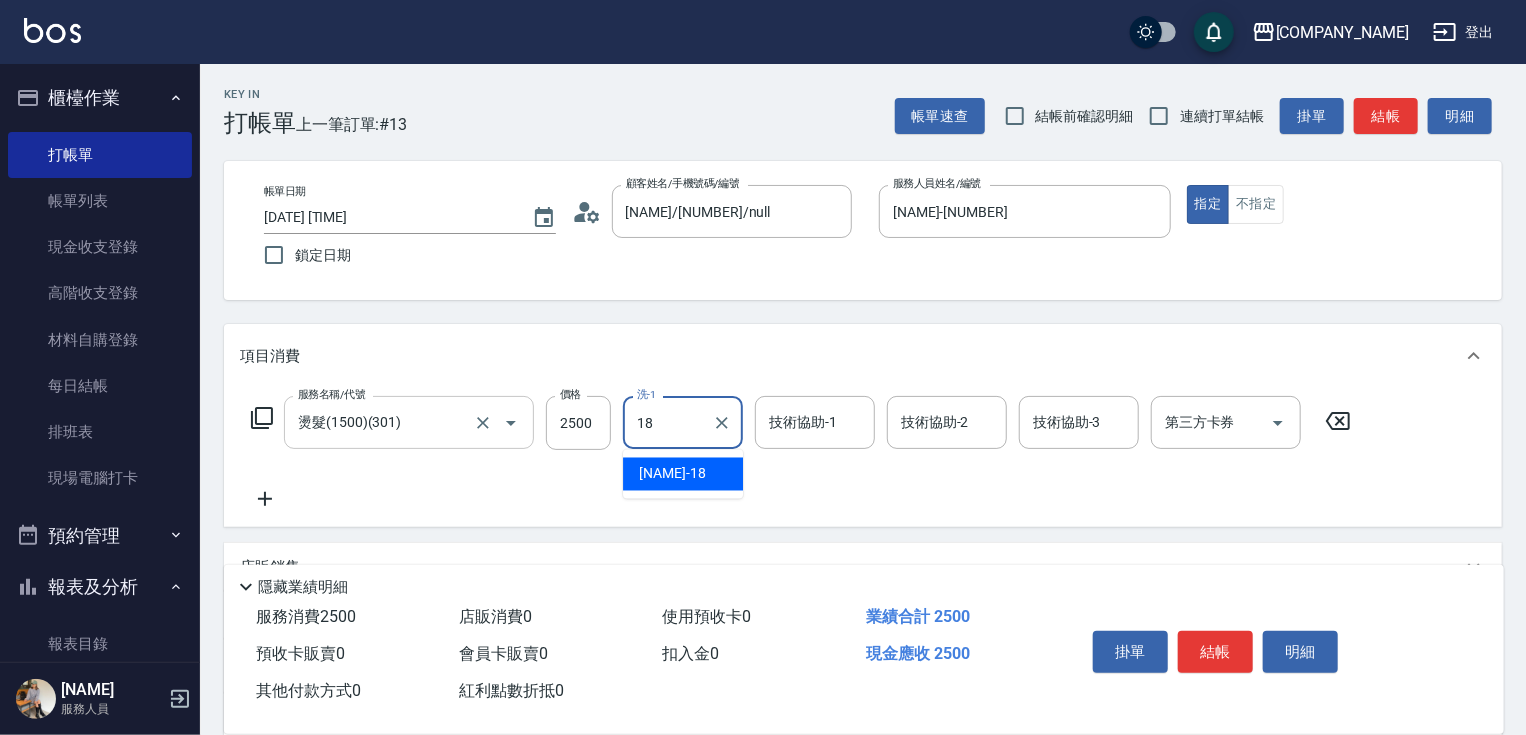 type on "小慧-18" 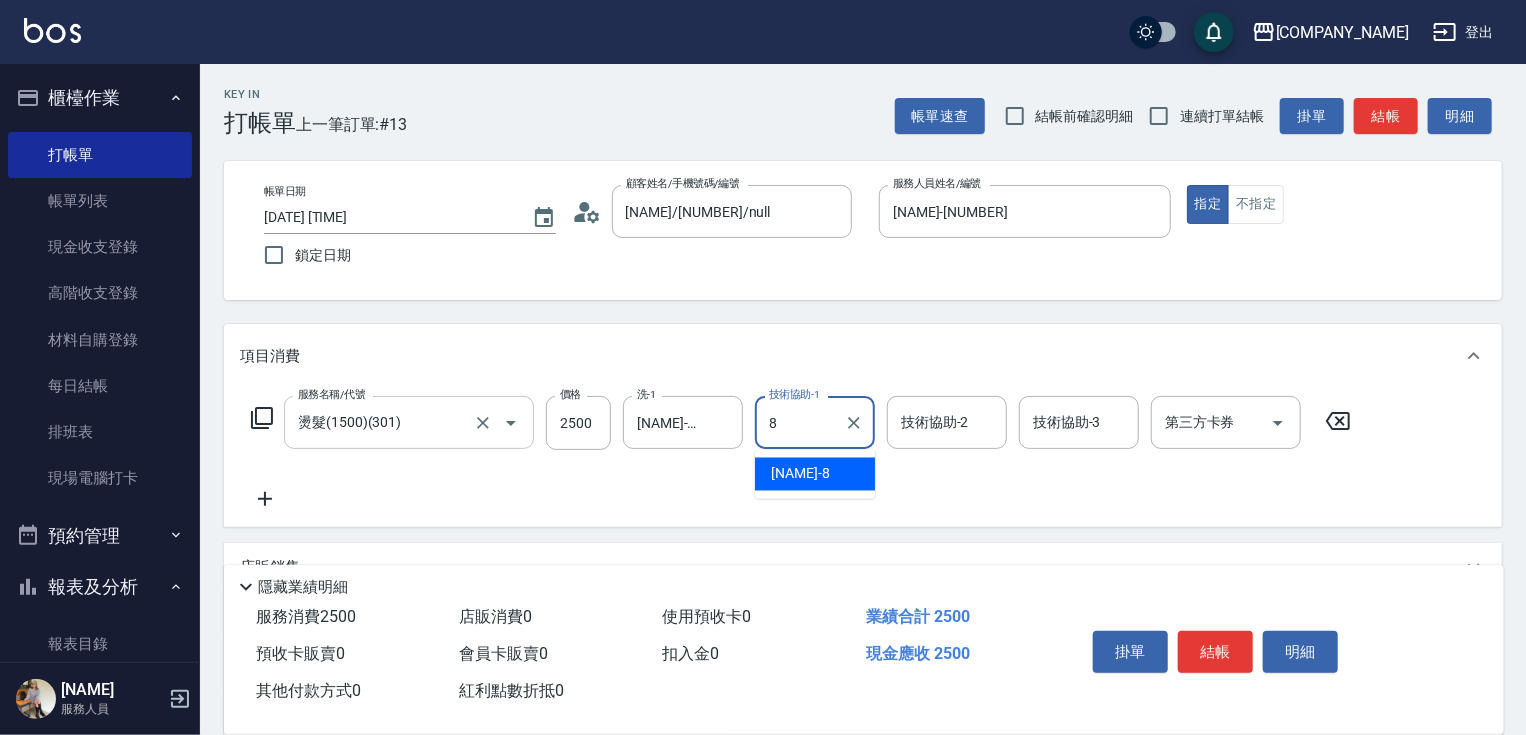 type on "曉容-8" 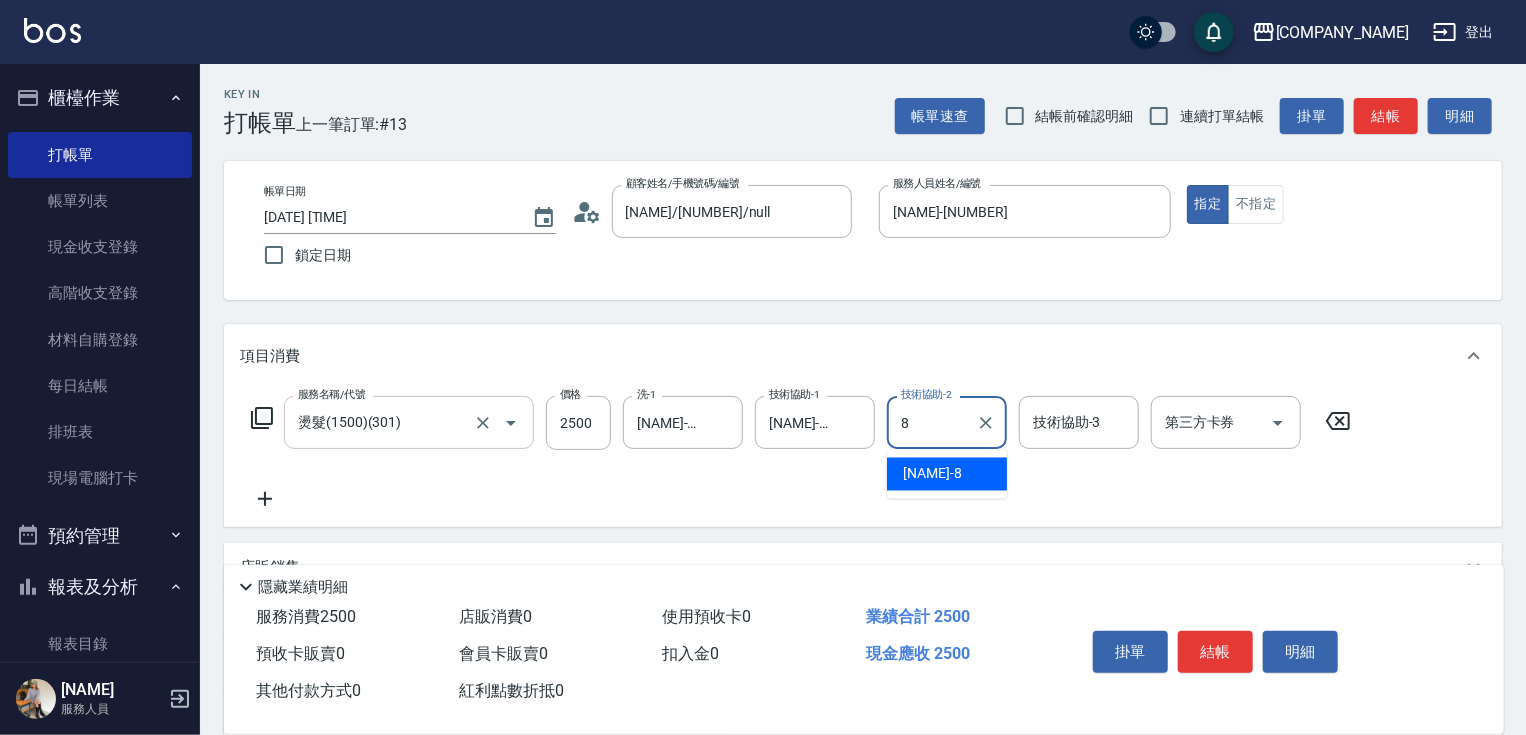 type on "曉容-8" 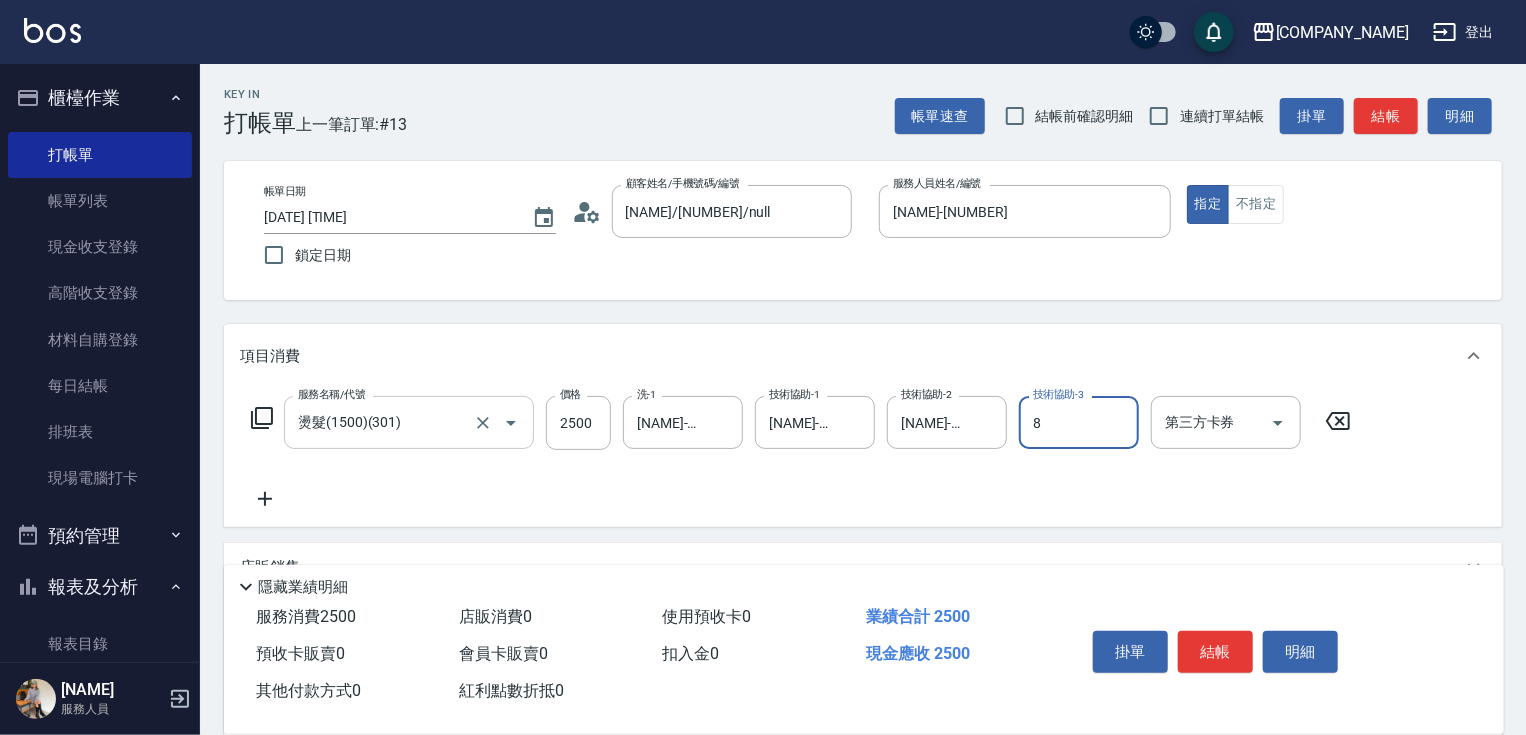 type on "曉容-8" 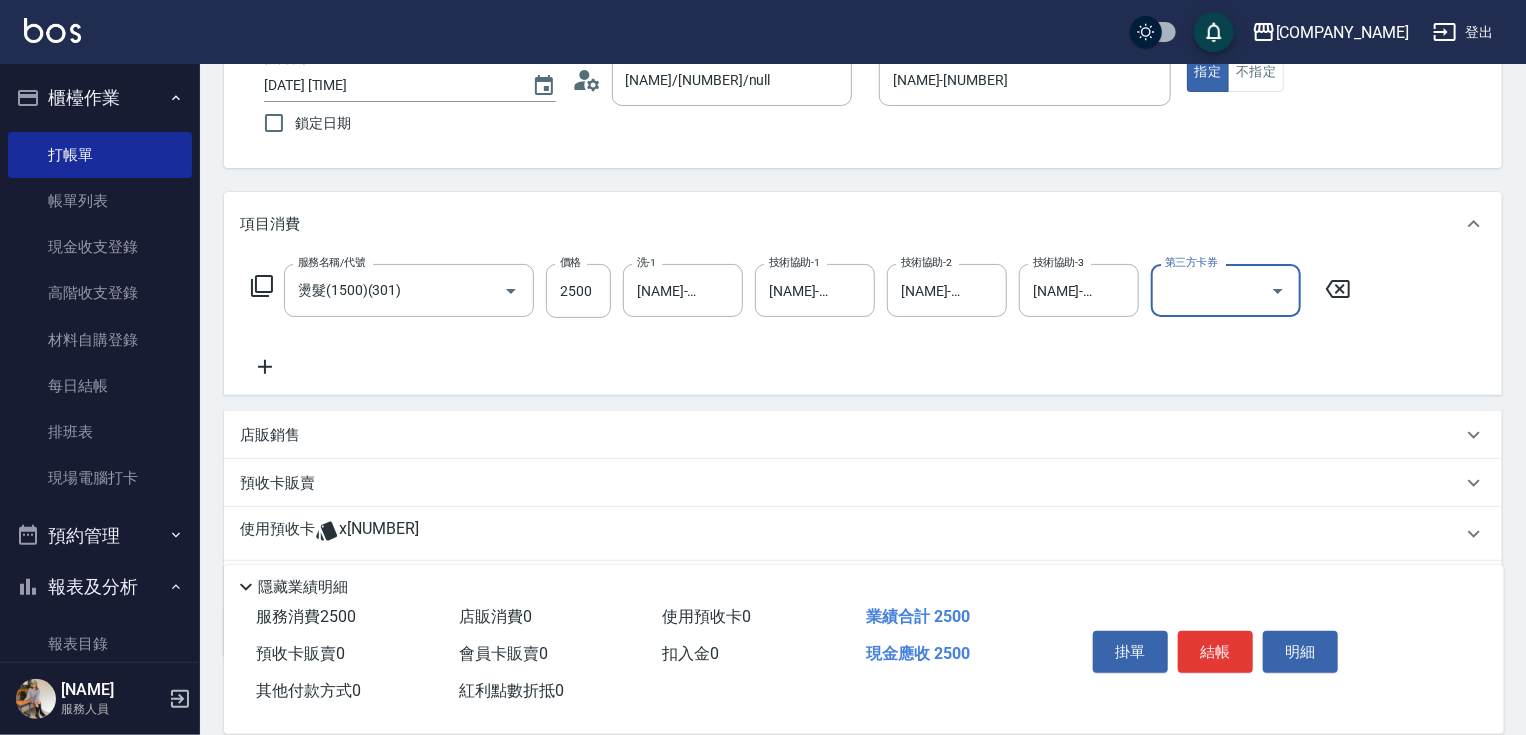 scroll, scrollTop: 160, scrollLeft: 0, axis: vertical 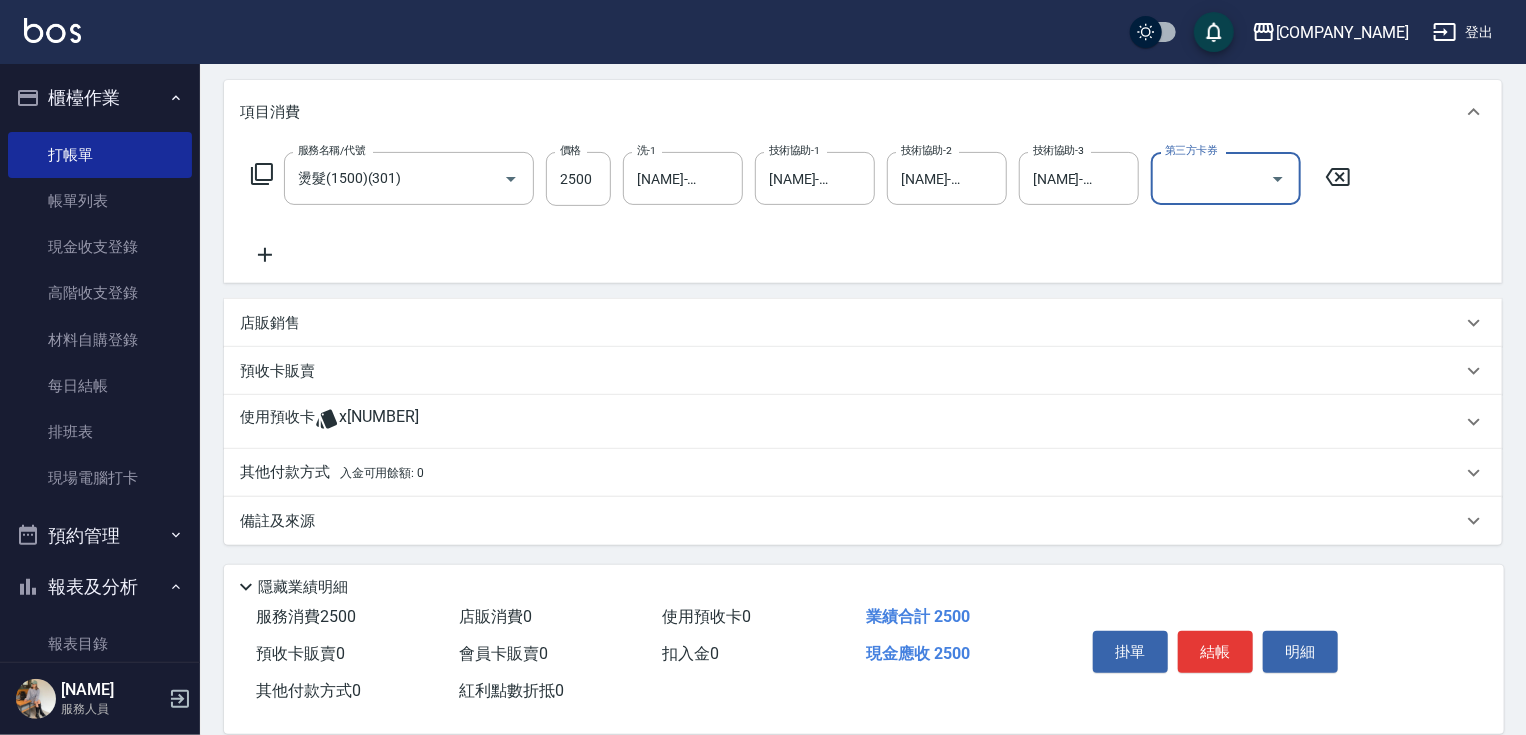 click on "其他付款方式 入金可用餘額: 0" at bounding box center (332, 473) 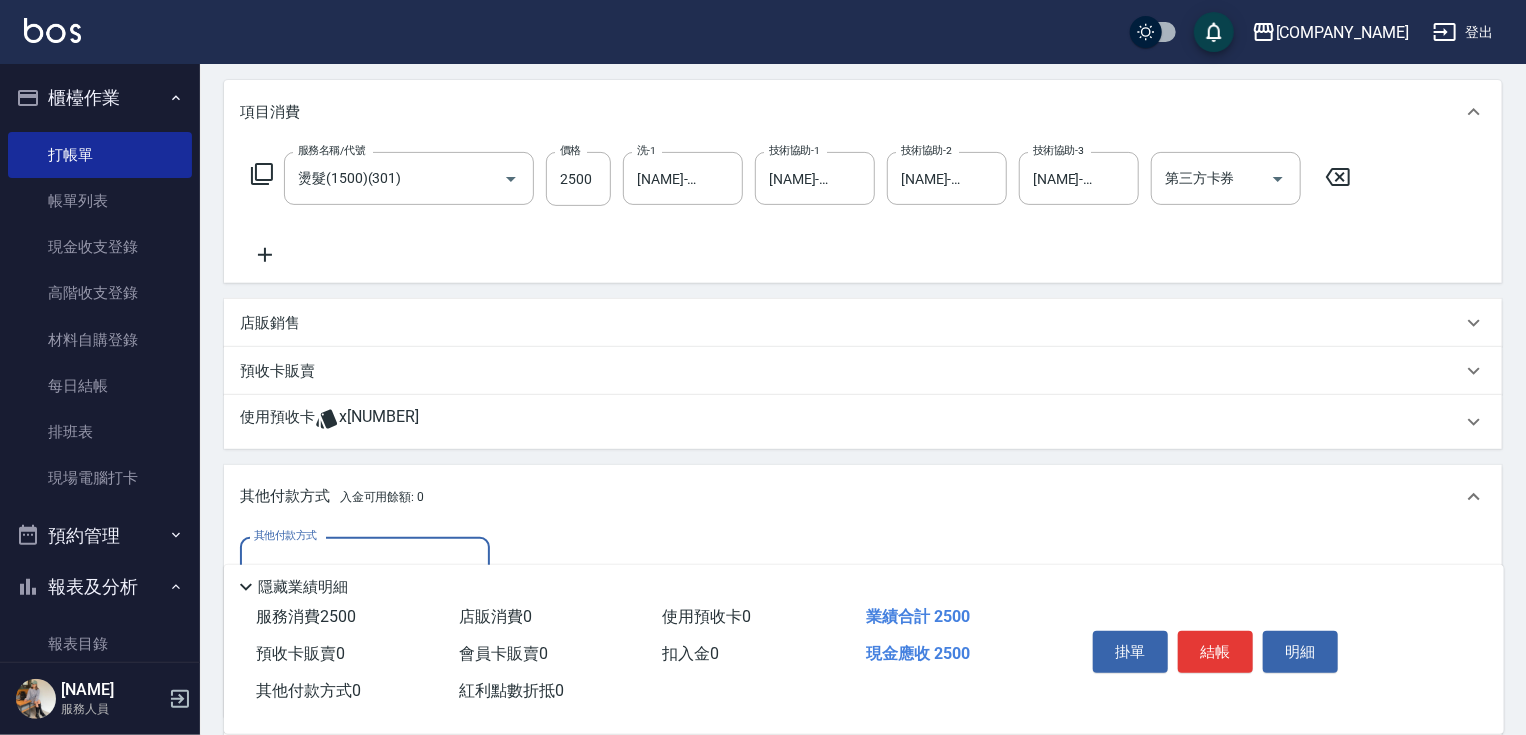 scroll, scrollTop: 0, scrollLeft: 0, axis: both 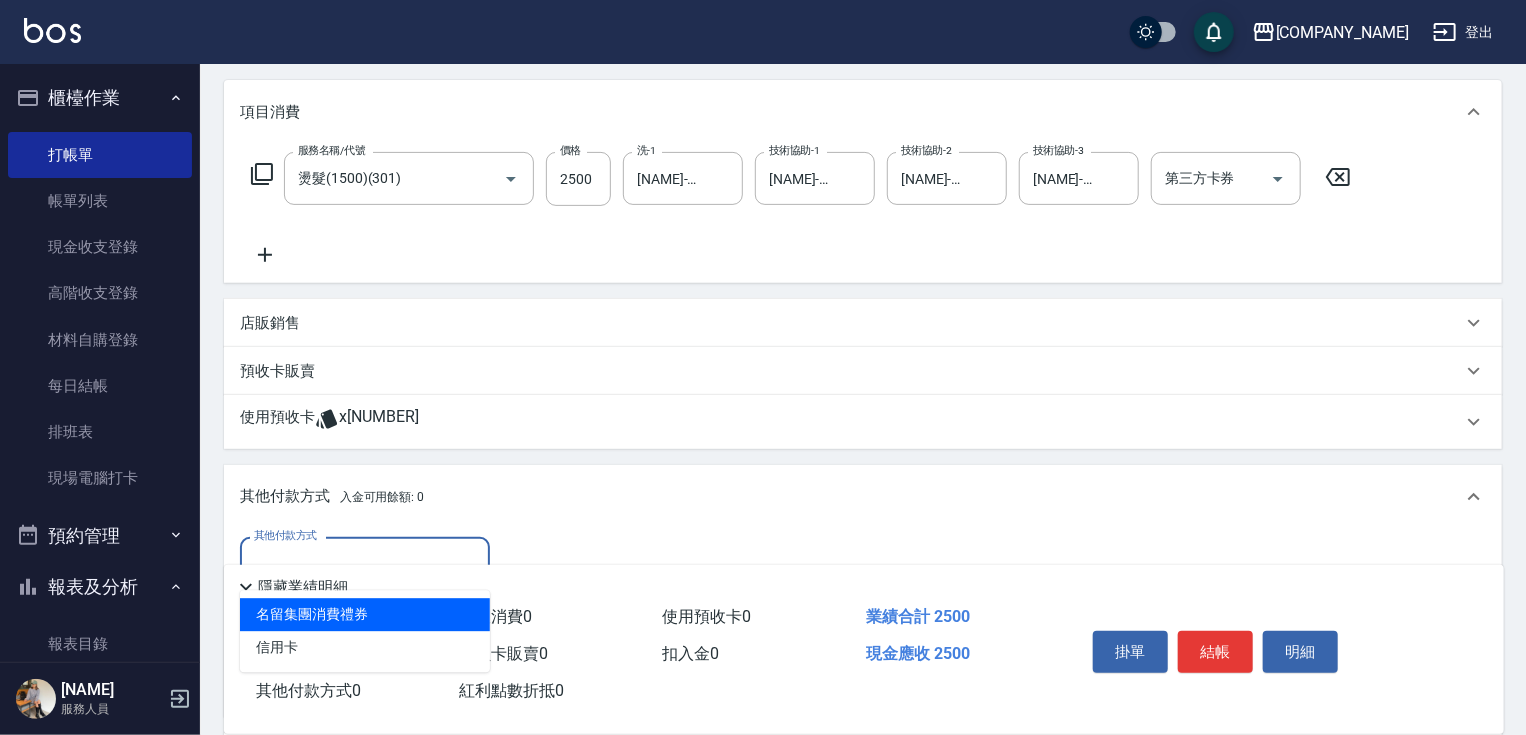 click on "其他付款方式" at bounding box center (365, 563) 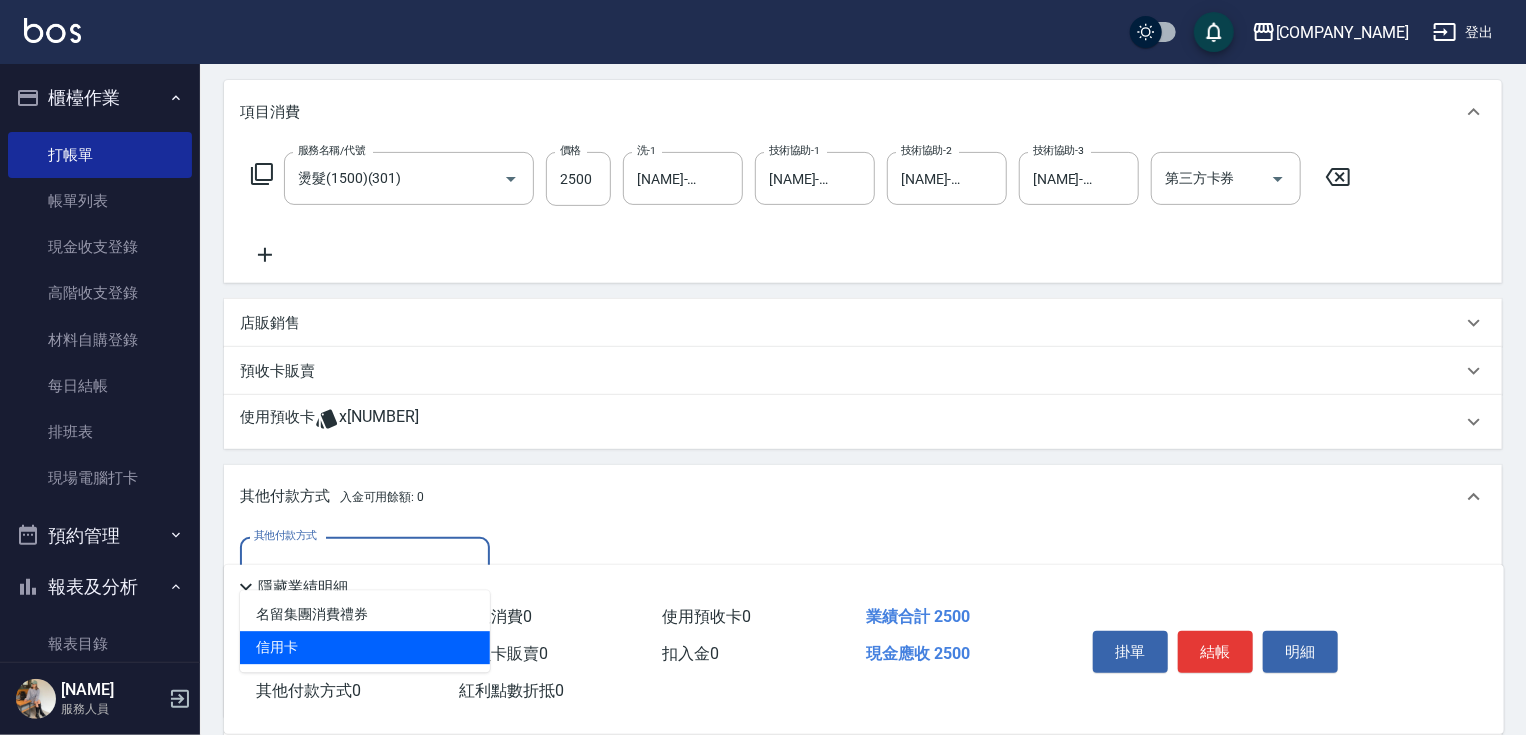 drag, startPoint x: 391, startPoint y: 643, endPoint x: 417, endPoint y: 621, distance: 34.058773 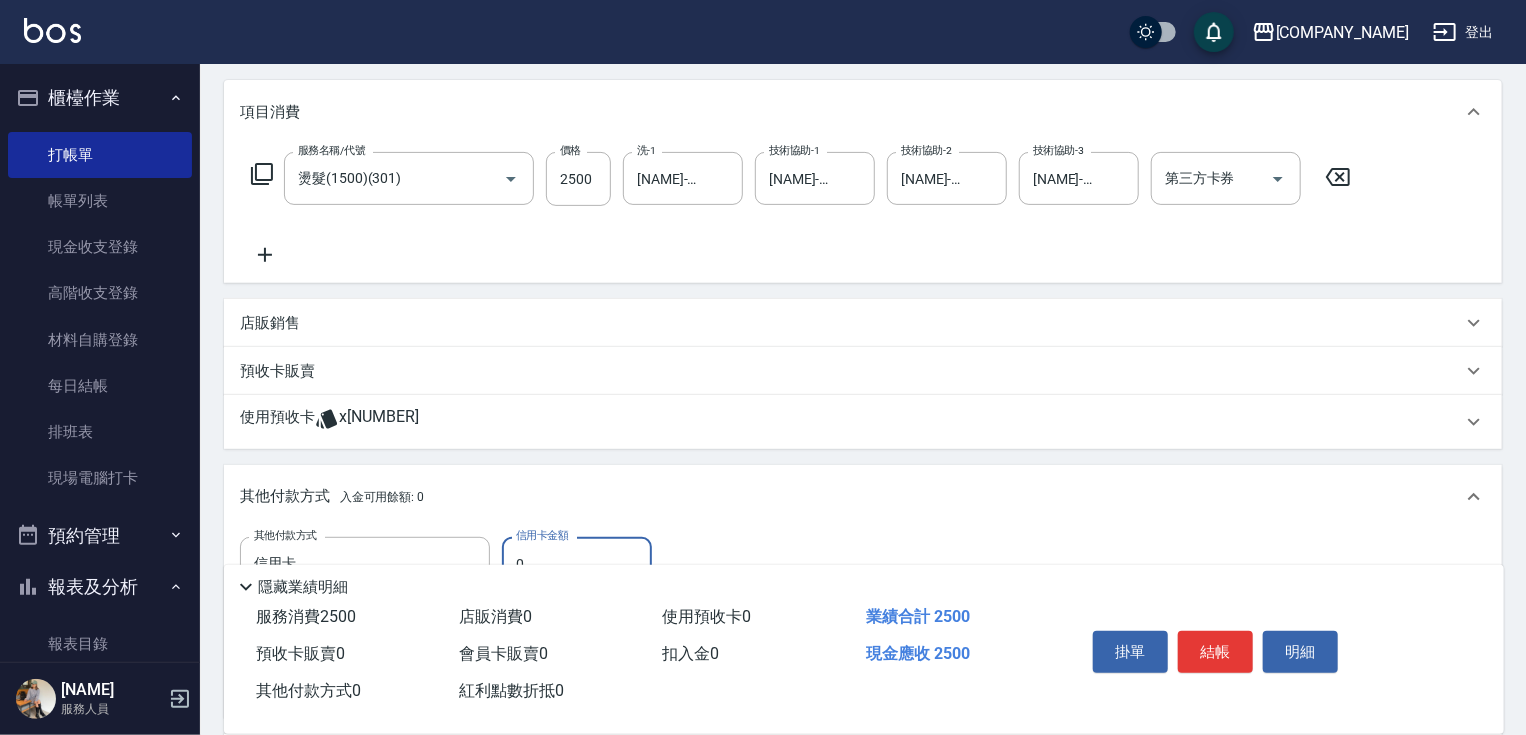 click on "0" at bounding box center [577, 564] 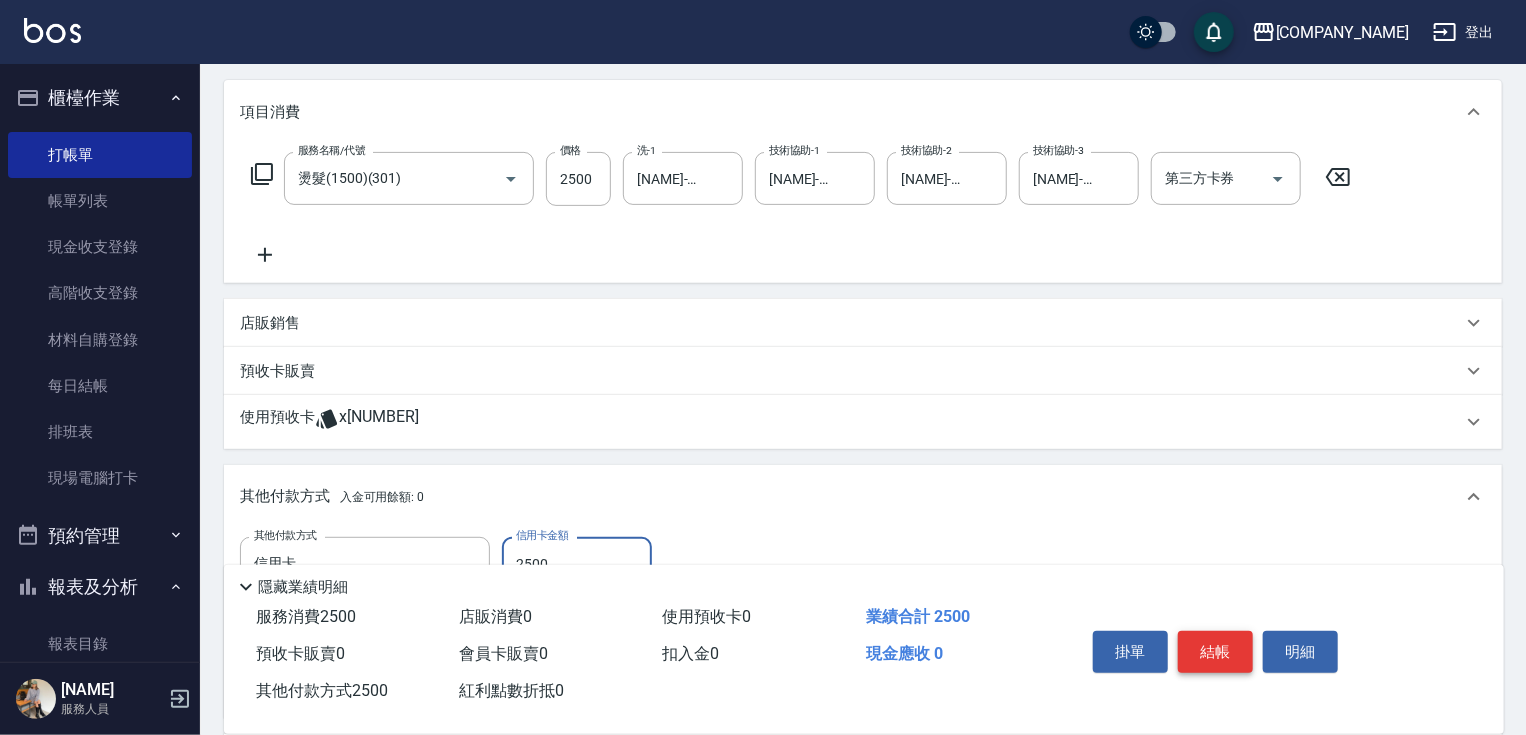 type on "2500" 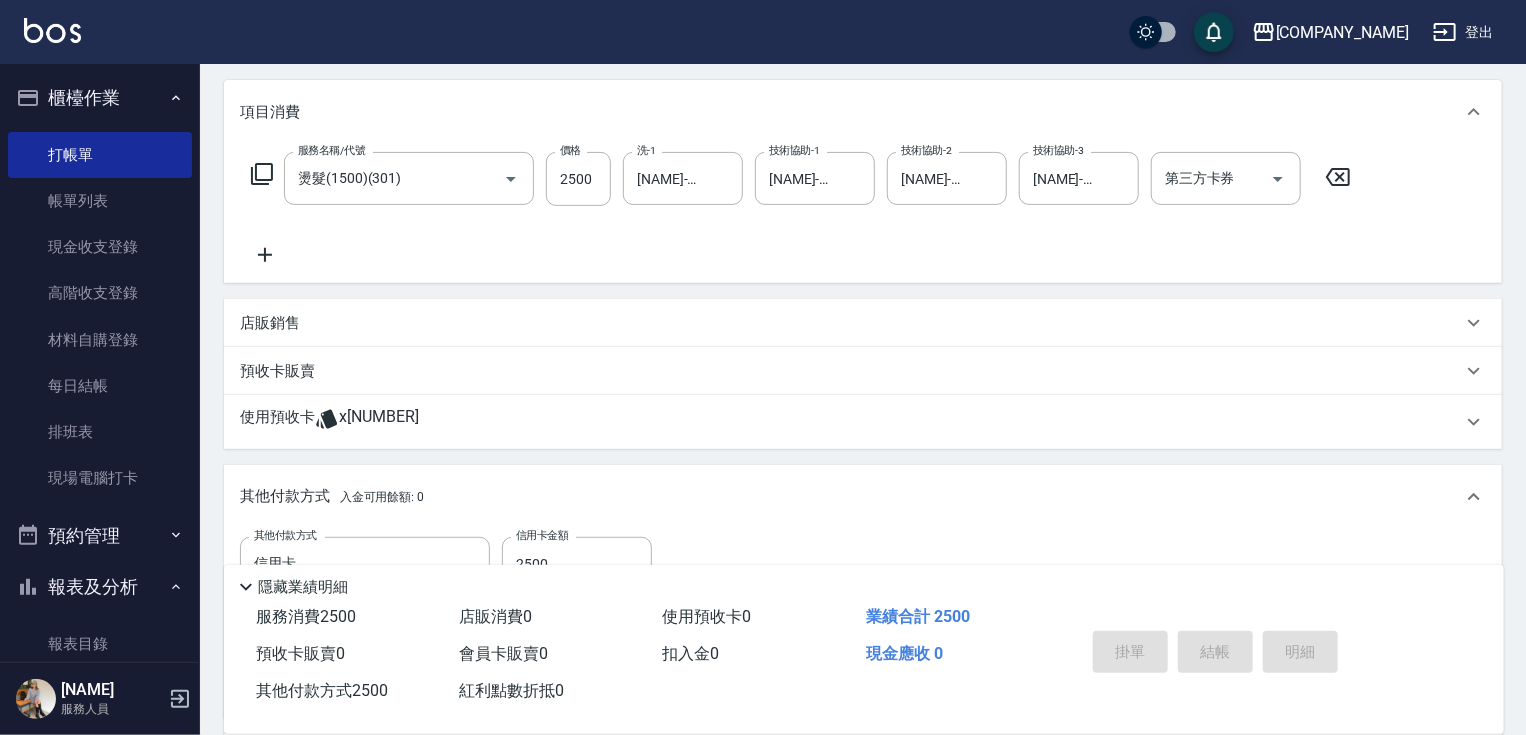 scroll, scrollTop: 0, scrollLeft: 0, axis: both 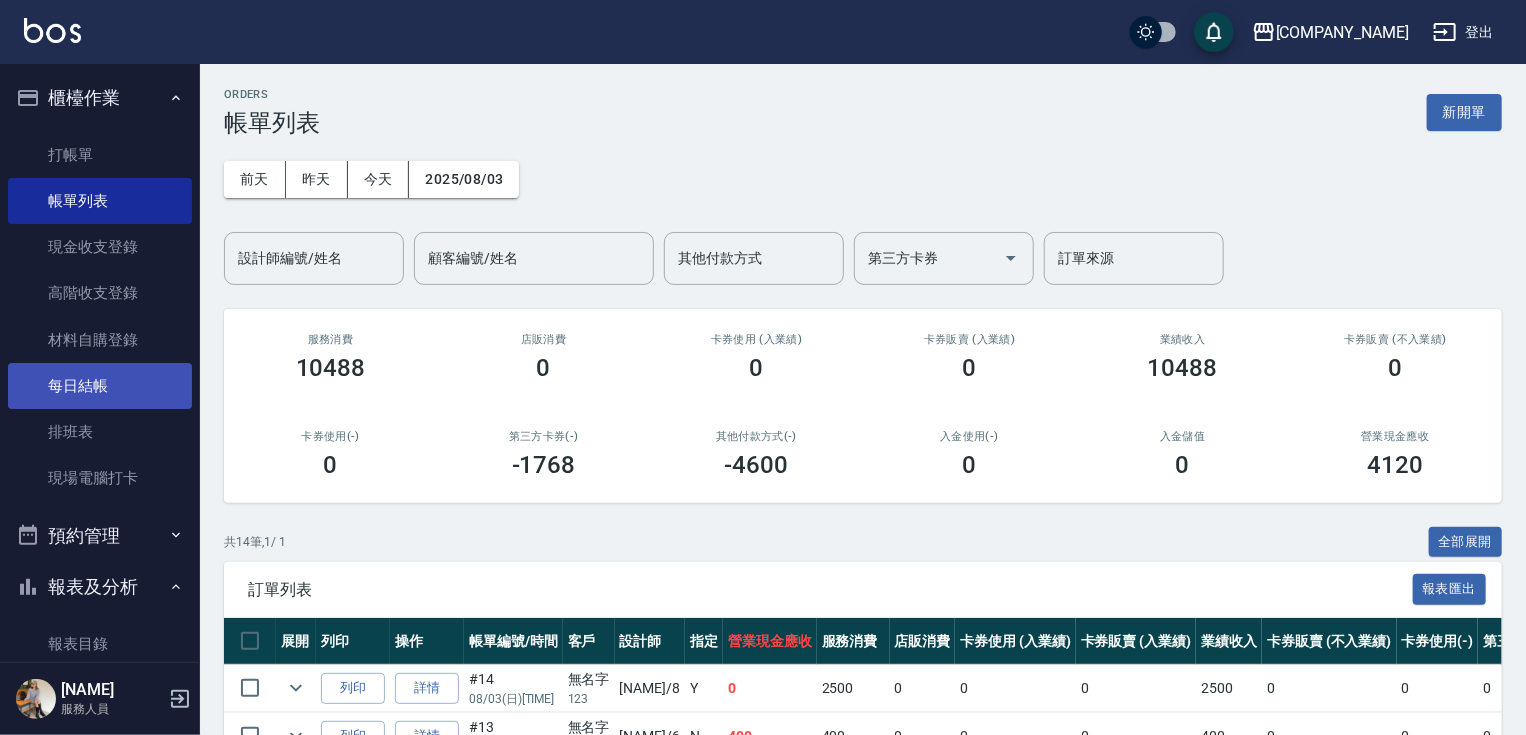 click on "每日結帳" at bounding box center (100, 386) 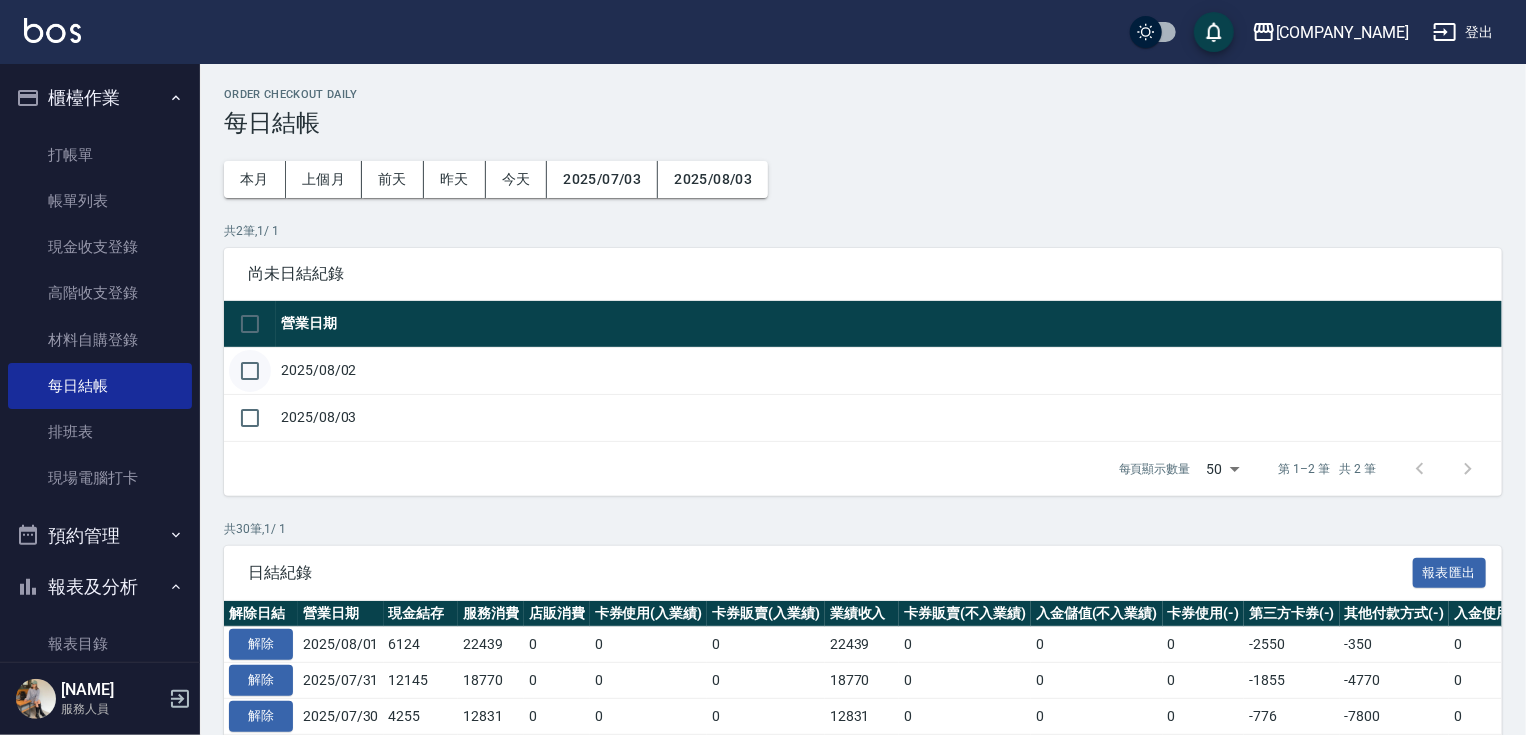 click at bounding box center [250, 371] 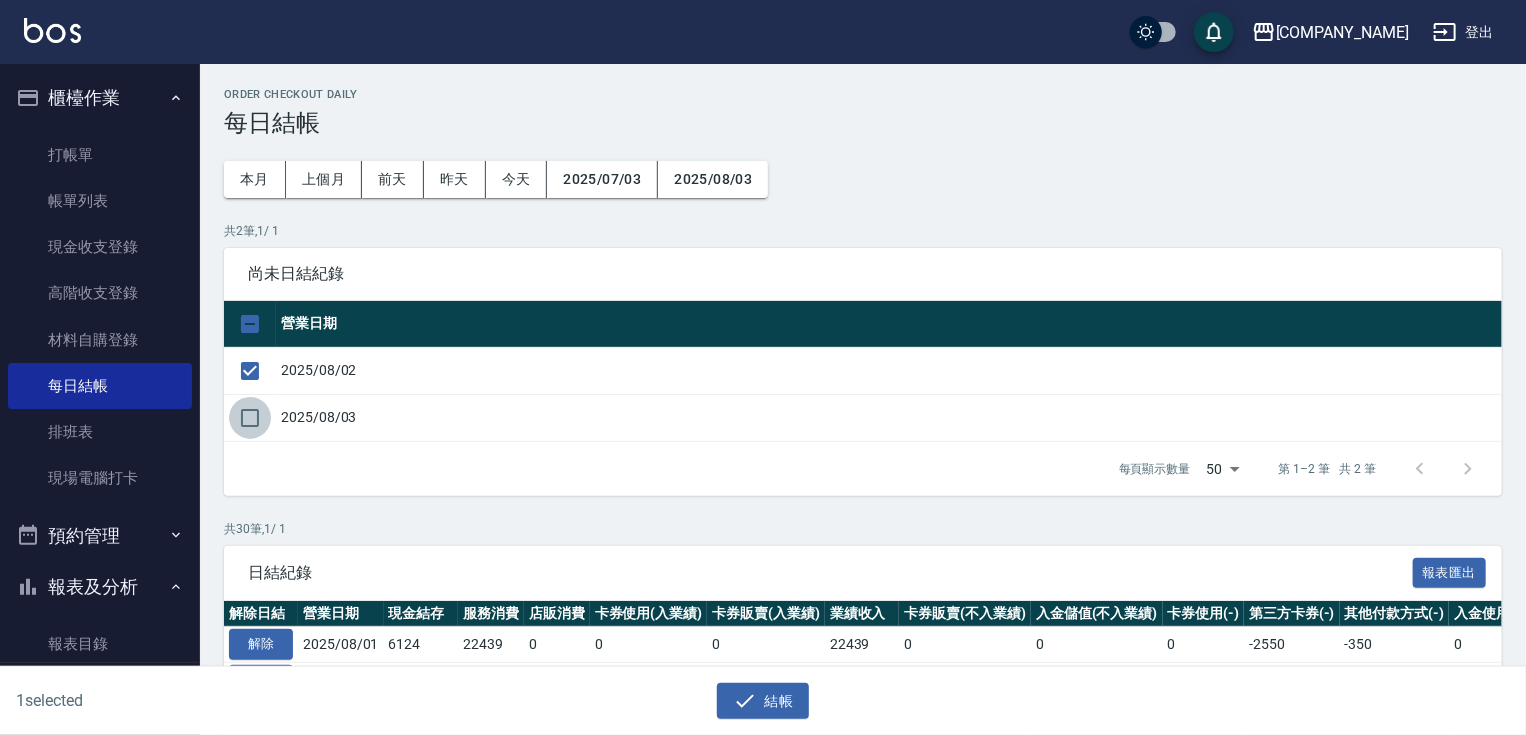 drag, startPoint x: 249, startPoint y: 416, endPoint x: 420, endPoint y: 508, distance: 194.17775 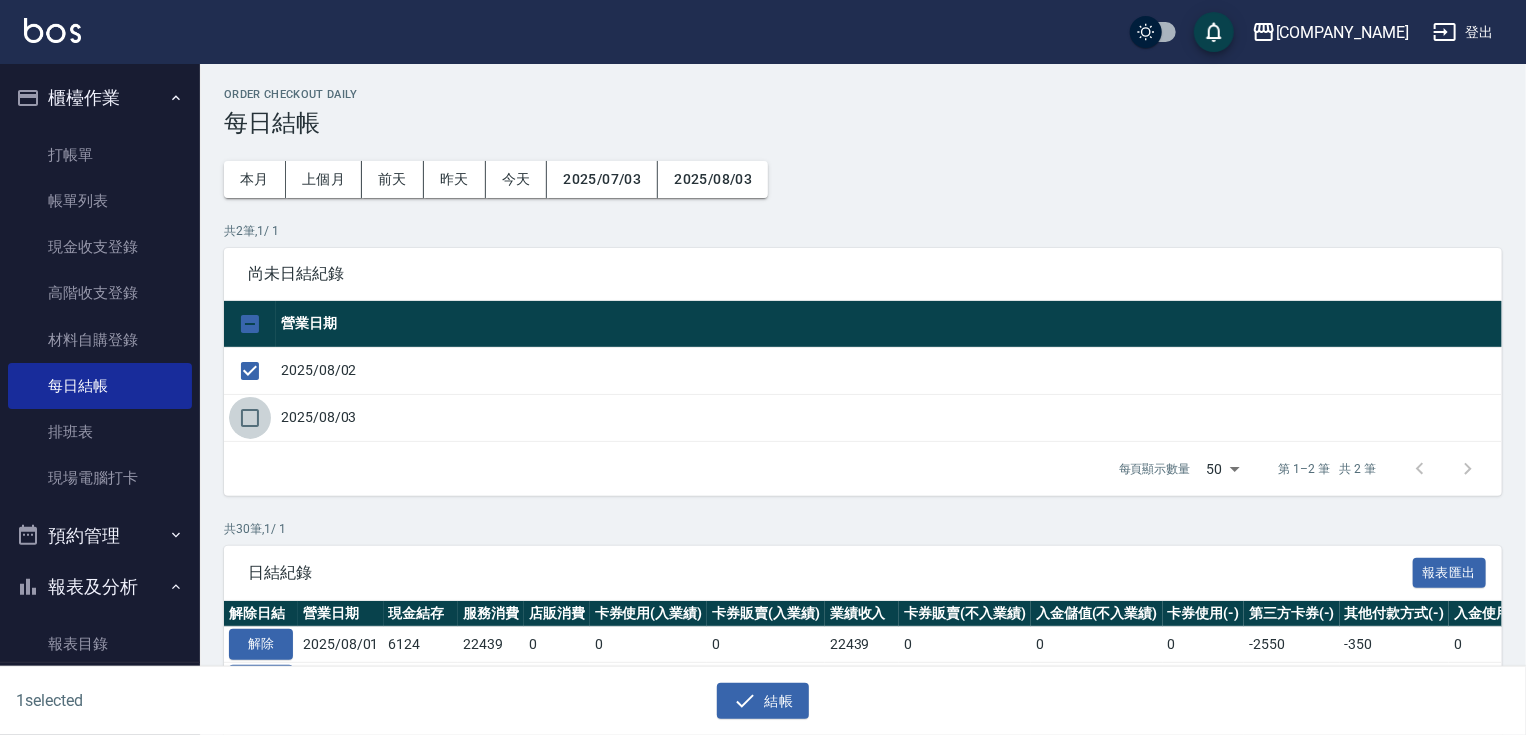 click at bounding box center [250, 418] 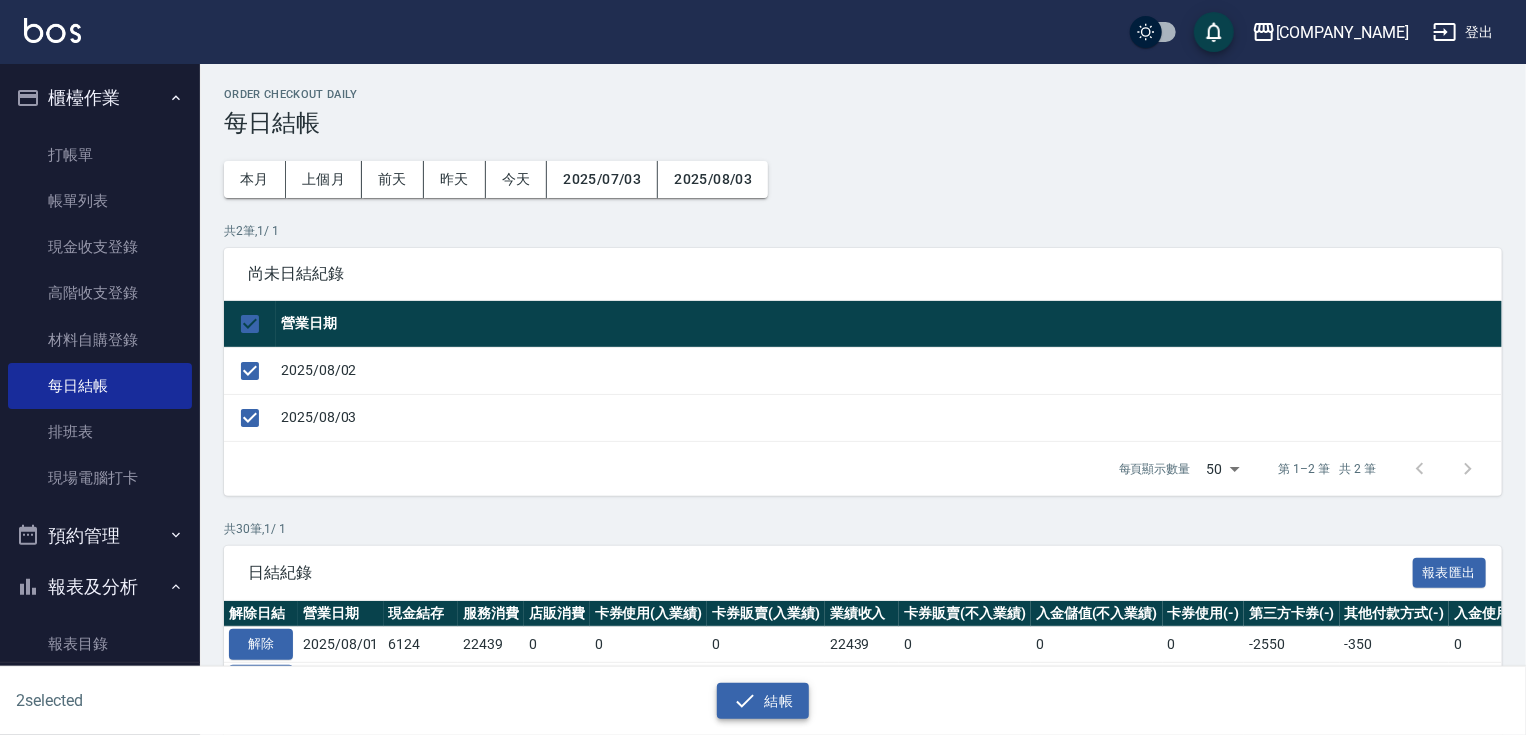 click on "結帳" at bounding box center (763, 701) 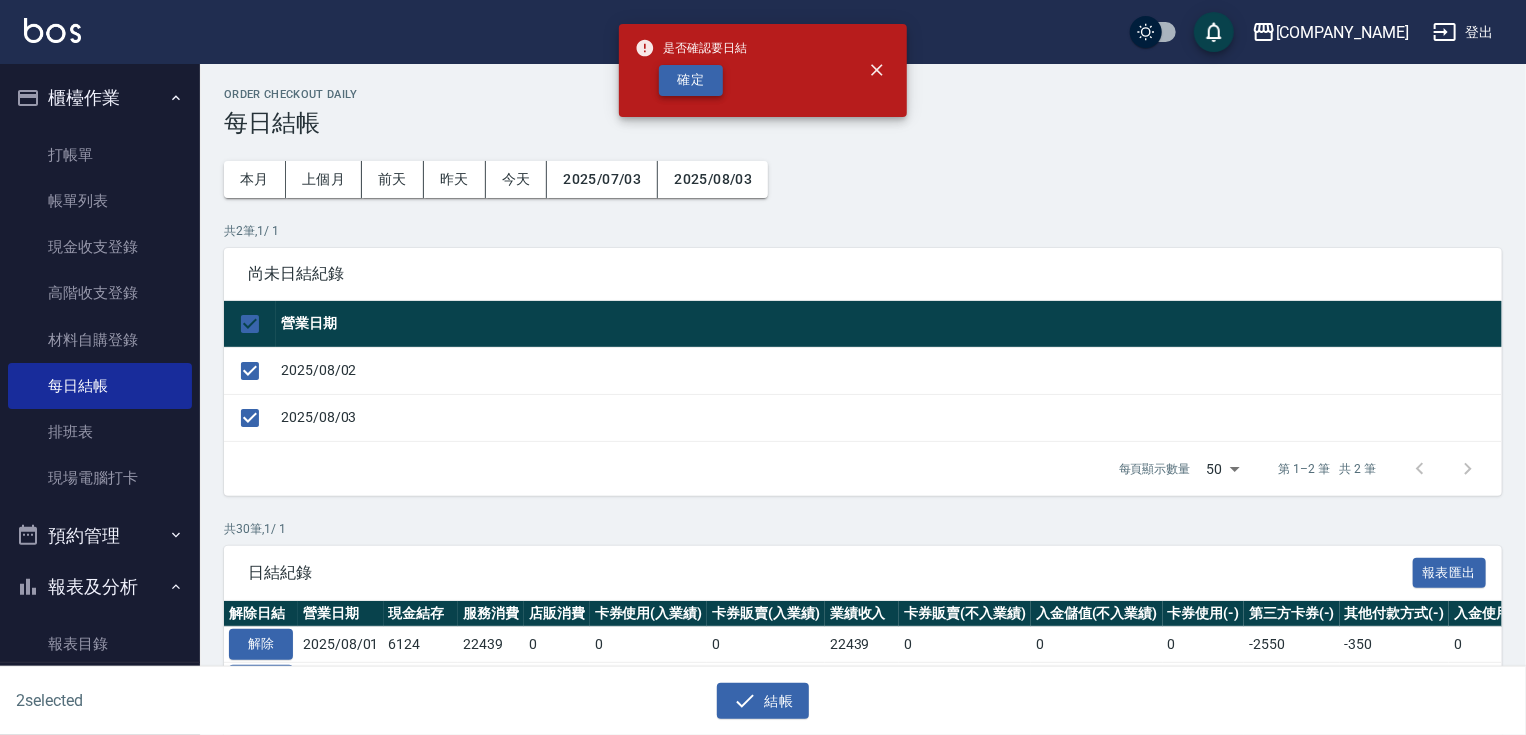 click on "確定" at bounding box center (691, 80) 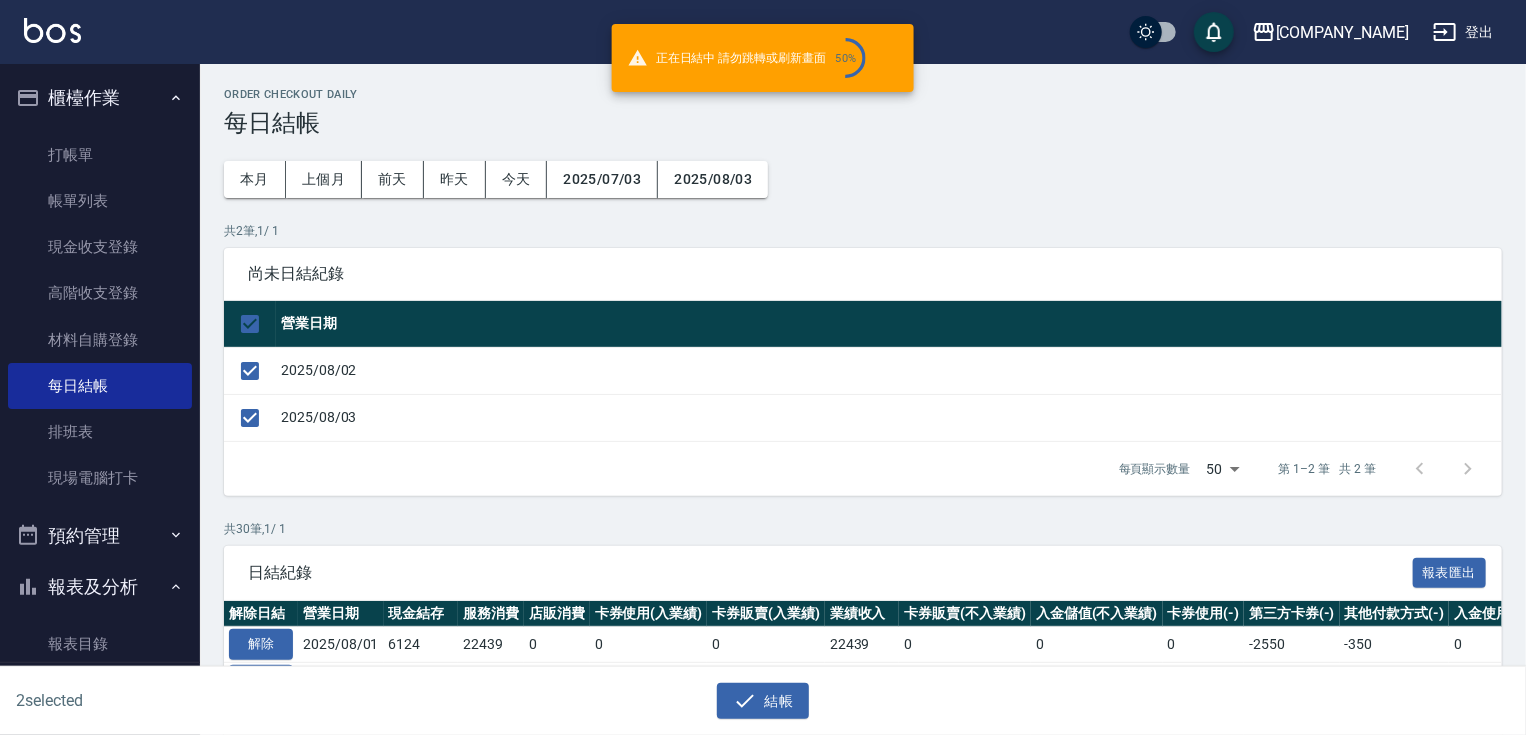 checkbox on "false" 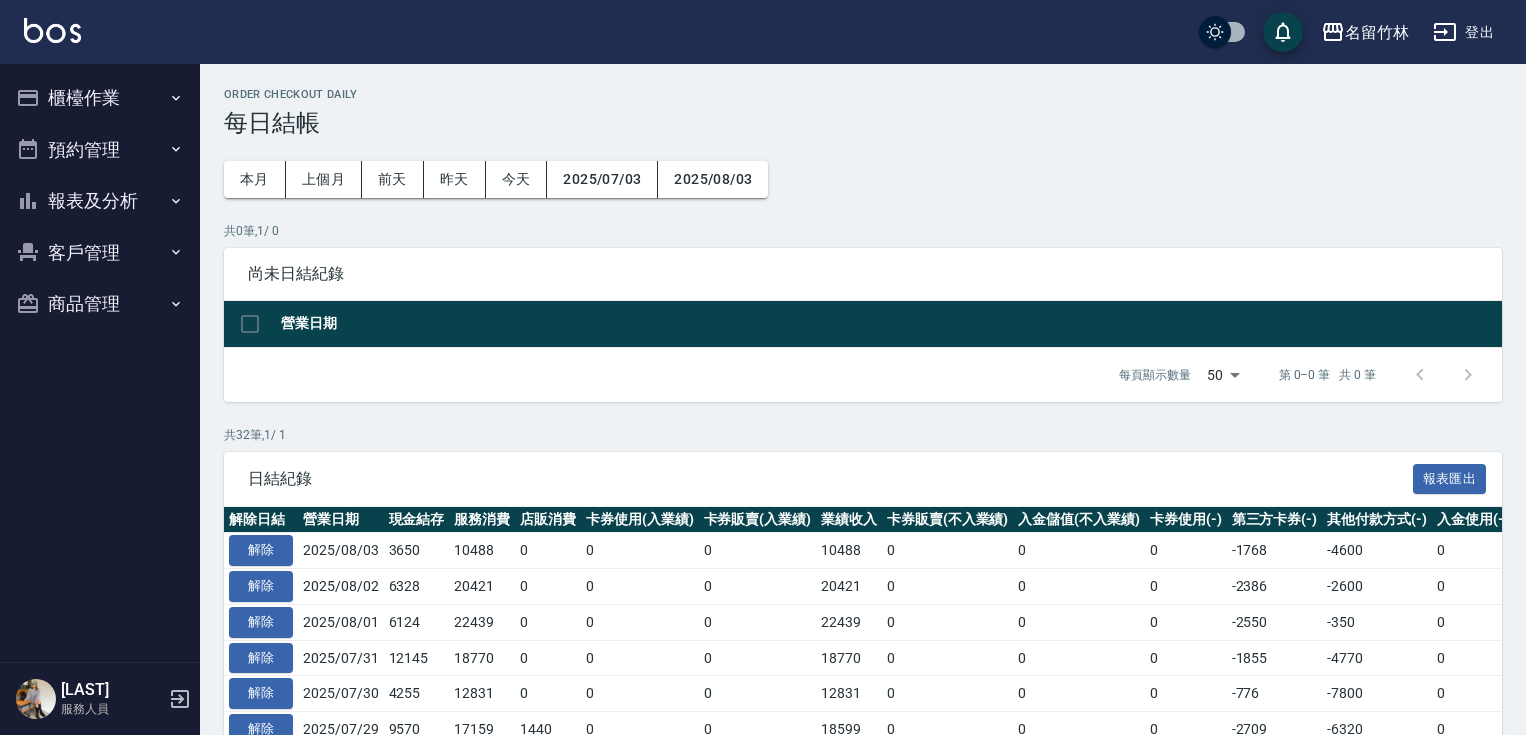scroll, scrollTop: 0, scrollLeft: 0, axis: both 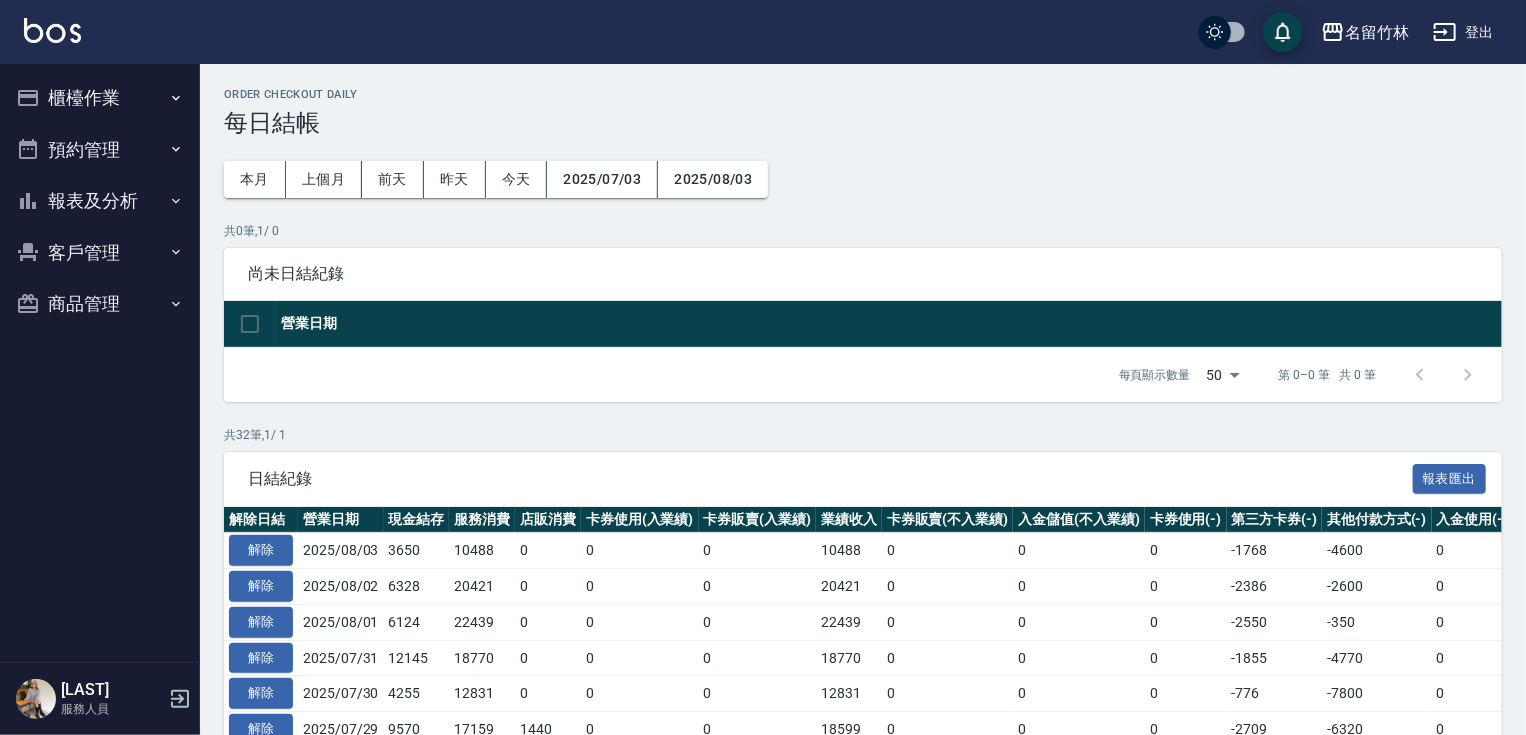 click on "報表及分析" at bounding box center (100, 201) 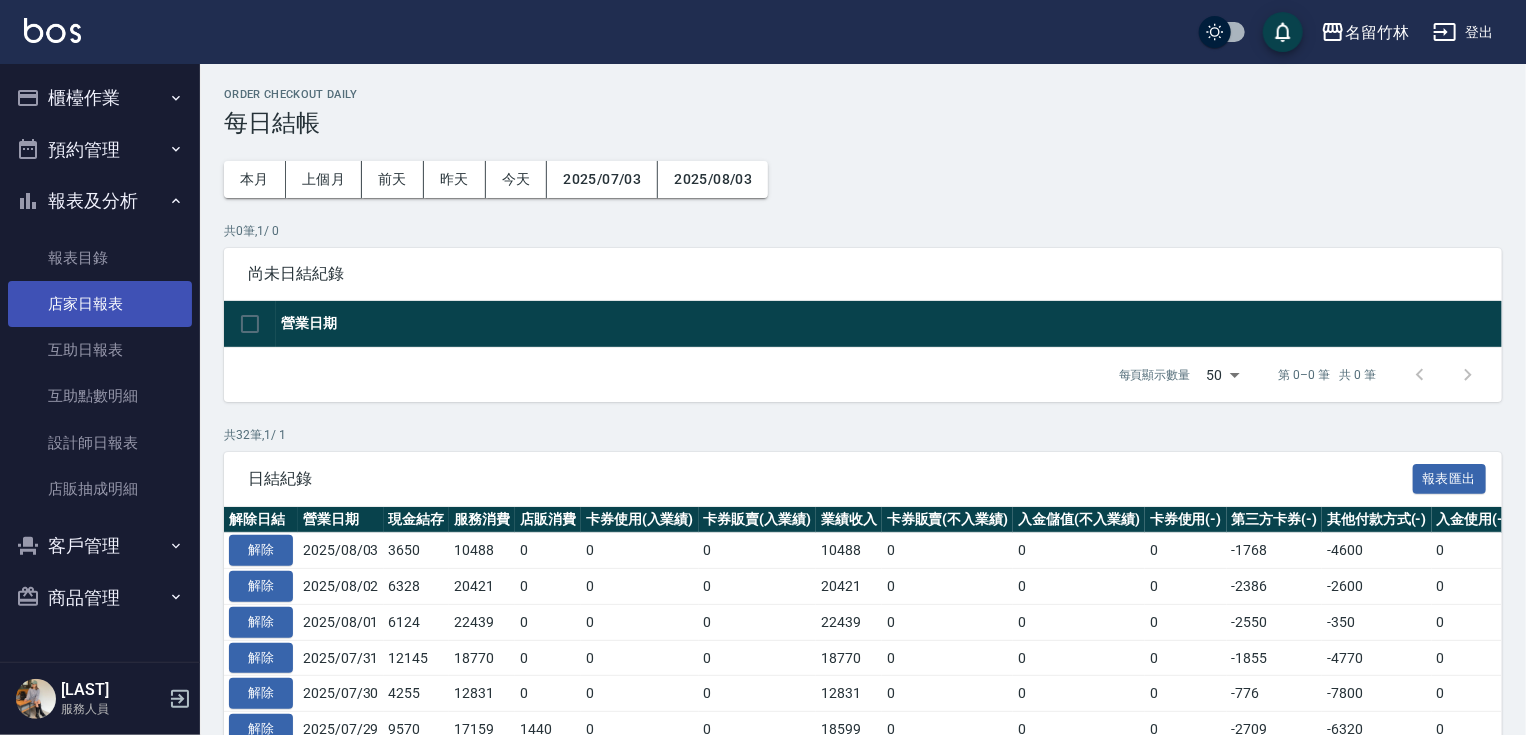 click on "店家日報表" at bounding box center [100, 304] 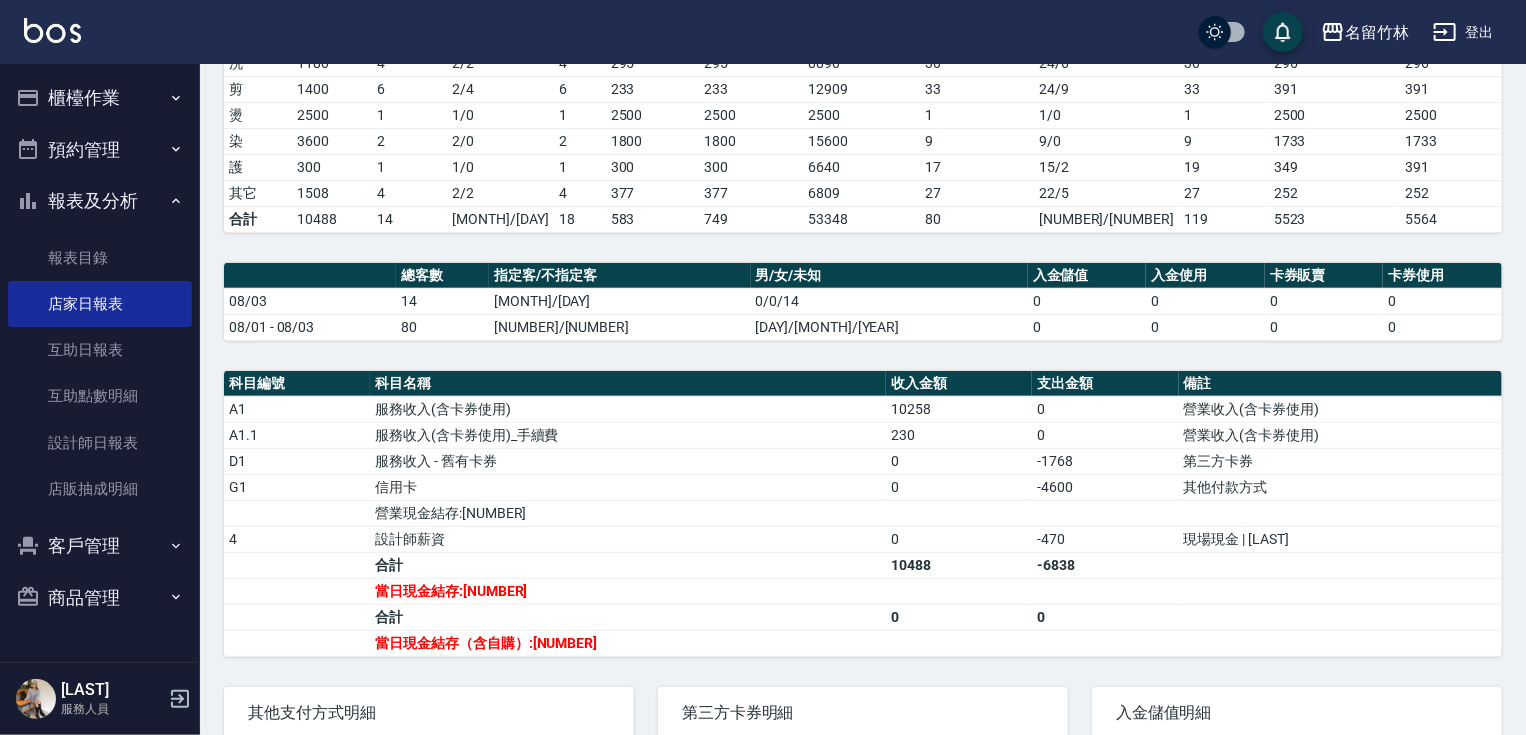 scroll, scrollTop: 450, scrollLeft: 0, axis: vertical 